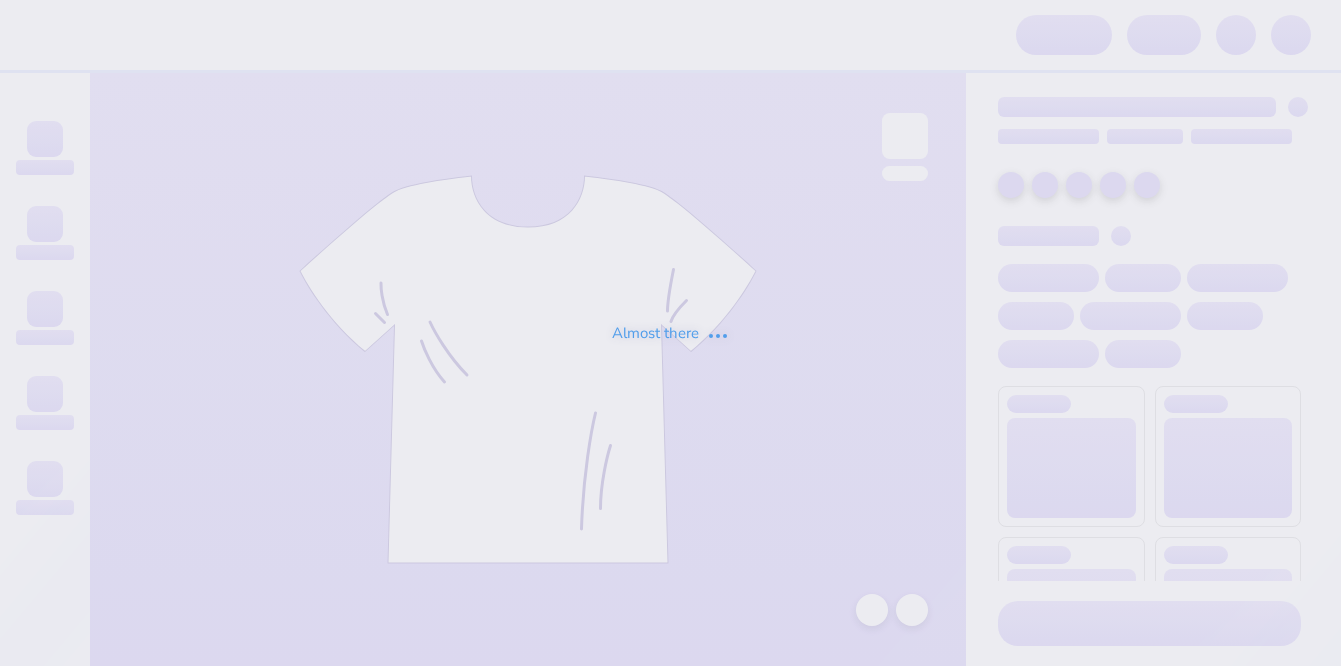 scroll, scrollTop: 0, scrollLeft: 0, axis: both 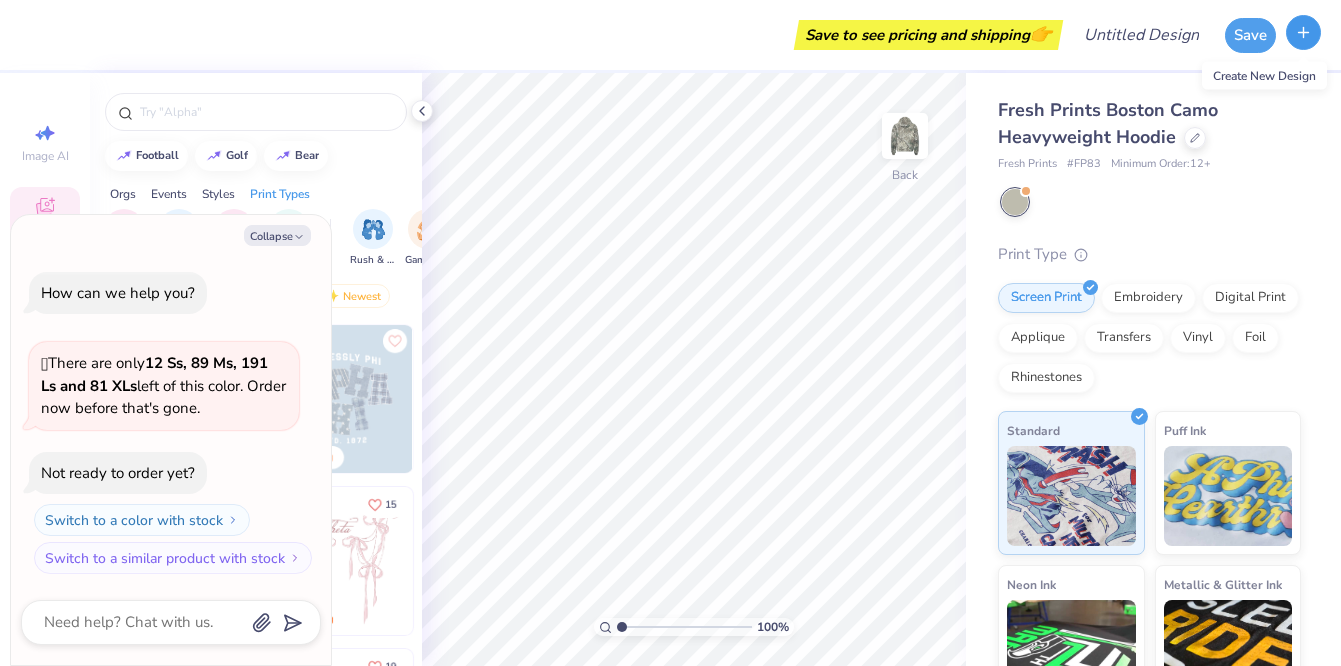 click at bounding box center [1303, 32] 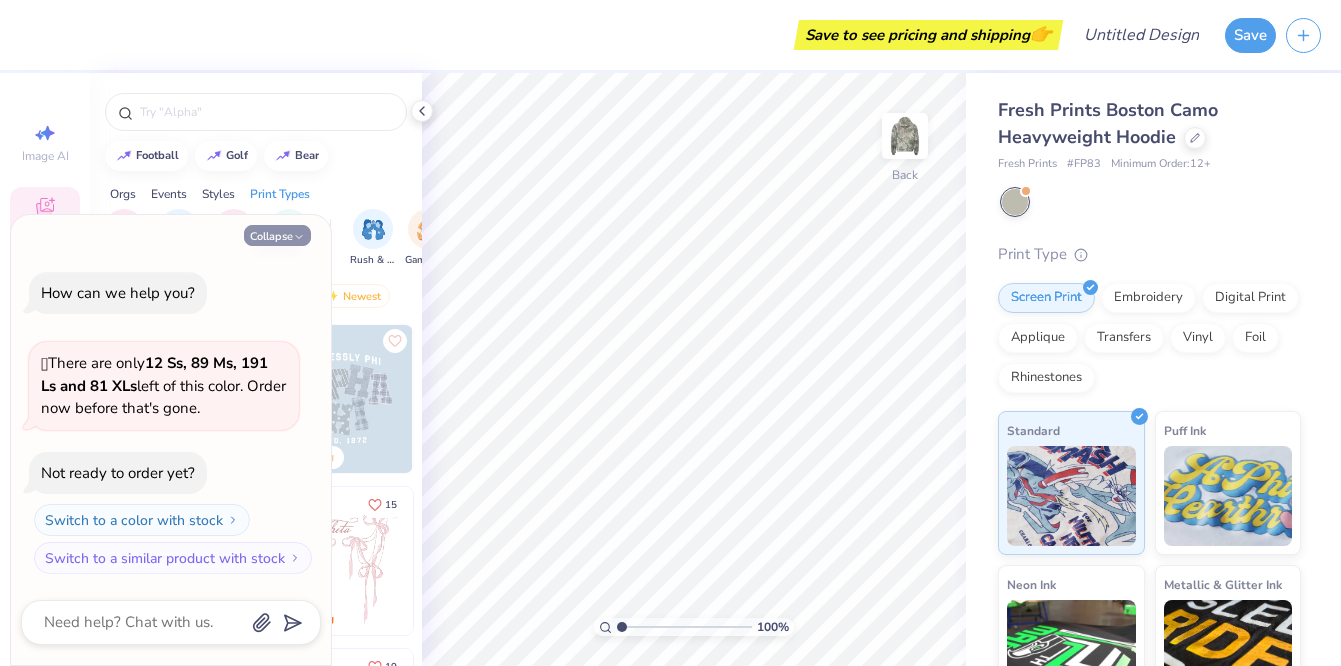 click on "Collapse" at bounding box center [277, 235] 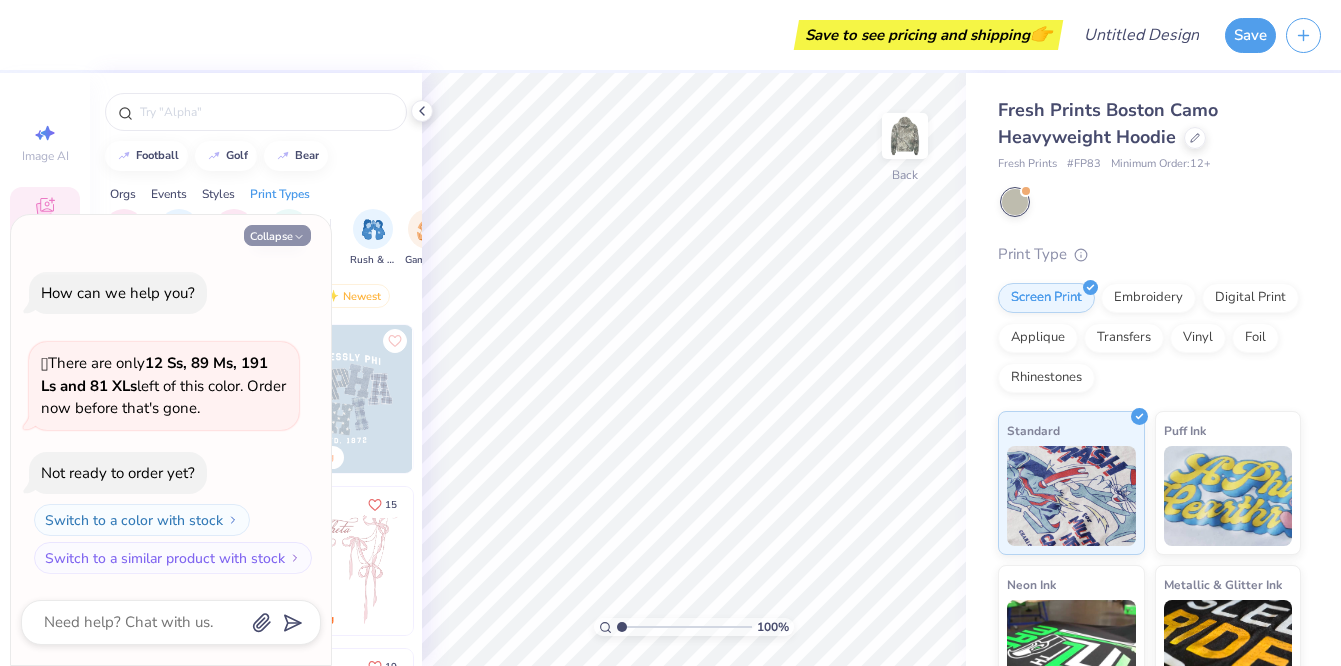 type on "x" 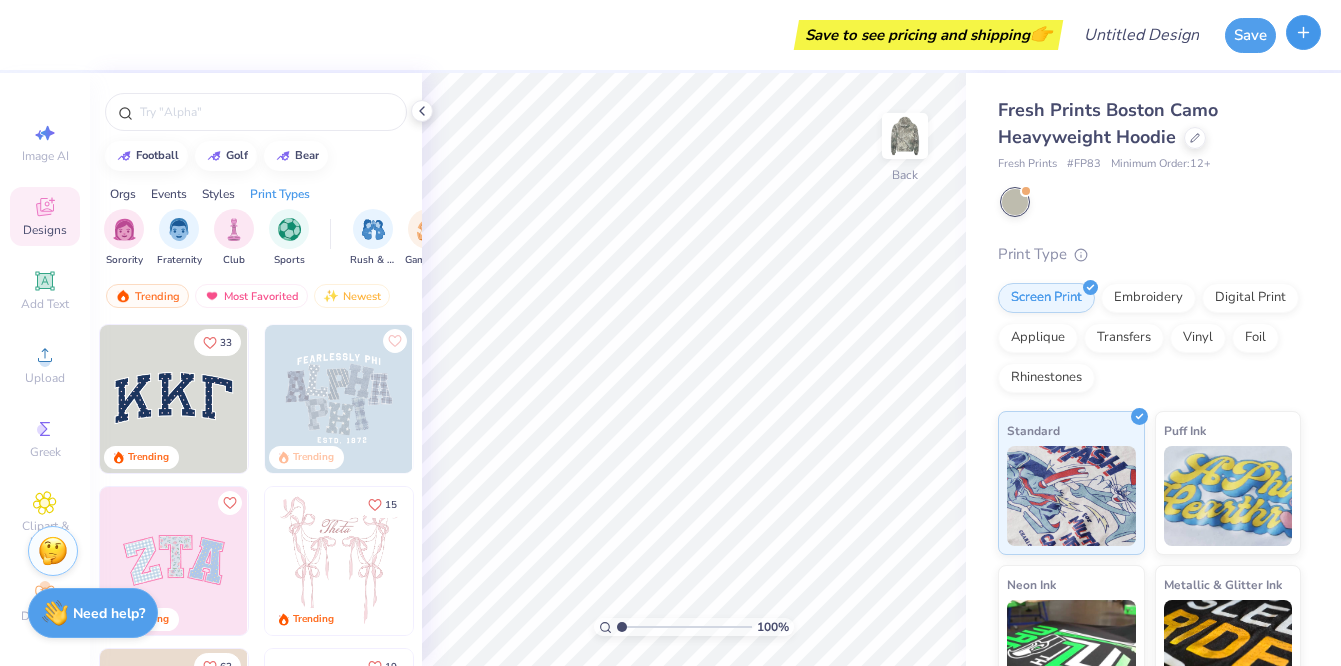 click 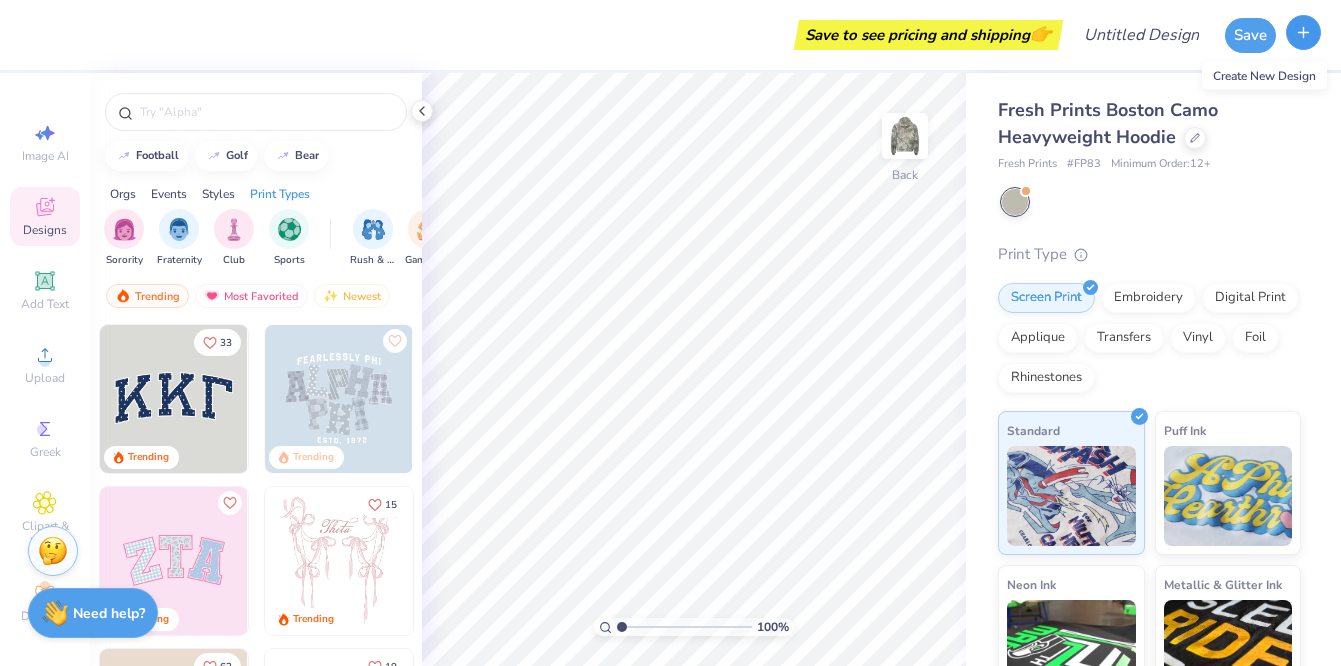 click 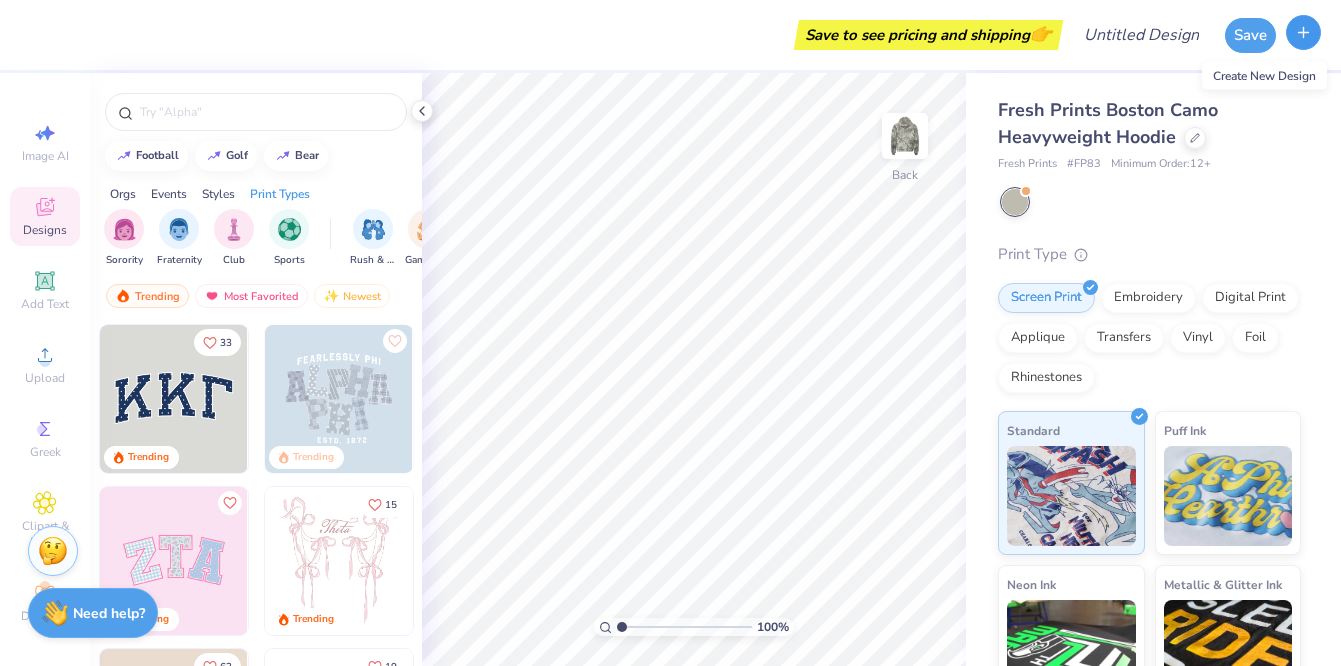 click 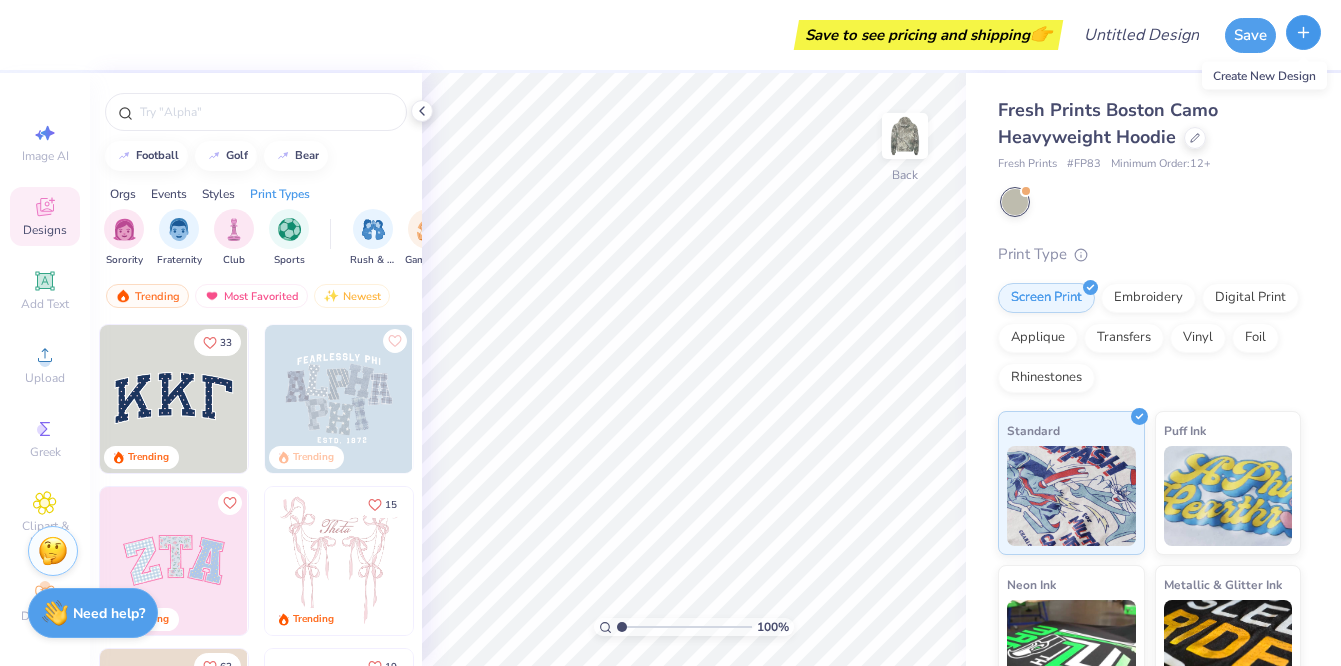 click 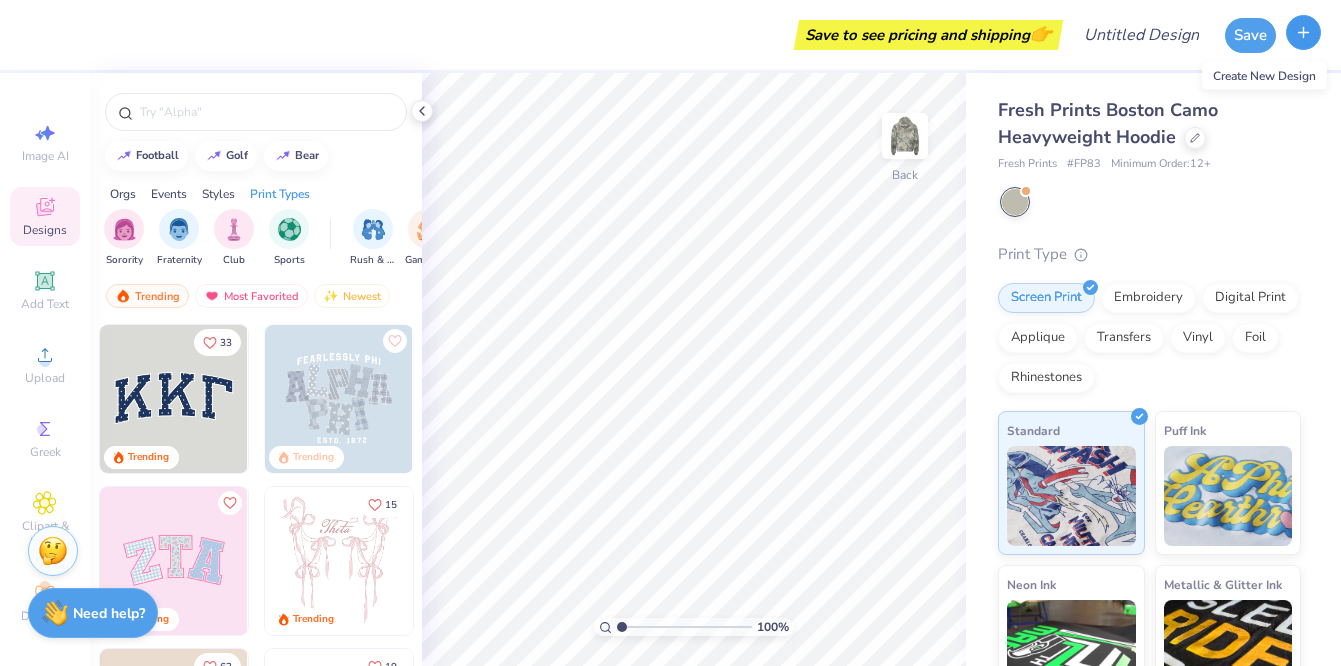 click 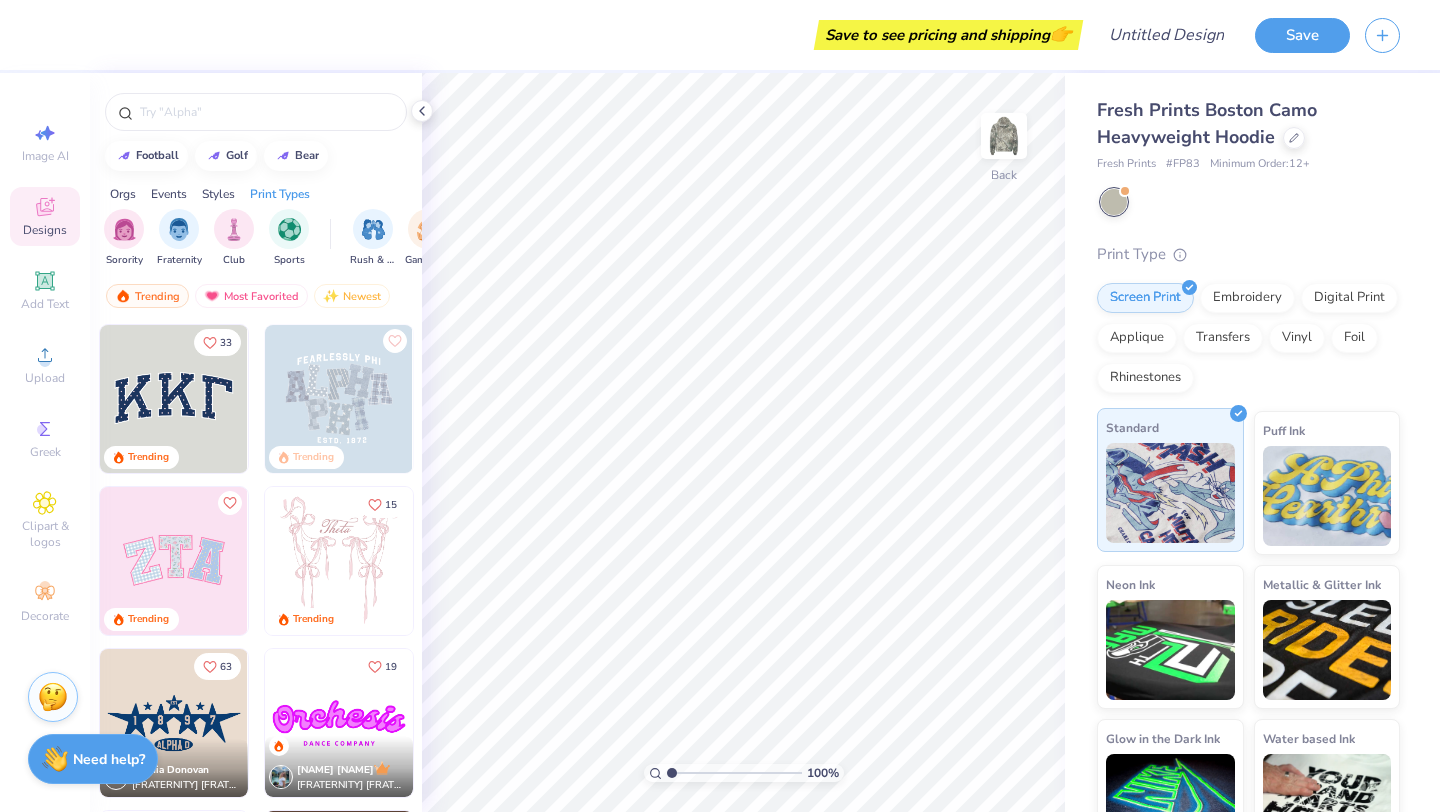 scroll, scrollTop: 51, scrollLeft: 0, axis: vertical 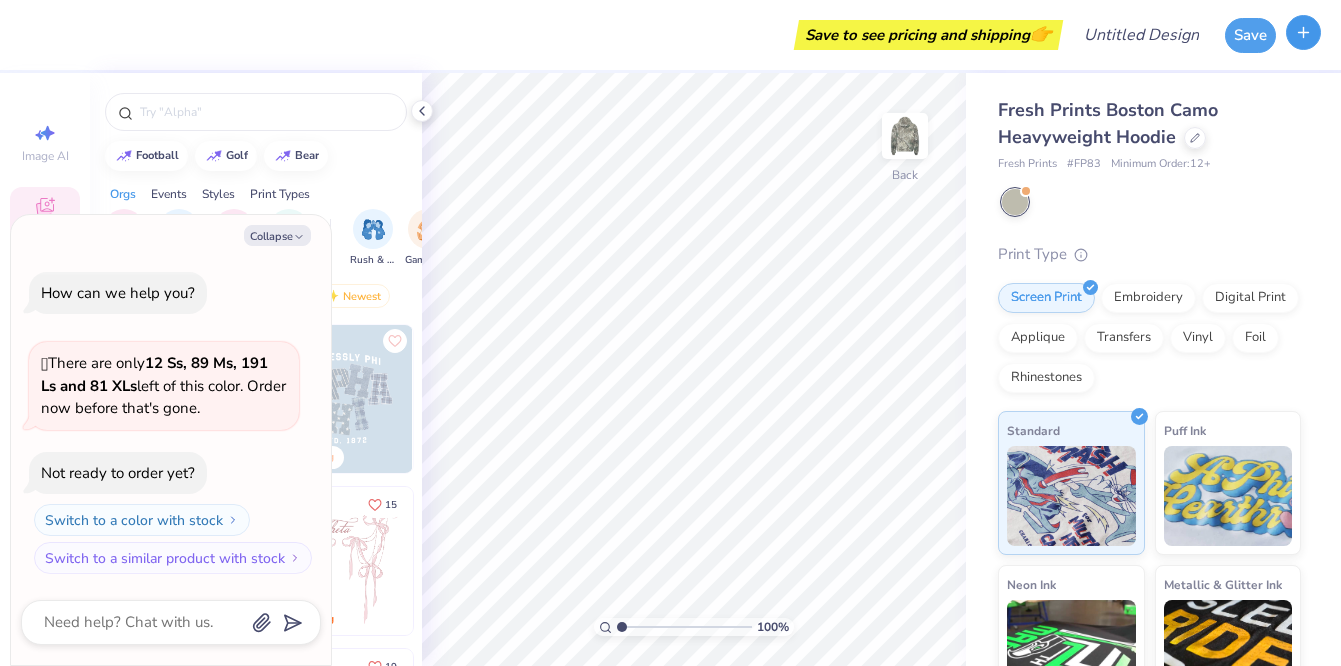 click 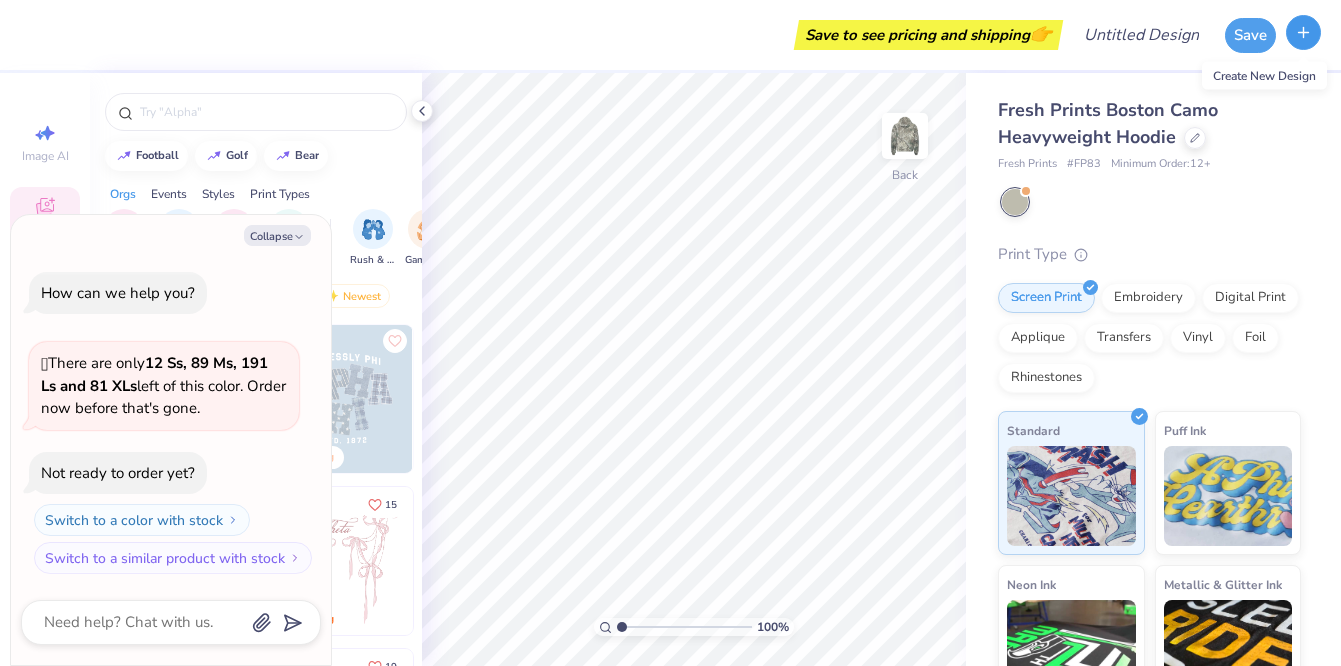 click 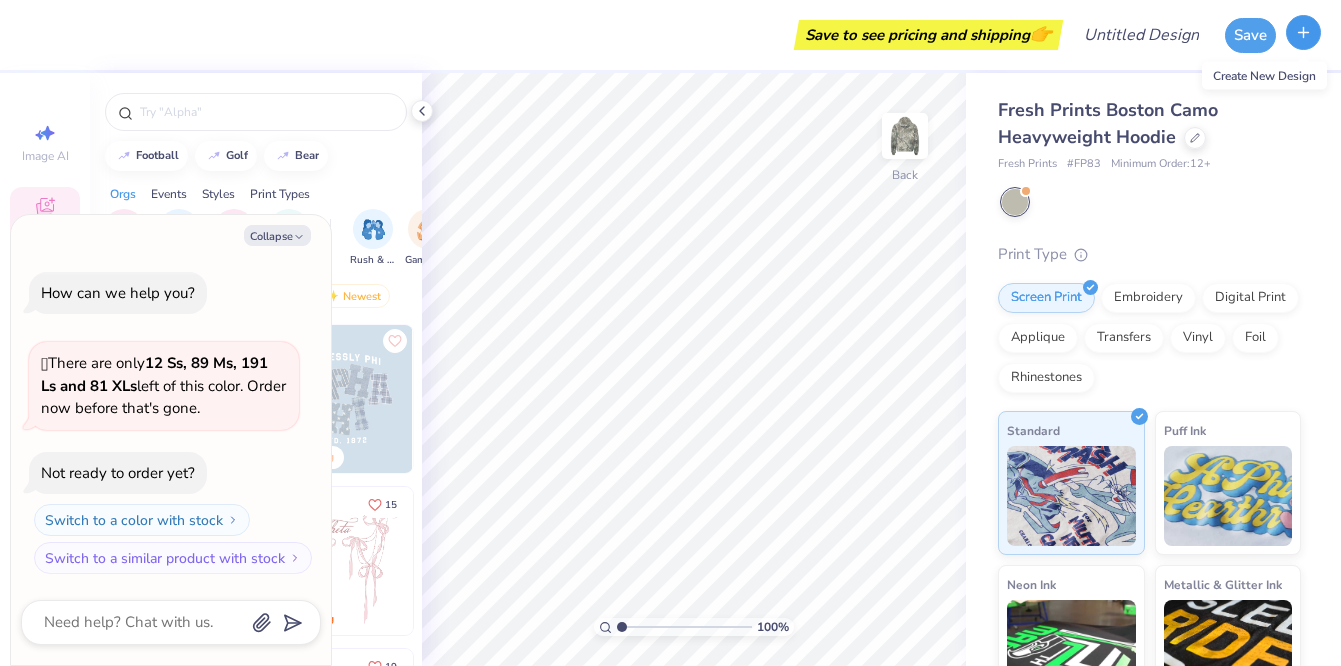 click 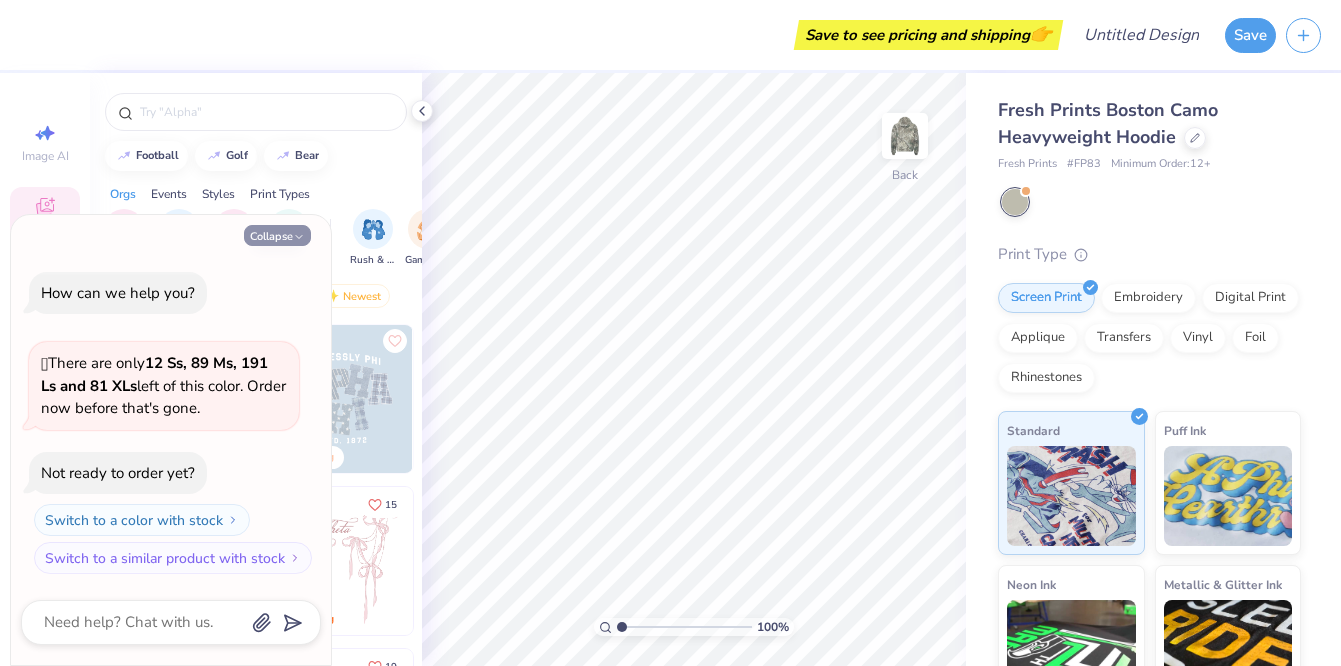 click on "Collapse" at bounding box center [277, 235] 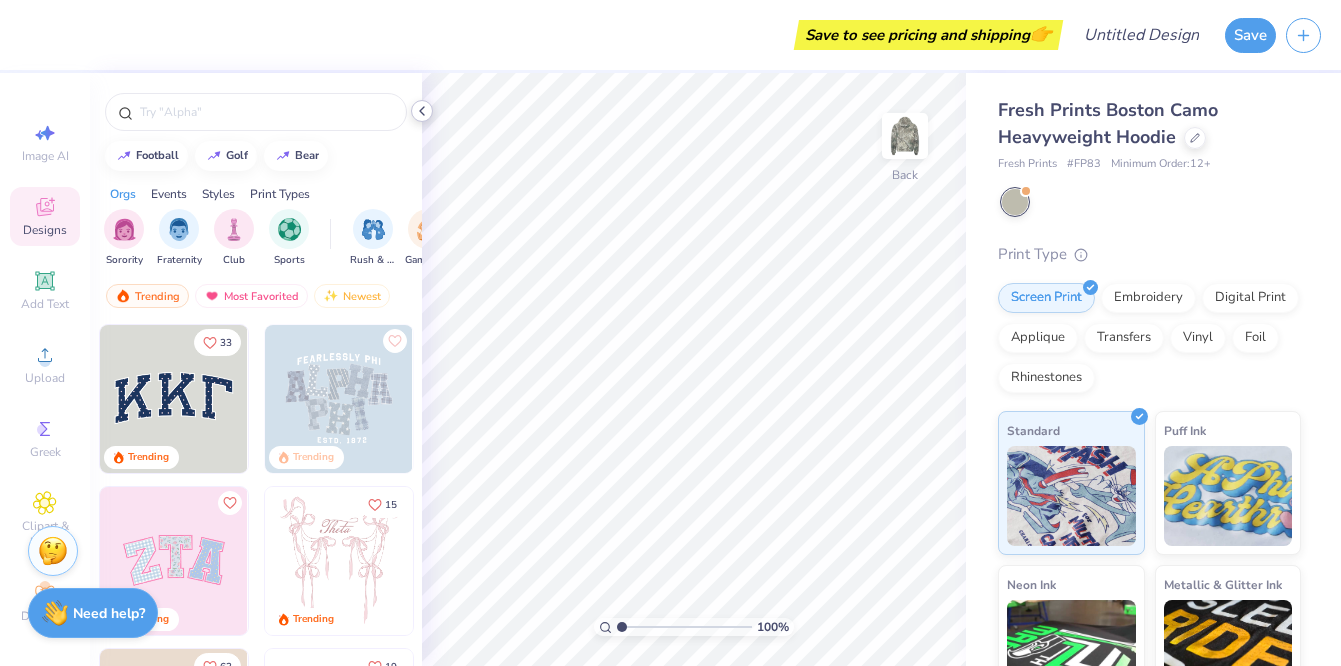 click 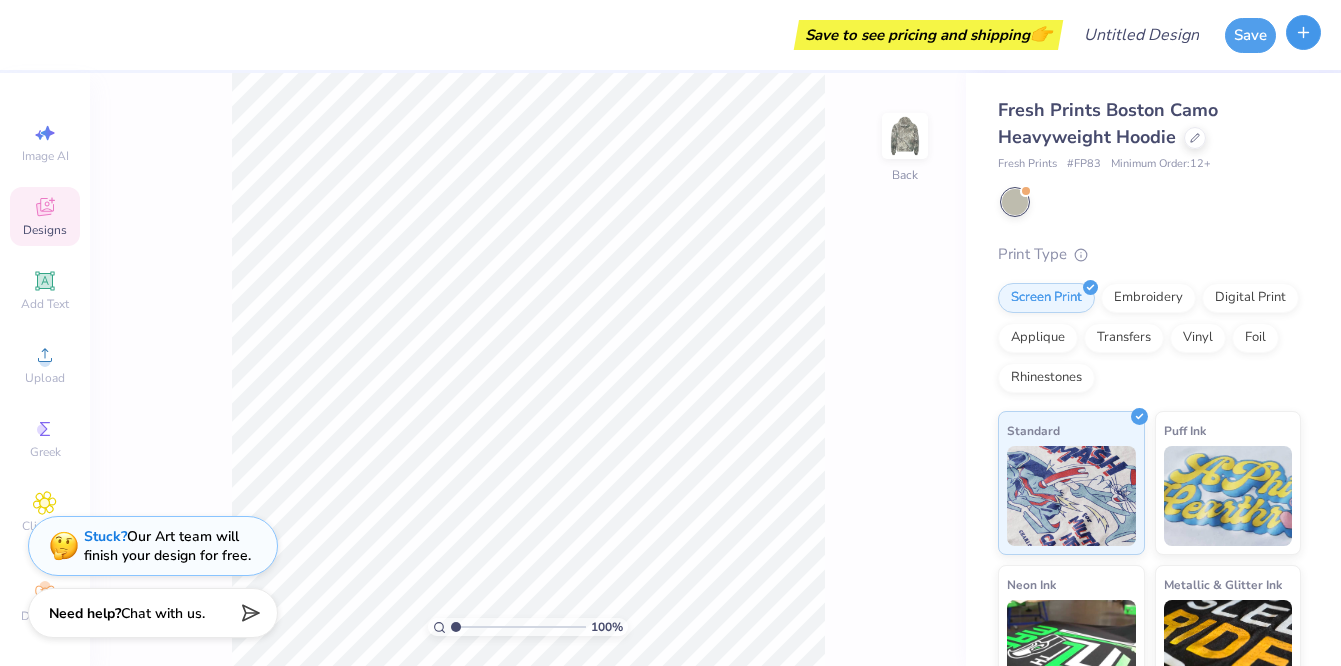 click 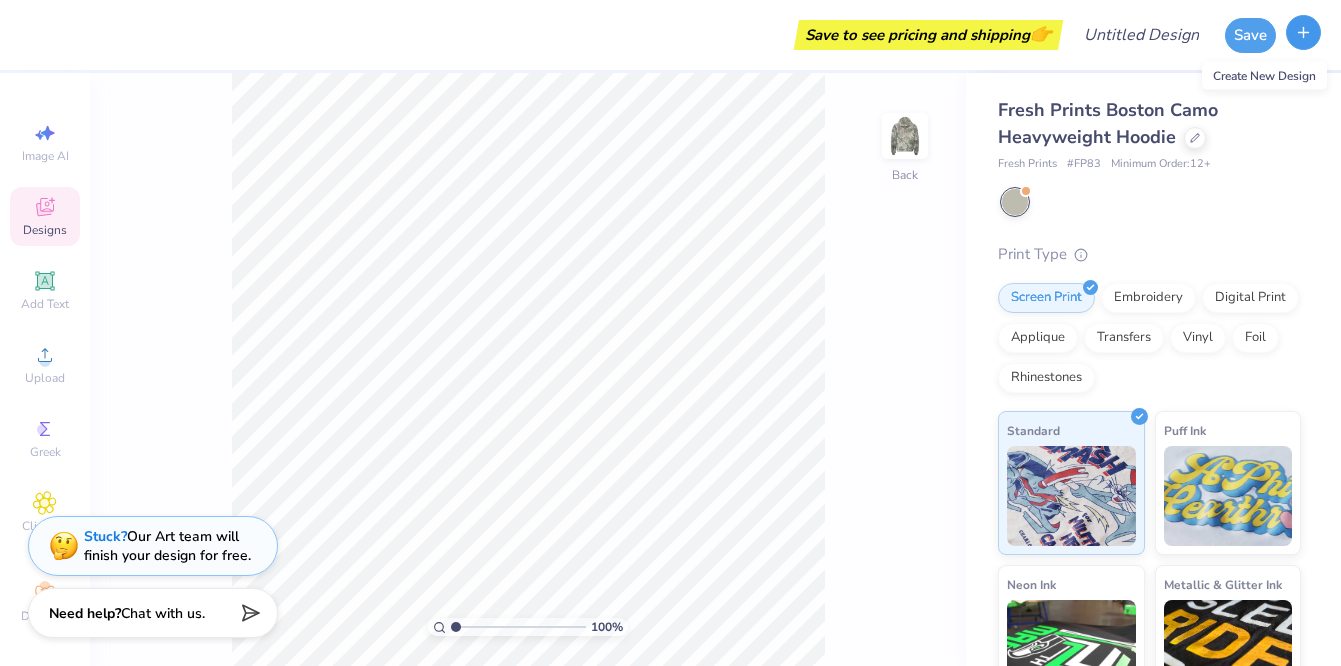 click 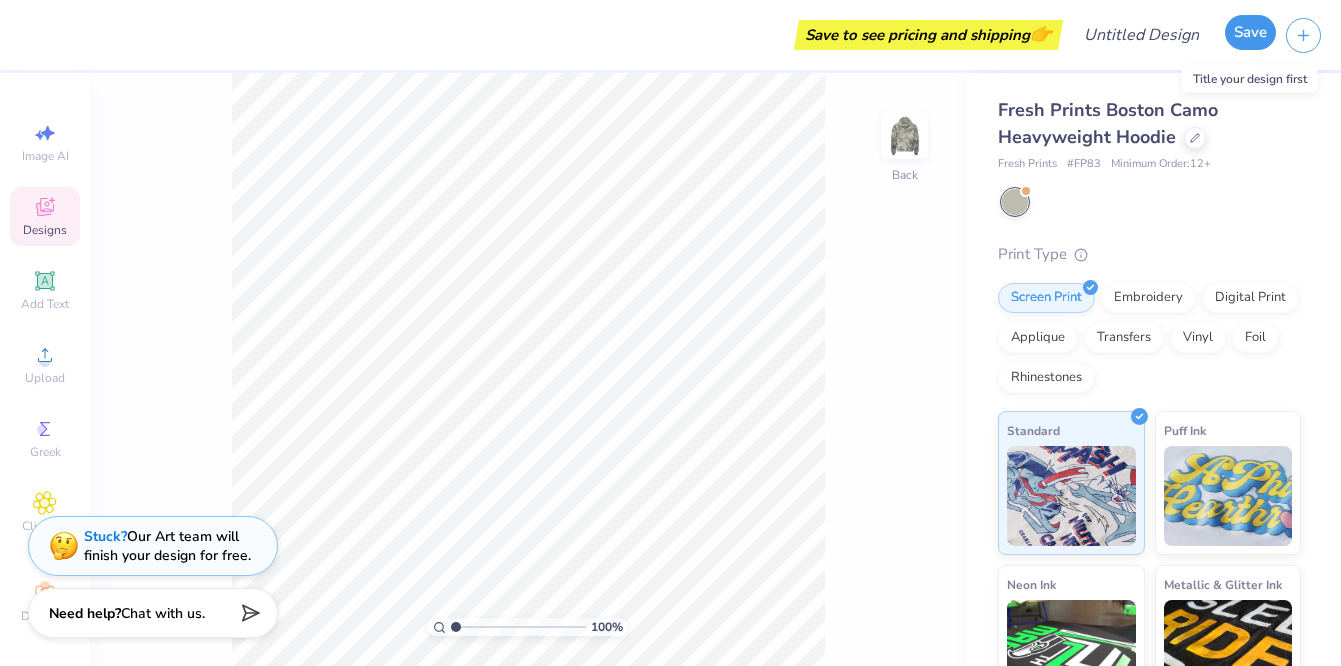 click on "Save" at bounding box center [1250, 32] 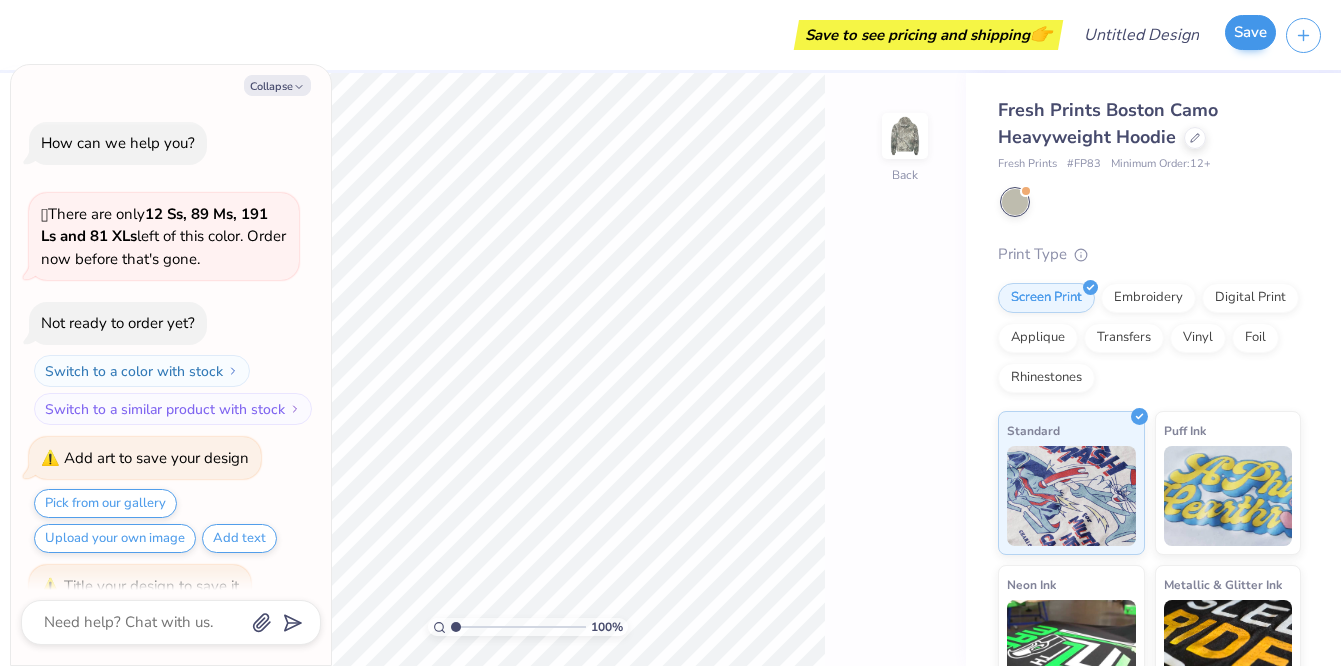 scroll, scrollTop: 33, scrollLeft: 0, axis: vertical 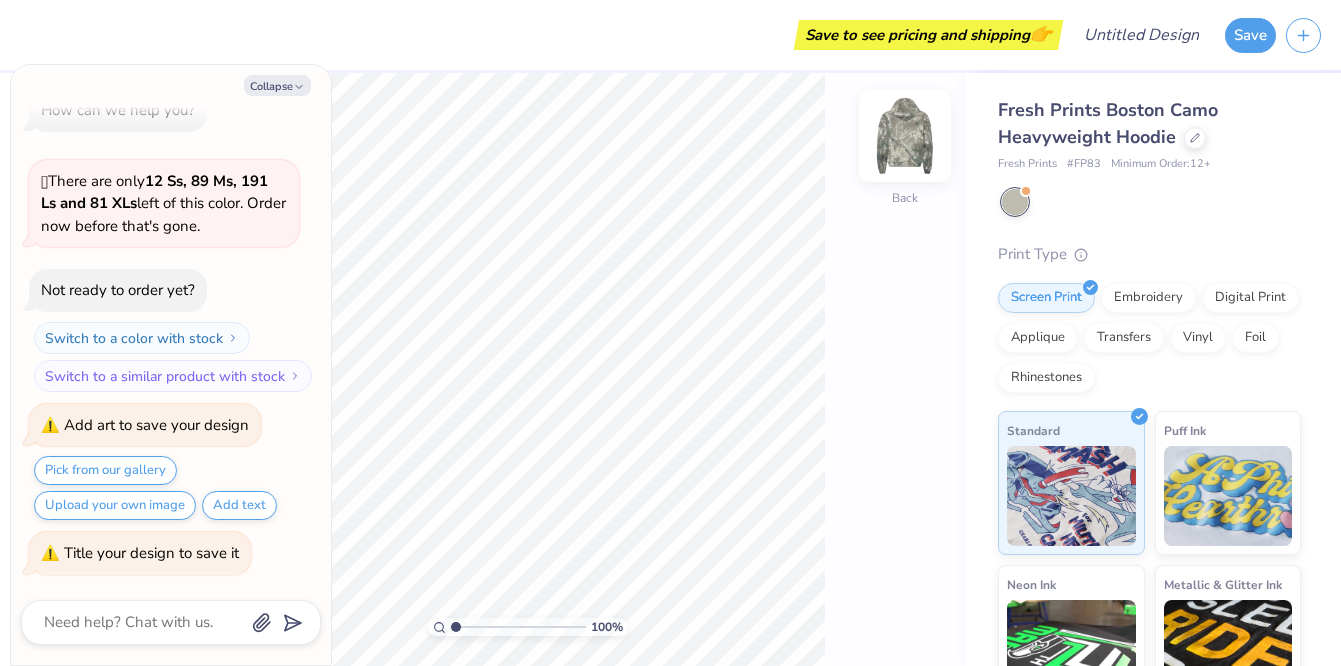 click at bounding box center (905, 136) 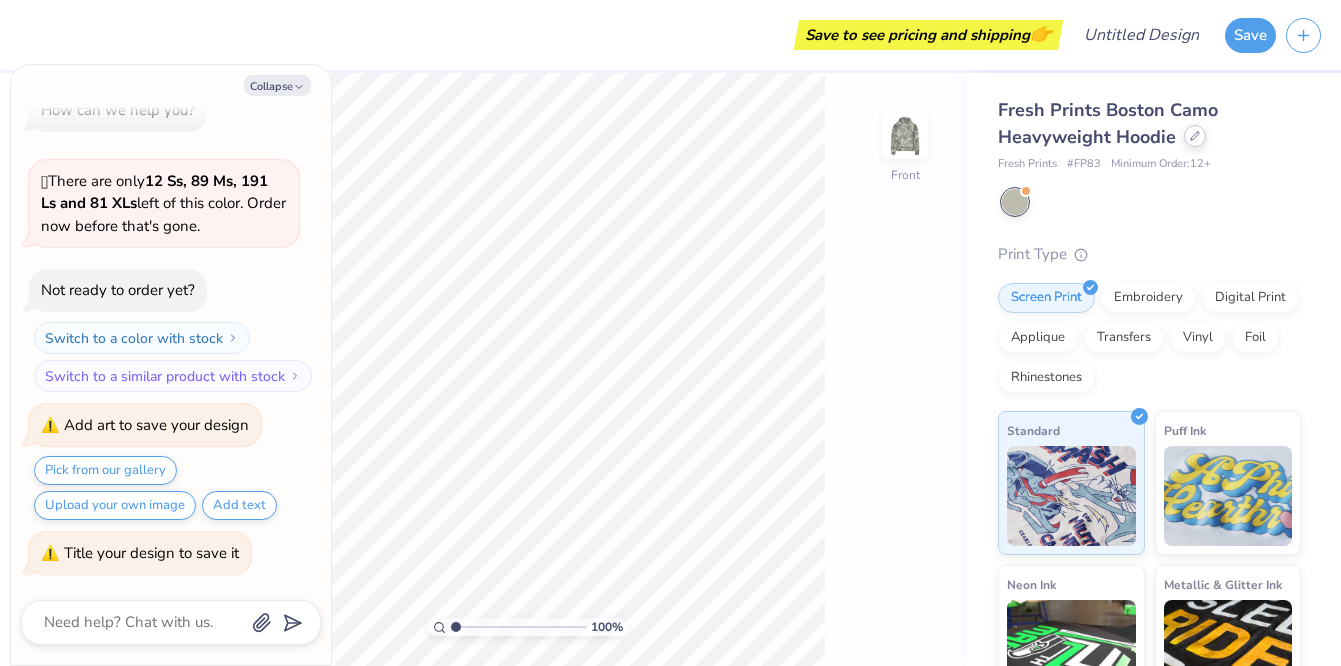 click 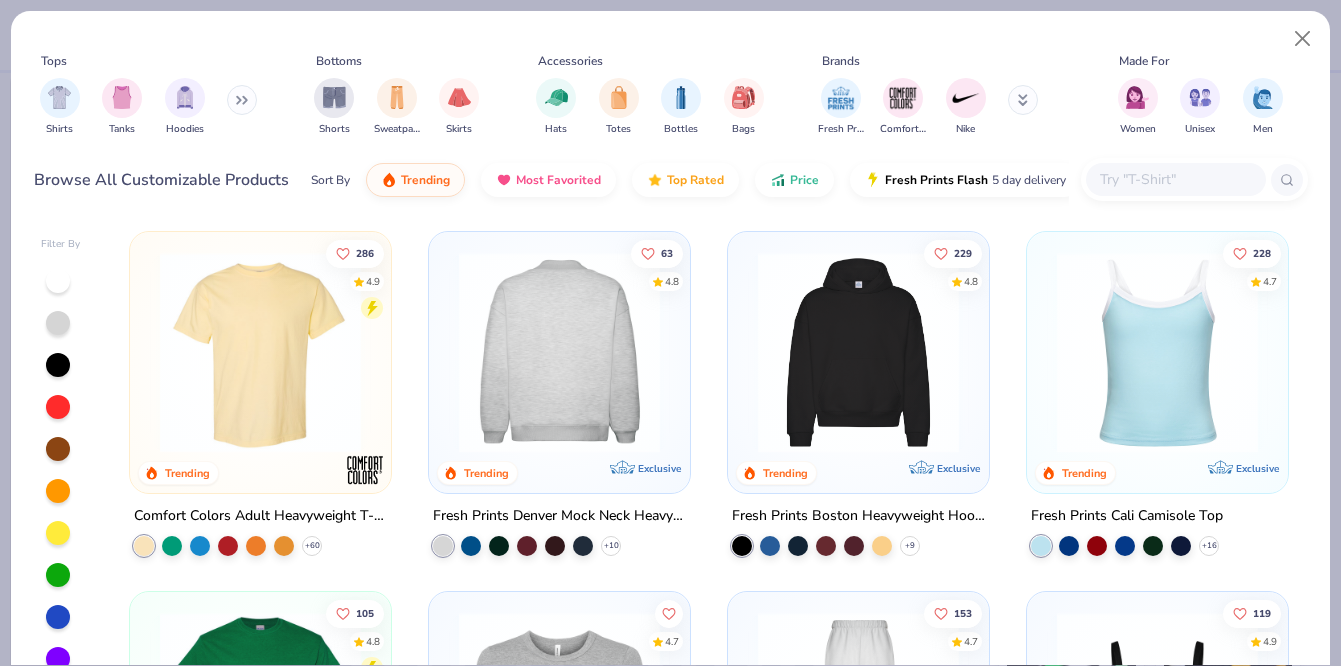 click at bounding box center [559, 352] 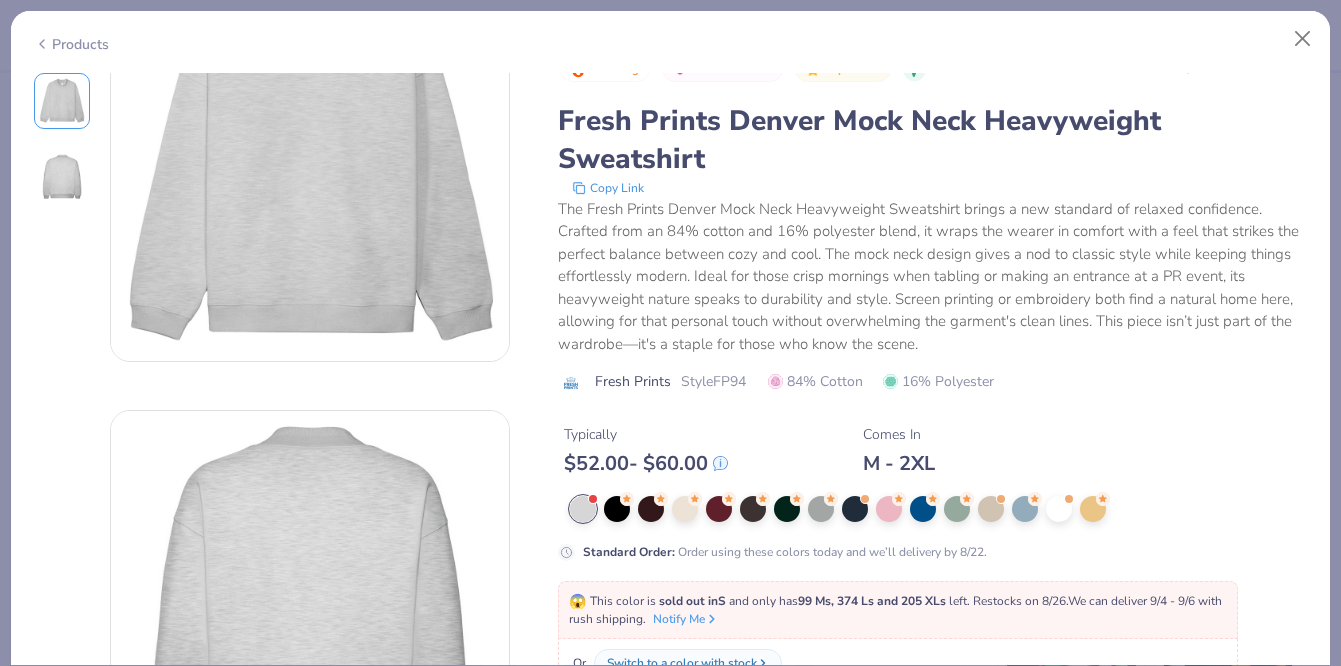 scroll, scrollTop: 103, scrollLeft: 0, axis: vertical 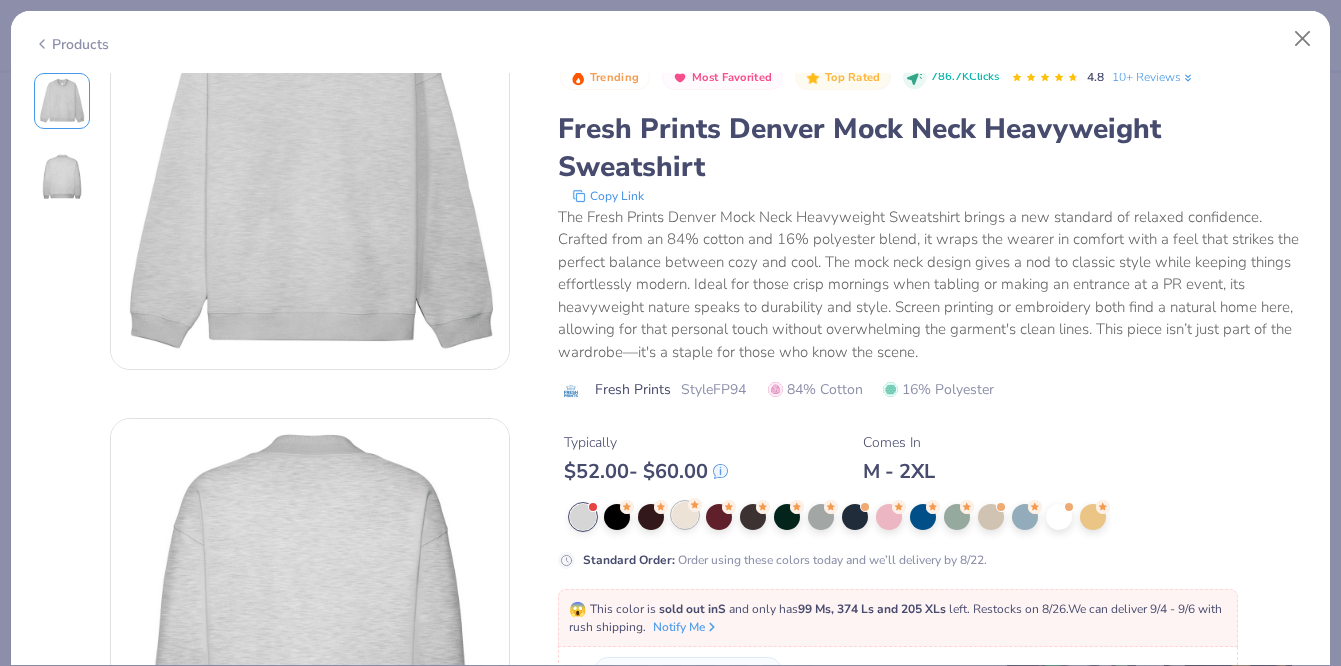 click at bounding box center [685, 515] 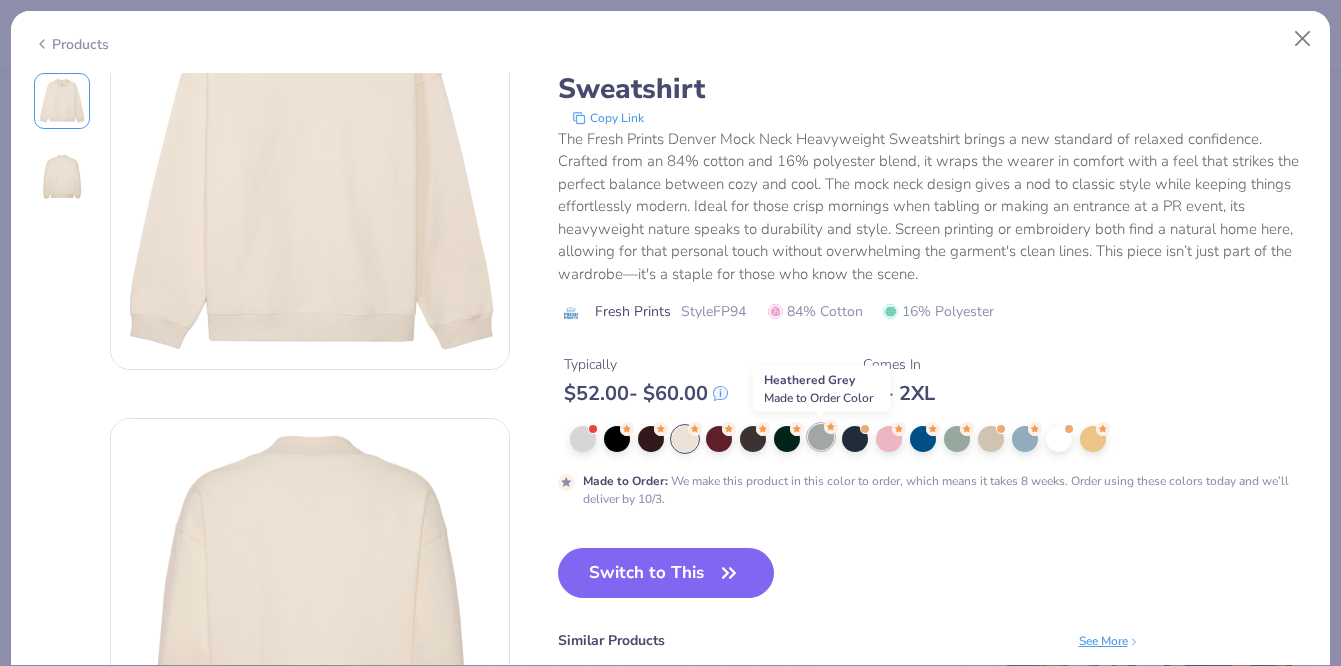 click at bounding box center (821, 437) 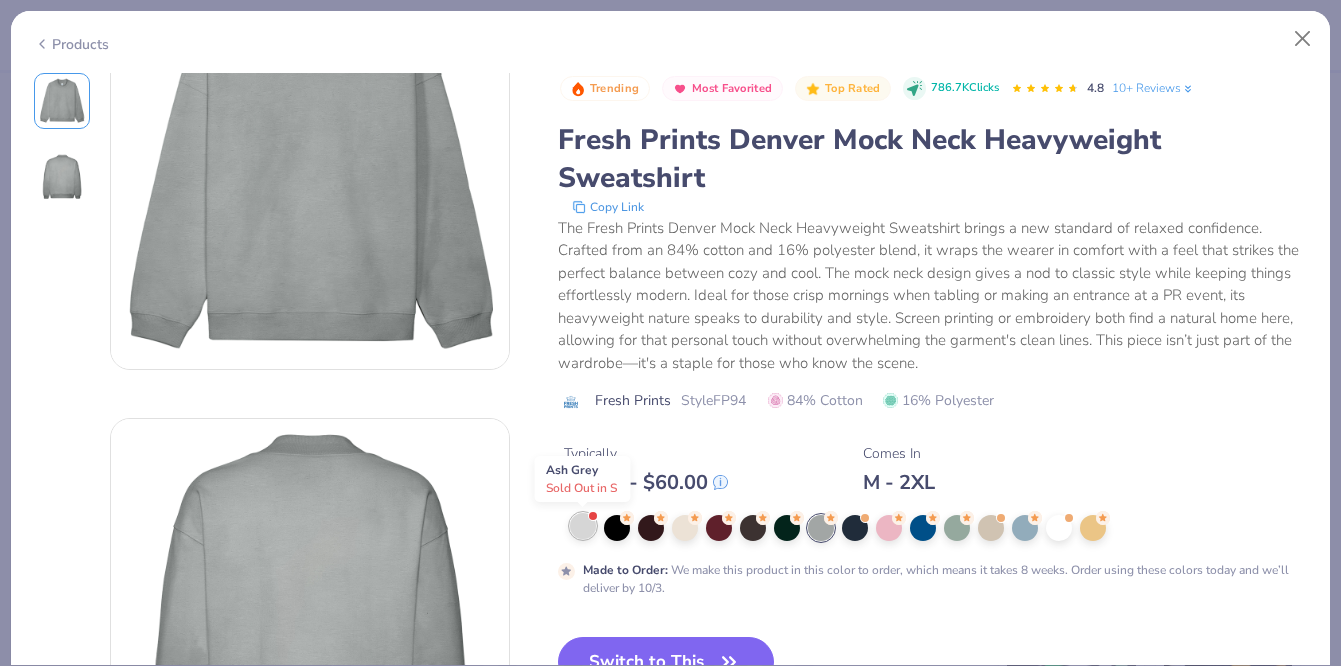 click at bounding box center [583, 526] 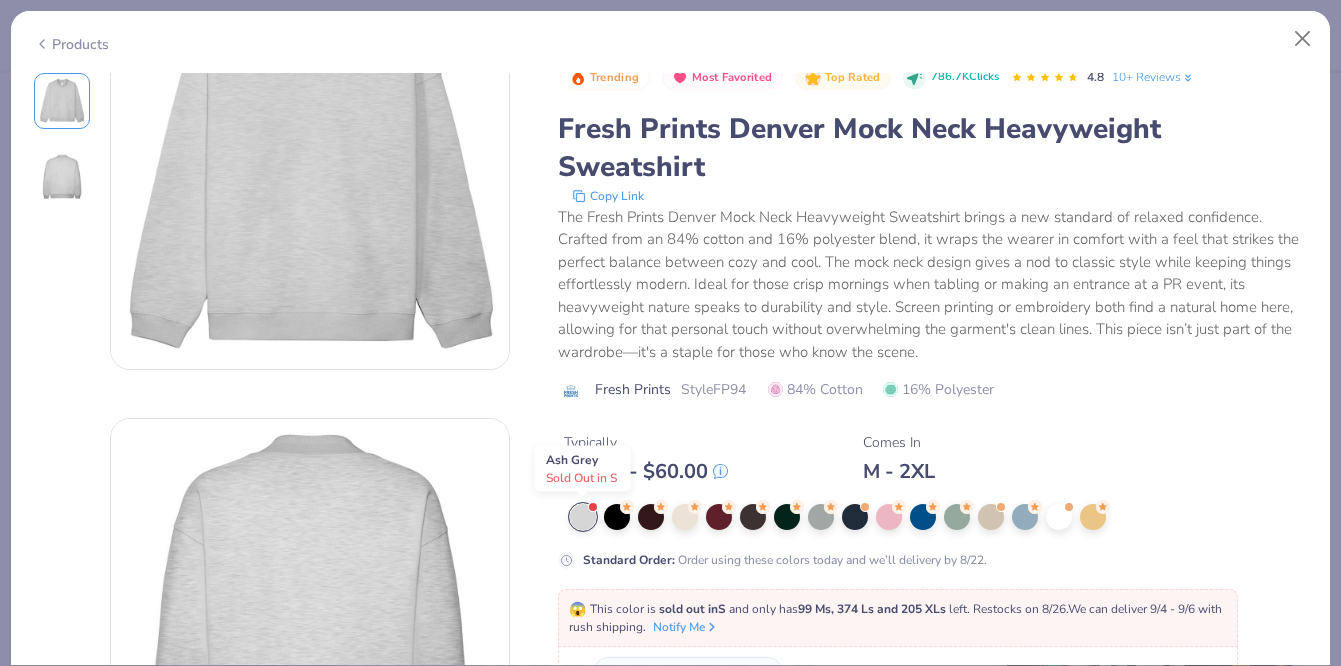 click at bounding box center [583, 517] 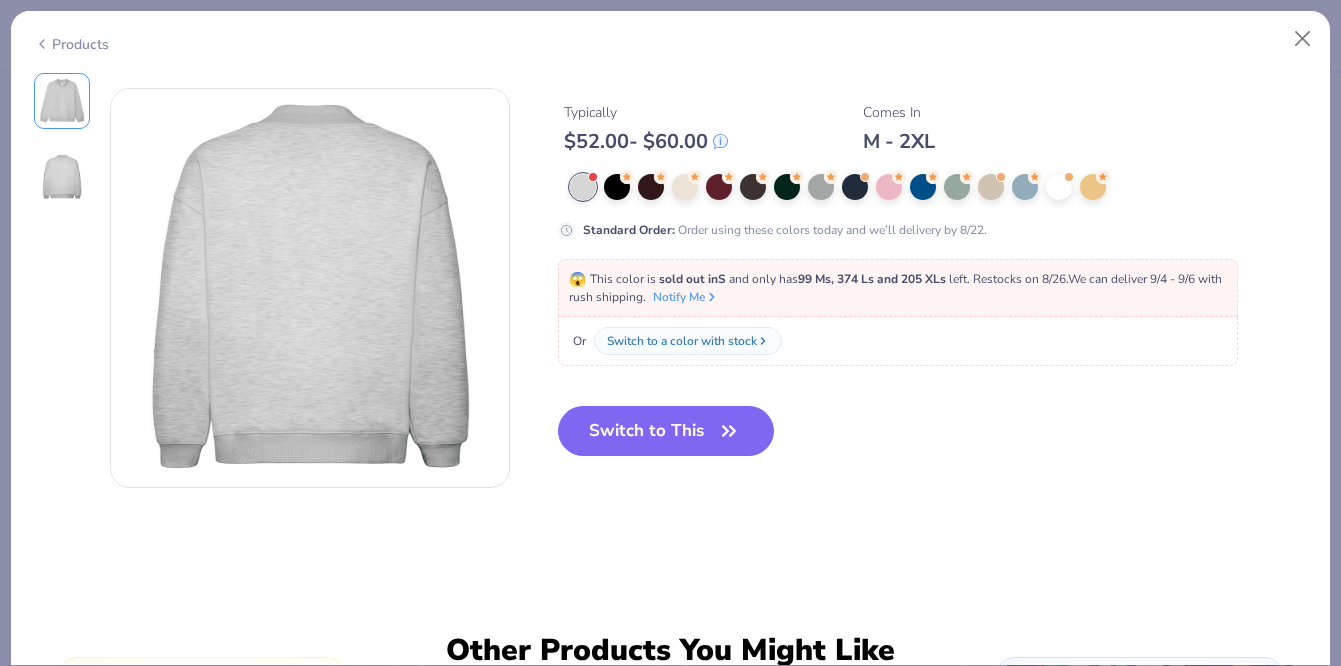 scroll, scrollTop: 460, scrollLeft: 0, axis: vertical 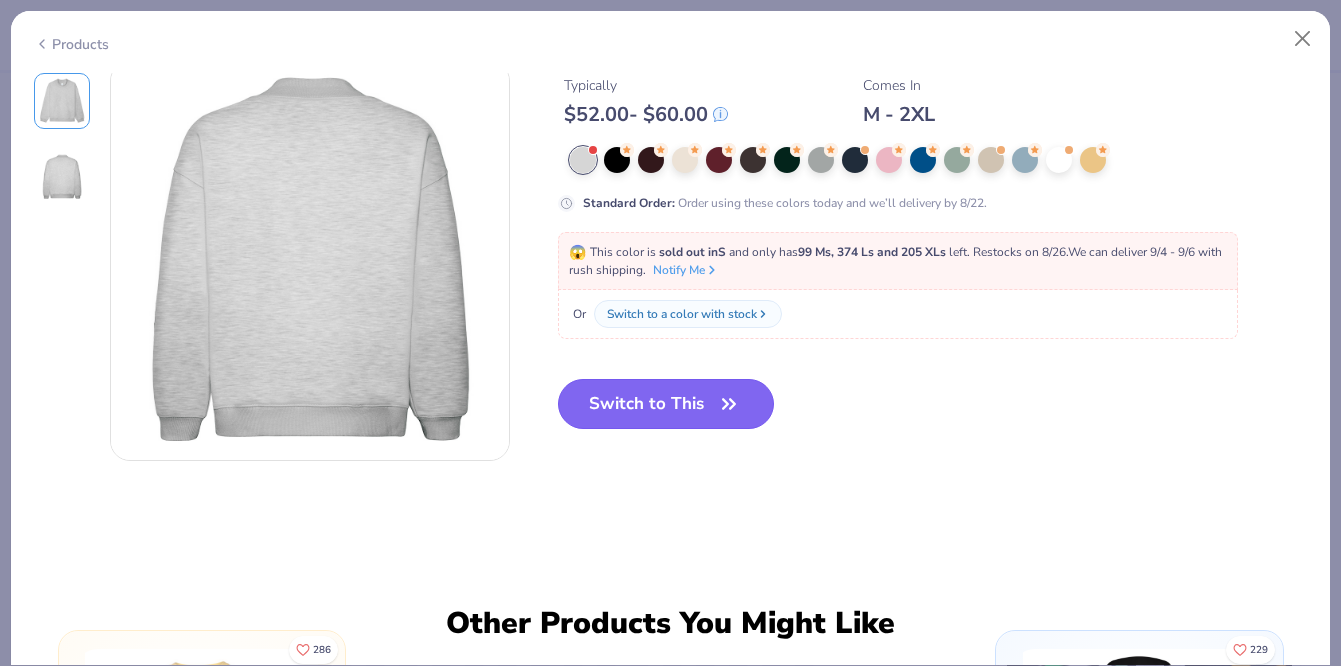 click on "Switch to This" at bounding box center [666, 404] 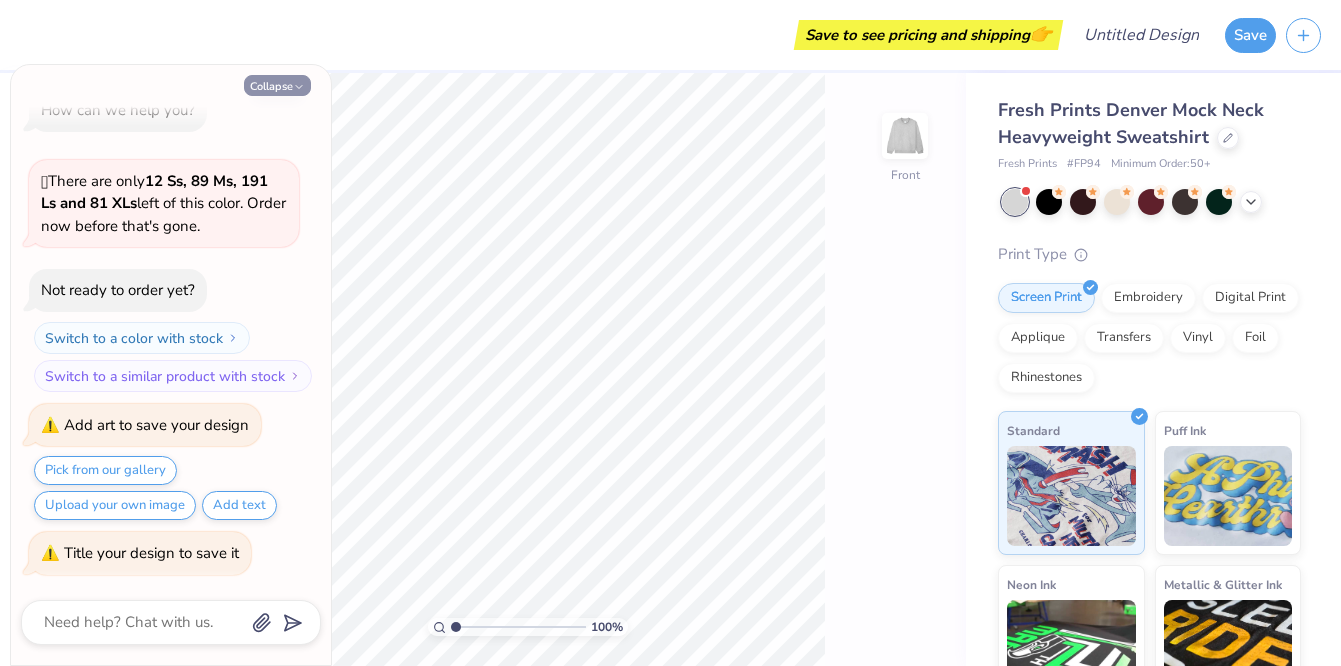 click on "Collapse" at bounding box center (277, 85) 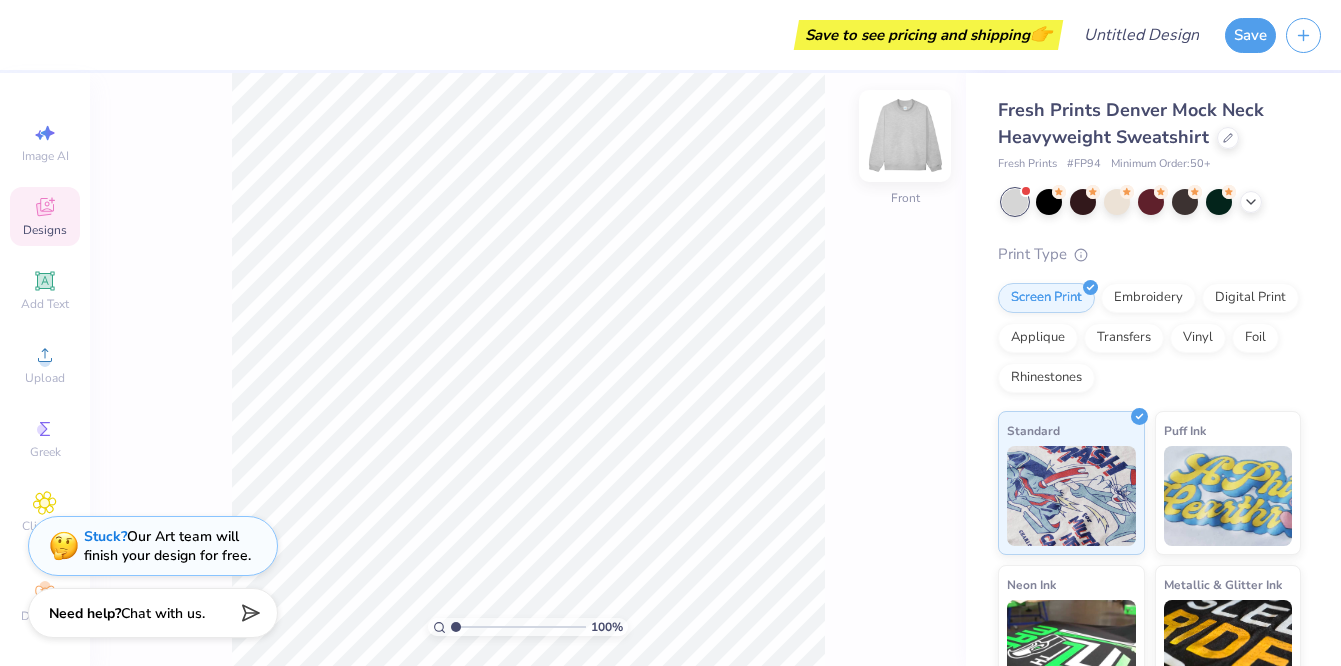 click at bounding box center (905, 136) 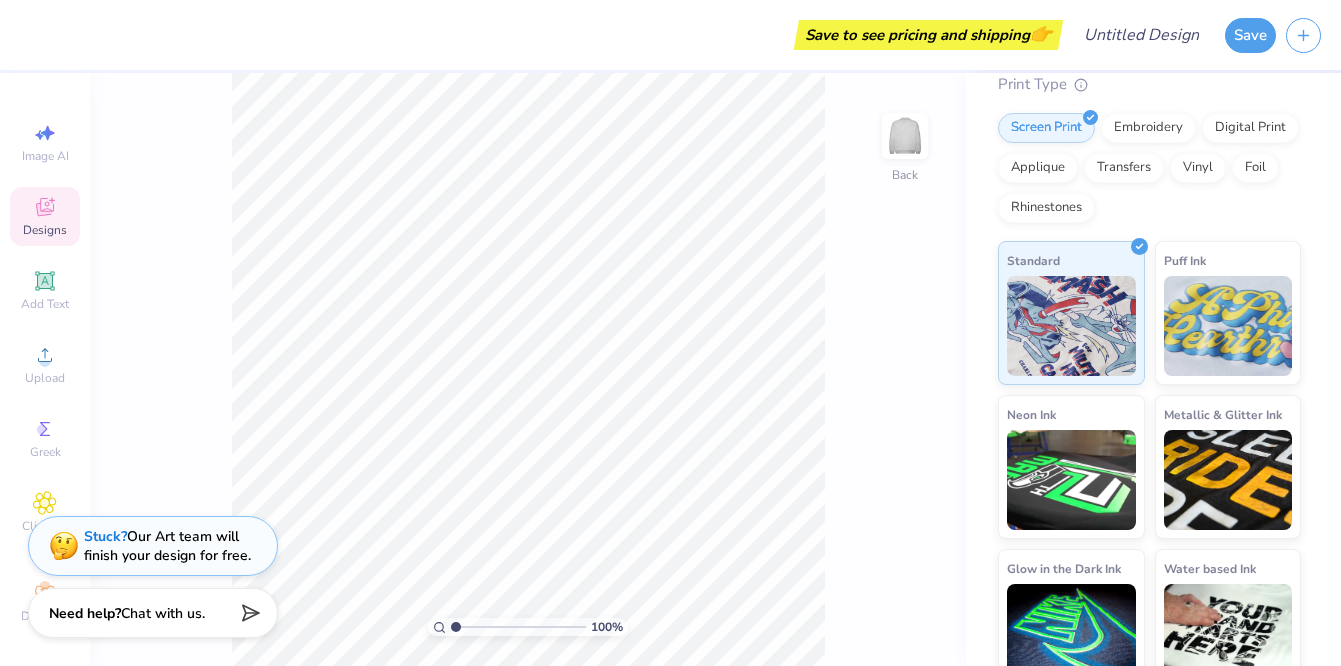 scroll, scrollTop: 172, scrollLeft: 0, axis: vertical 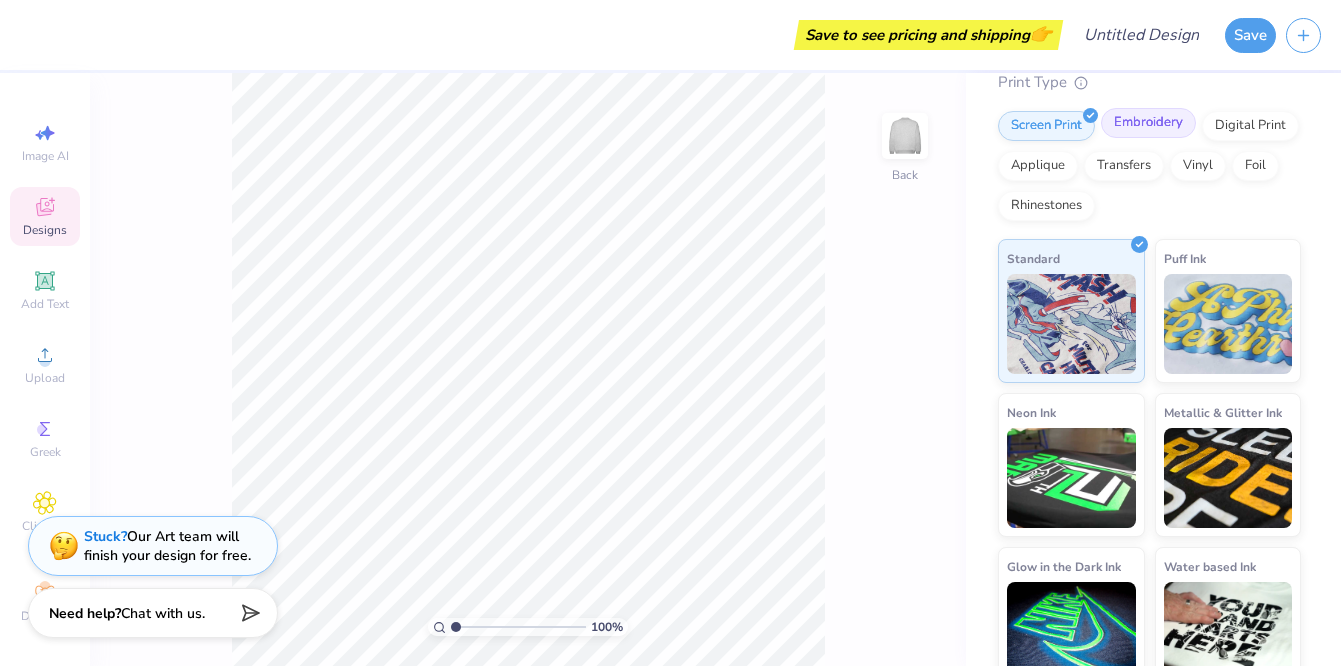 click on "Embroidery" at bounding box center (1148, 123) 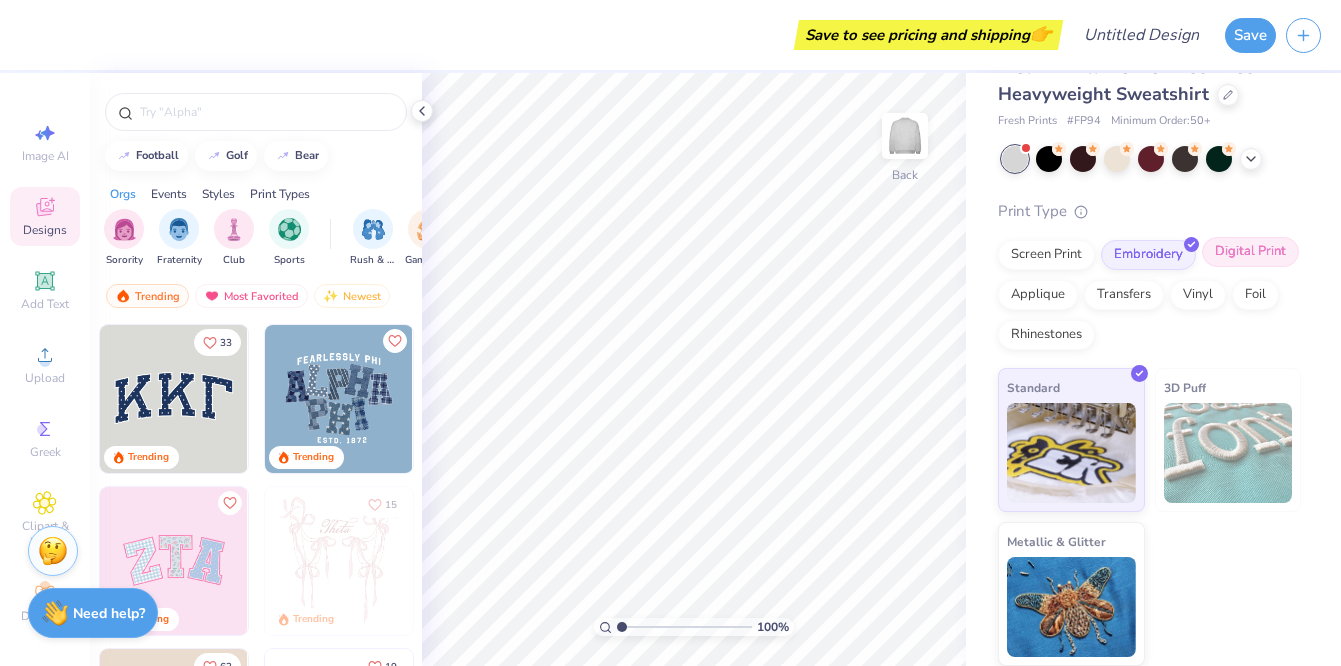 click on "Digital Print" at bounding box center (1250, 252) 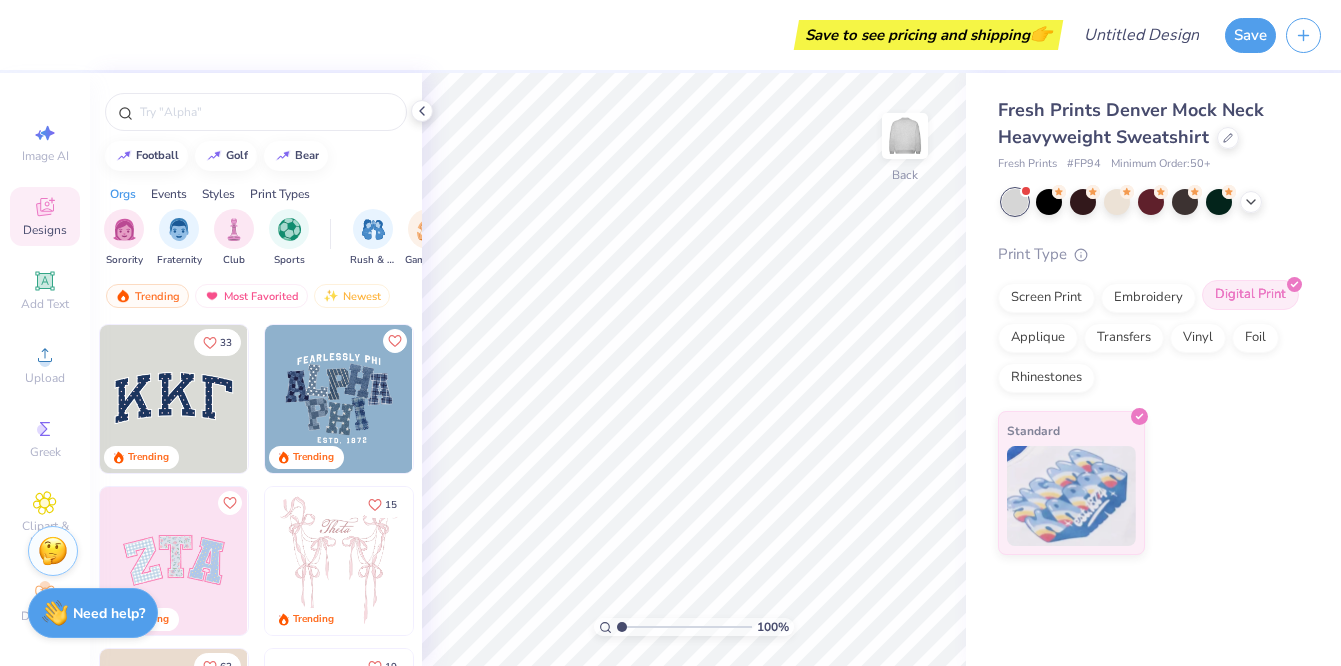 scroll, scrollTop: 0, scrollLeft: 0, axis: both 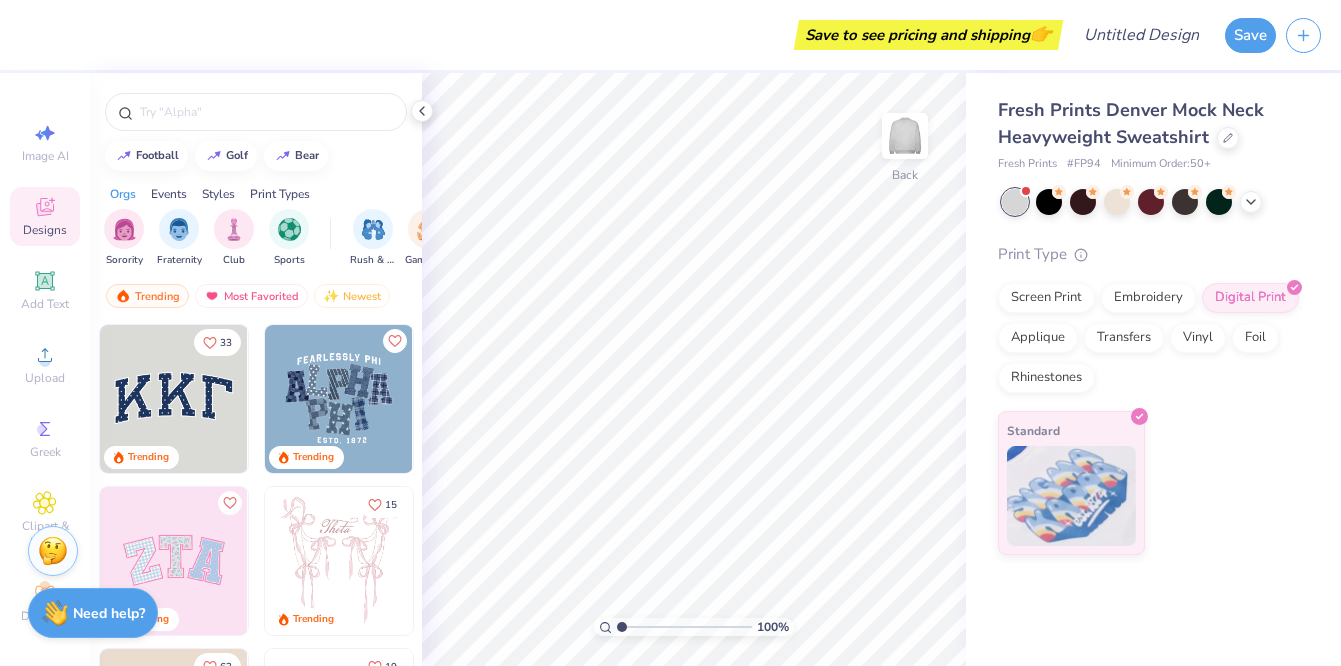 click on "Applique" at bounding box center (1038, 338) 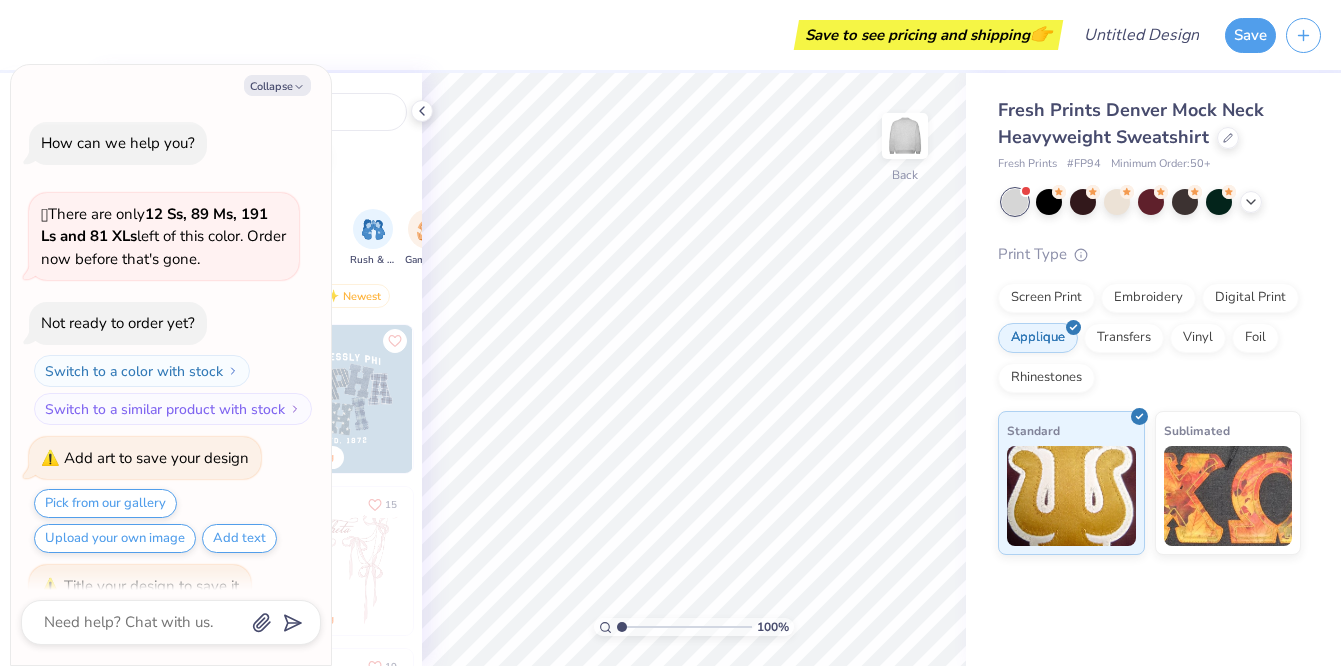 scroll, scrollTop: 155, scrollLeft: 0, axis: vertical 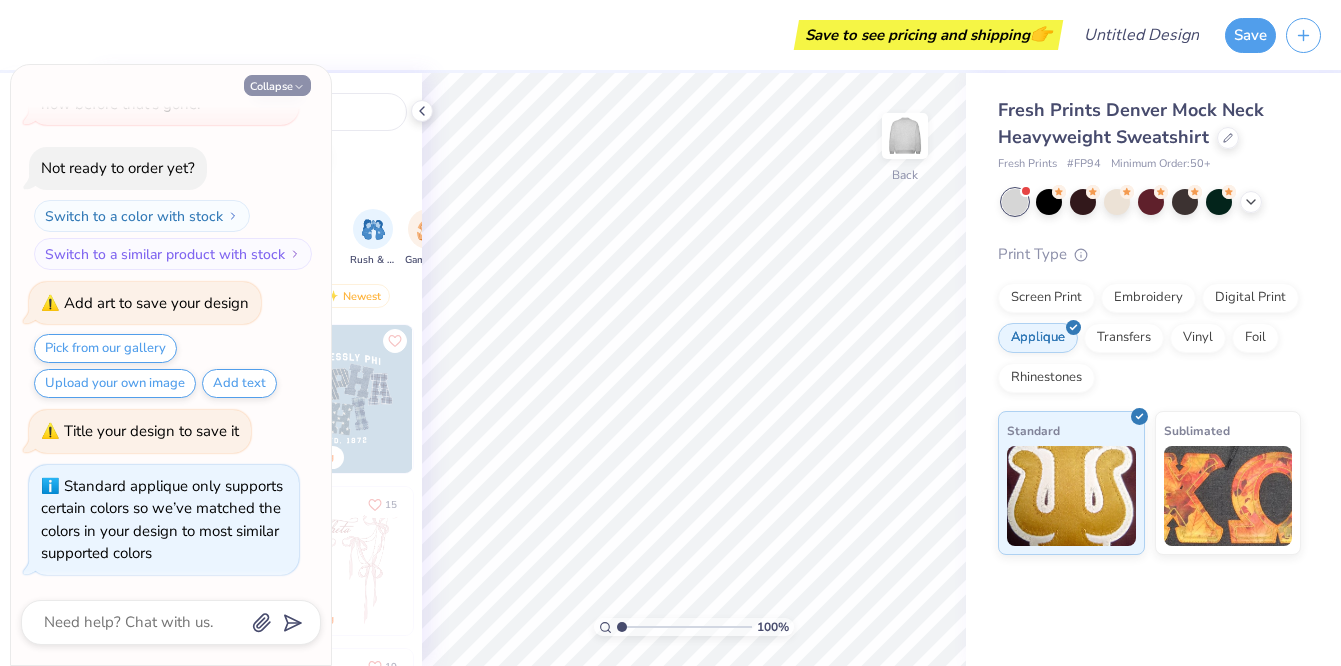 click on "Collapse" at bounding box center (277, 85) 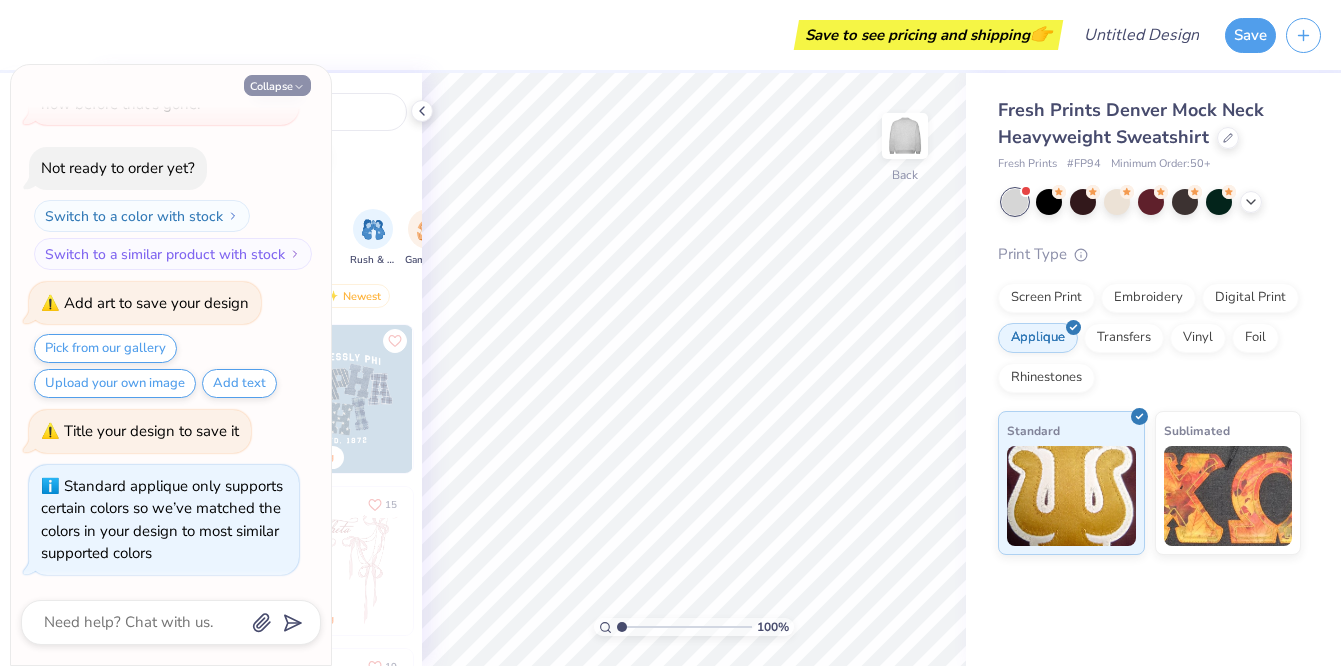 type on "x" 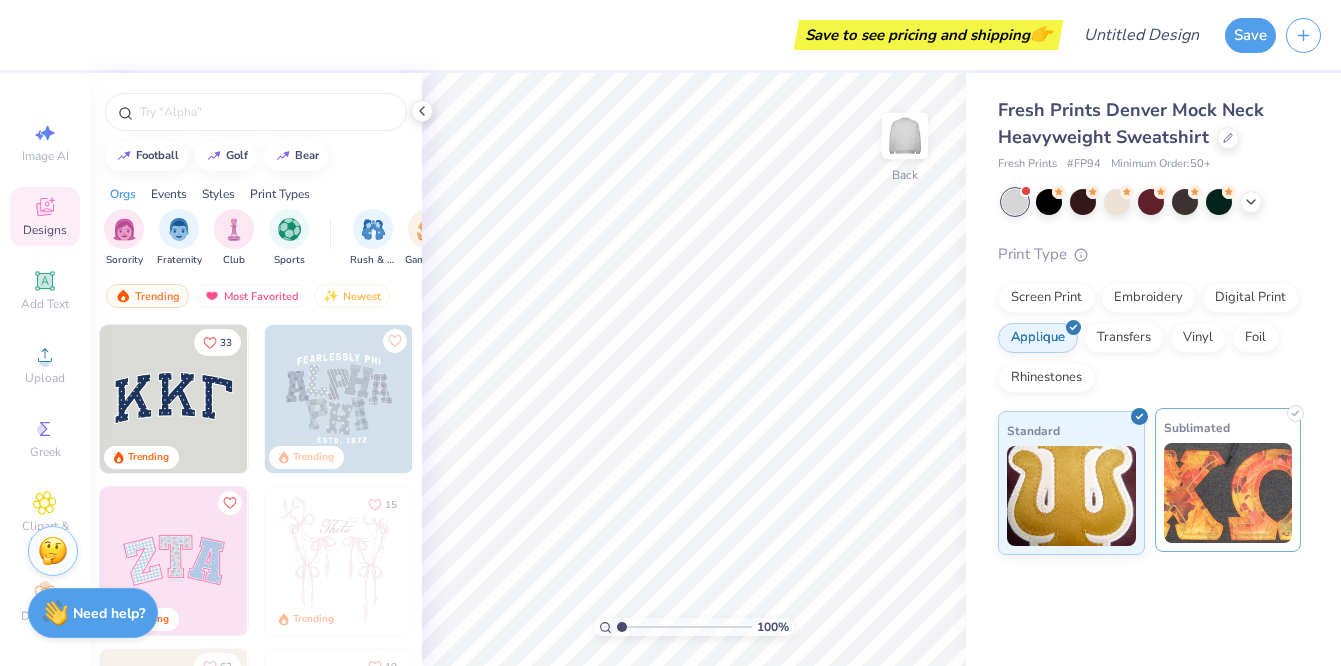 click at bounding box center [1228, 493] 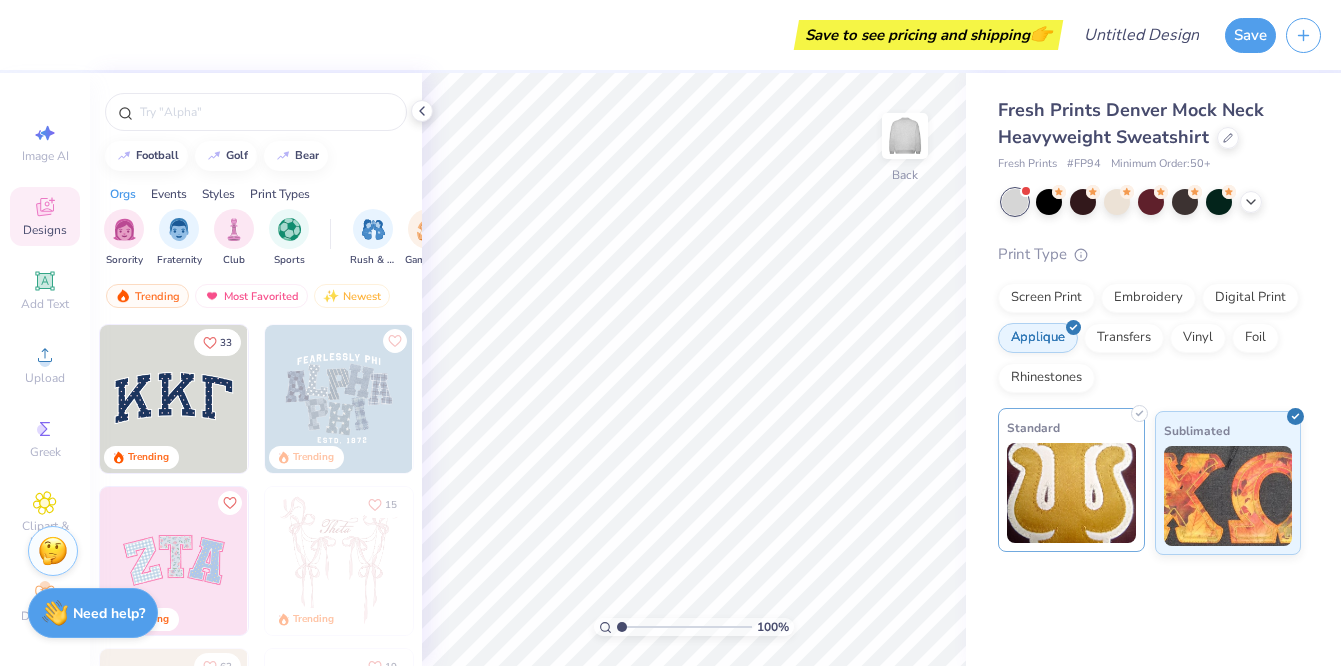 click at bounding box center [1071, 493] 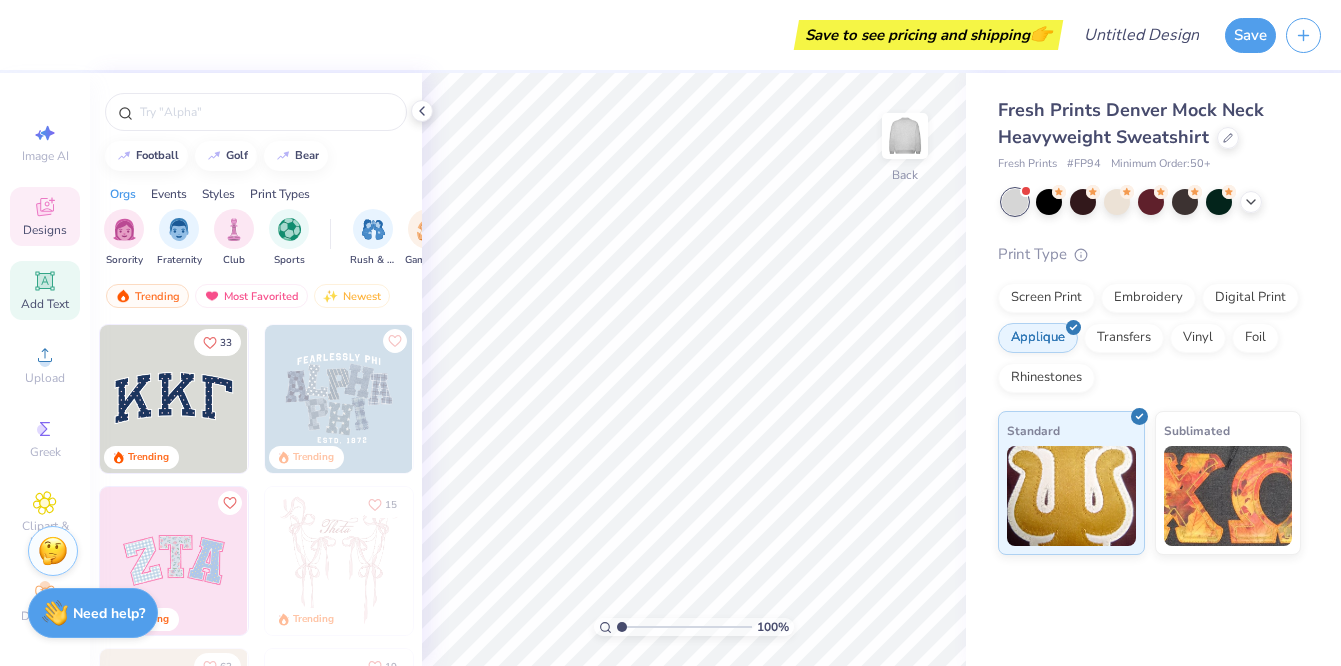 click 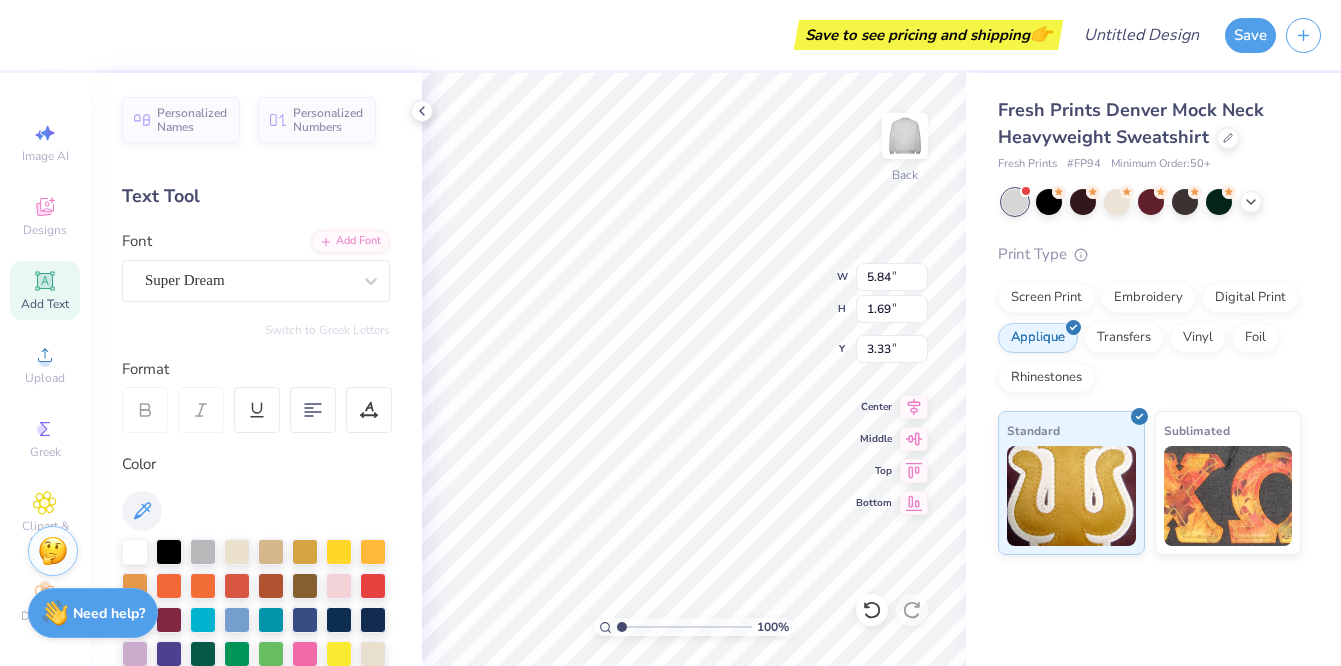 type on "3.35" 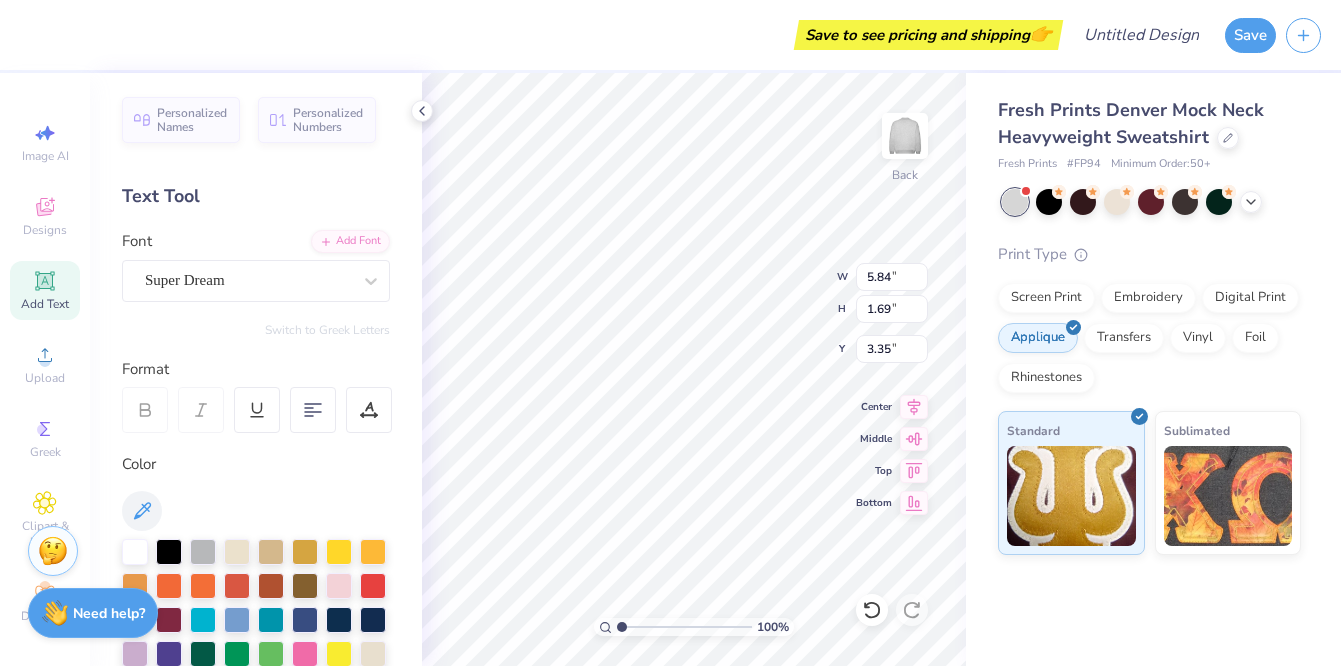 scroll, scrollTop: 0, scrollLeft: 0, axis: both 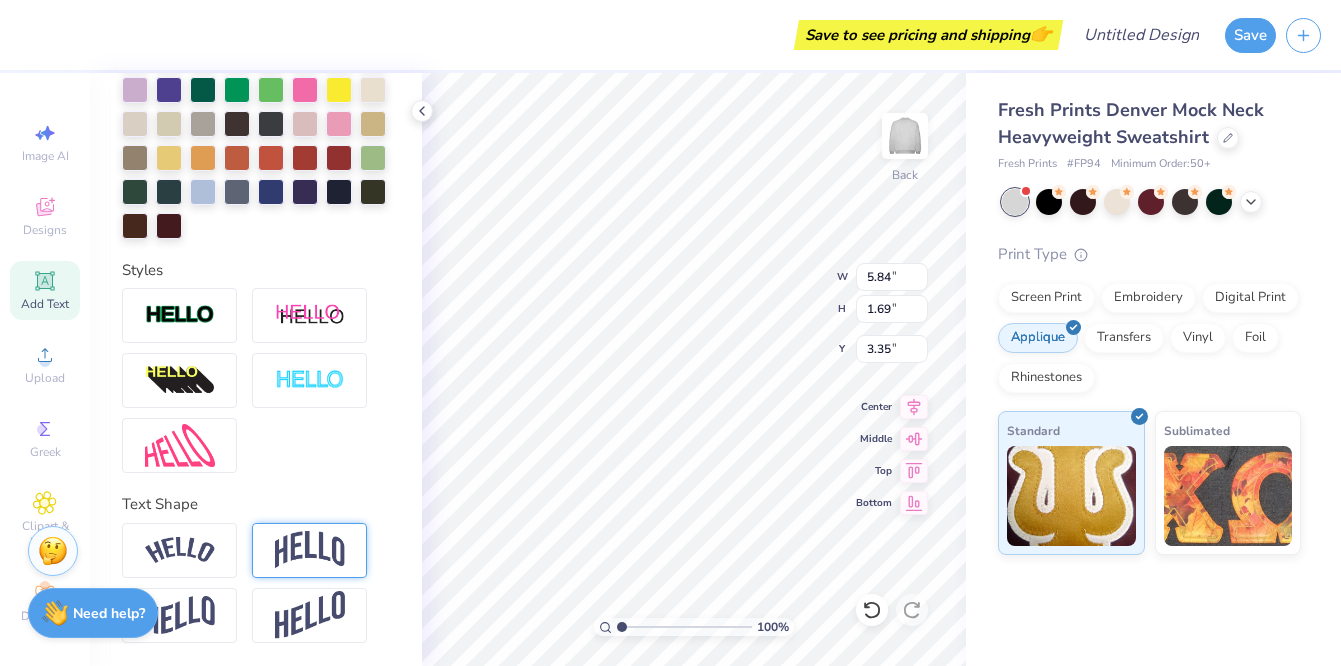 type on "UC BERKELEY" 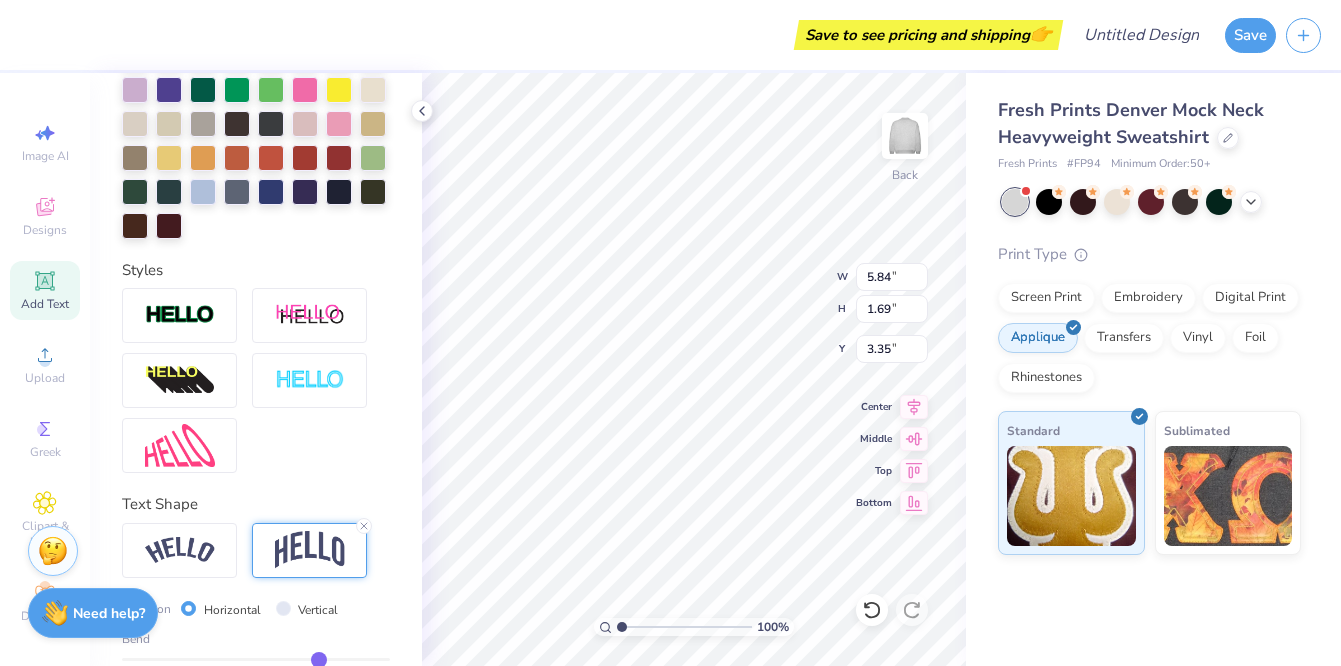 scroll, scrollTop: 0, scrollLeft: 0, axis: both 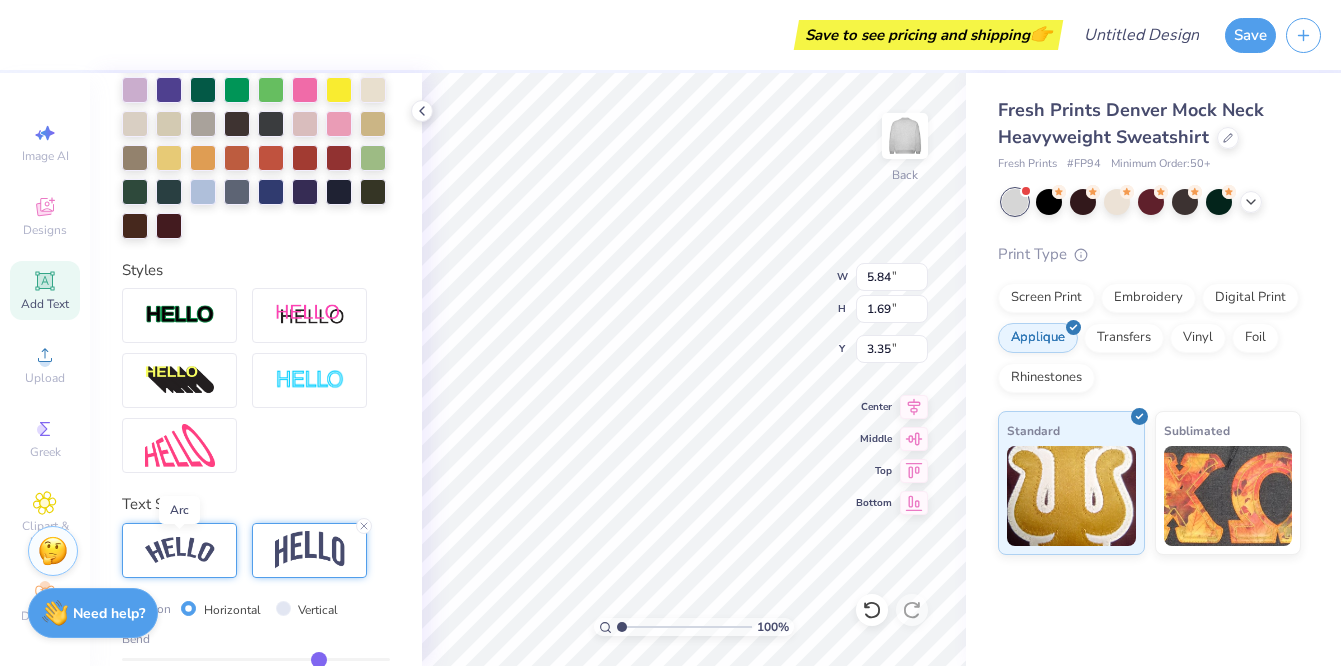 click at bounding box center (180, 550) 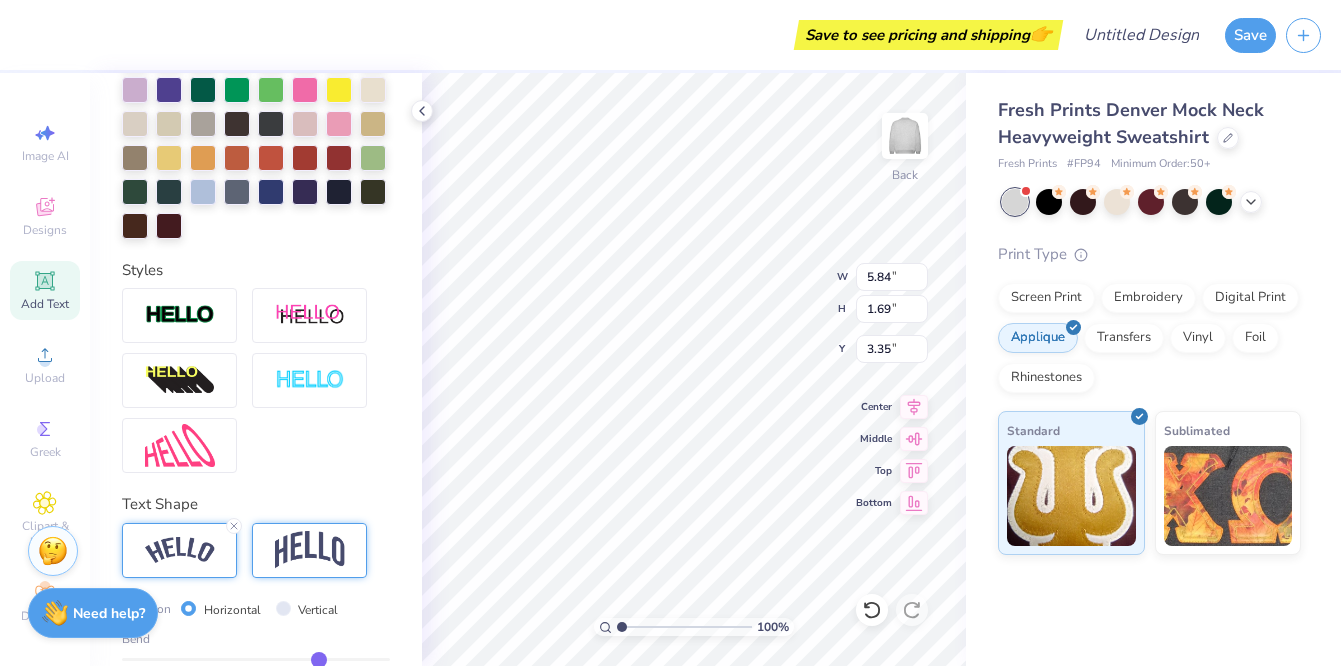 click at bounding box center (310, 550) 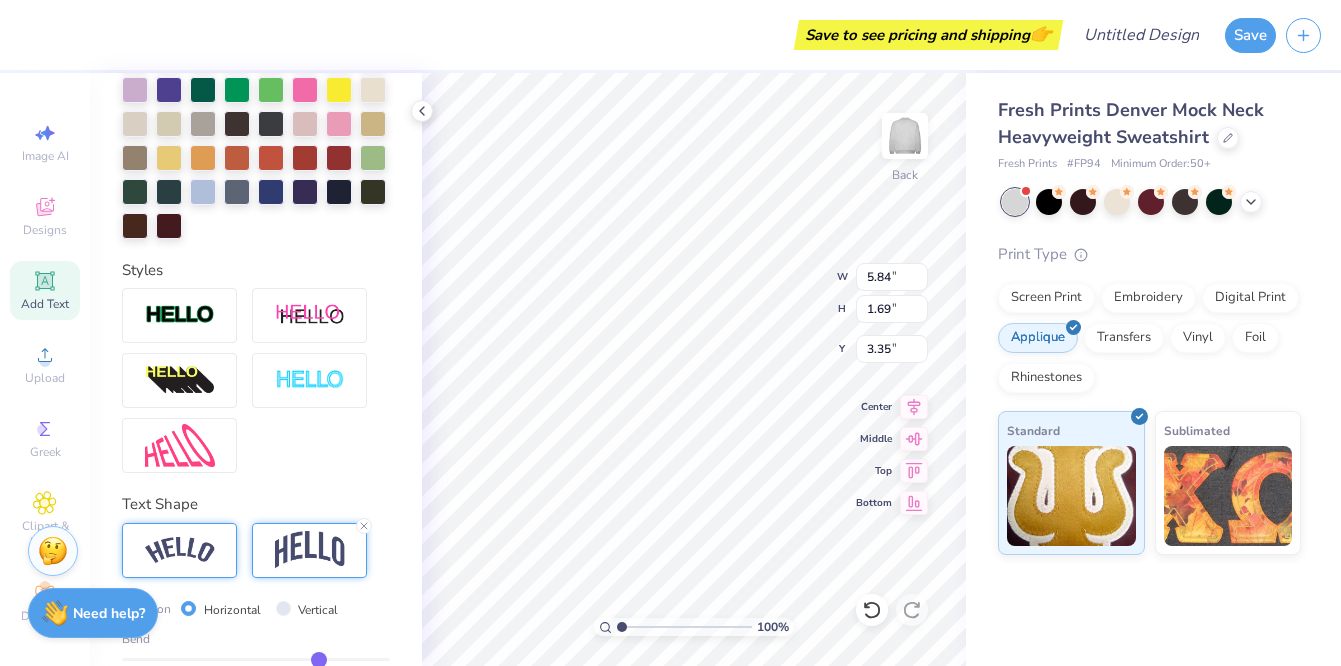 click at bounding box center [179, 550] 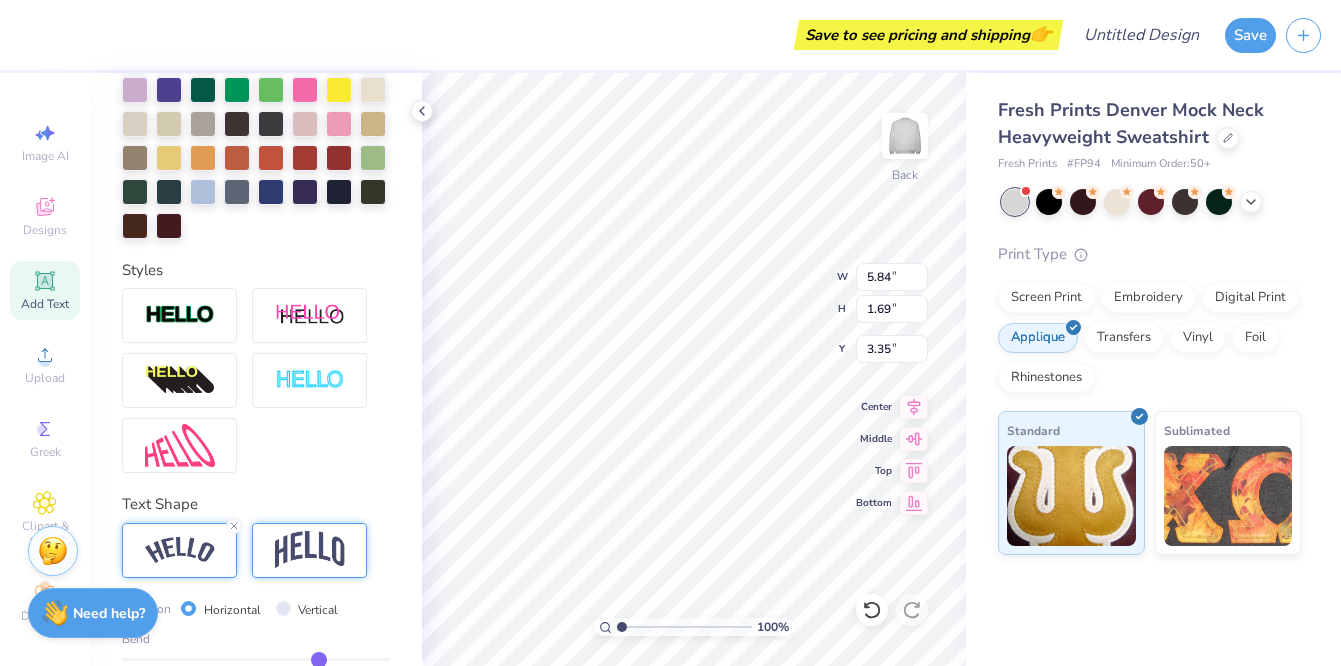 click at bounding box center [310, 550] 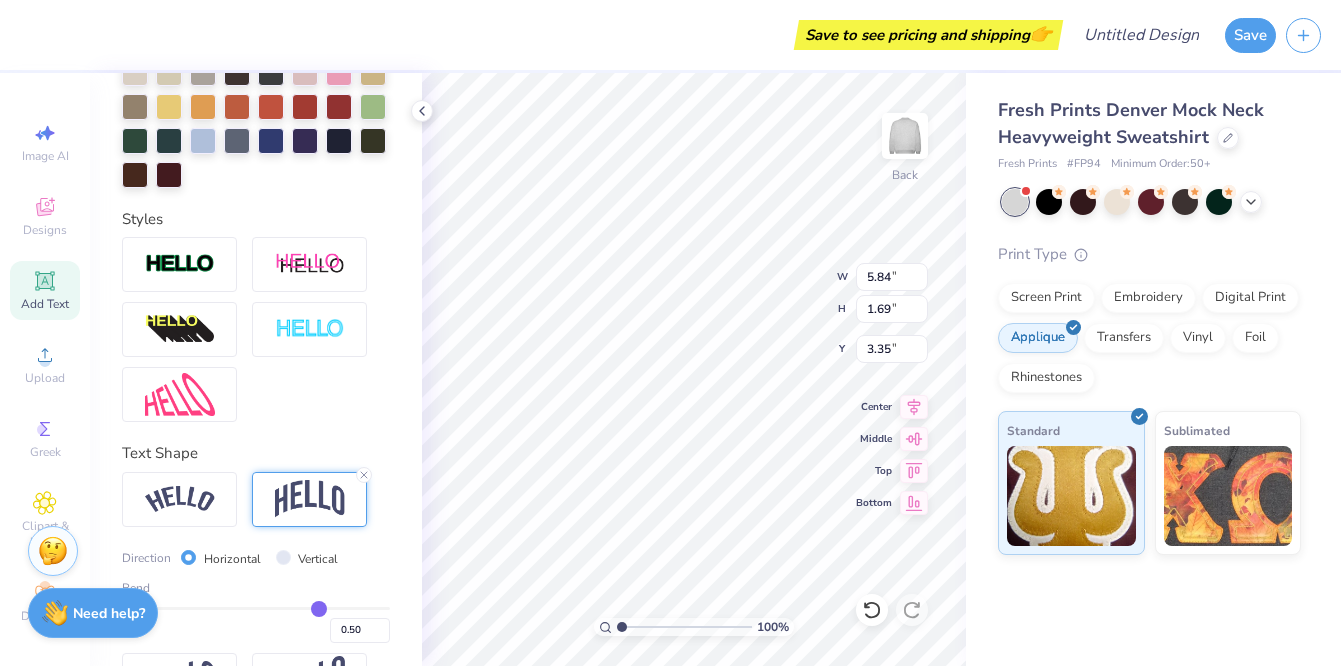 scroll, scrollTop: 681, scrollLeft: 0, axis: vertical 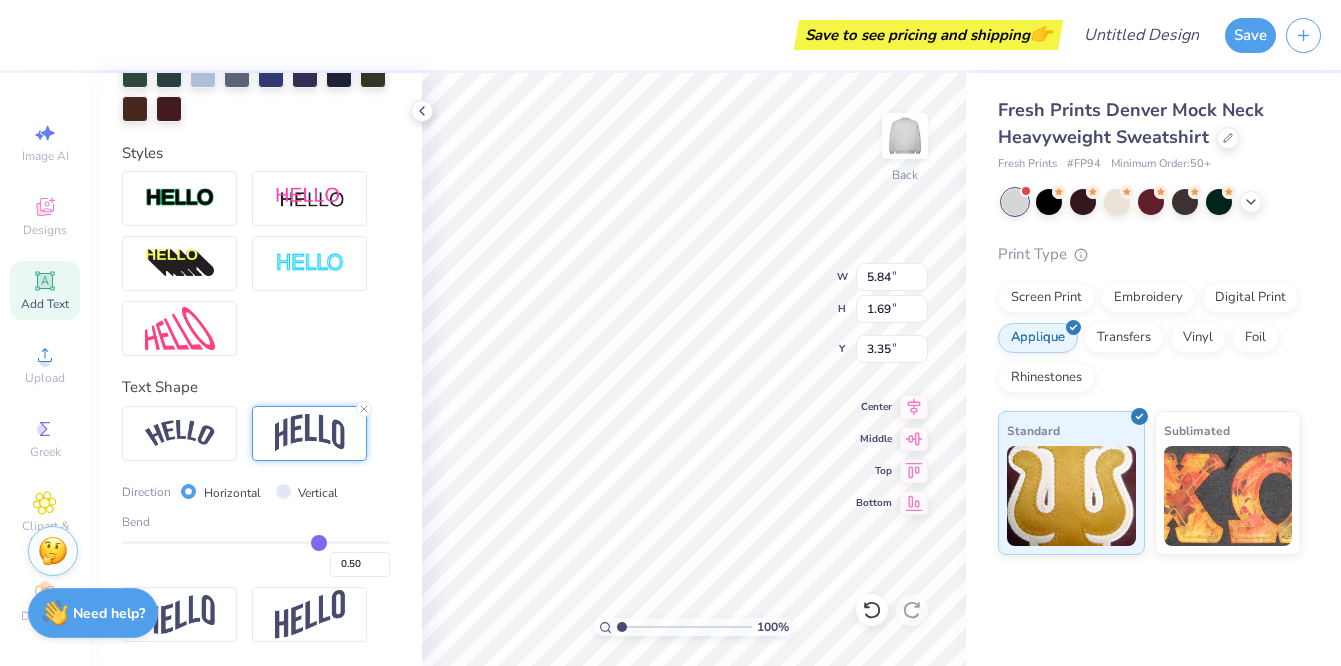 type on "0.48" 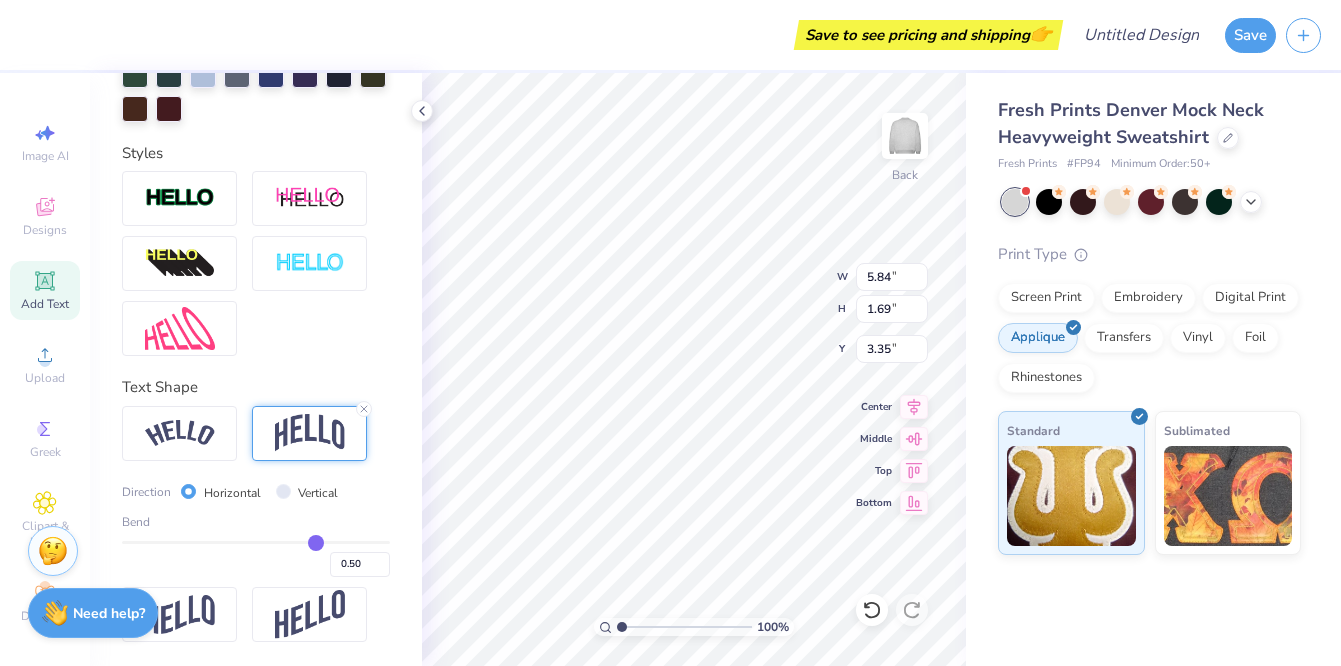type on "0.48" 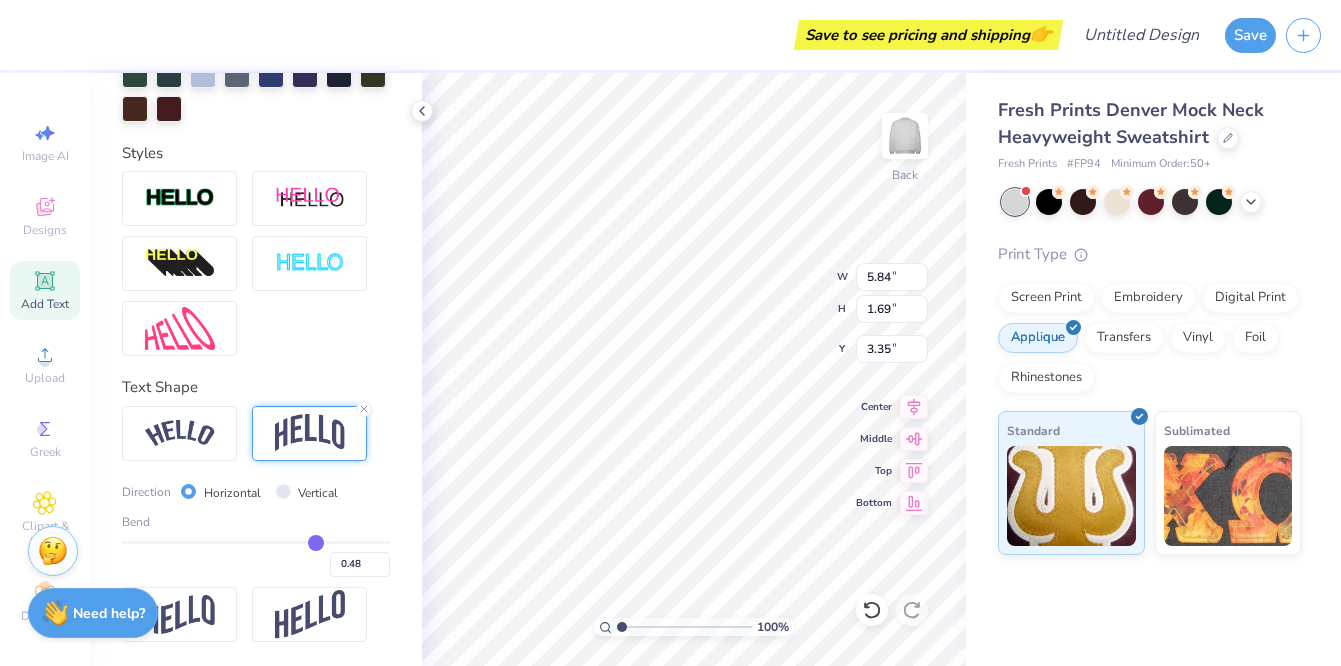 type on "0.44" 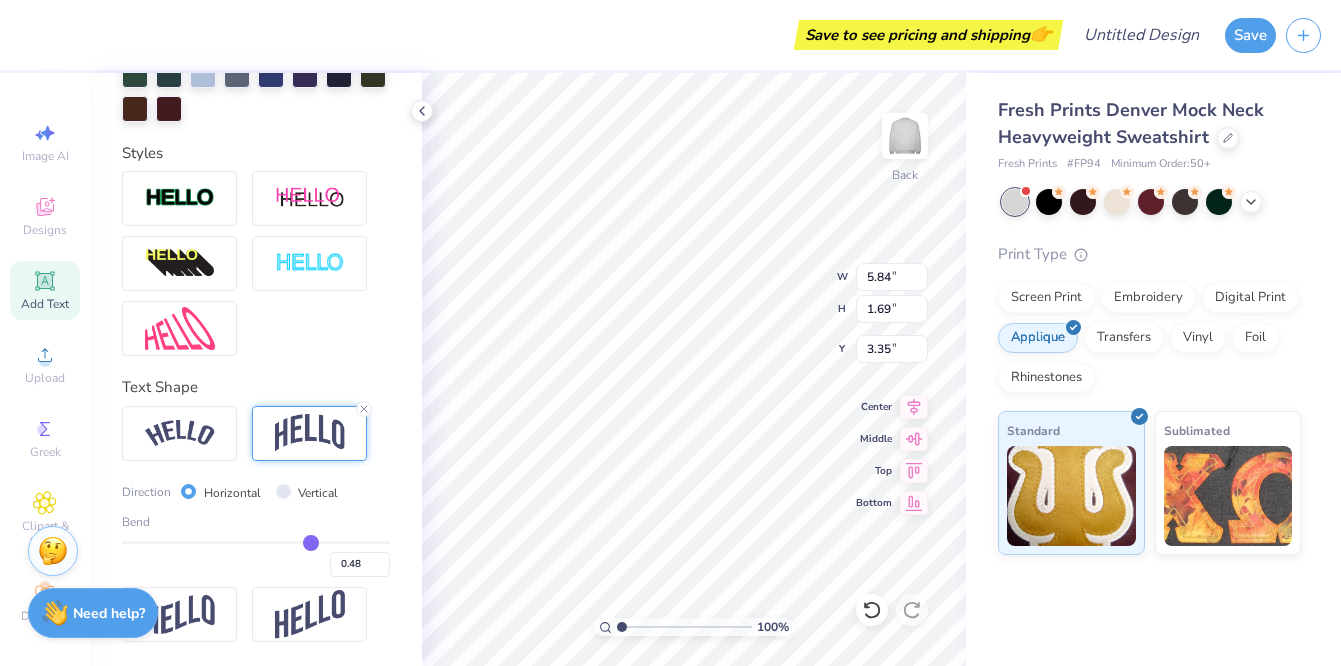 type on "0.44" 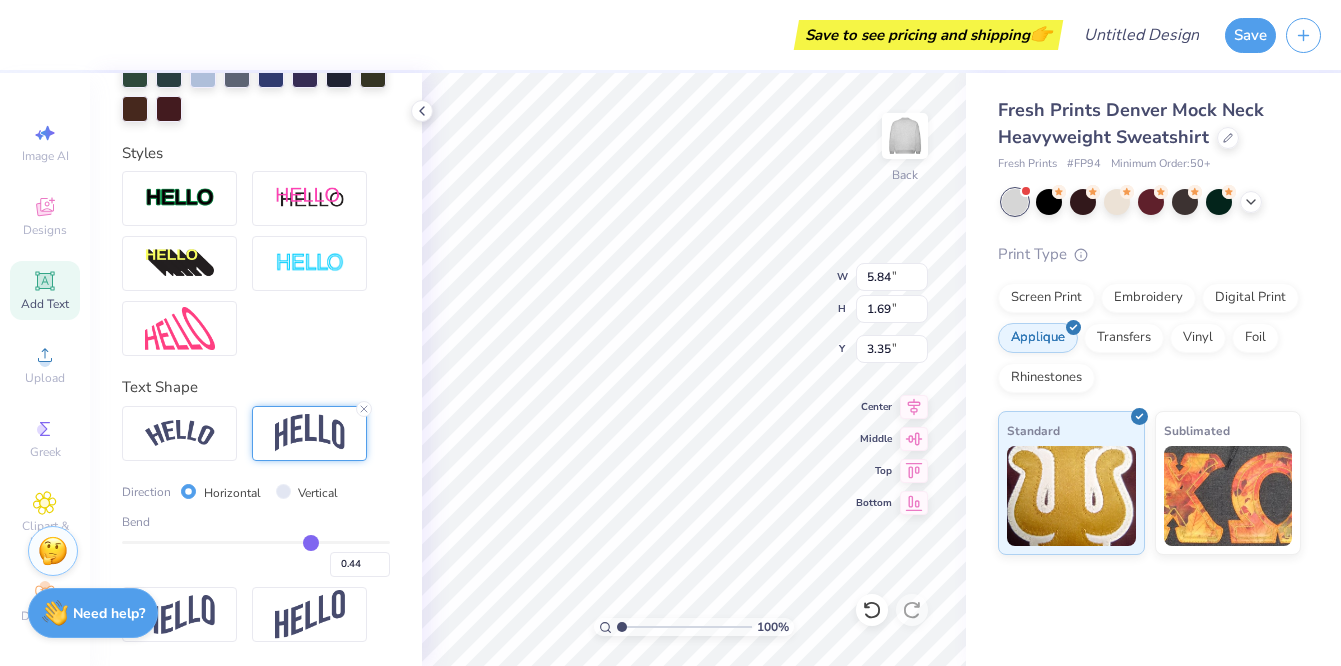 type on "0.42" 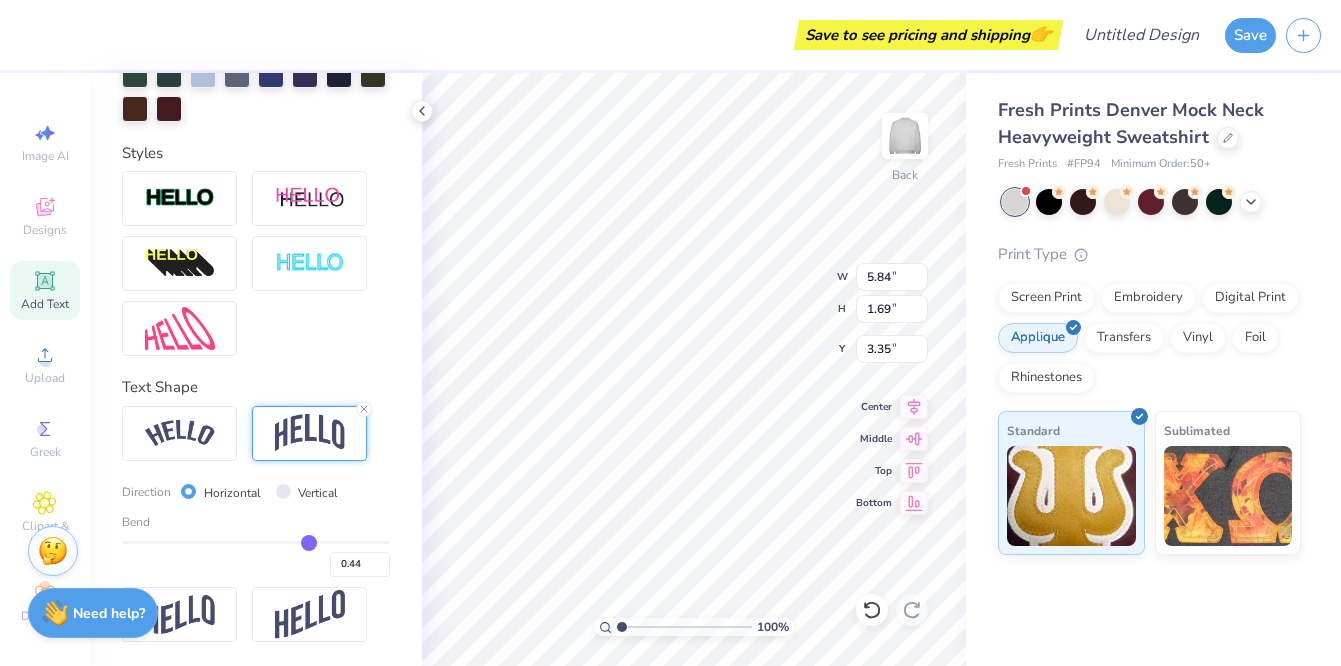 type on "0.42" 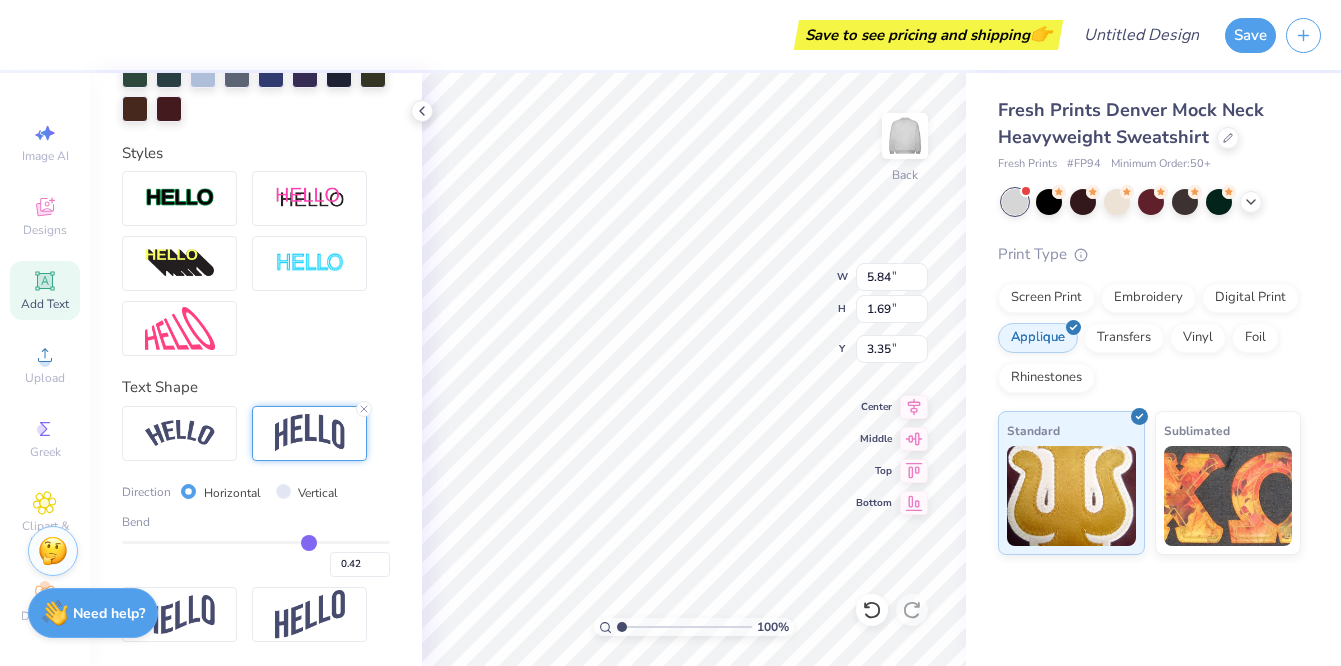 type on "0.39" 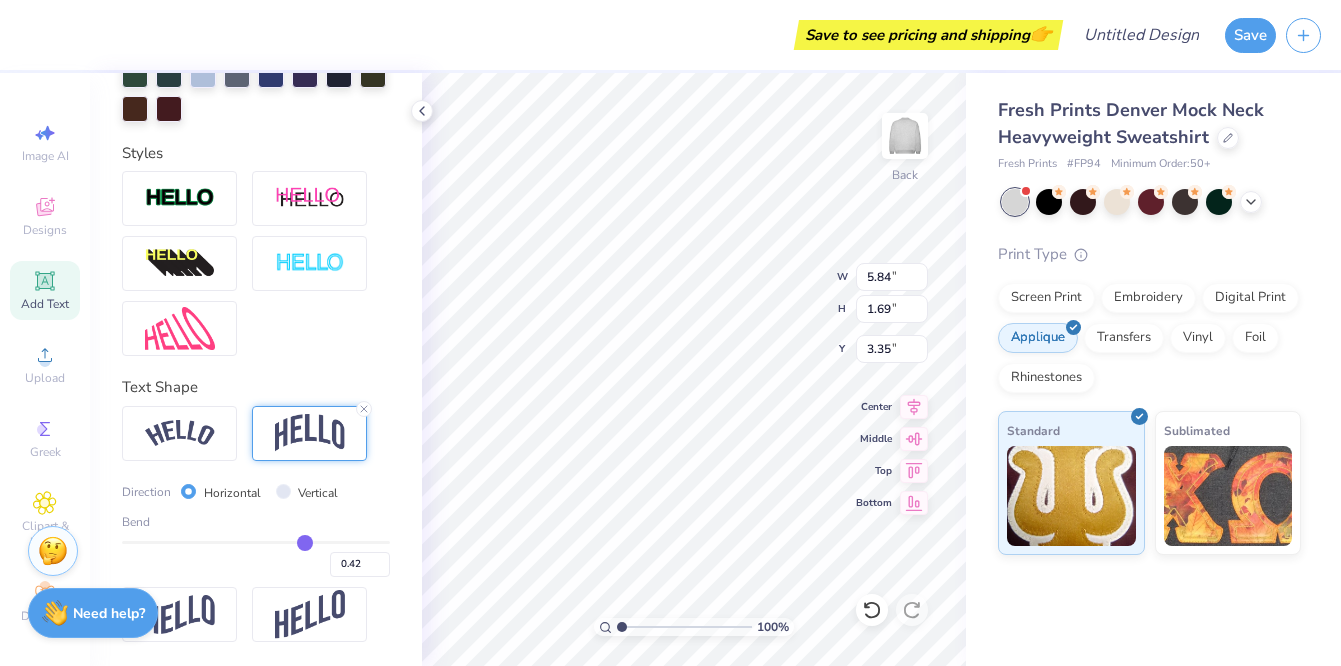 type on "0.39" 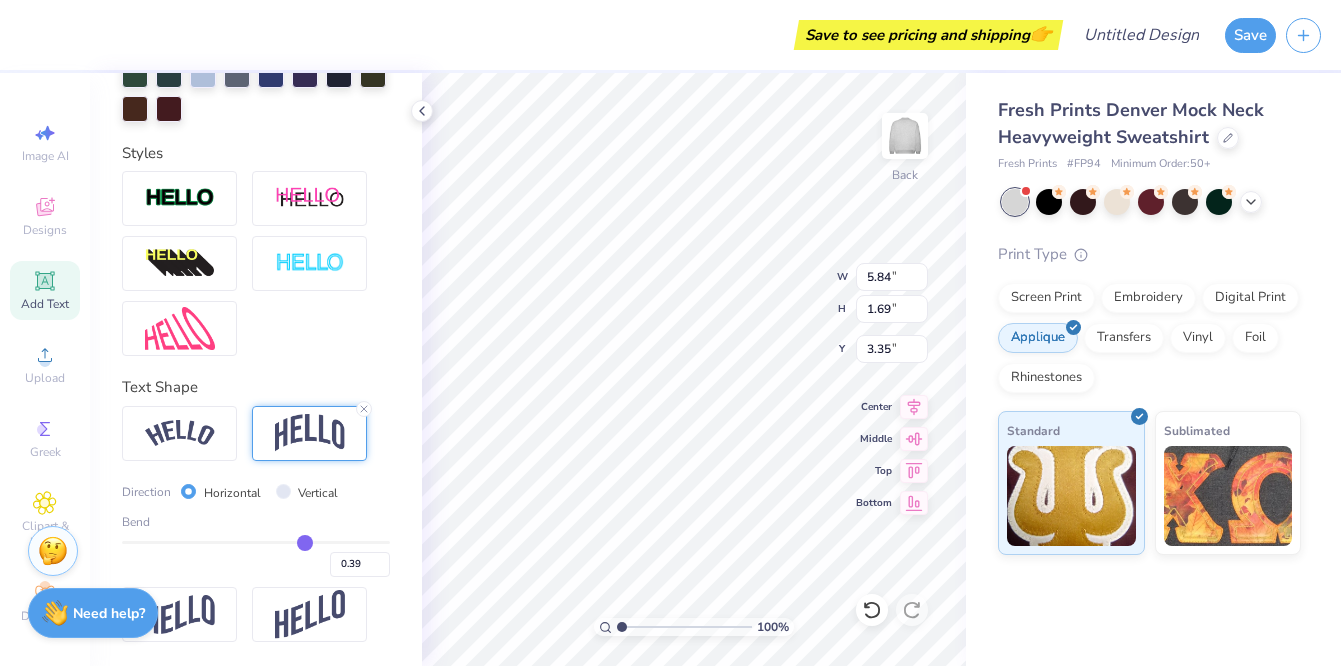type on "0.36" 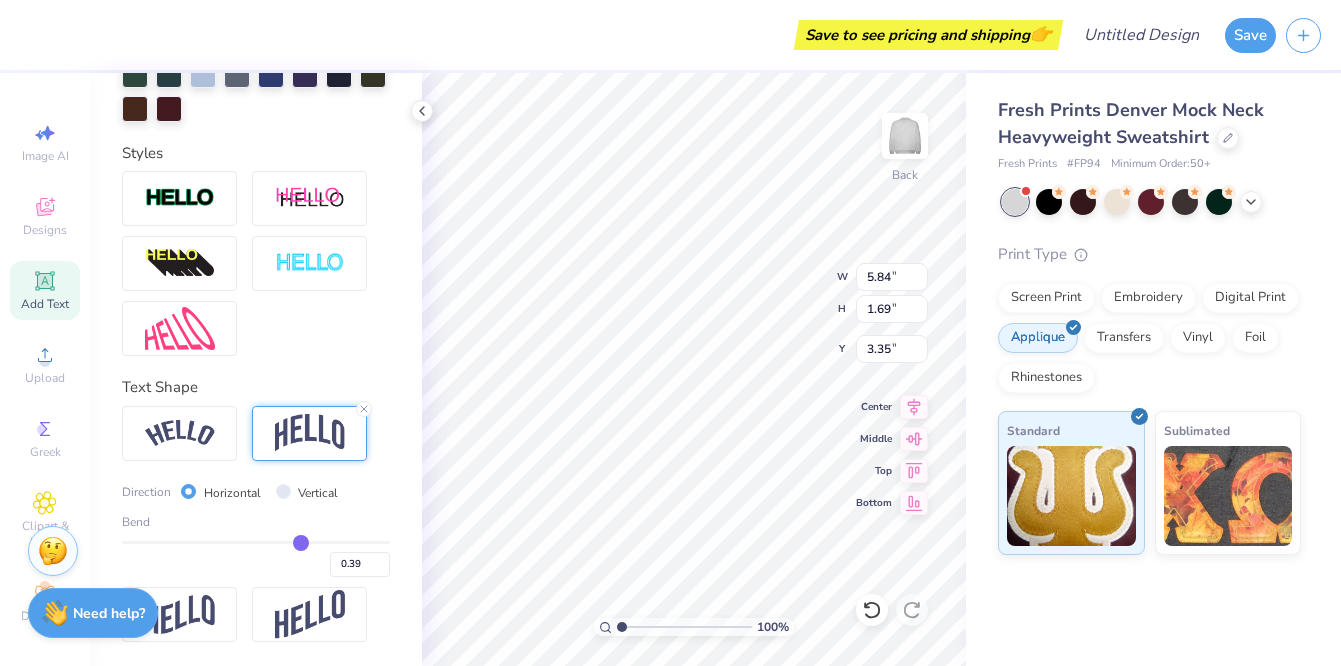 type on "0.36" 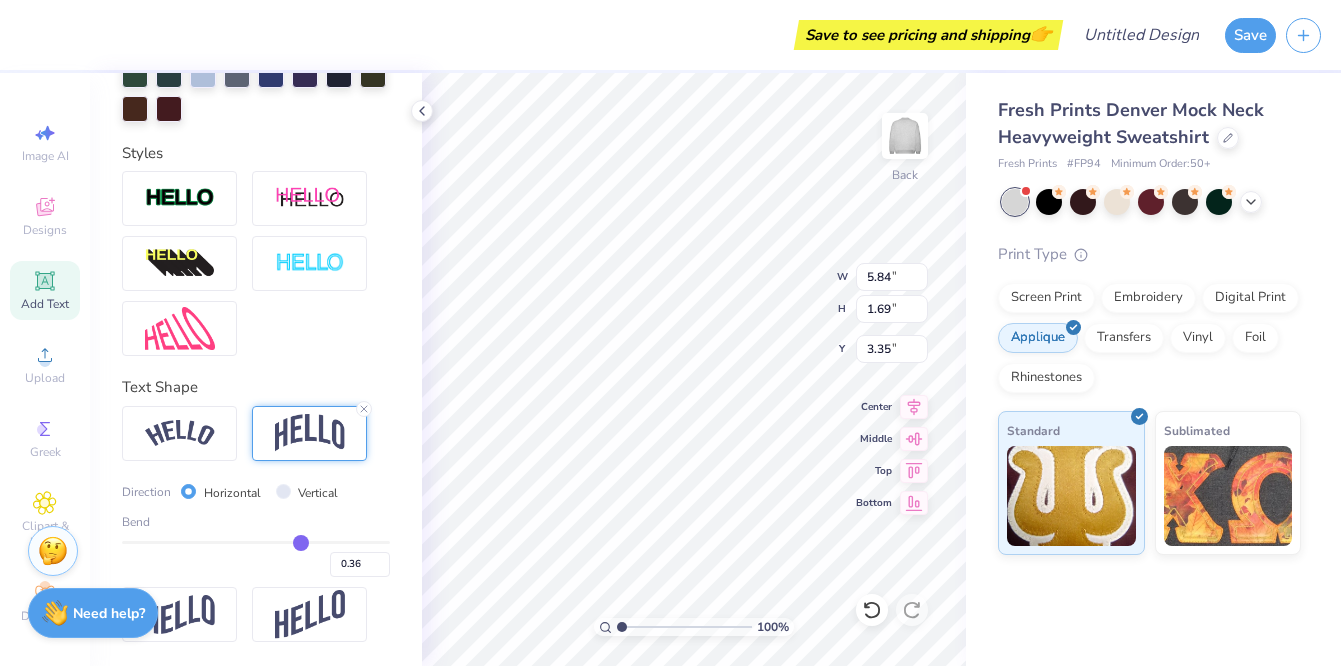 type on "0.33" 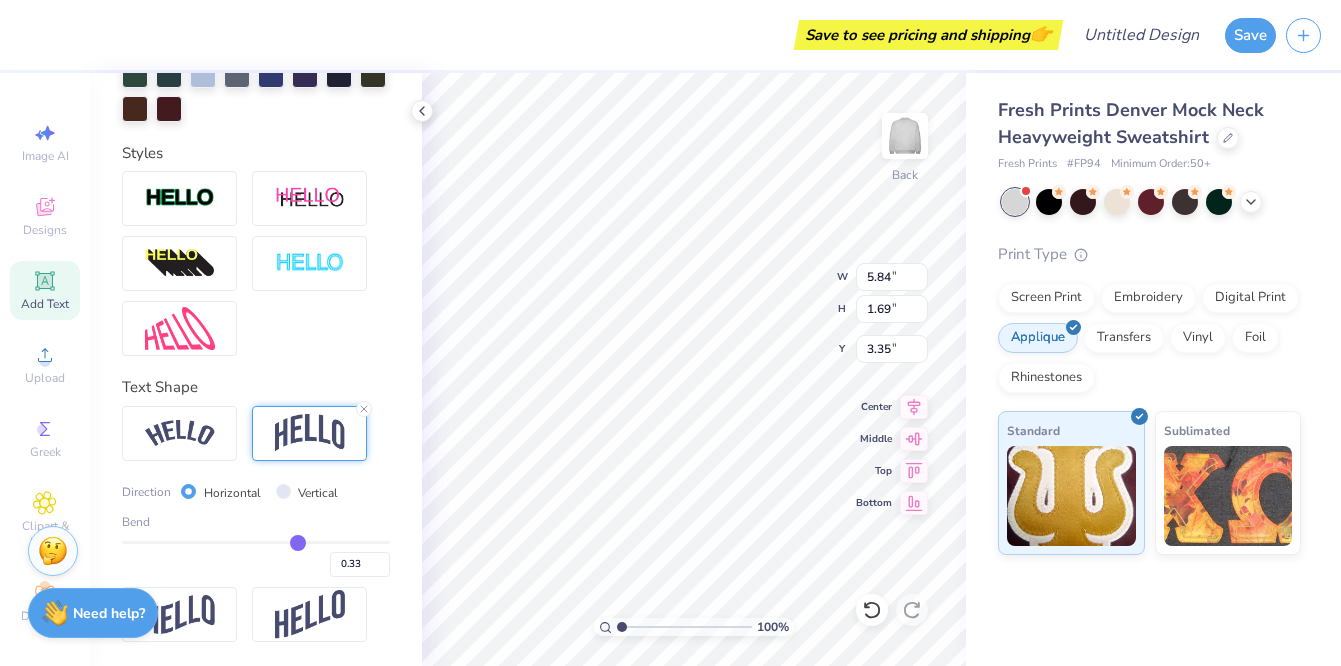 type on "0.3" 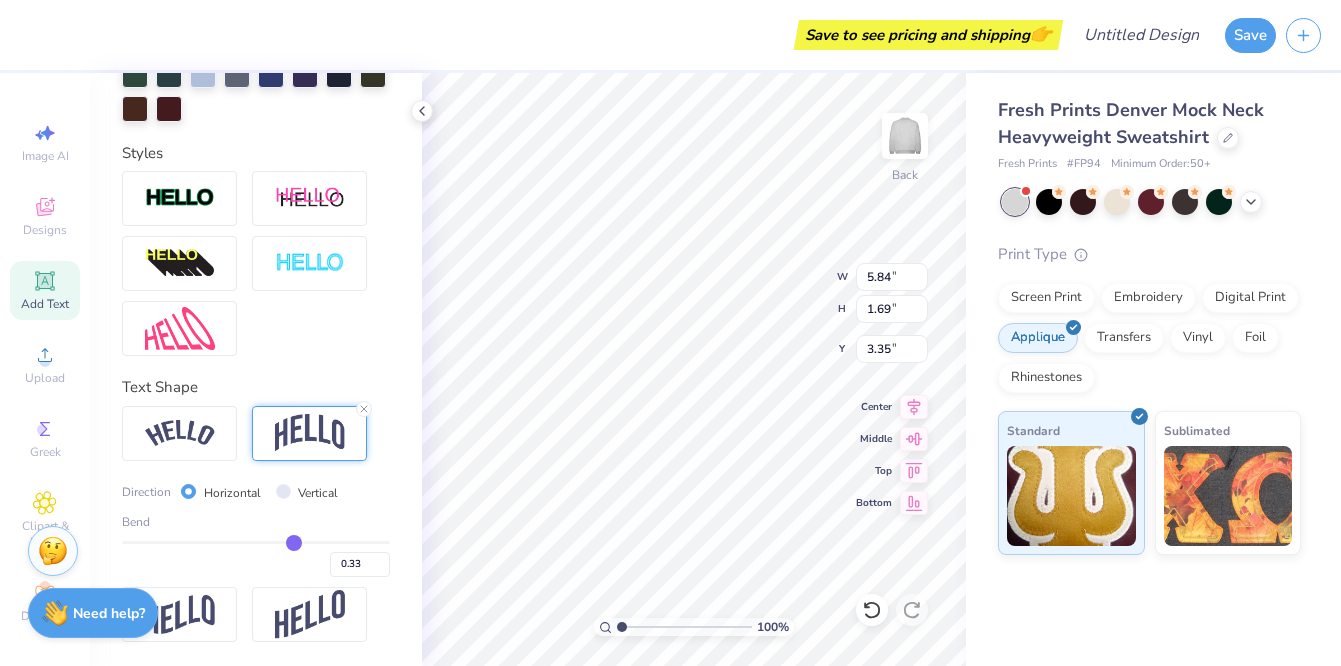 type on "0.30" 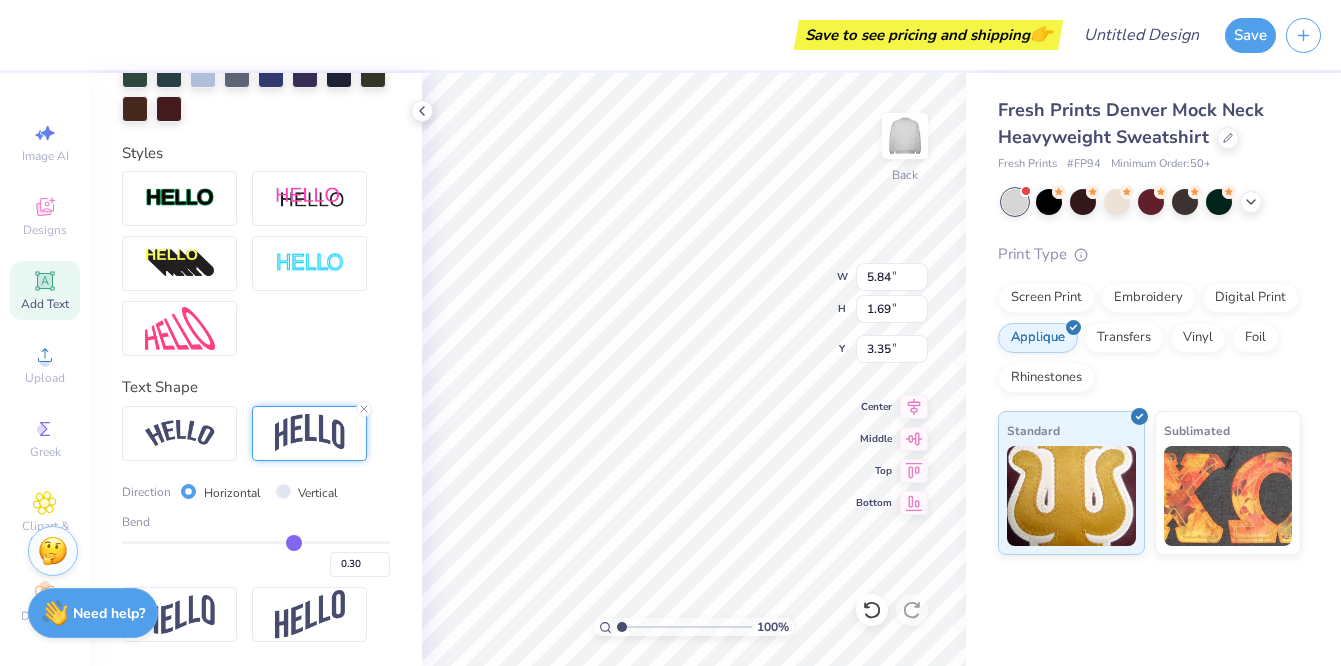type on "0.27" 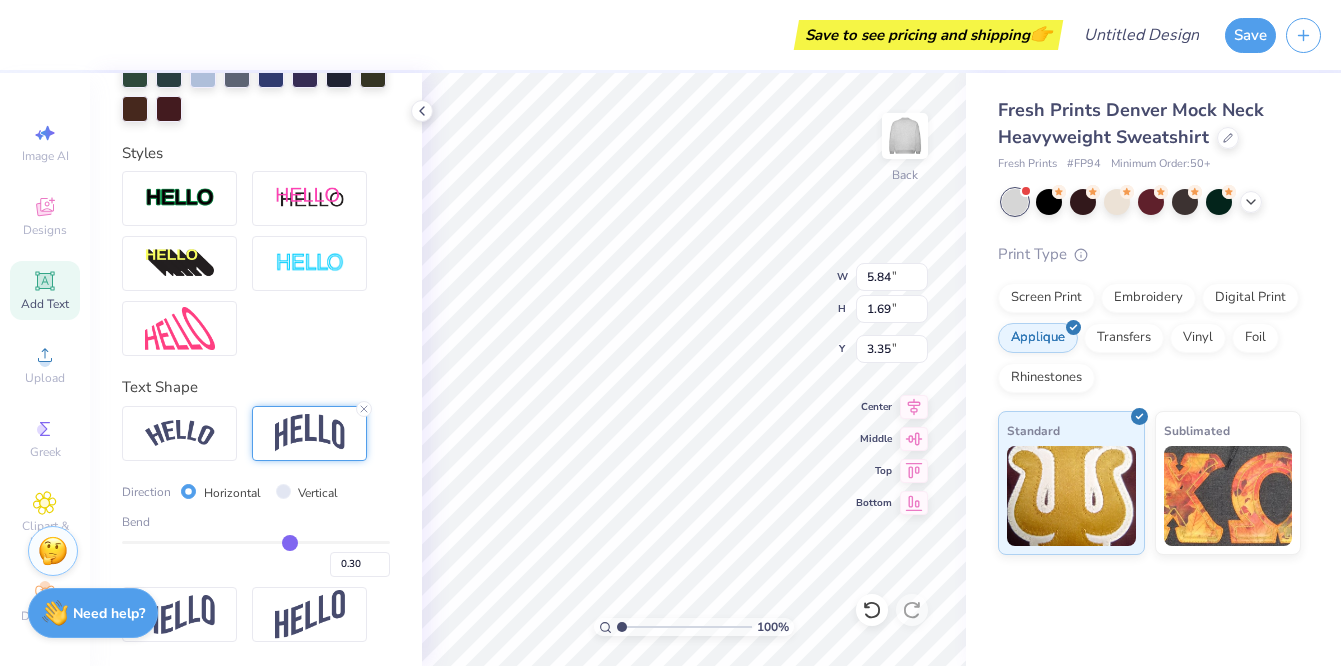 type on "0.27" 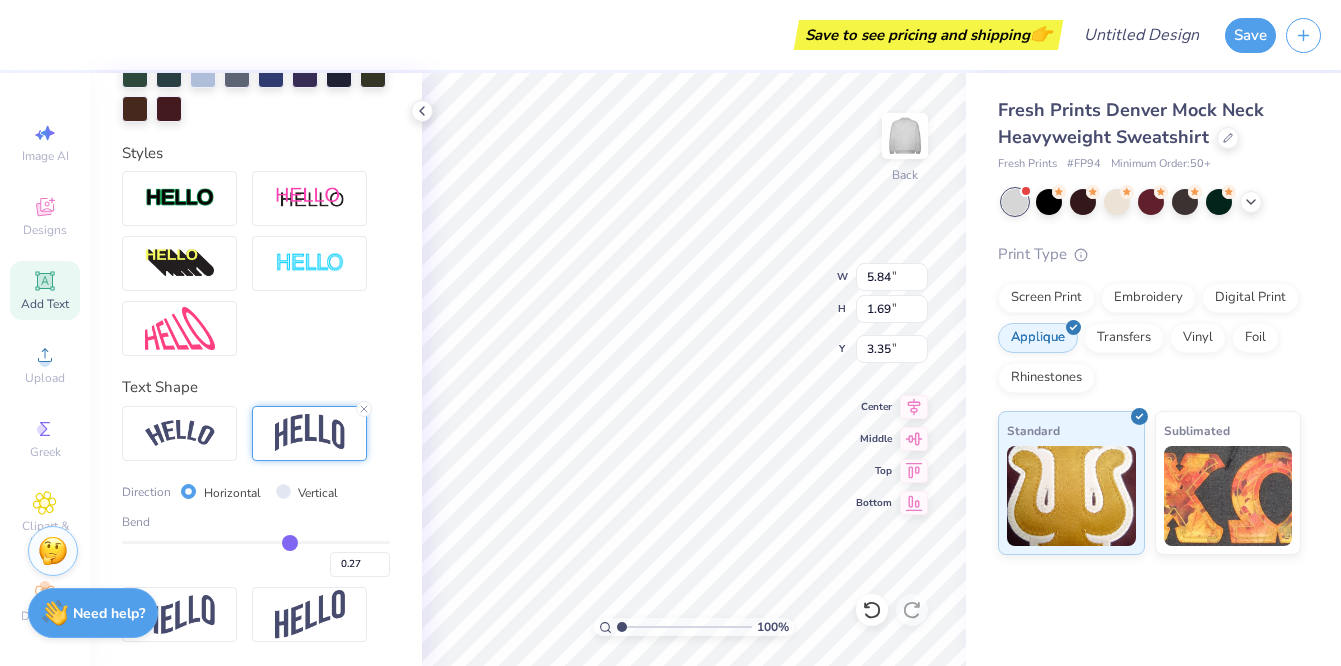 type on "0.25" 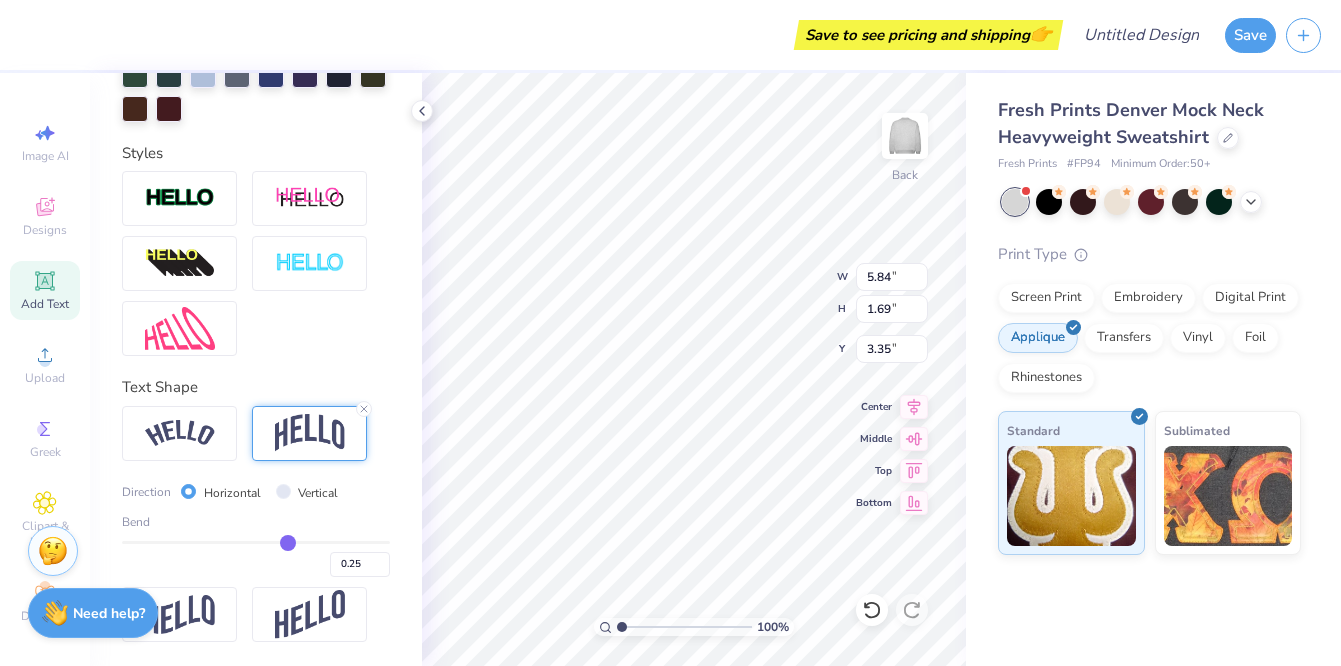 type on "0.23" 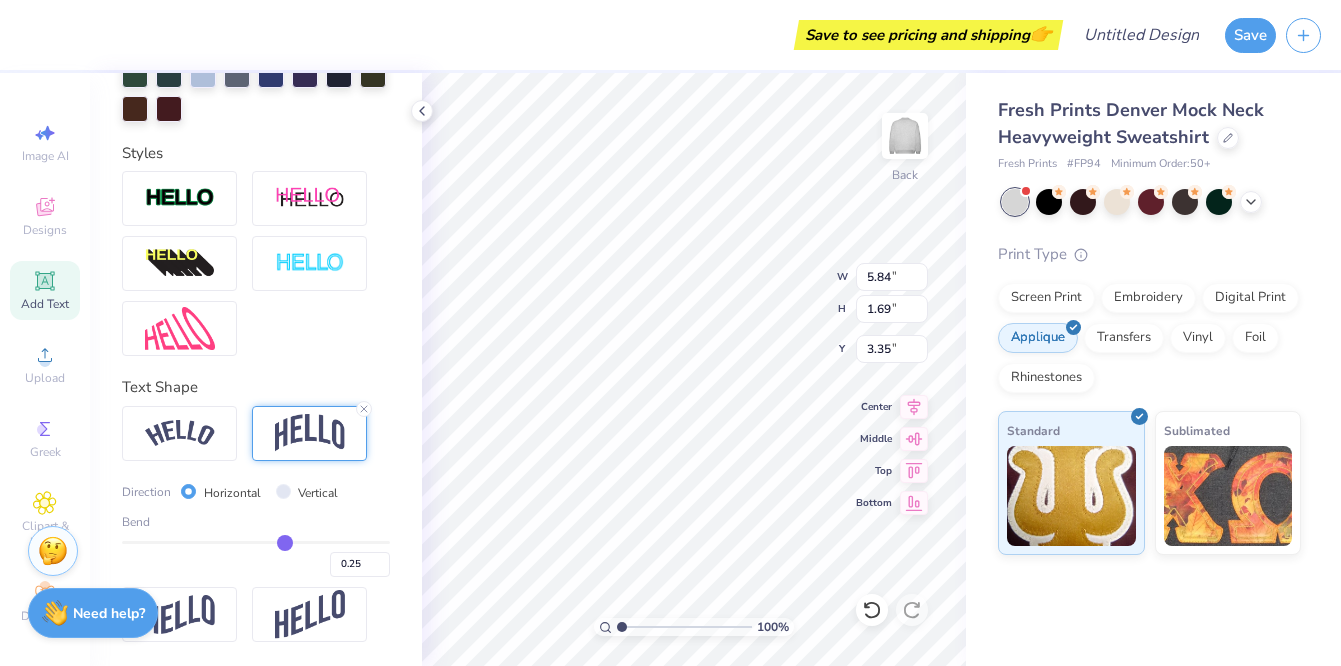 type on "0.23" 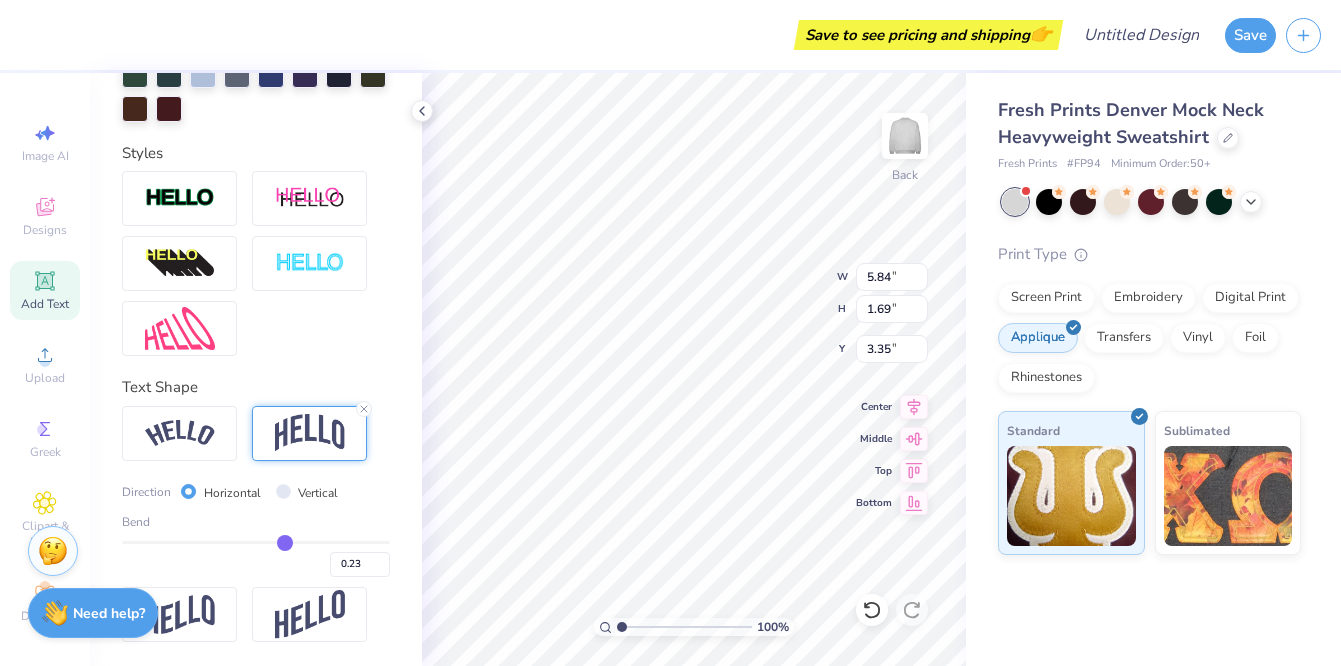 type on "0.22" 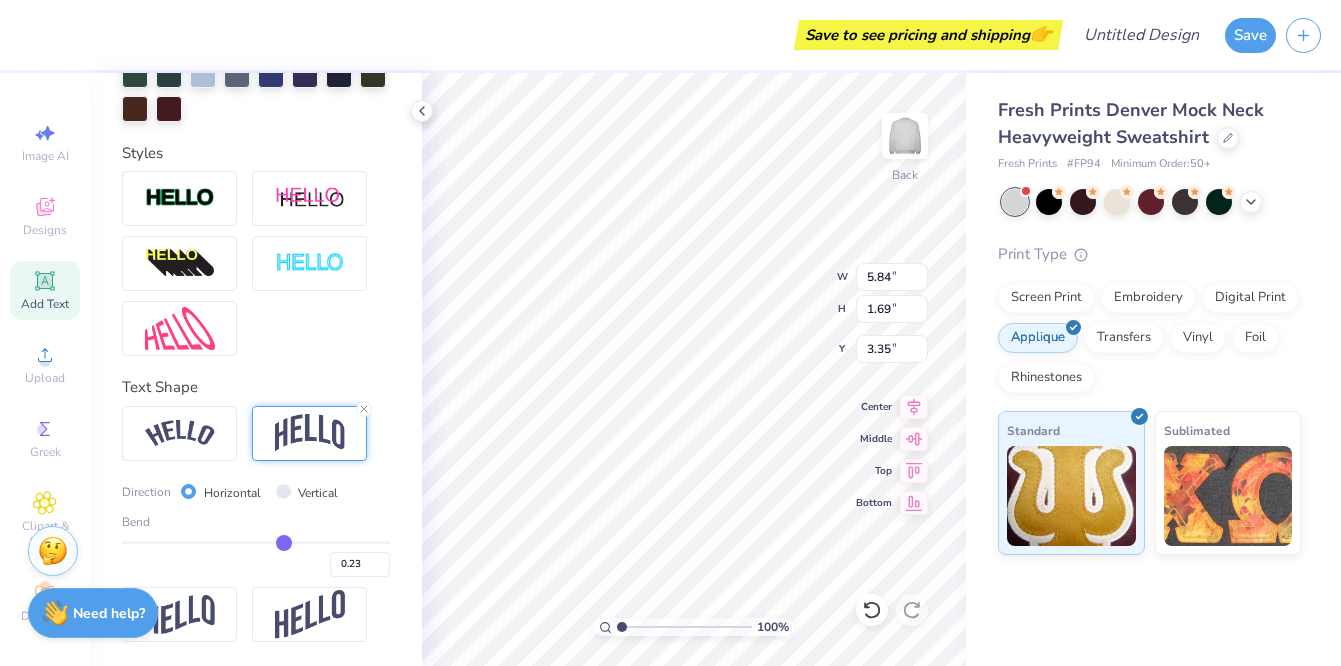 type on "0.22" 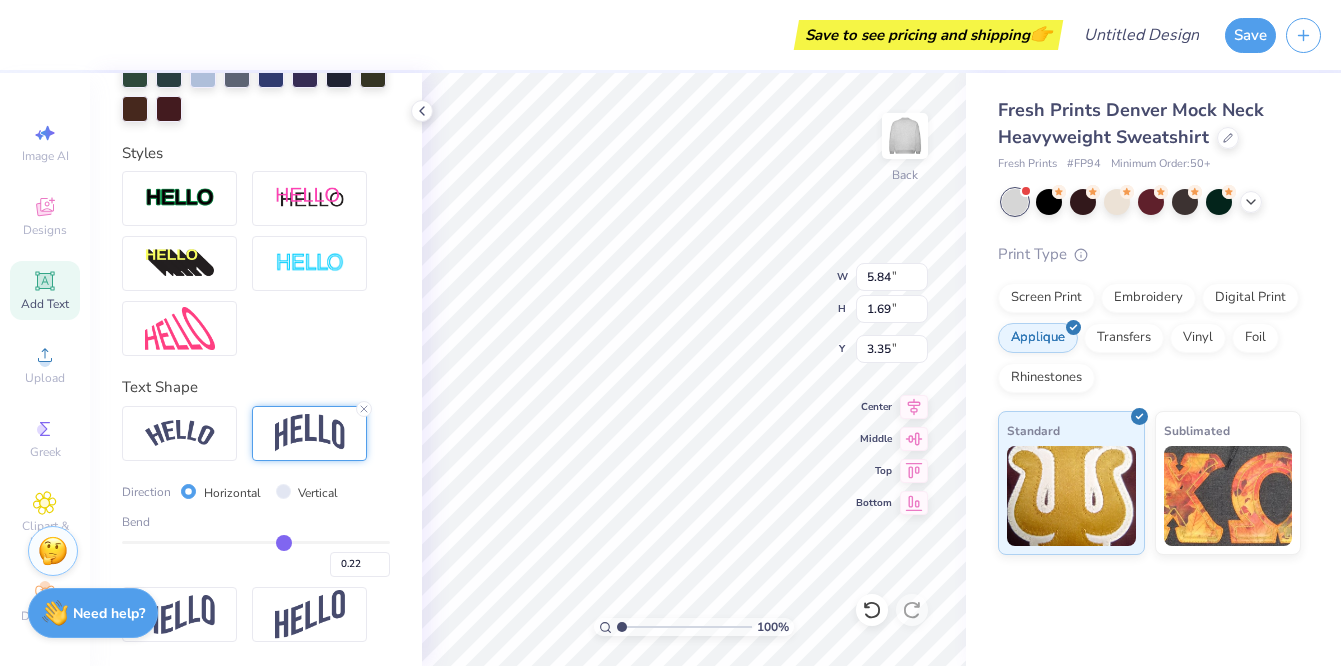 type on "0.21" 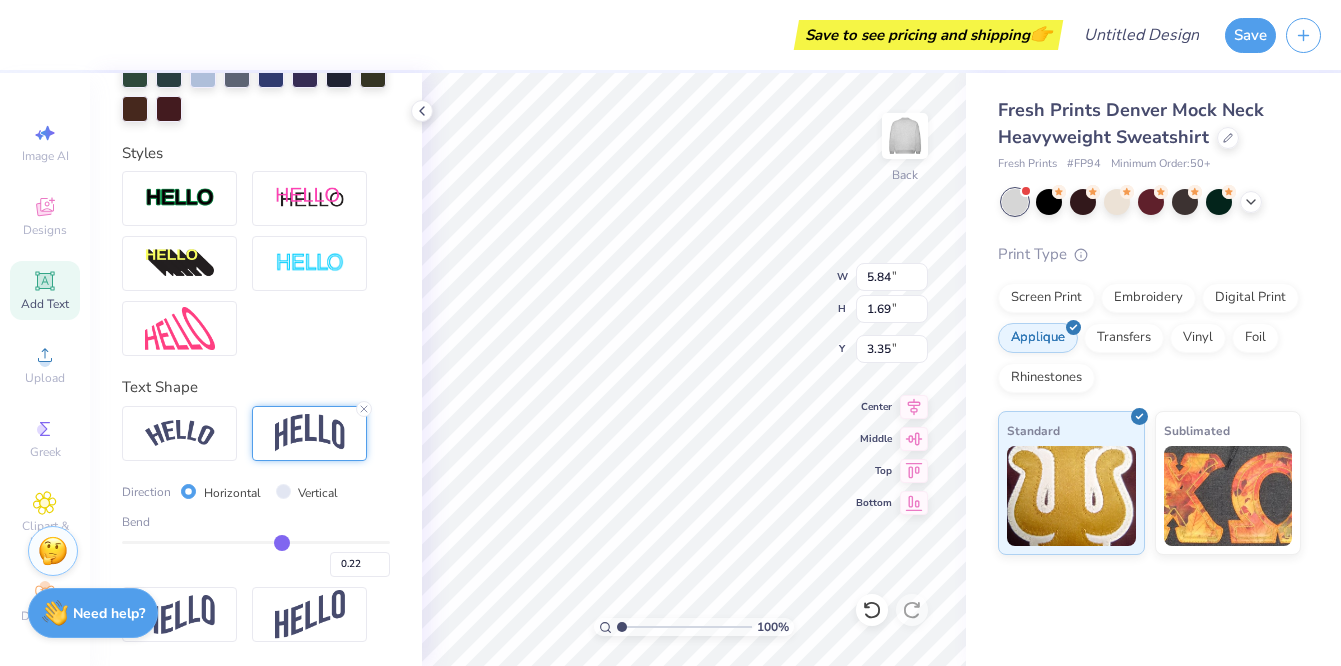 type on "0.21" 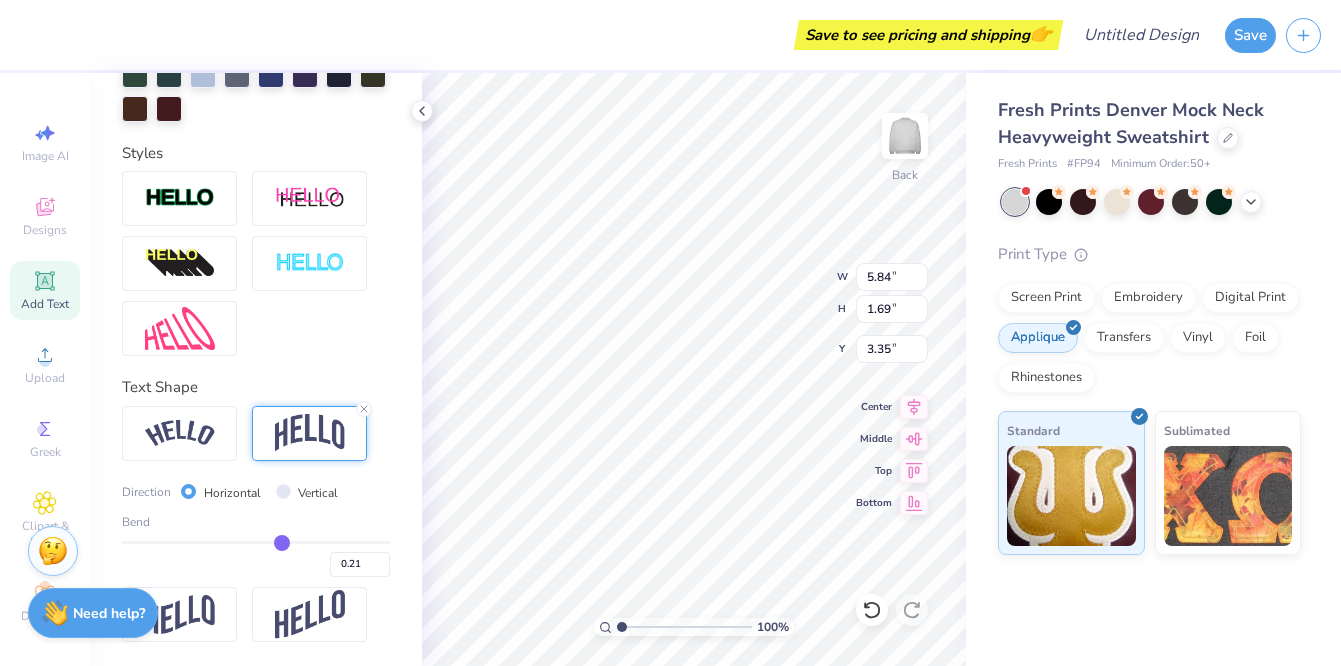 type on "0.2" 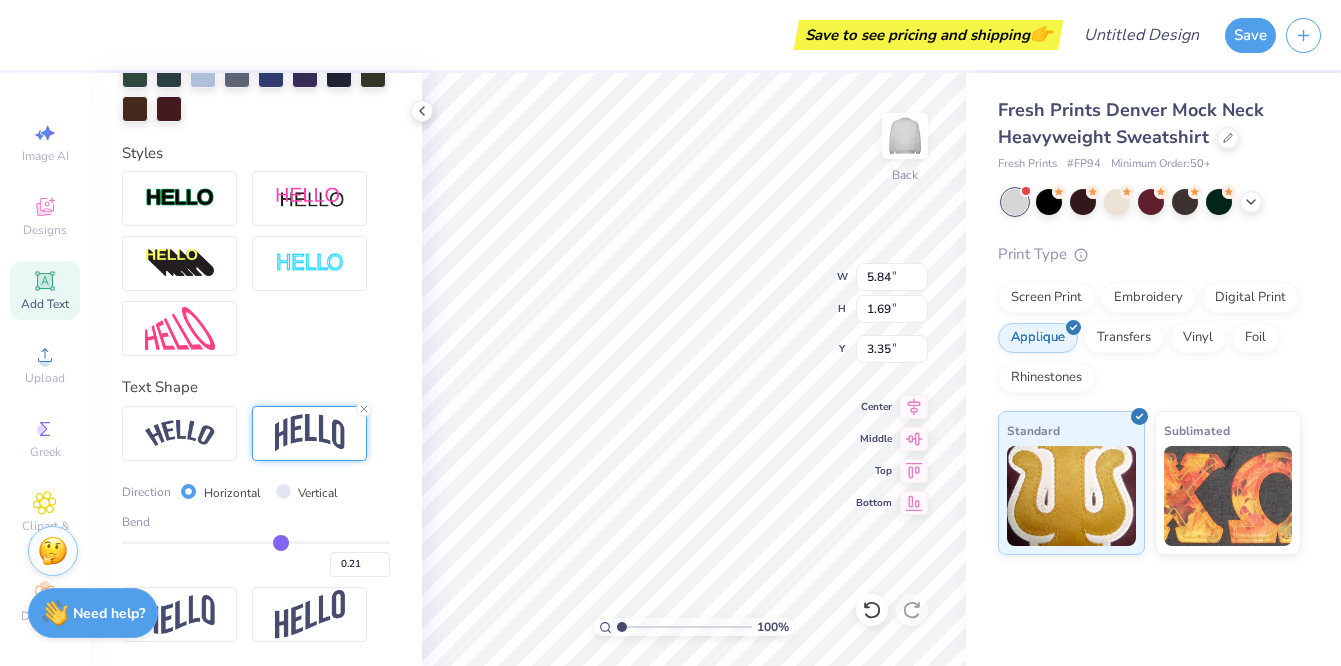 type on "0.20" 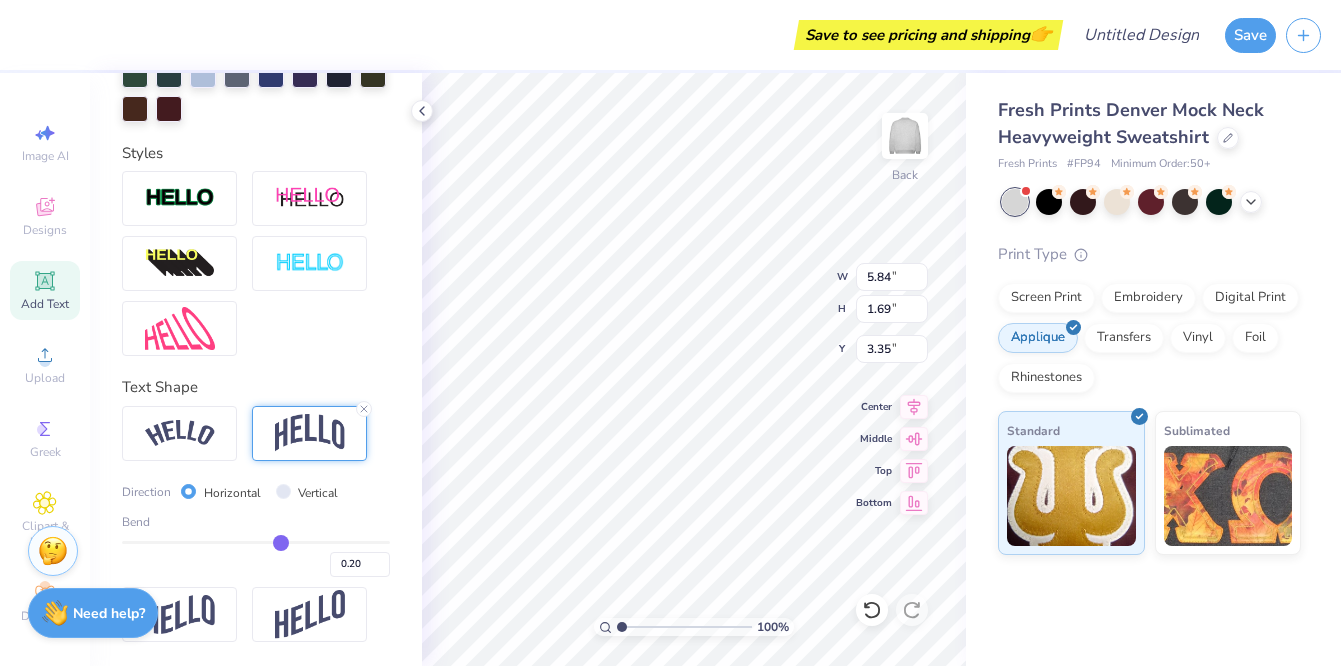 type on "0.19" 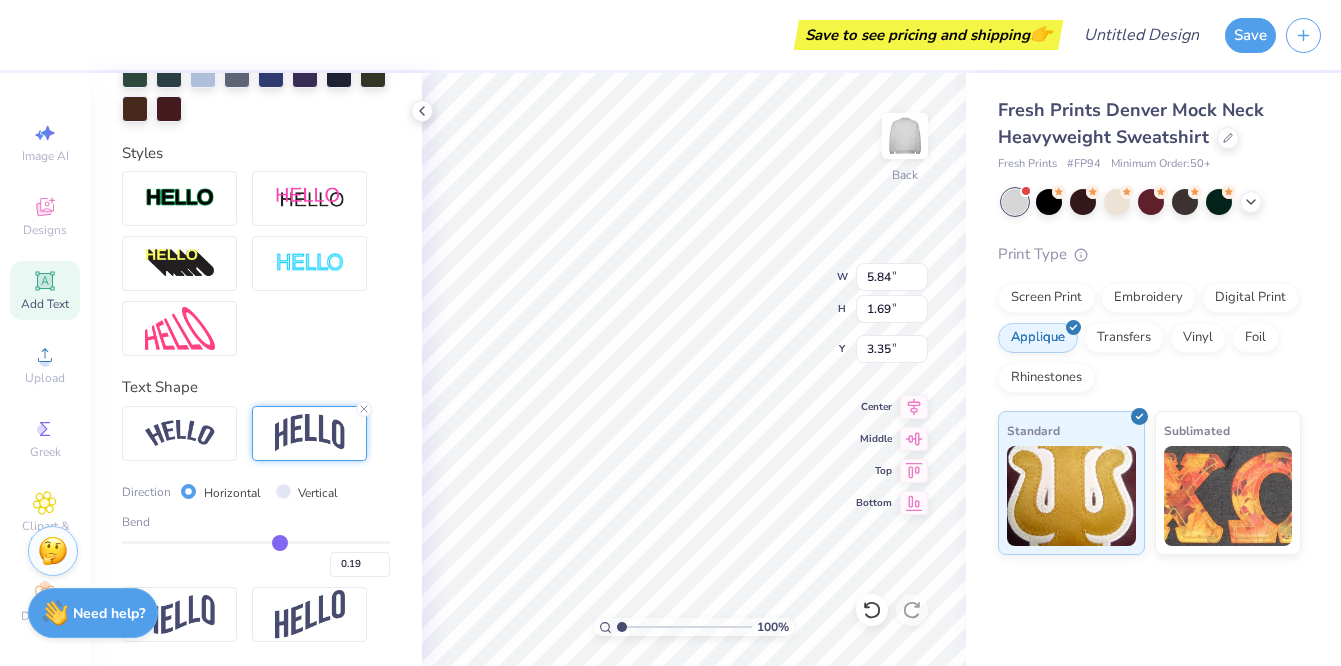 type on "0.18" 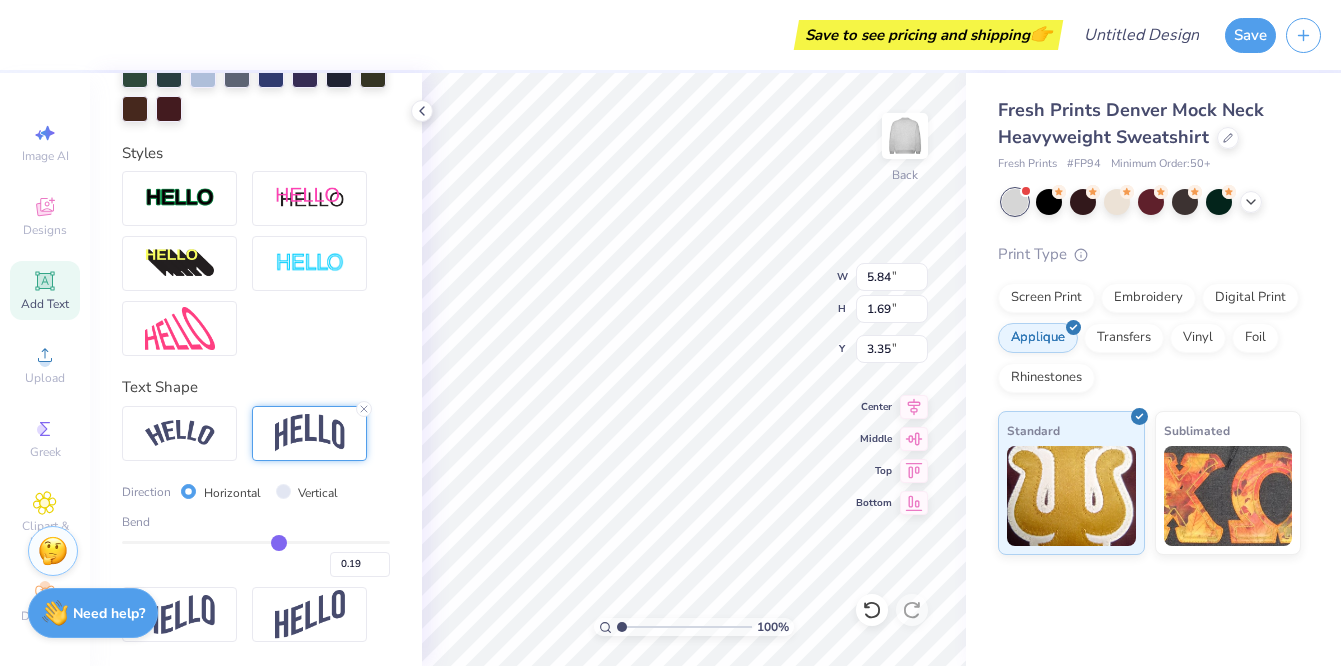 type on "0.18" 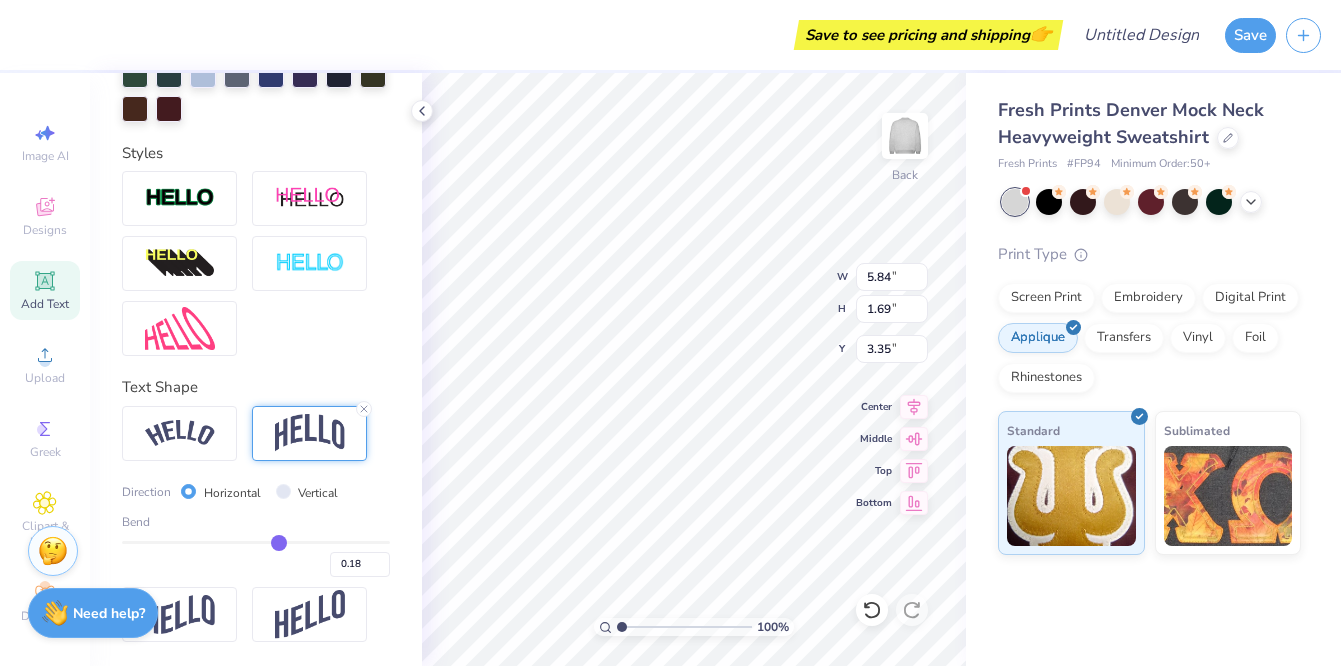 type on "0.17" 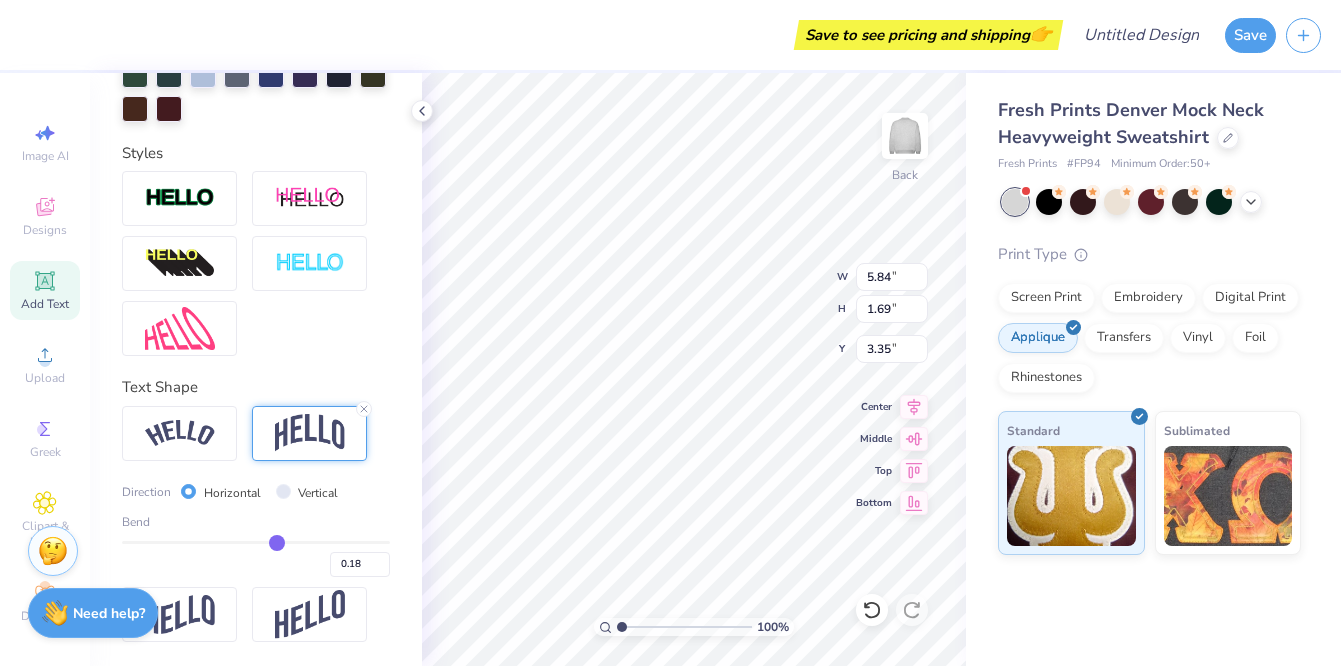 type on "0.17" 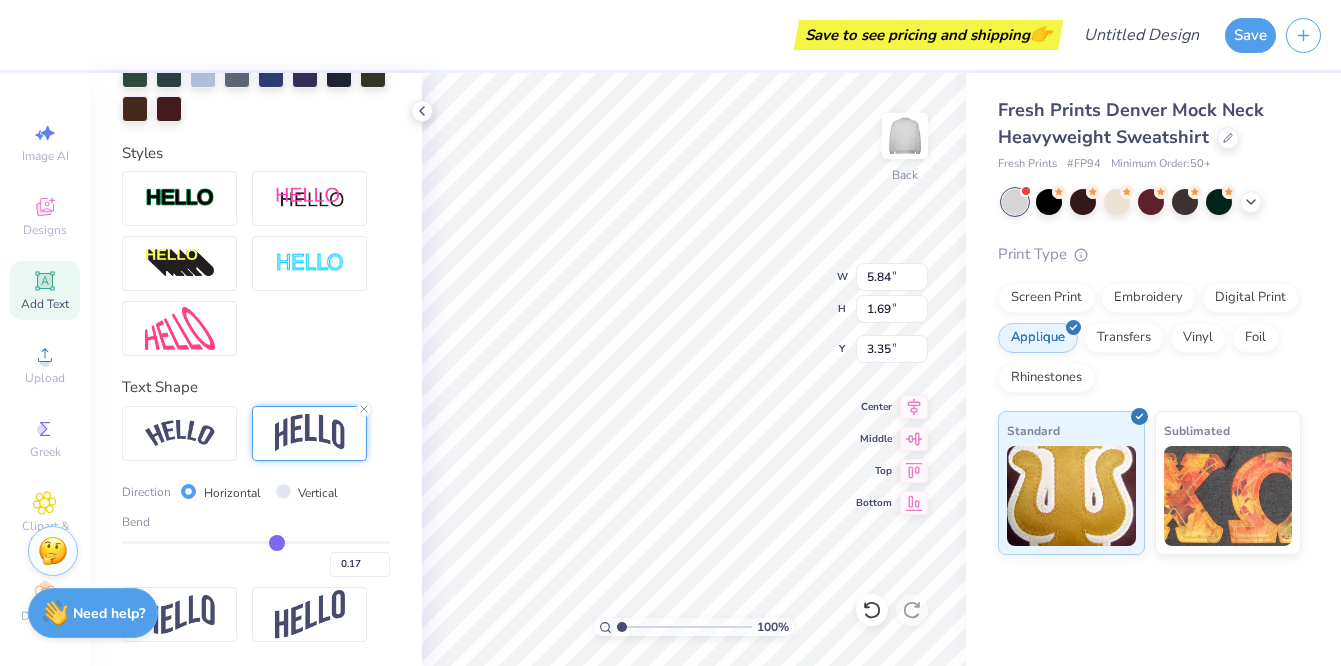 type on "0.16" 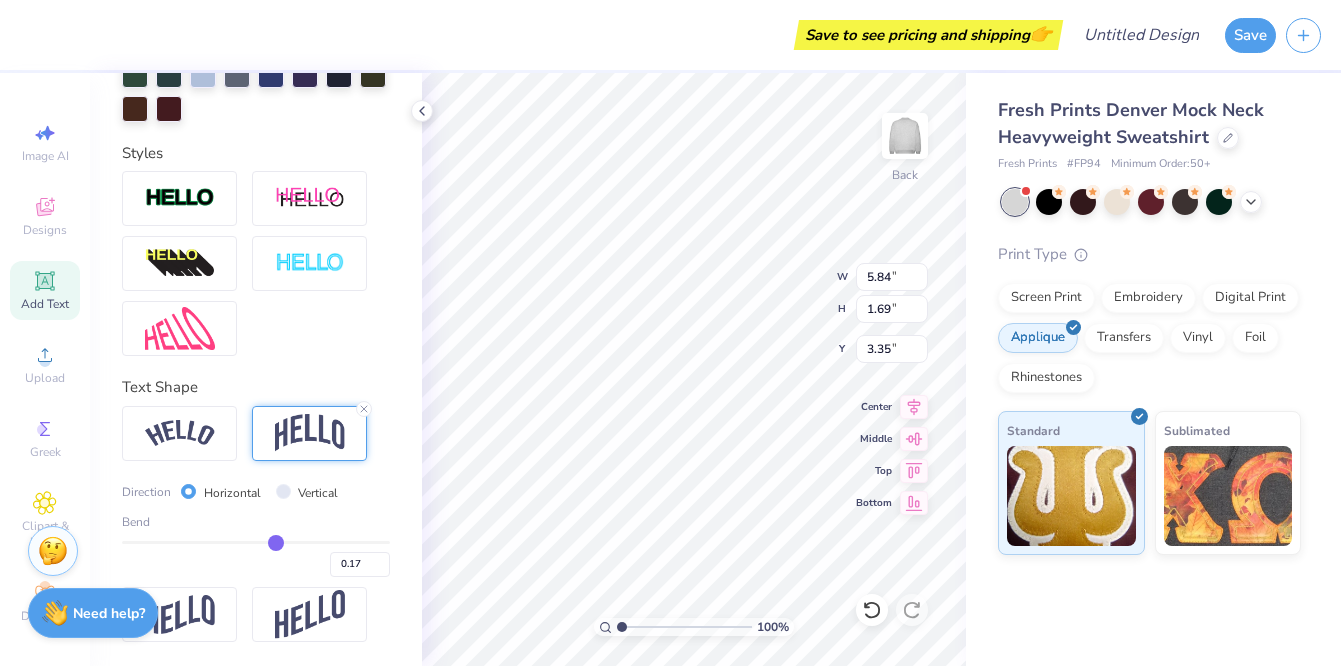 type on "0.16" 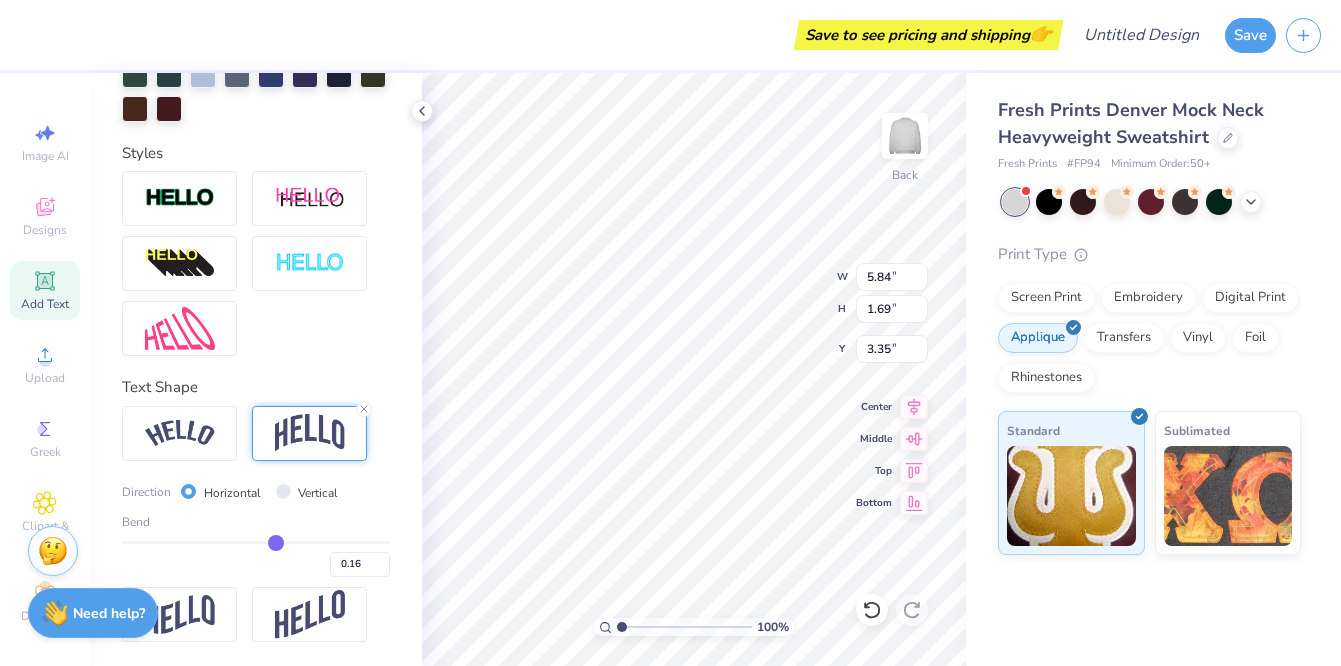 type on "0.15" 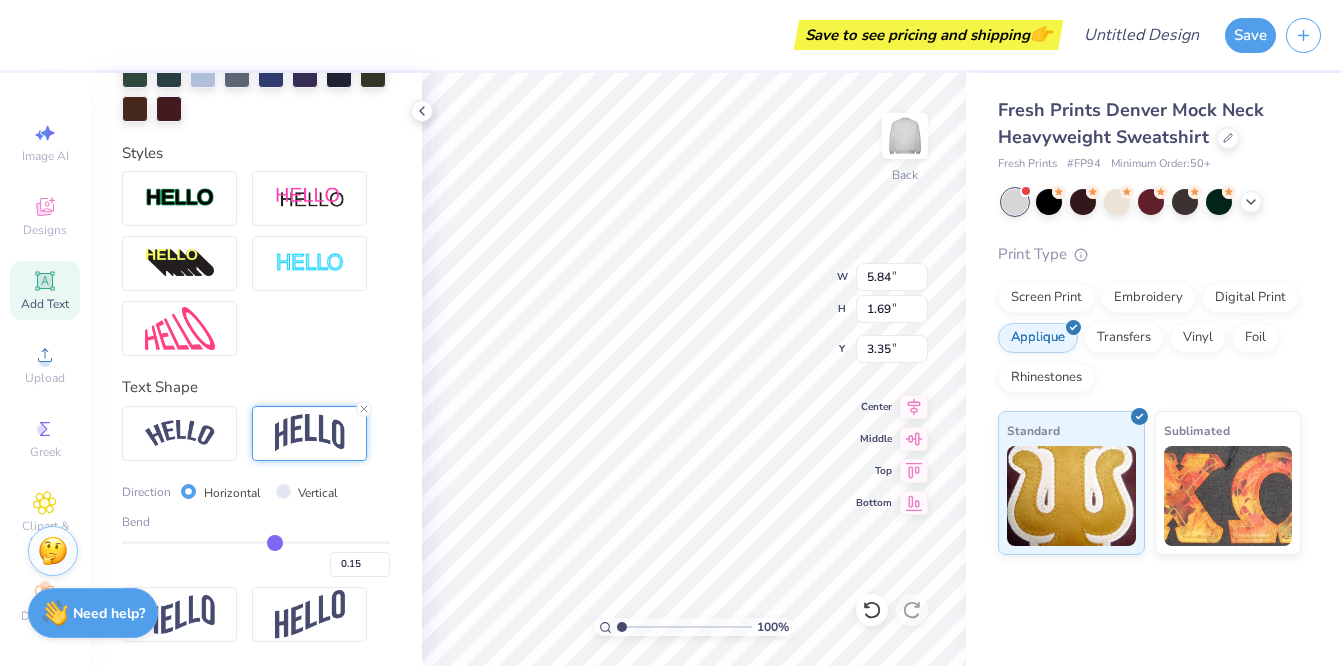 type on "0.14" 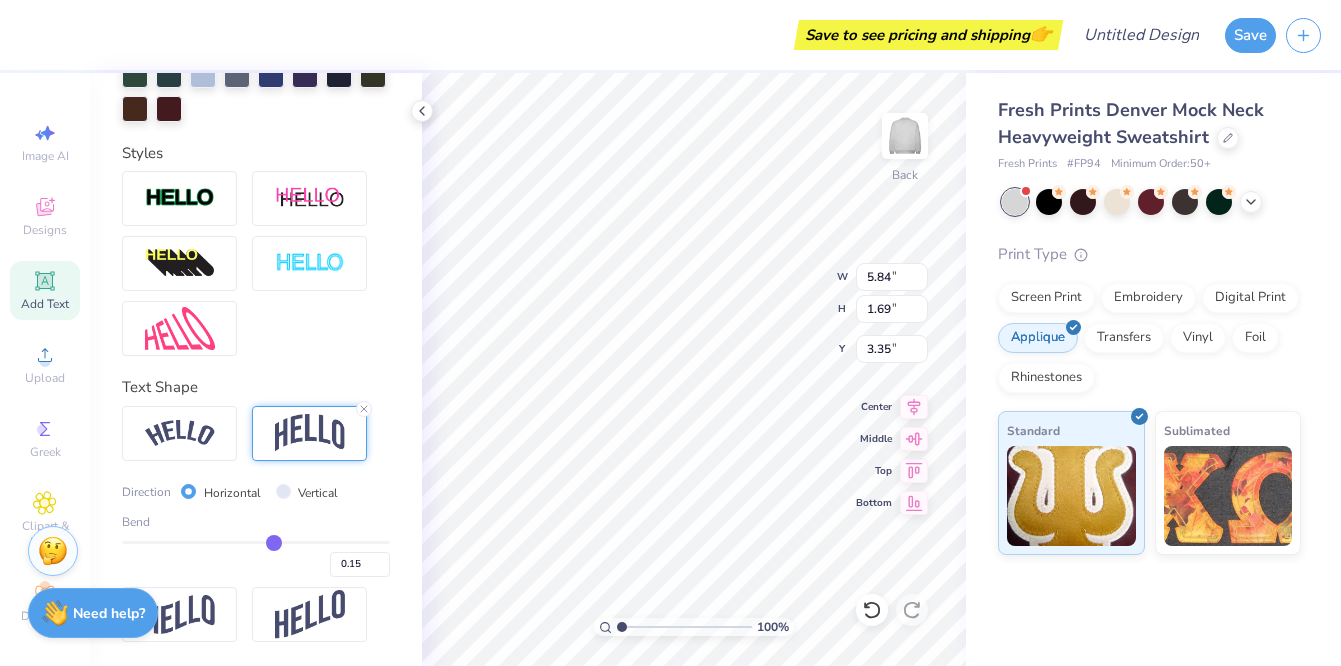 type on "0.14" 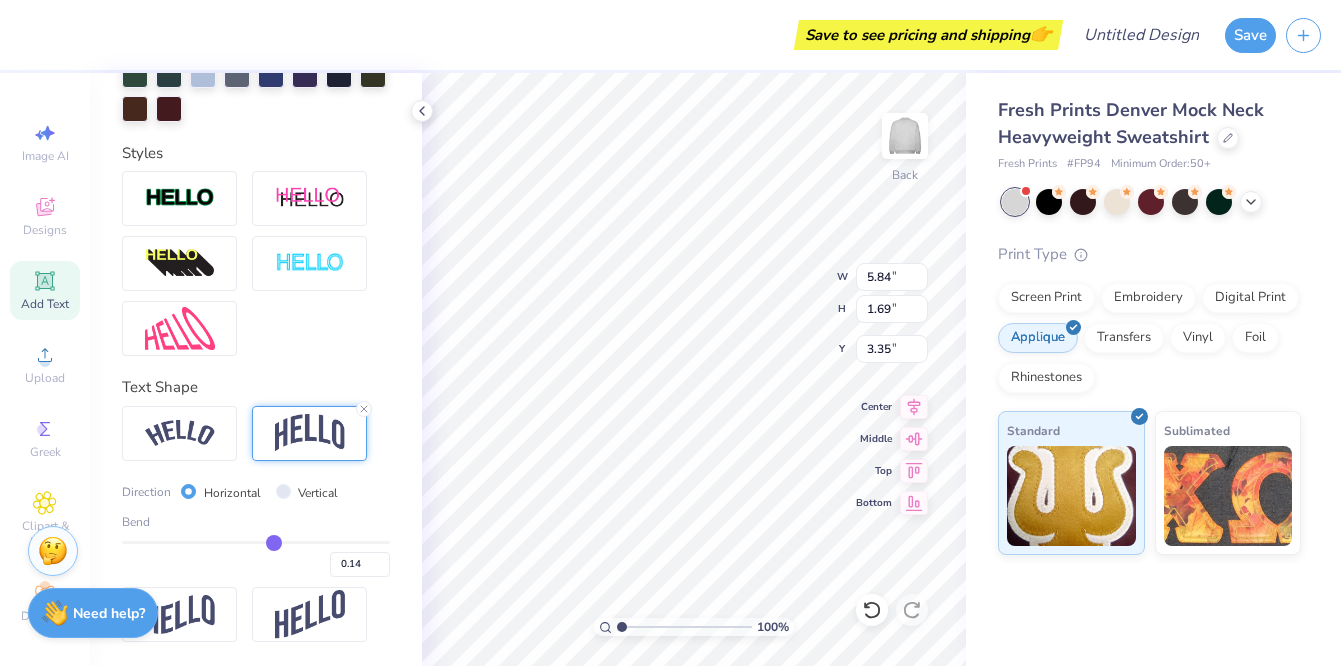 type on "0.13" 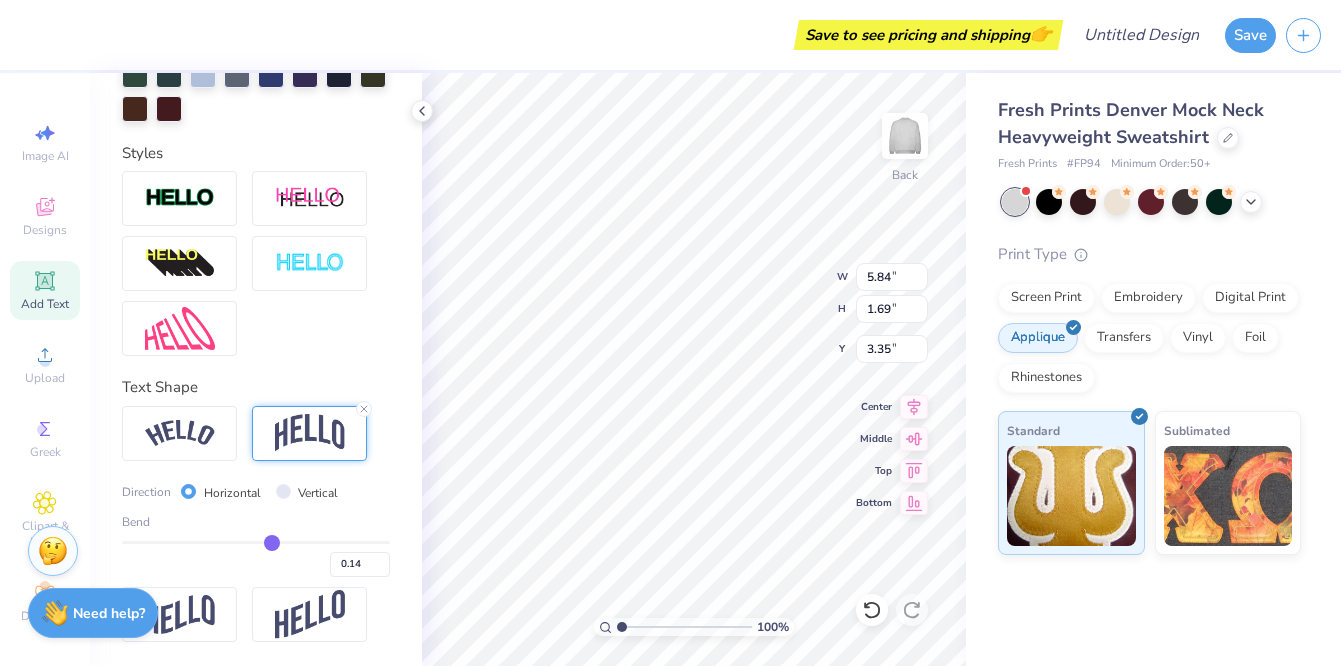 type on "0.13" 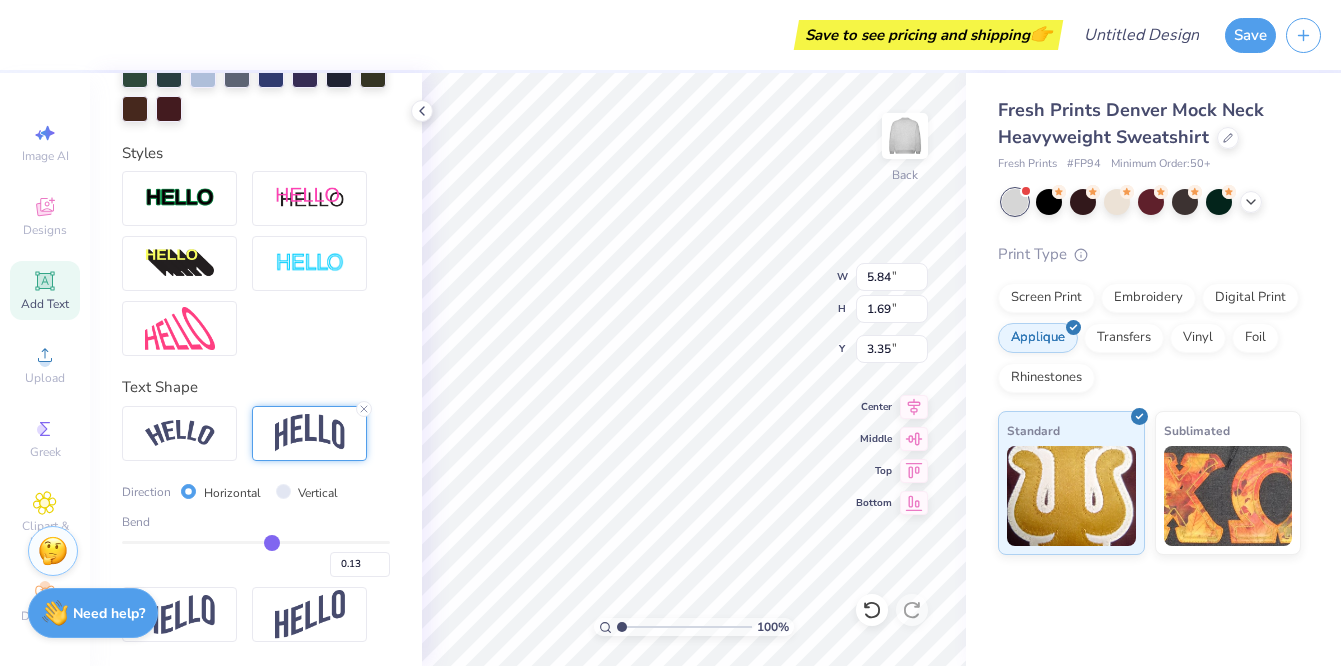 type on "0.12" 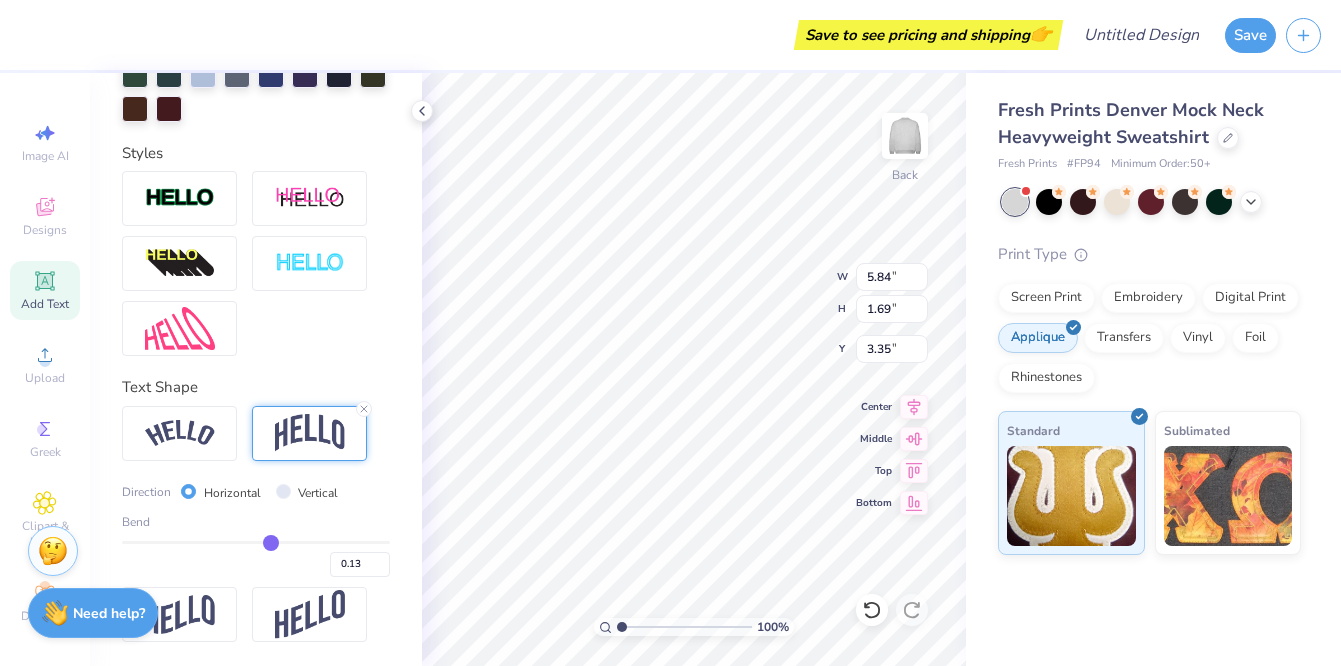 type on "0.12" 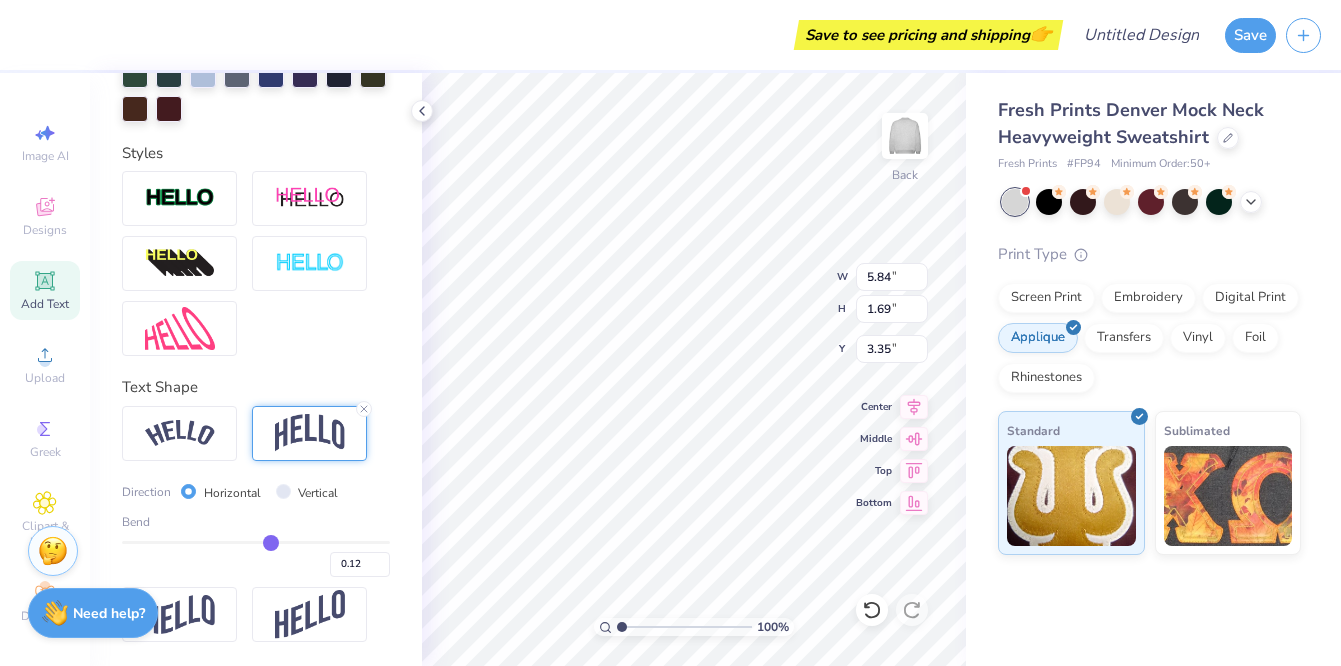 type on "0.11" 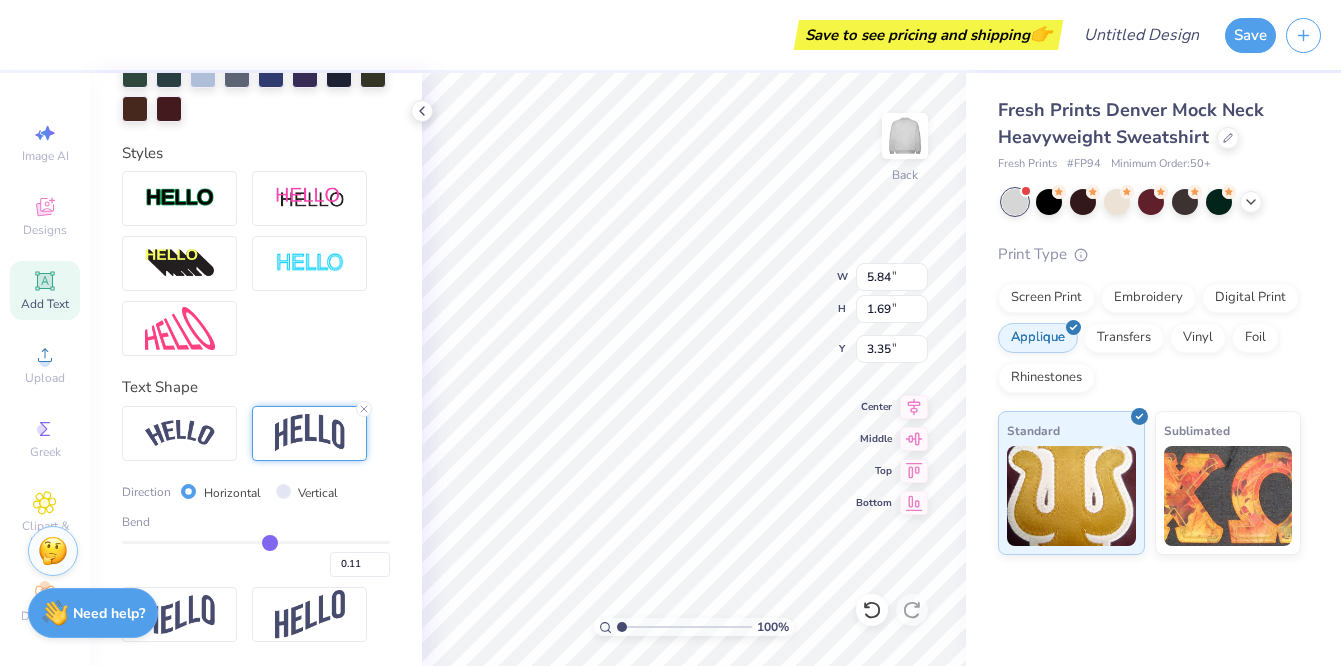 type on "0.1" 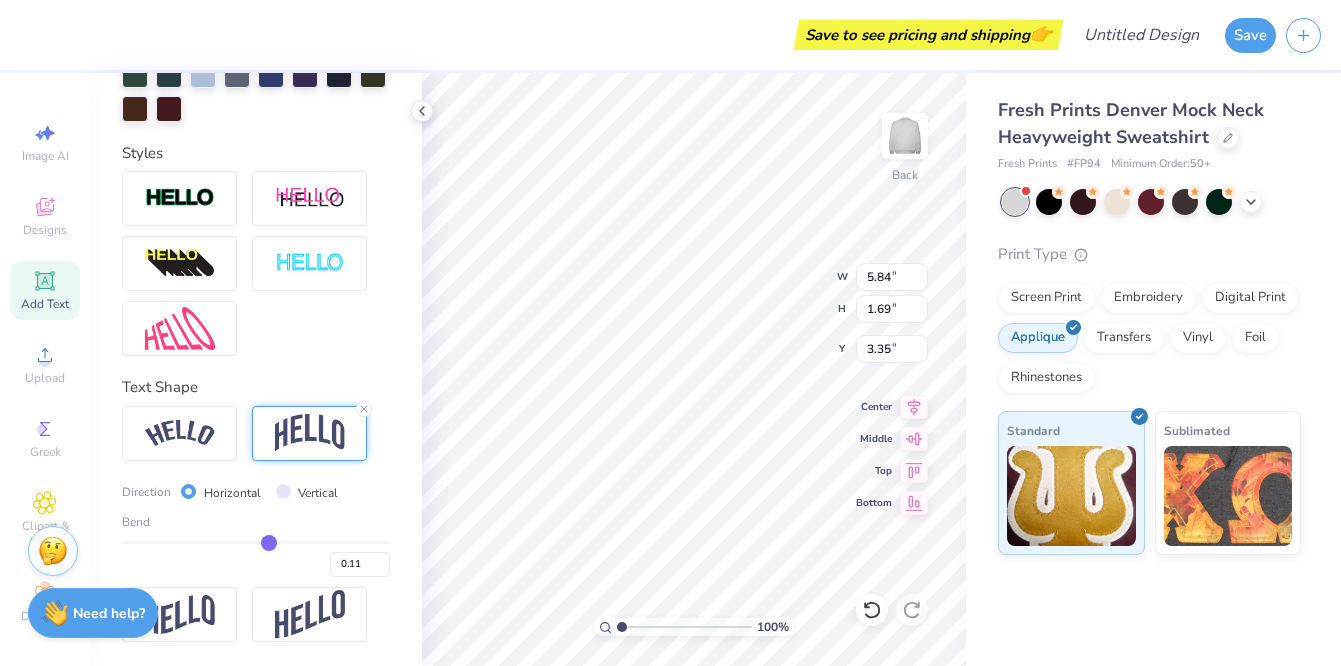 type on "0.10" 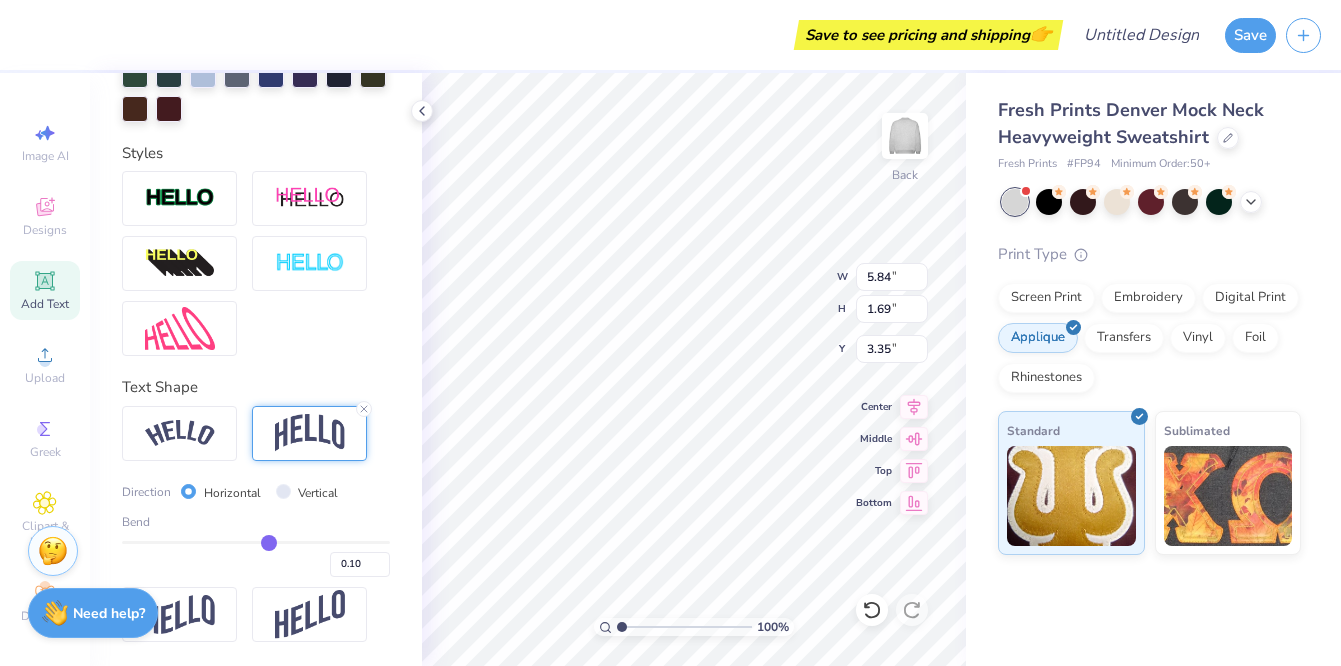 type on "0.09" 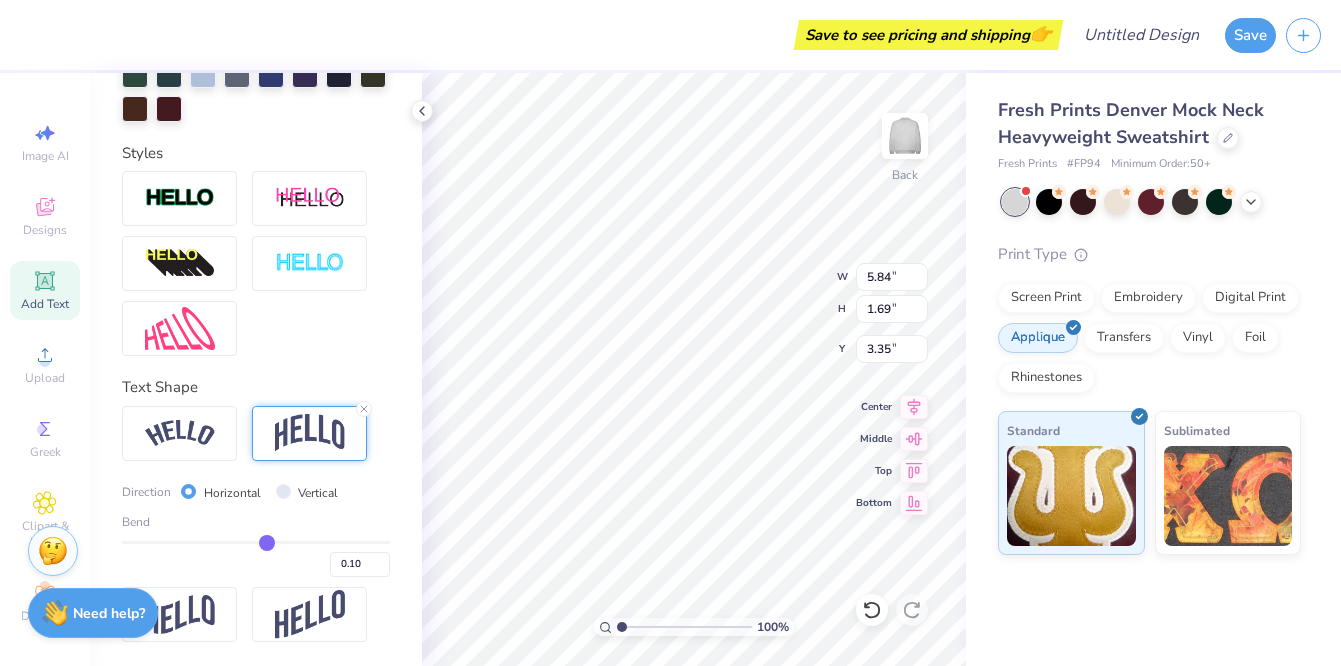 type on "0.09" 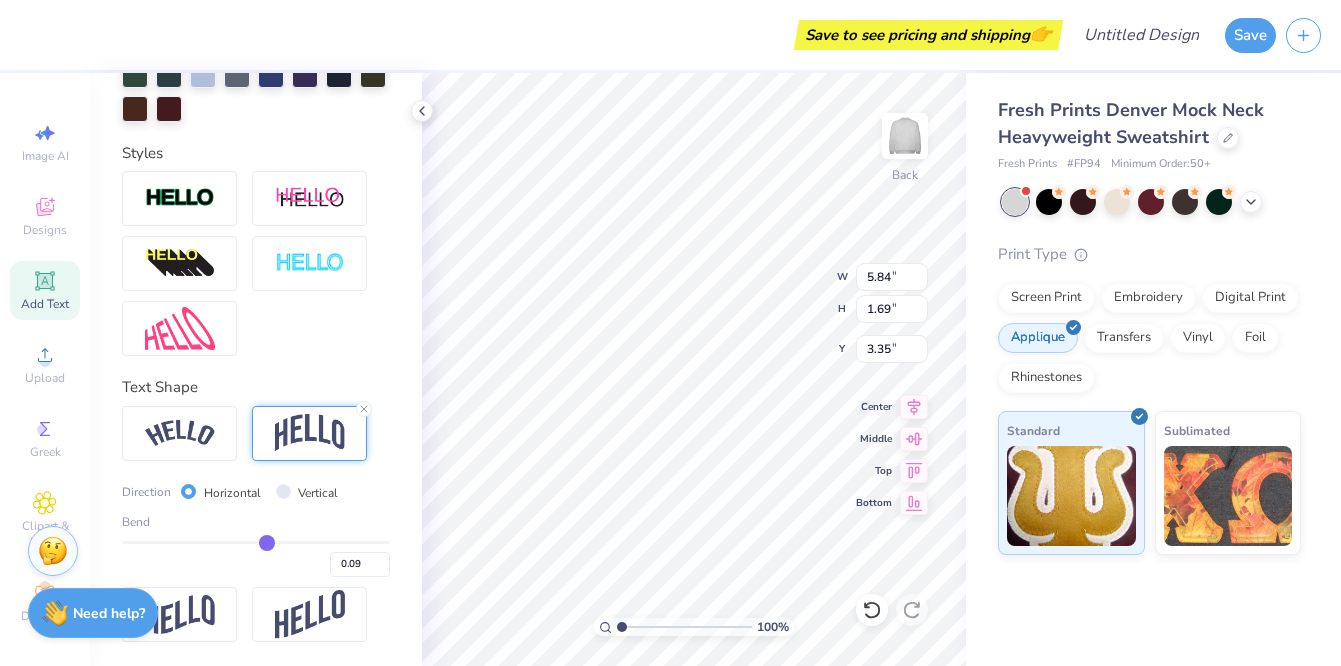 type on "0.08" 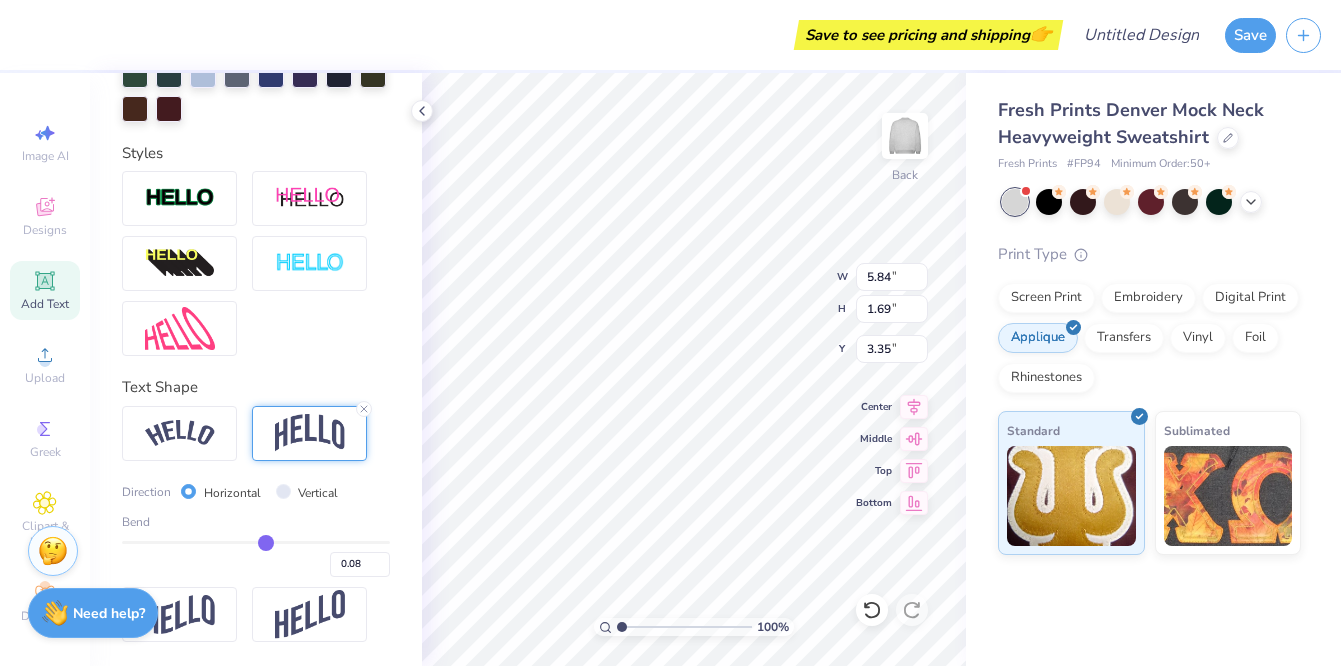 type on "0.07" 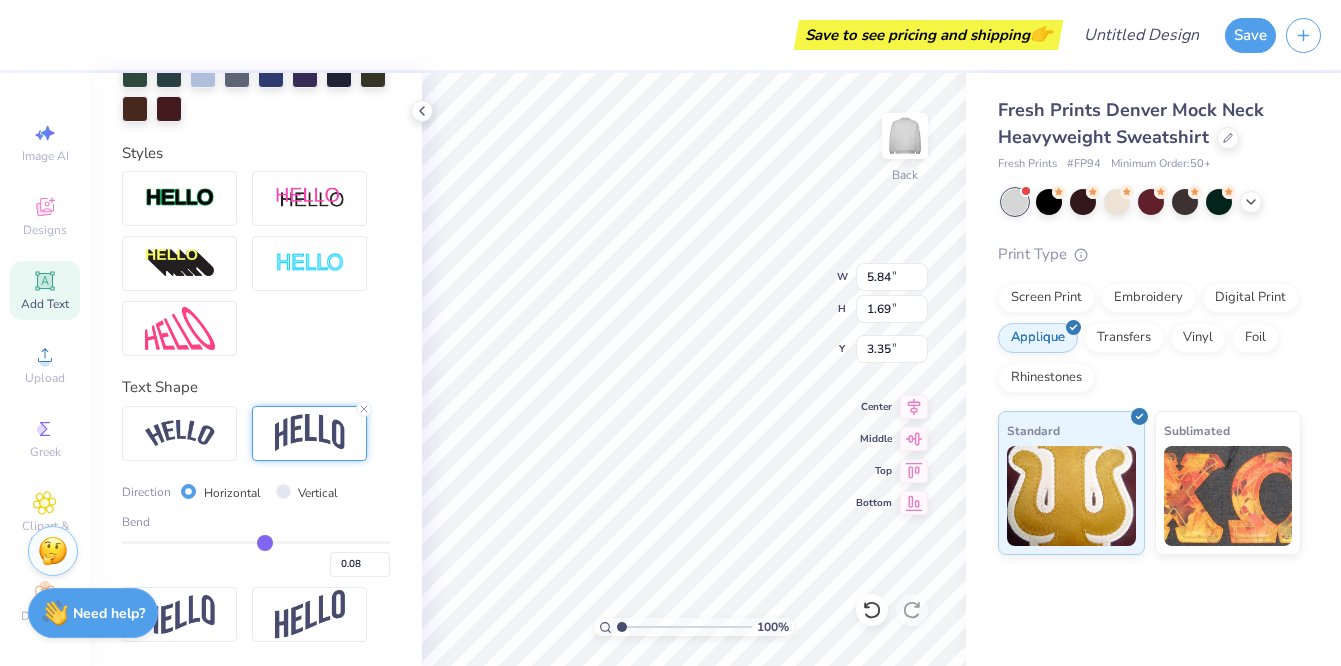 type on "0.07" 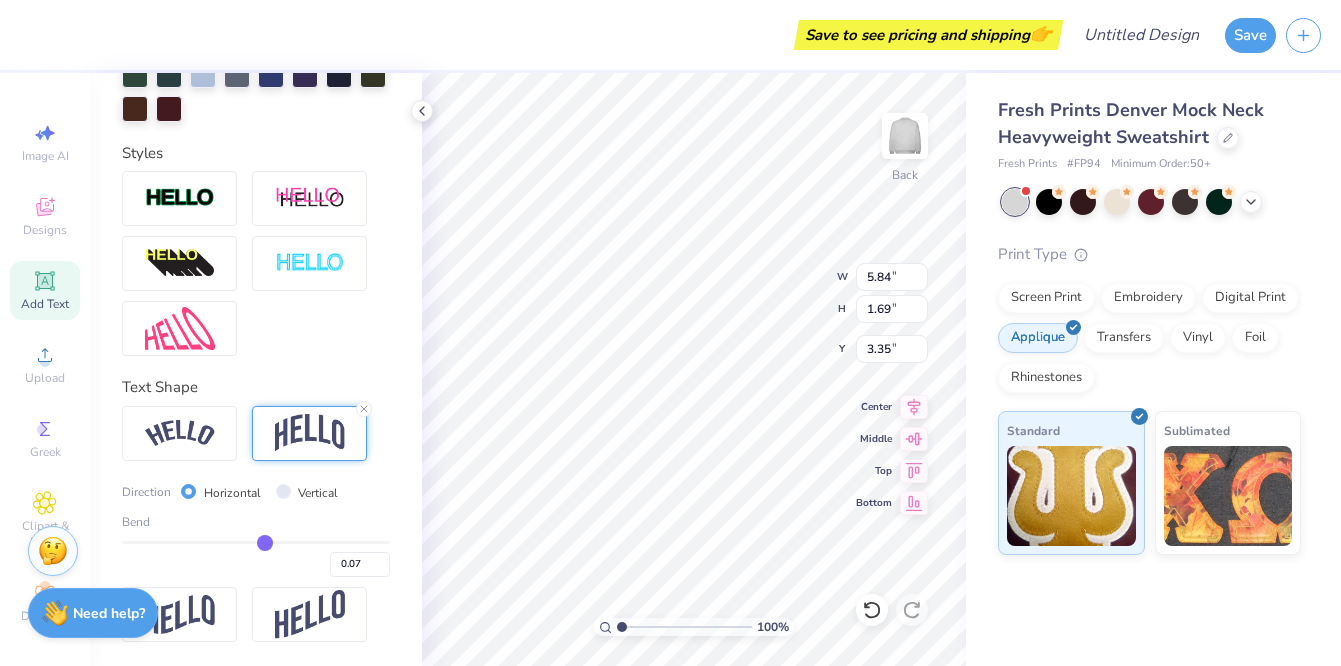 type on "0.06" 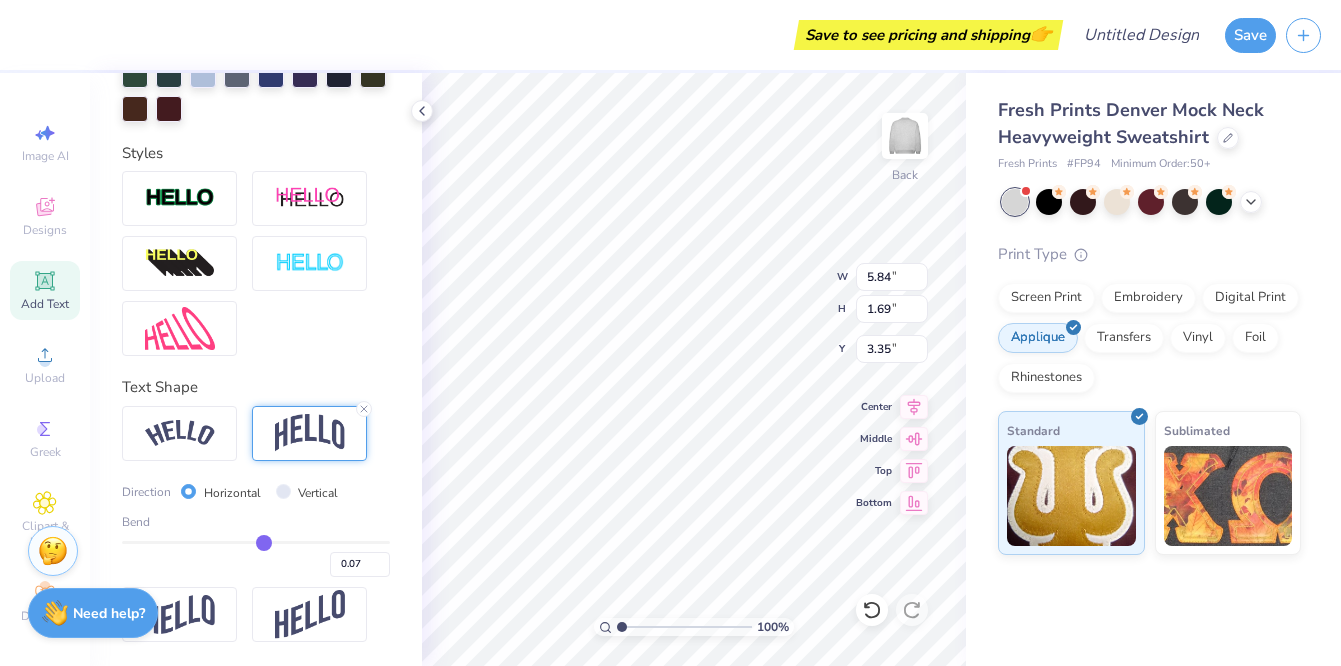 type on "0.06" 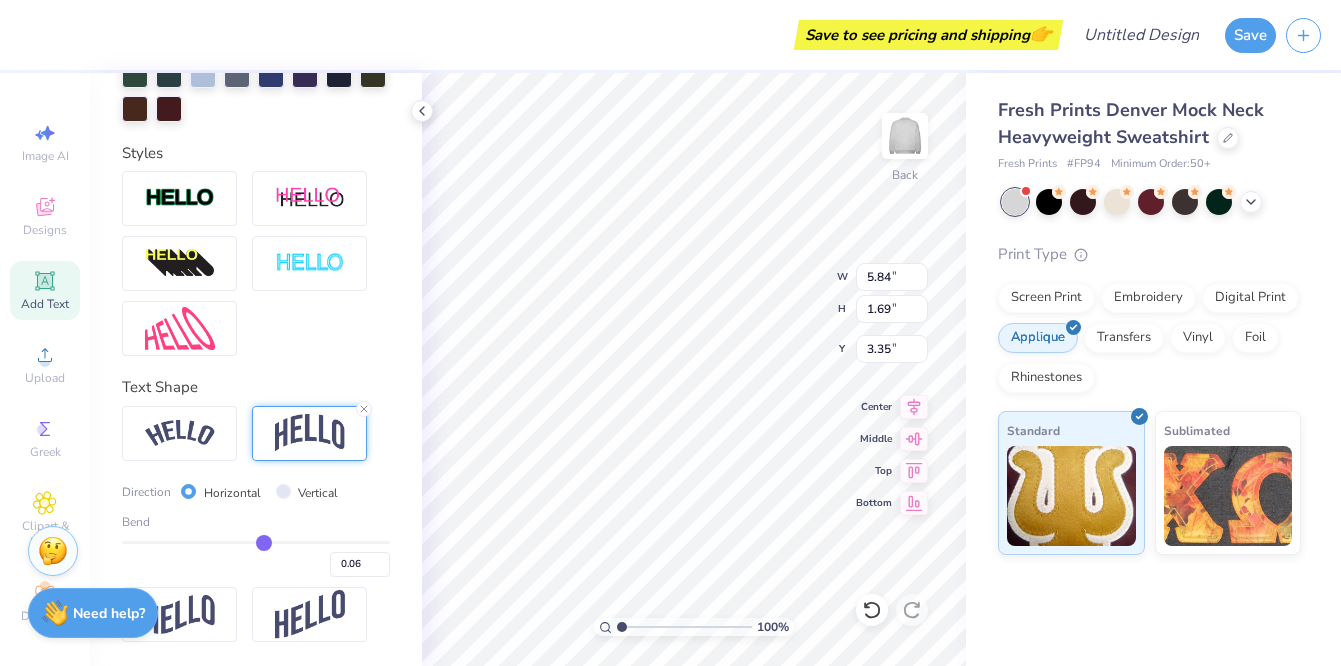 type on "0.05" 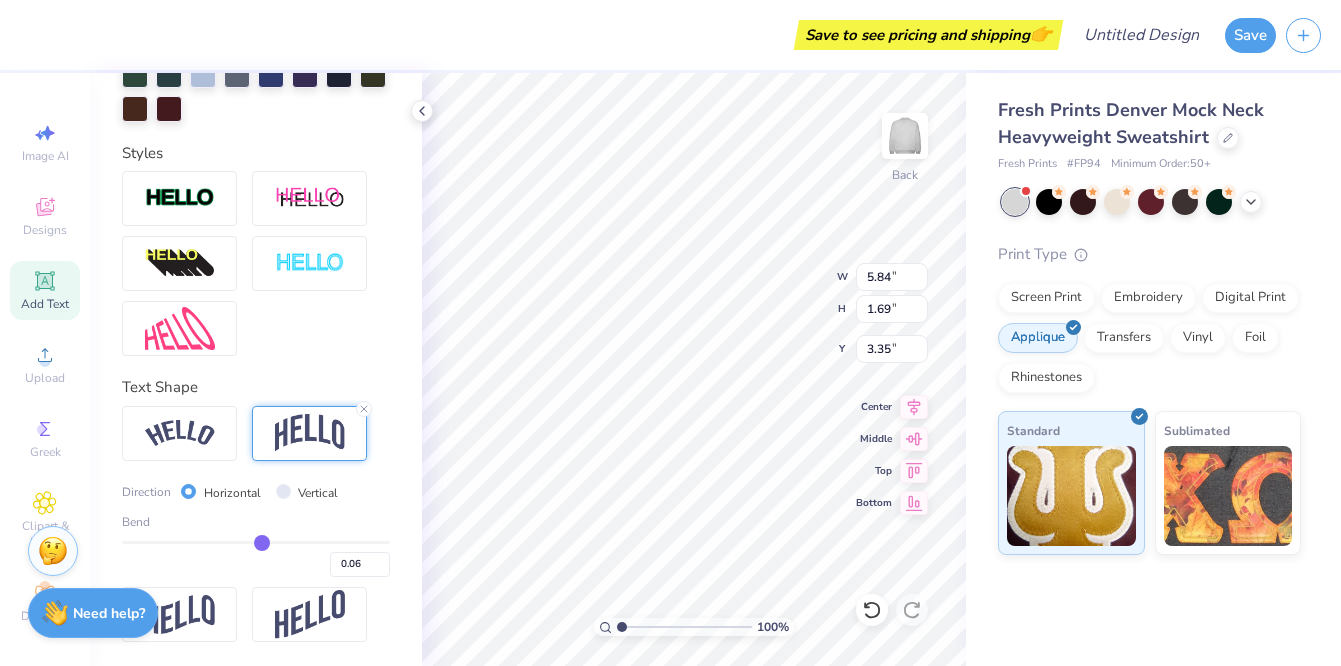 type on "0.05" 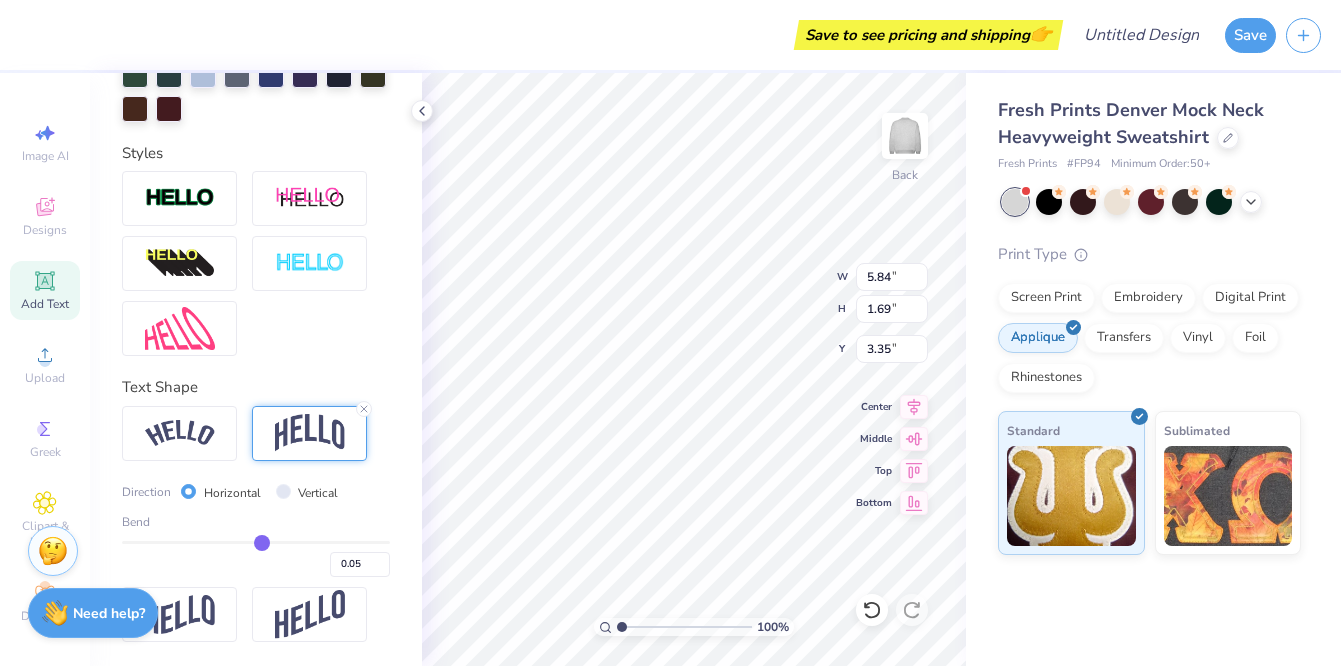 type on "0.04" 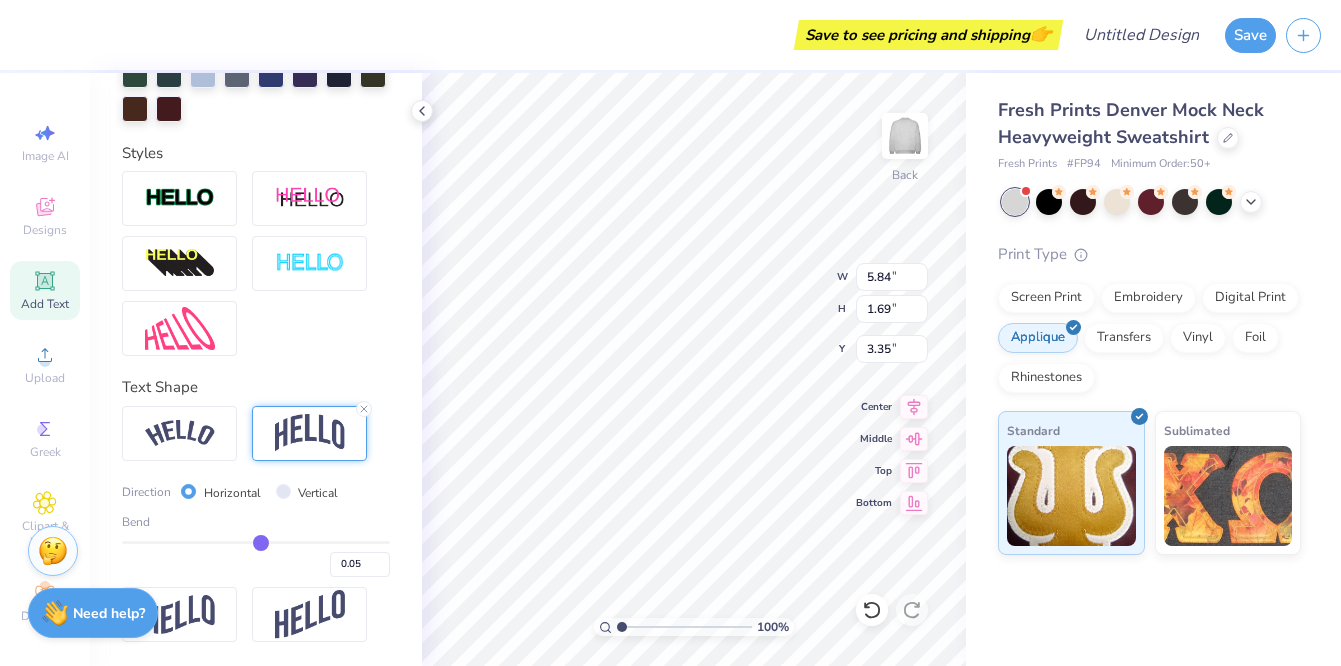 type on "0.04" 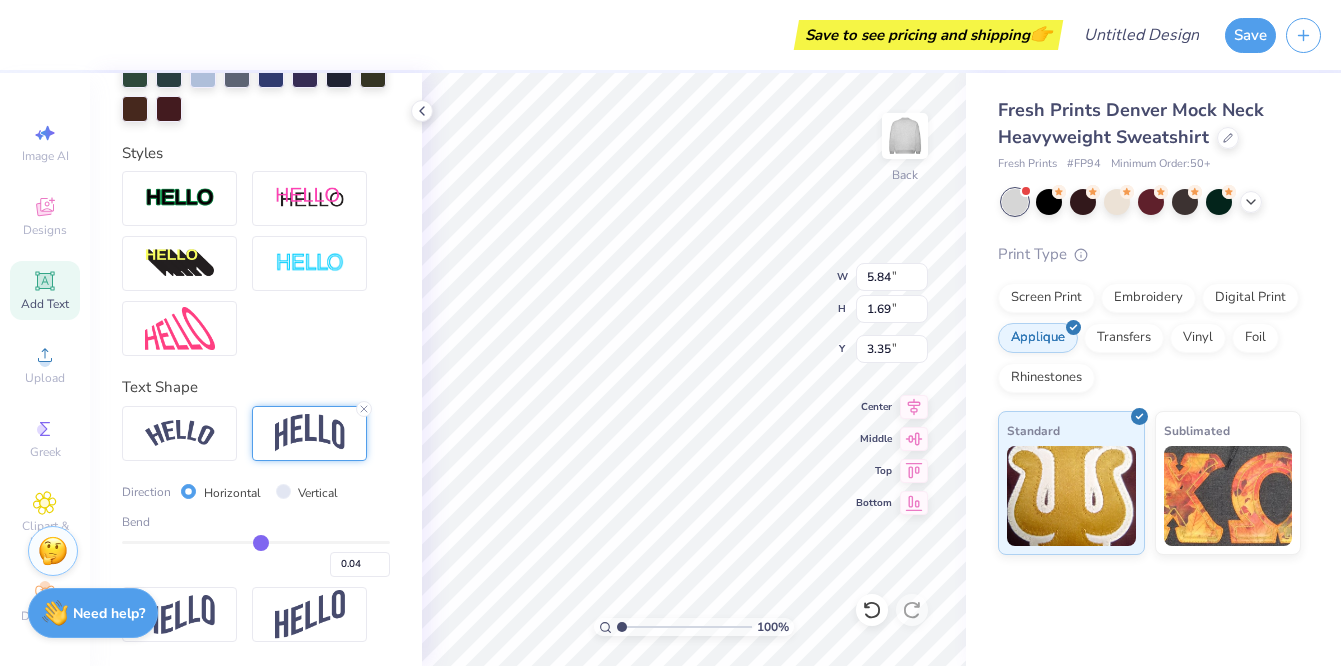 type on "0.03" 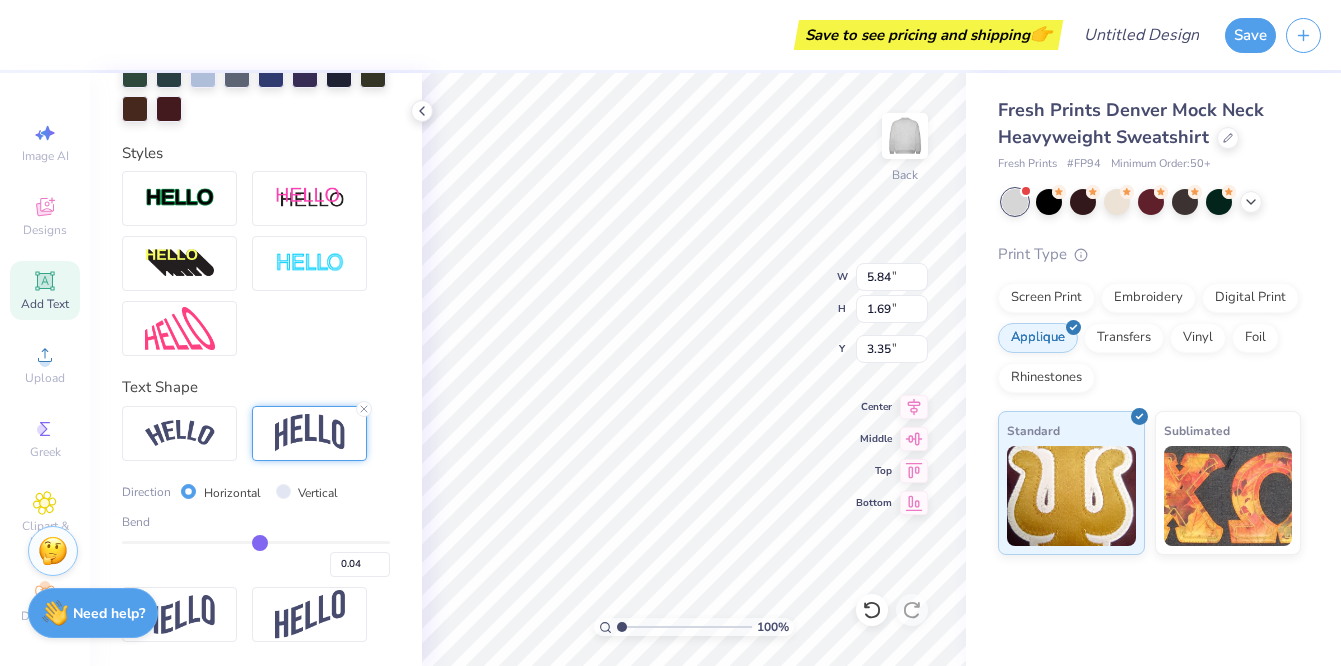 type on "0.03" 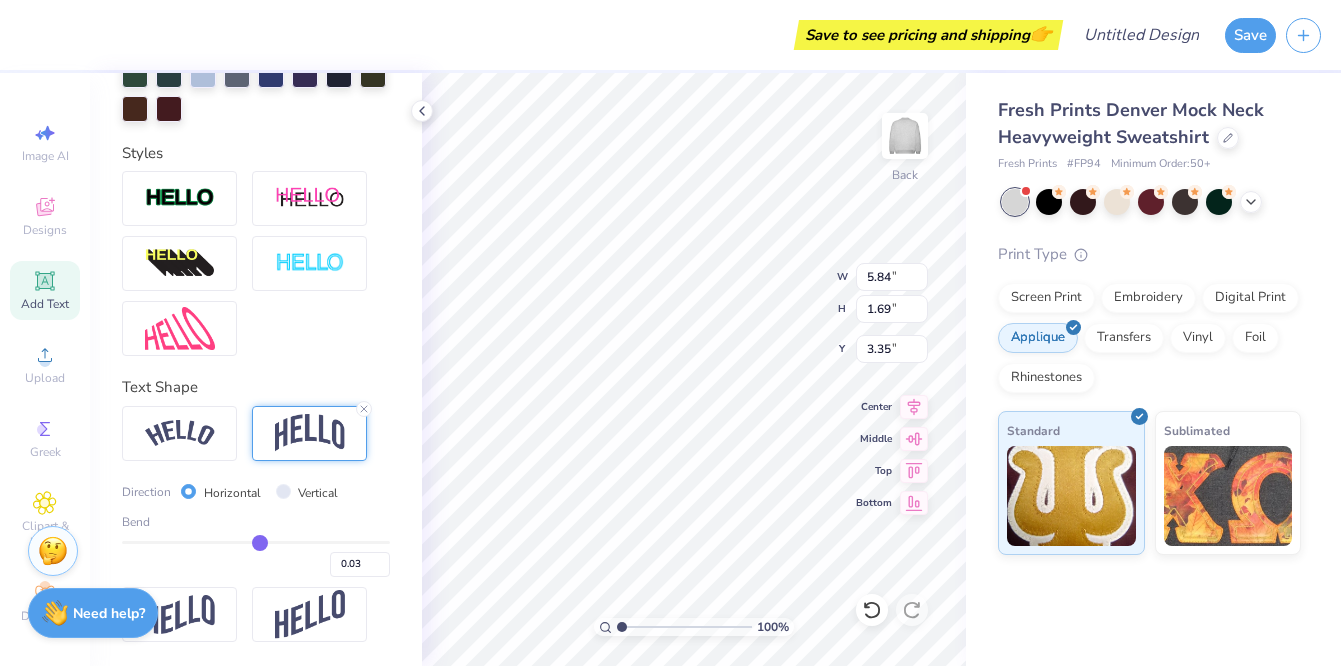 type on "0.02" 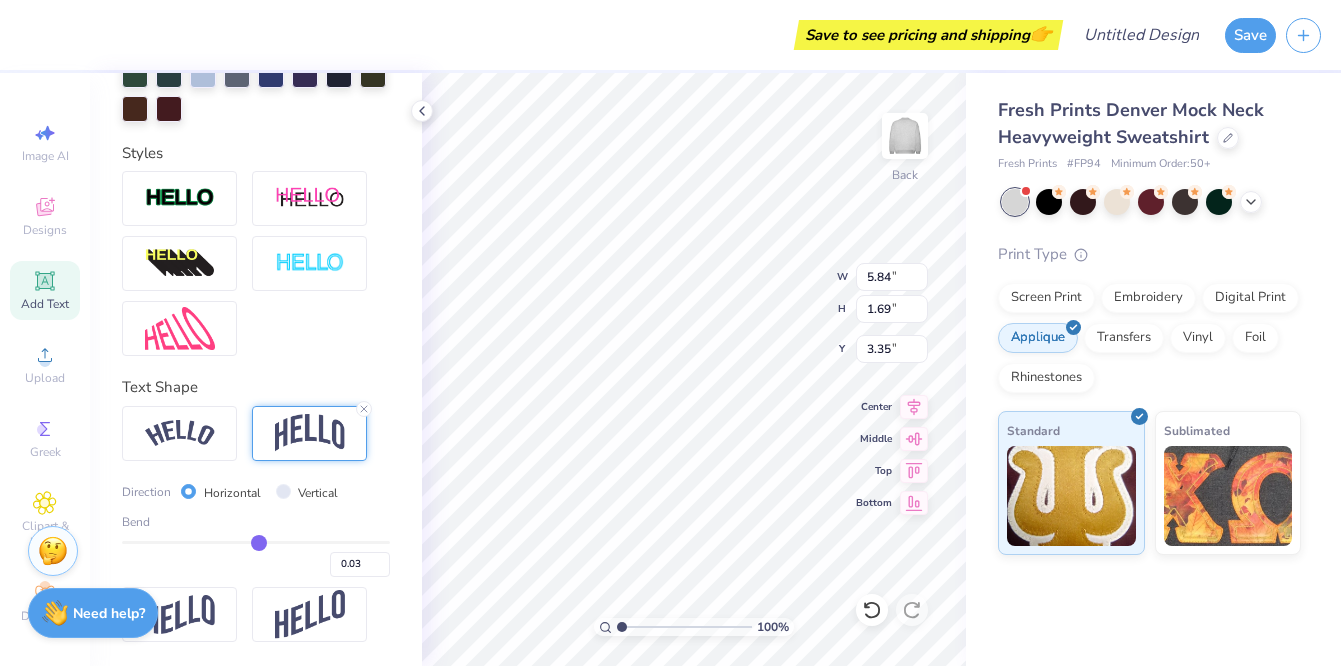 type on "0.02" 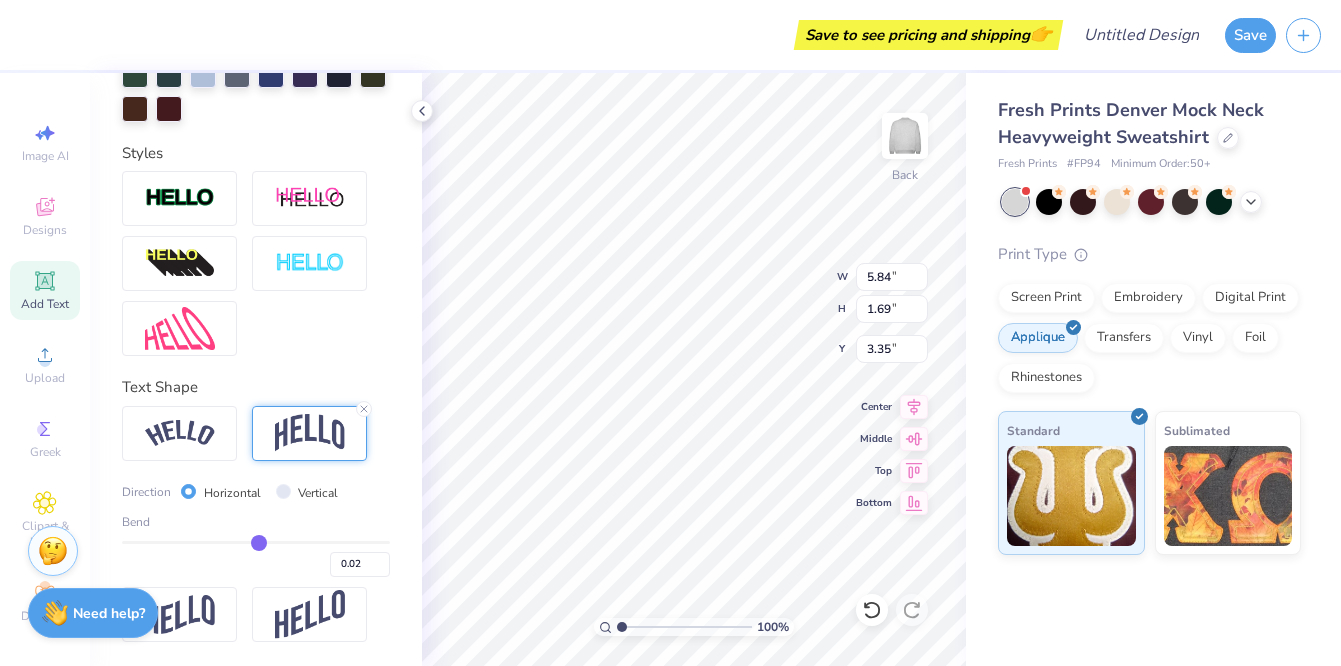 type on "0.01" 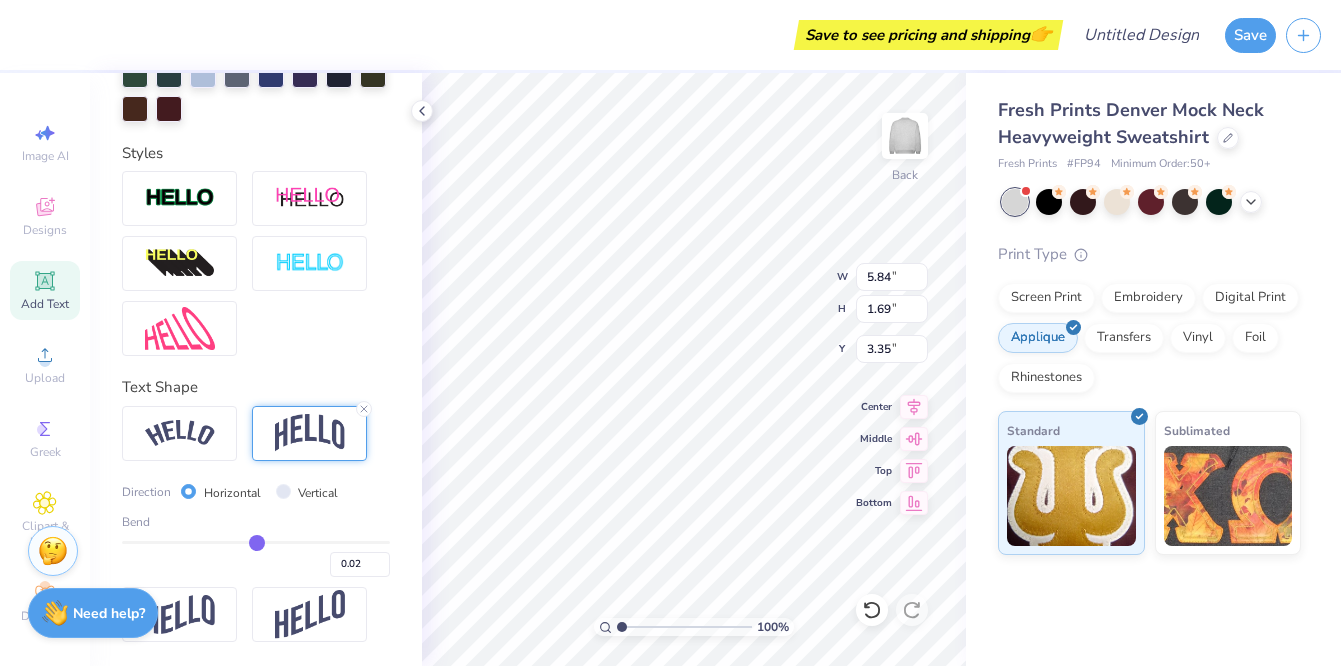 type on "0.01" 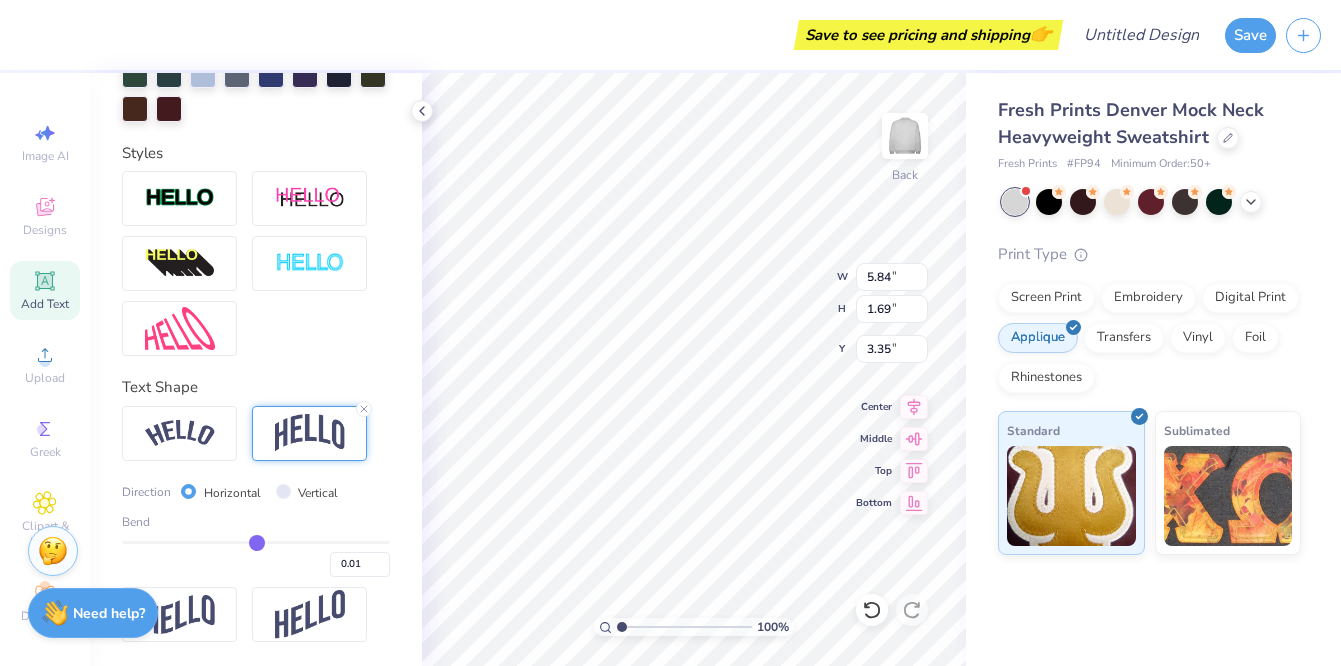 type on "0.03" 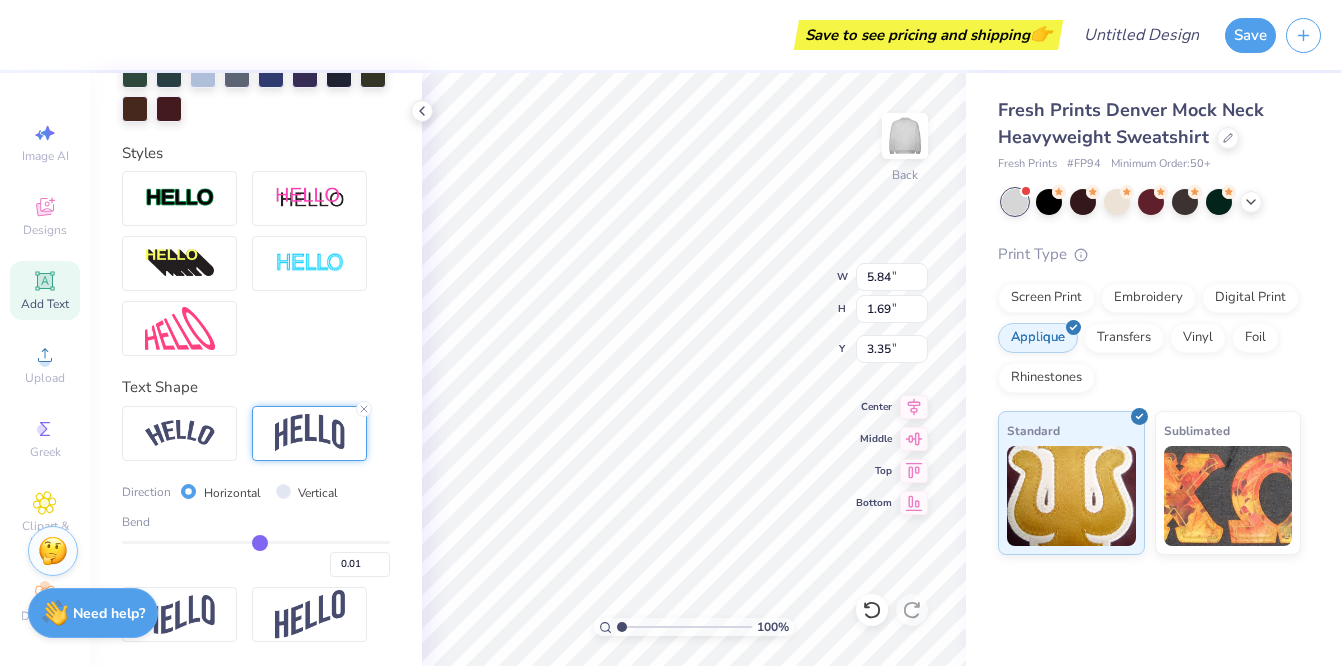 type on "0.03" 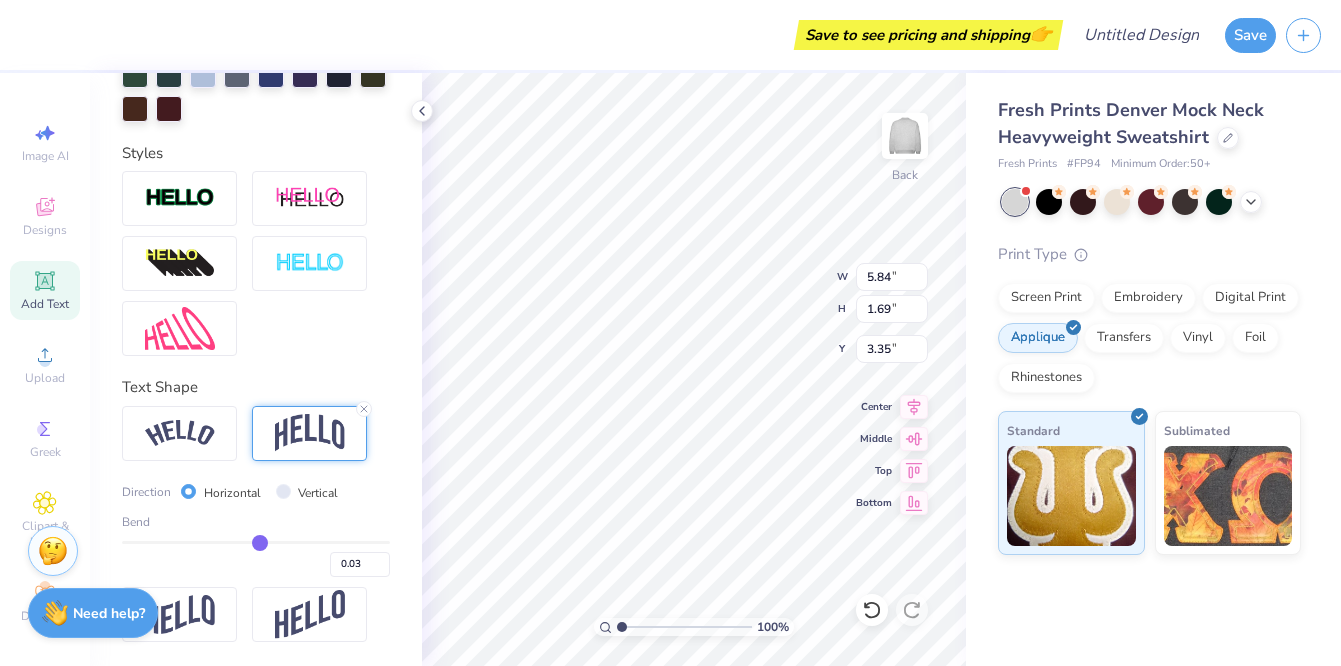 drag, startPoint x: 320, startPoint y: 543, endPoint x: 260, endPoint y: 544, distance: 60.00833 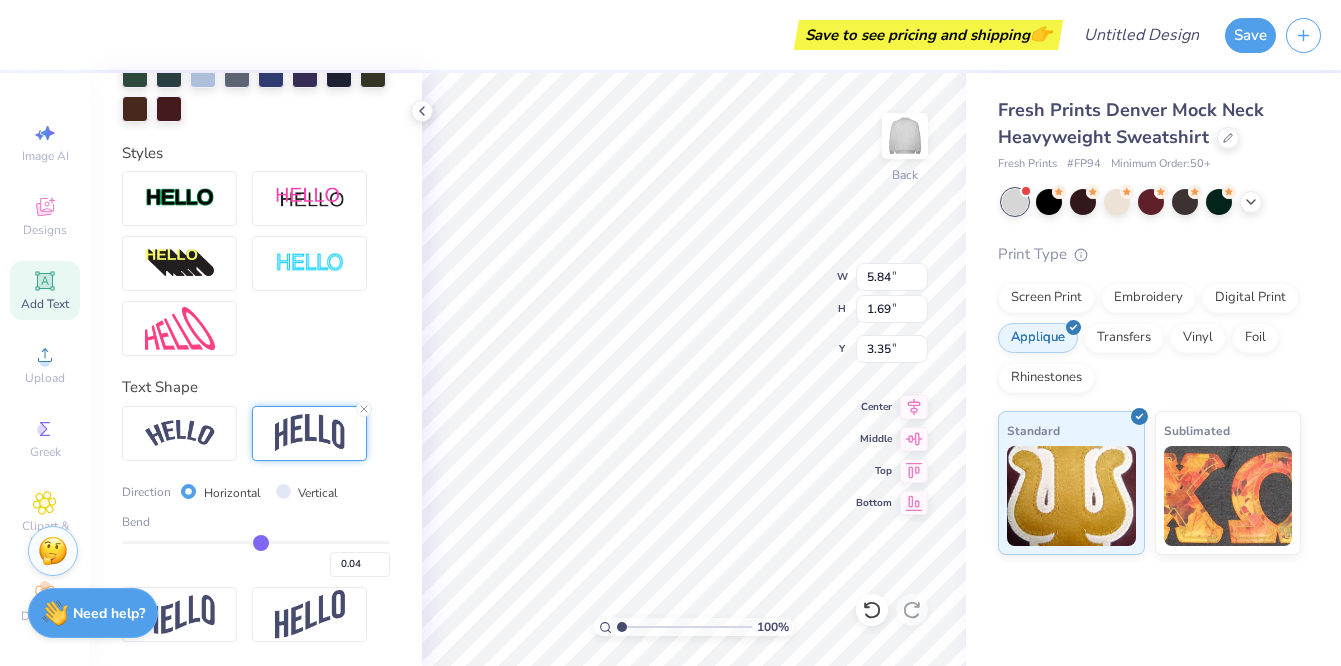 type on "0.05" 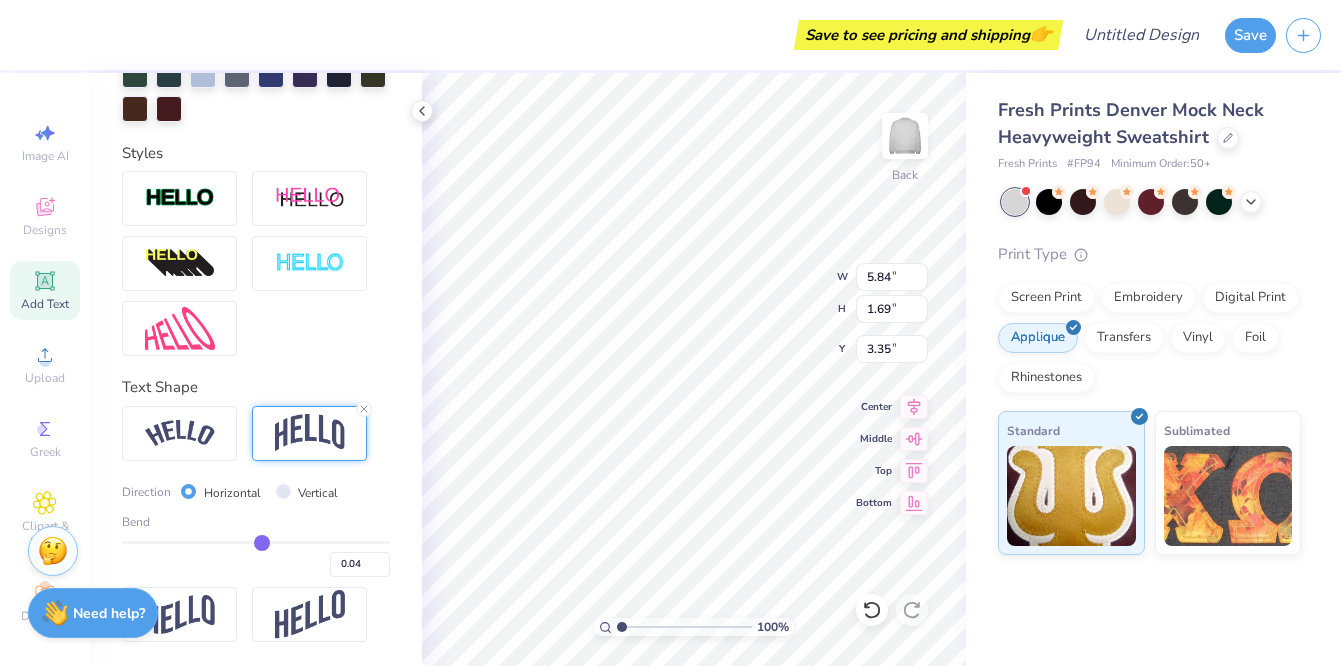 type on "0.05" 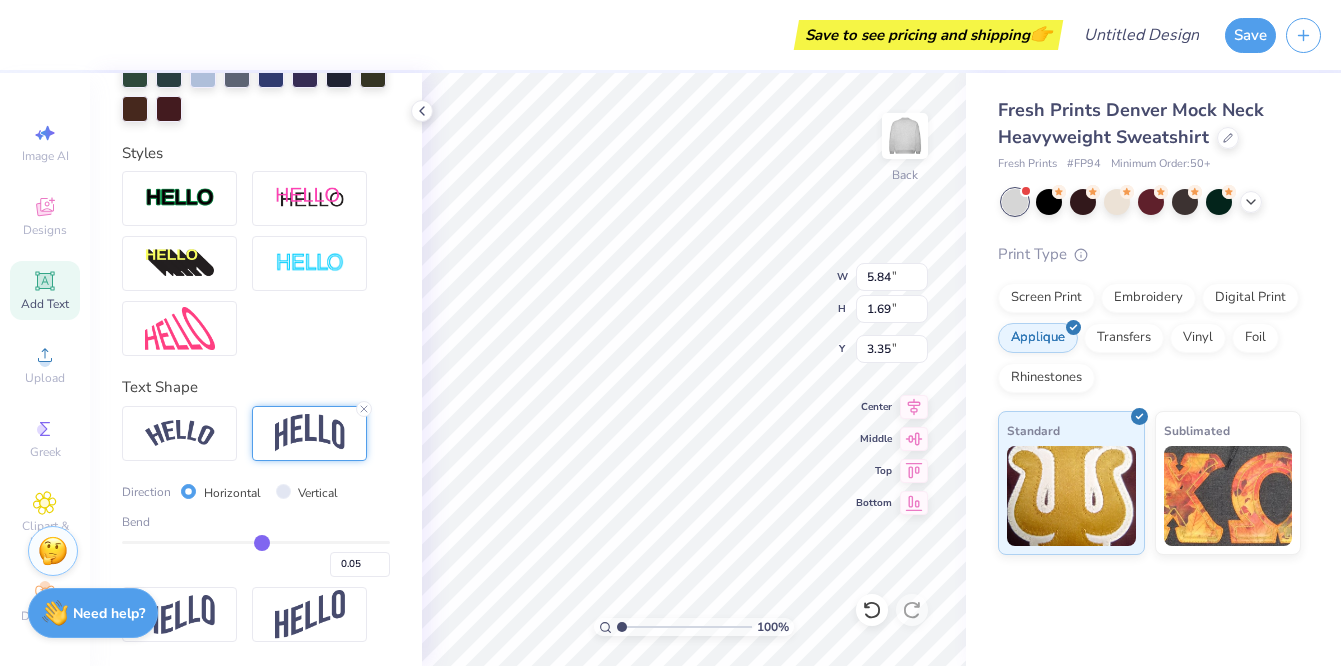 type on "0.06" 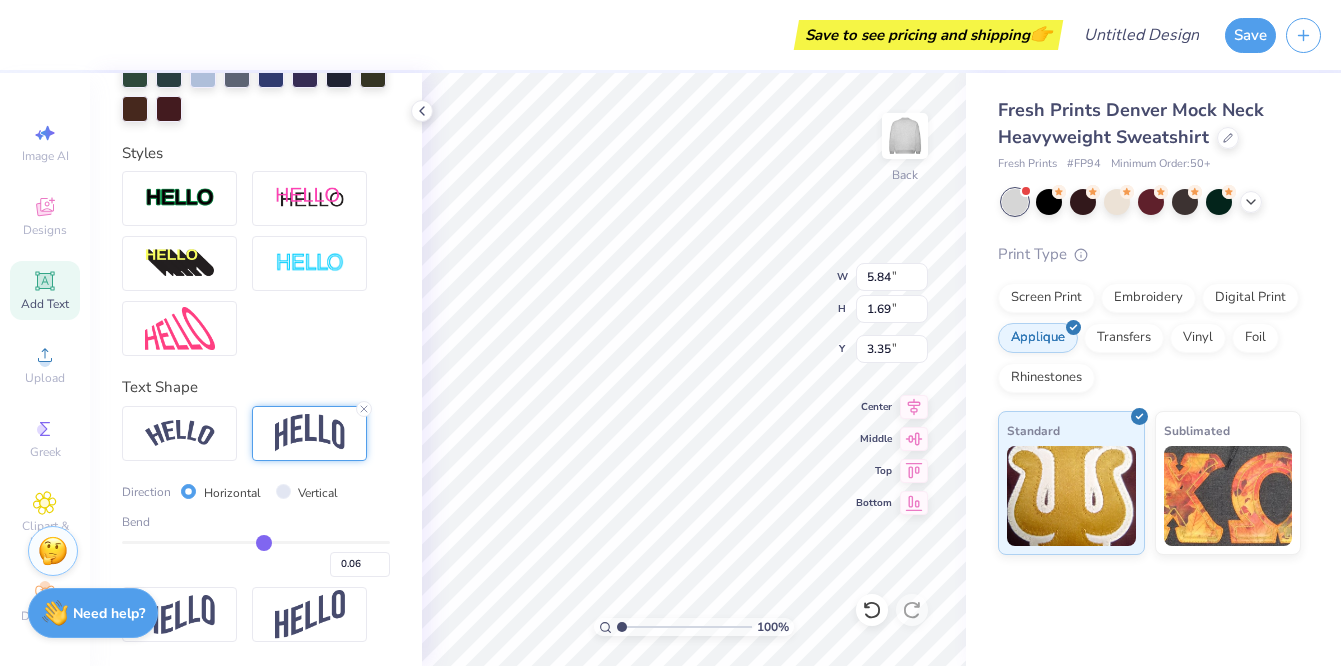 type on "0.08" 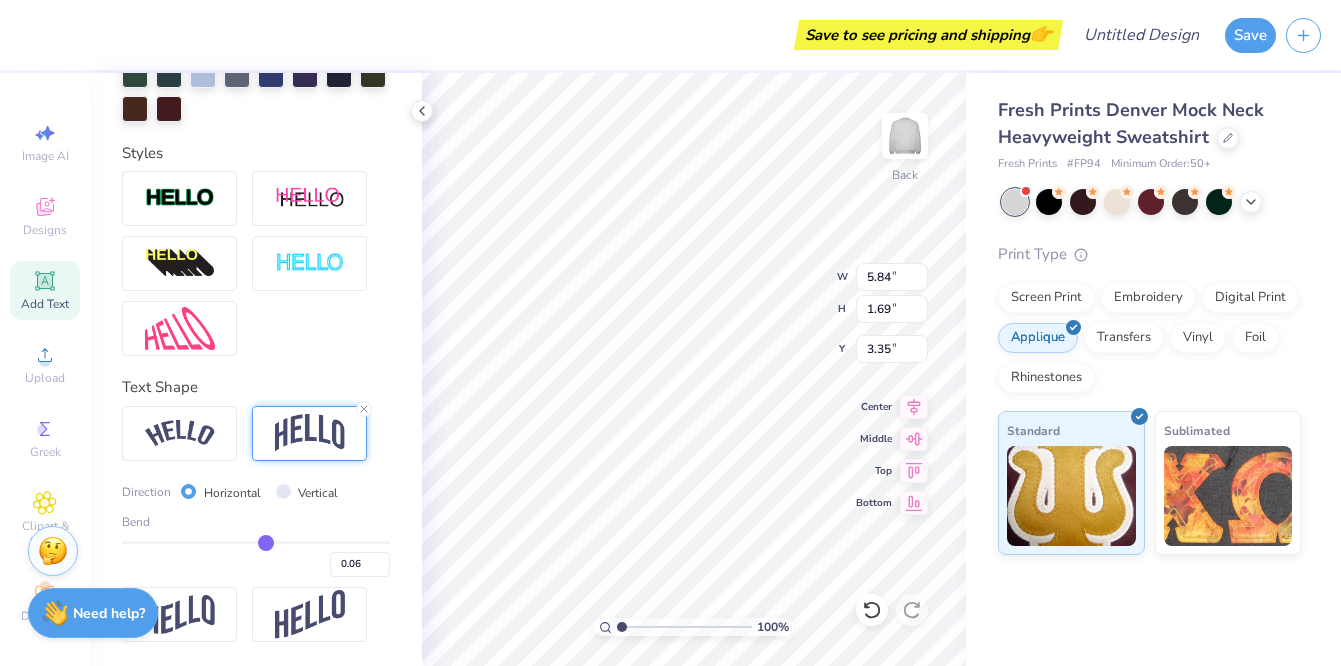 type on "0.08" 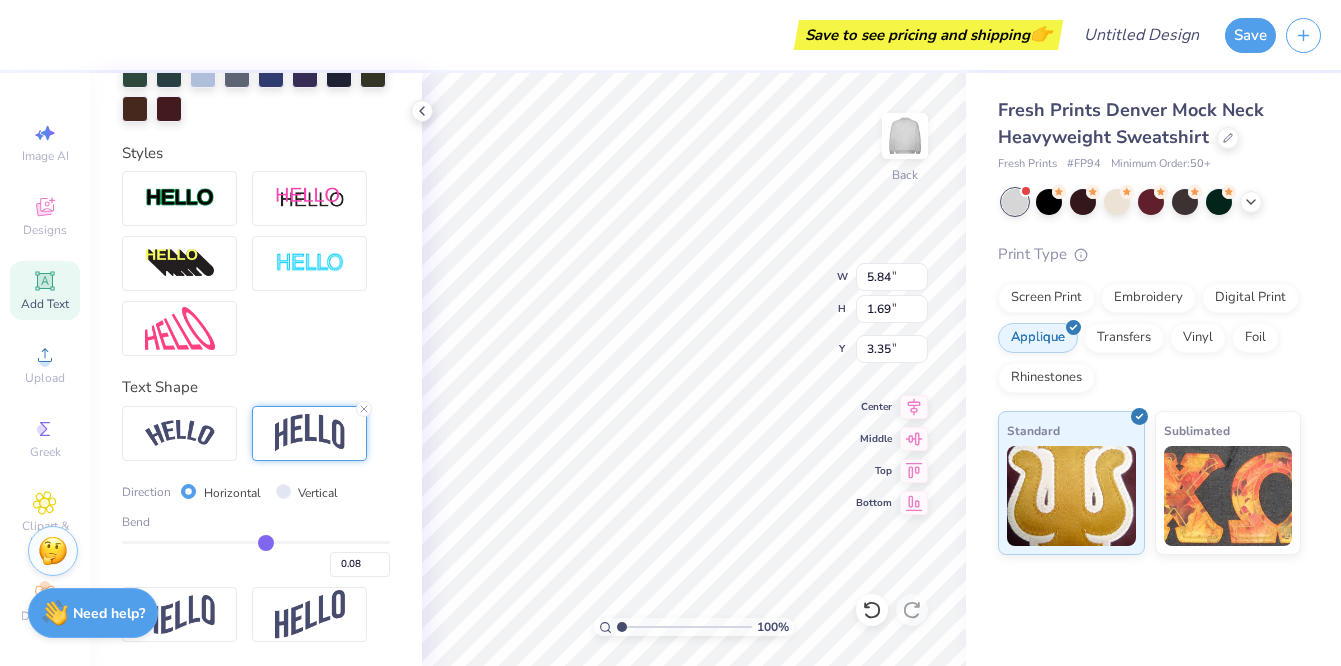type on "0.09" 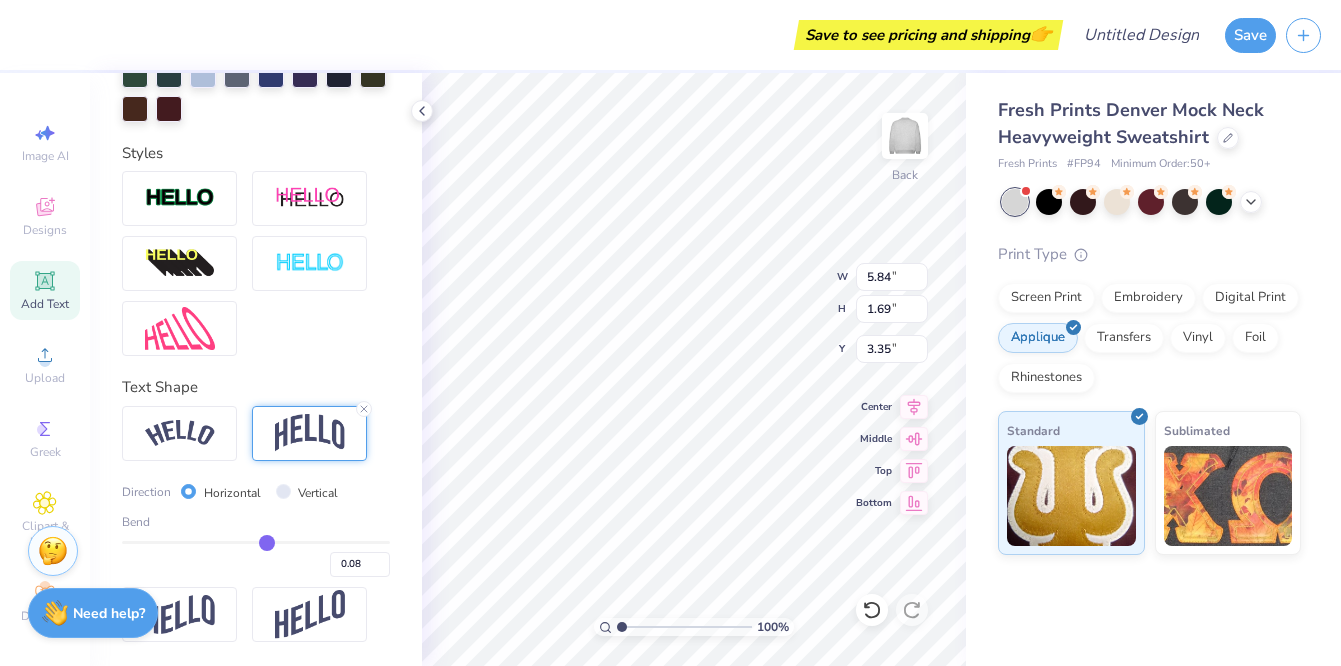 type on "0.09" 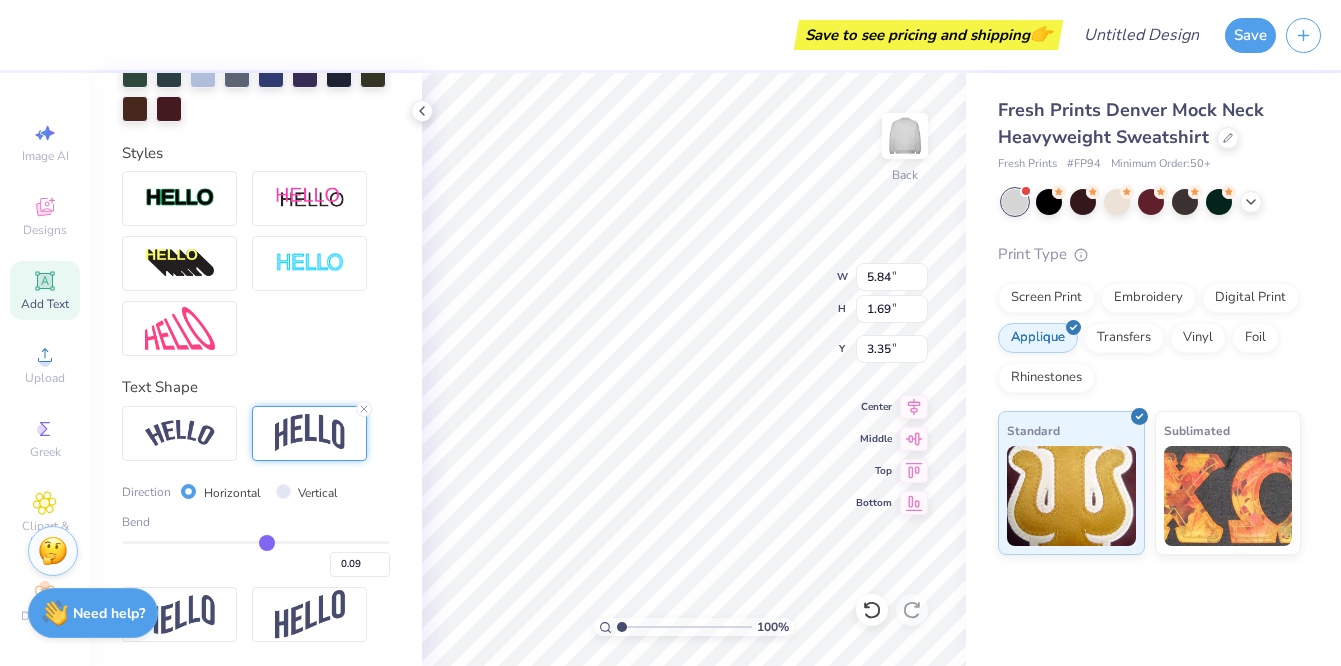 type on "0.11" 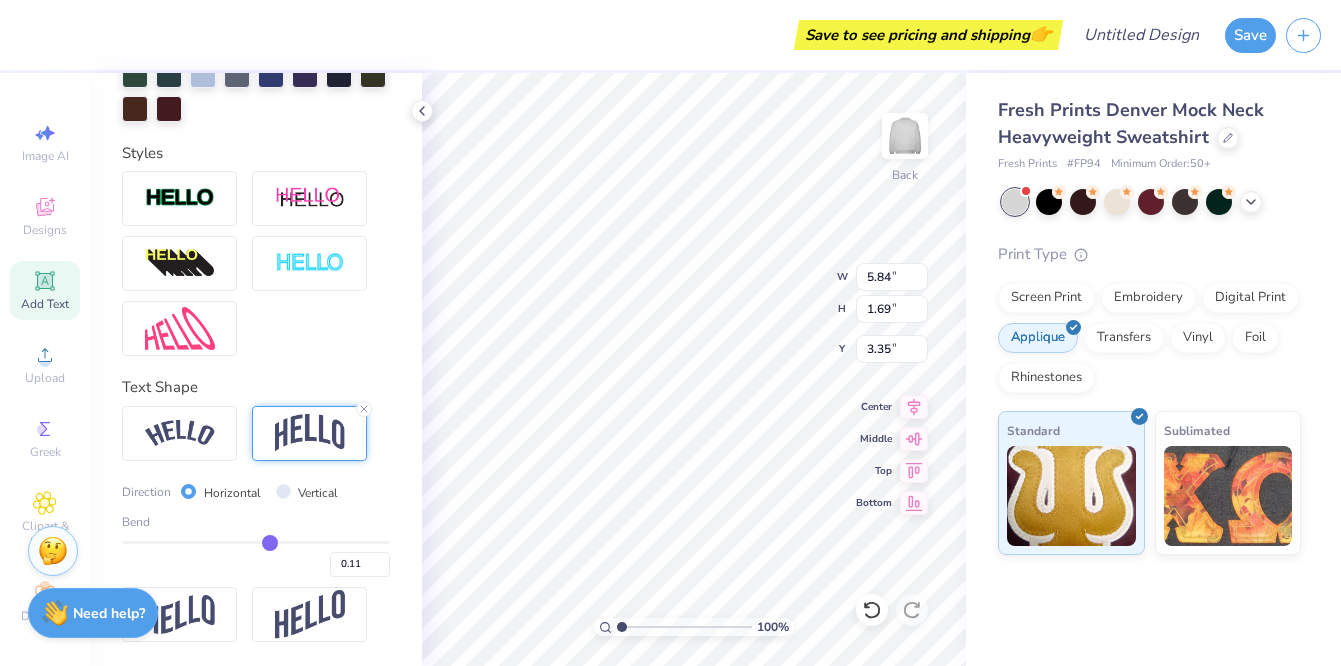 type on "0.13" 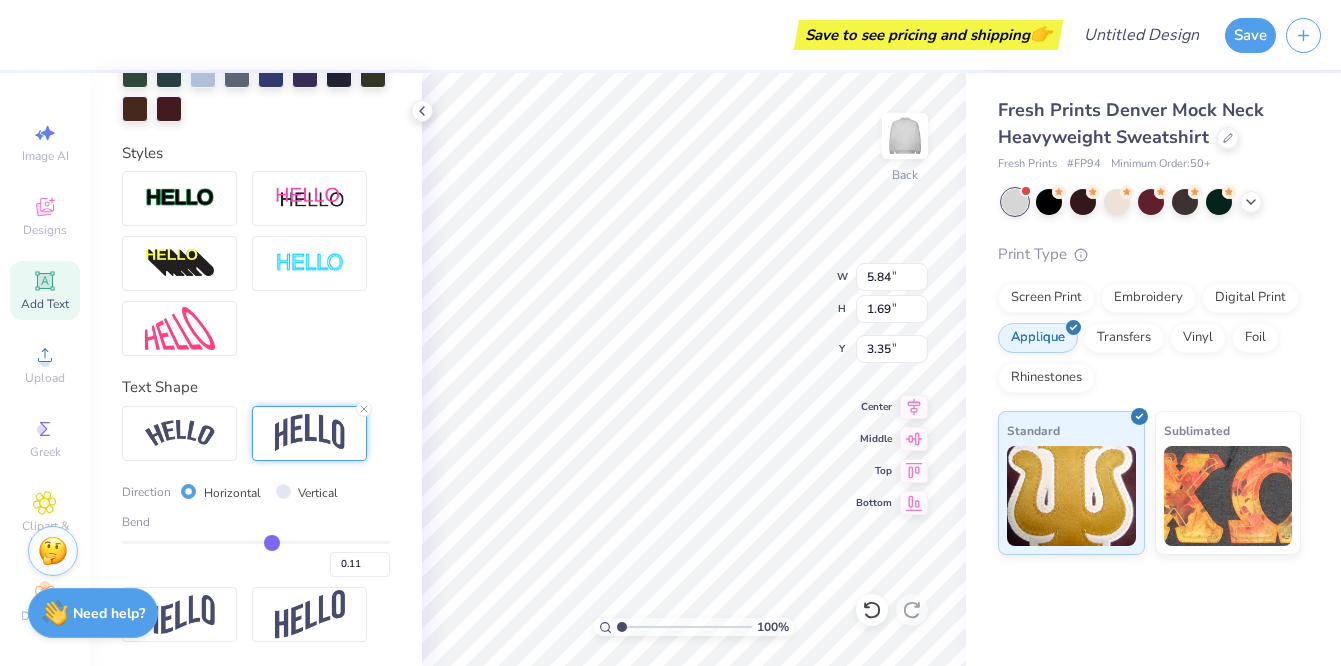 type on "0.13" 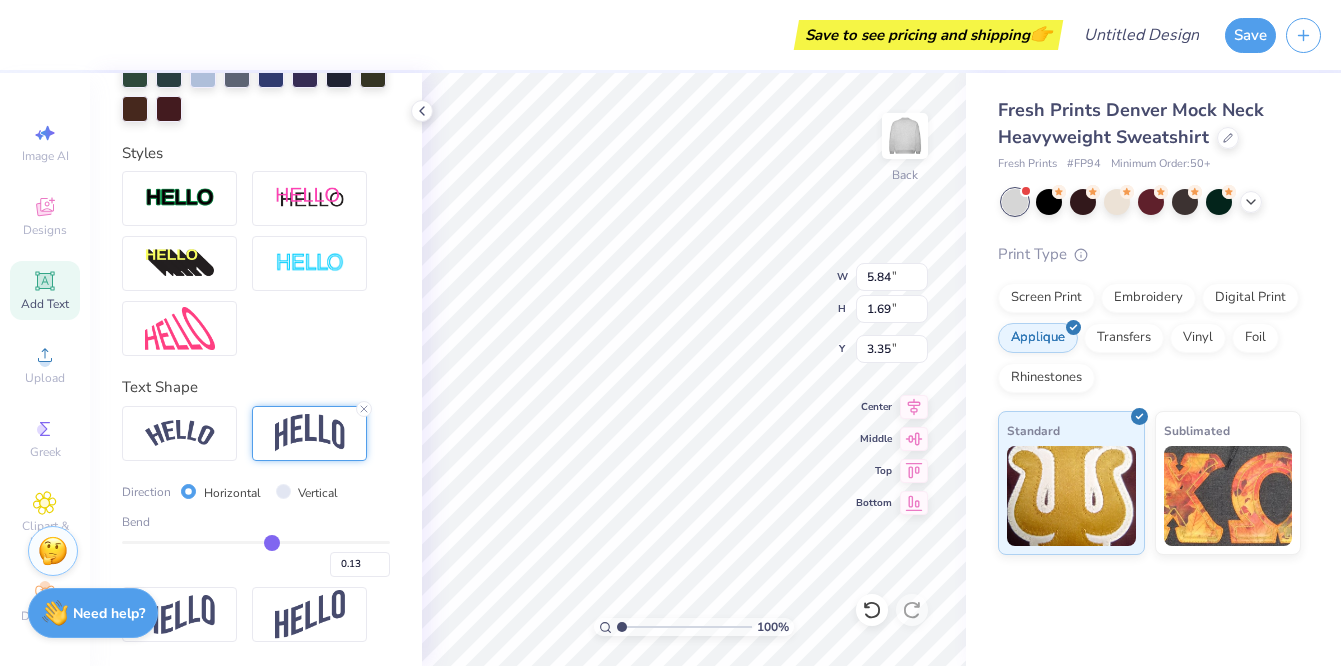 type on "0.16" 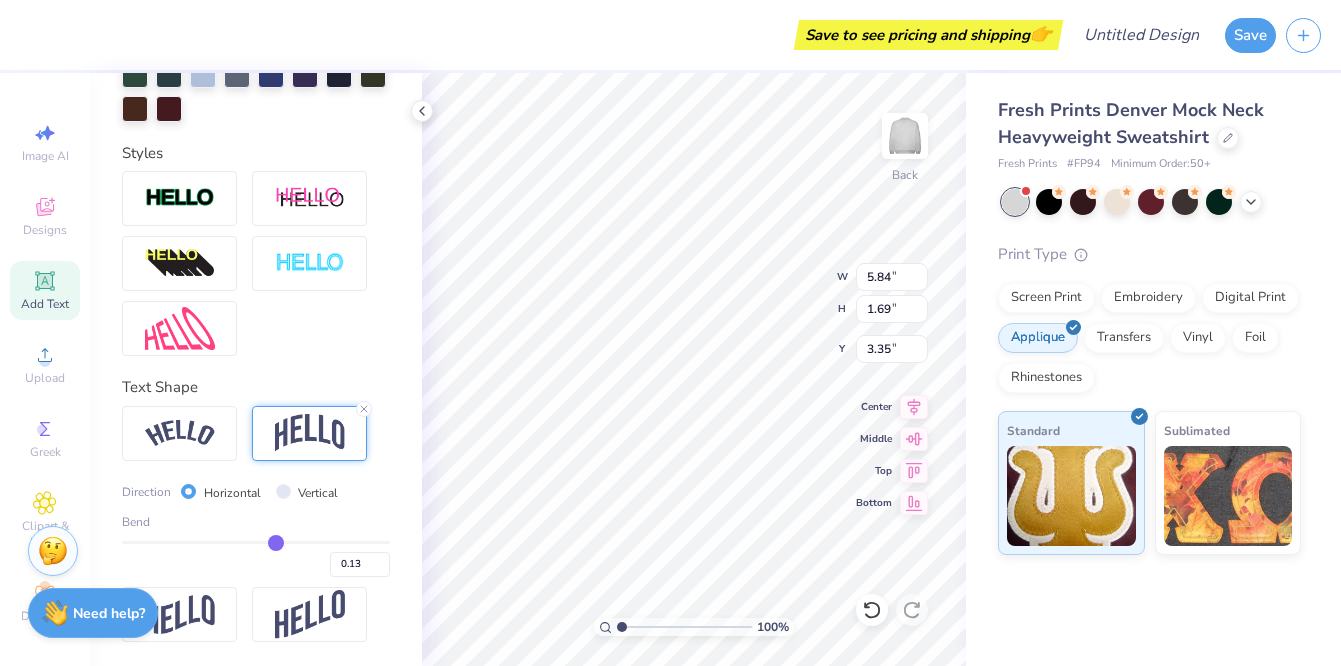 type on "0.16" 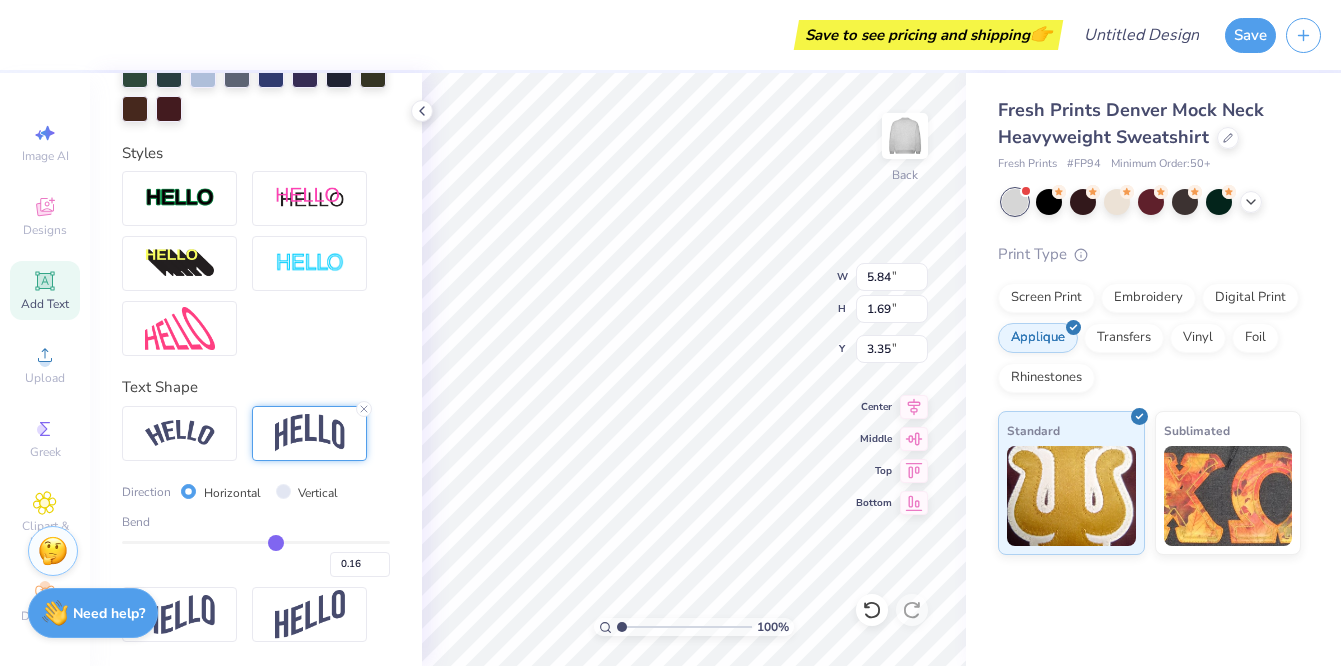 type on "0.19" 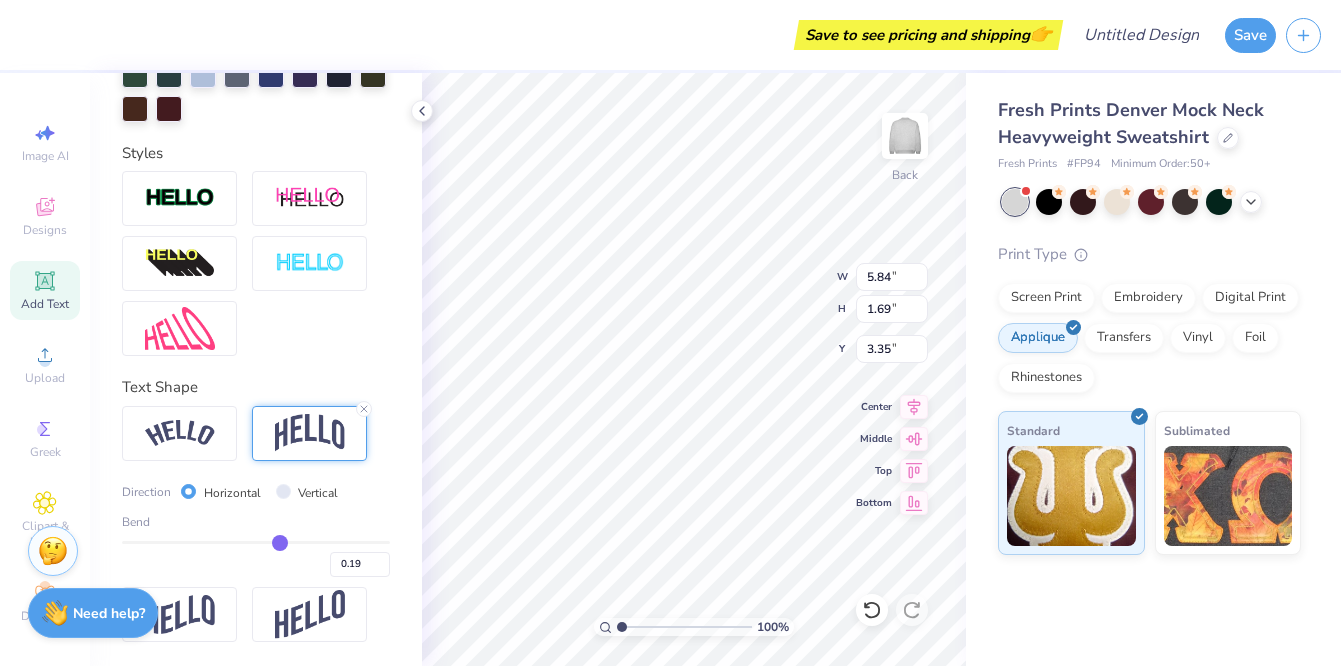 type on "0.22" 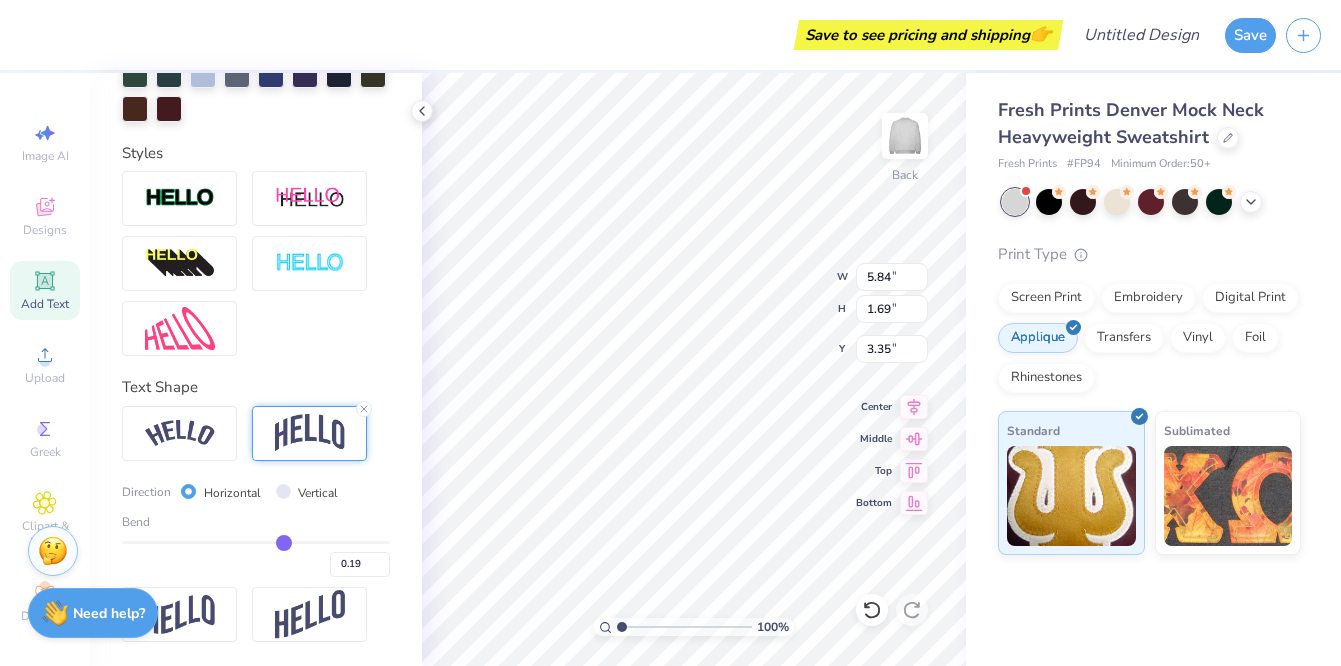 type on "0.22" 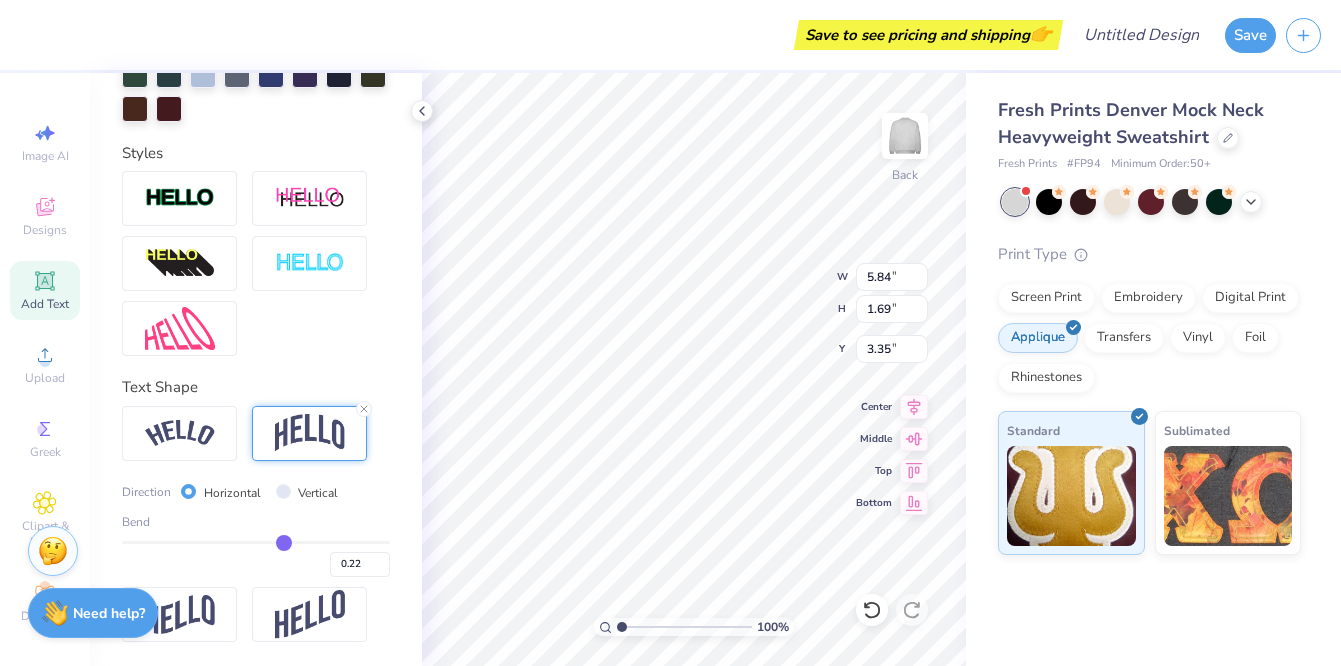 type on "0.25" 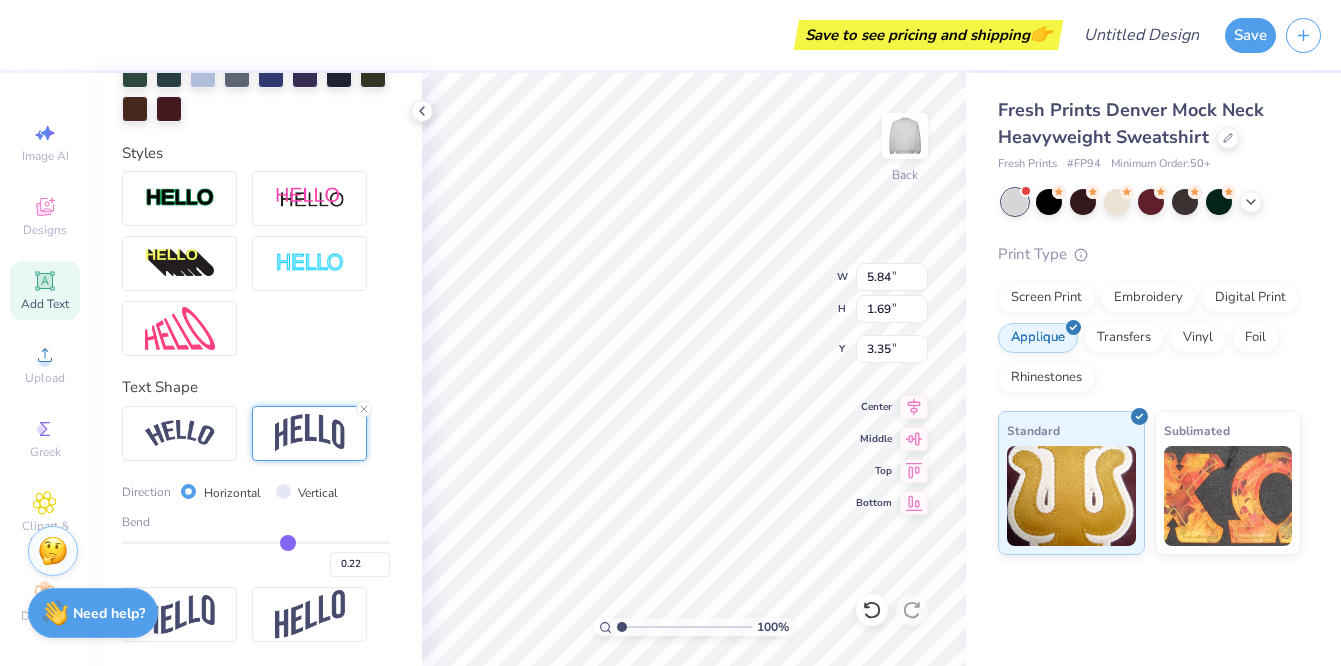 type on "0.25" 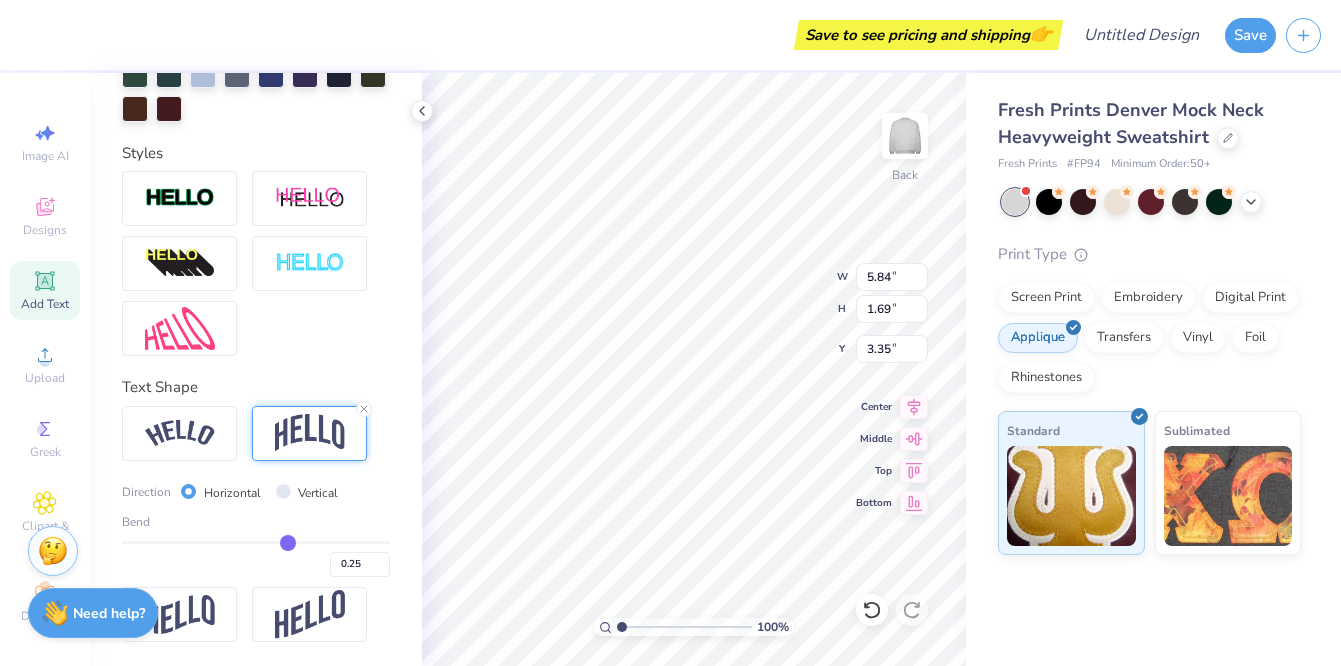 type on "0.28" 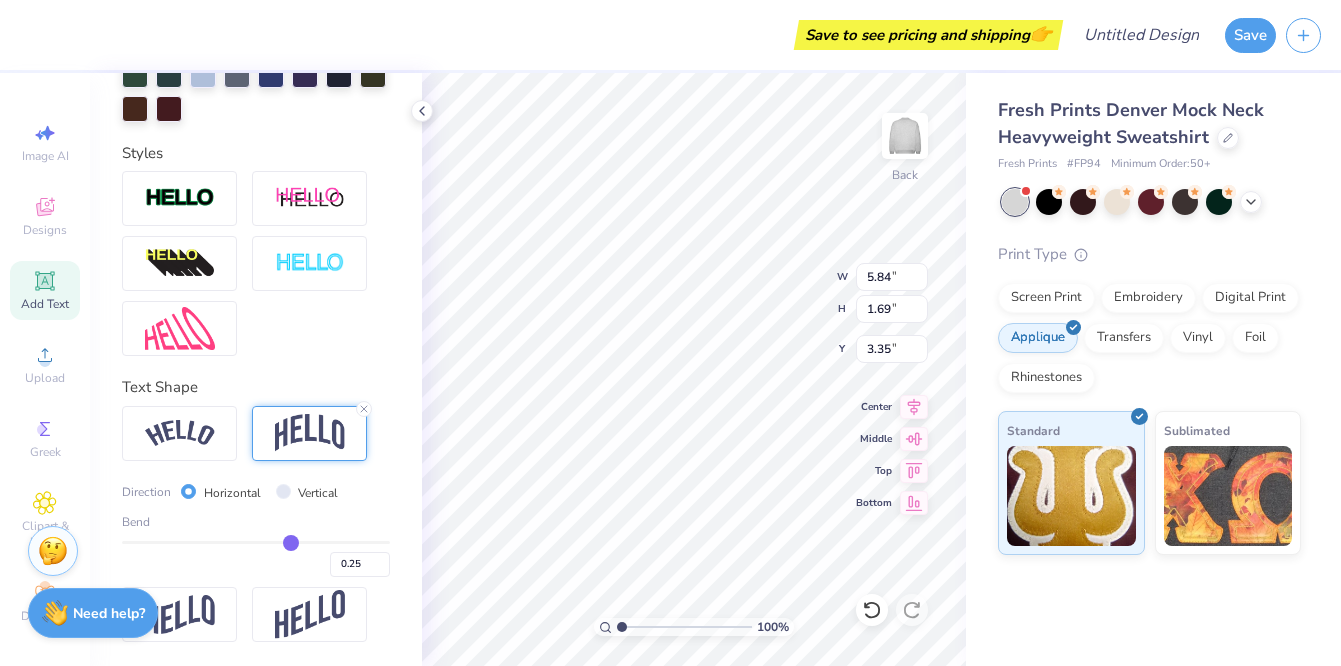 type on "0.28" 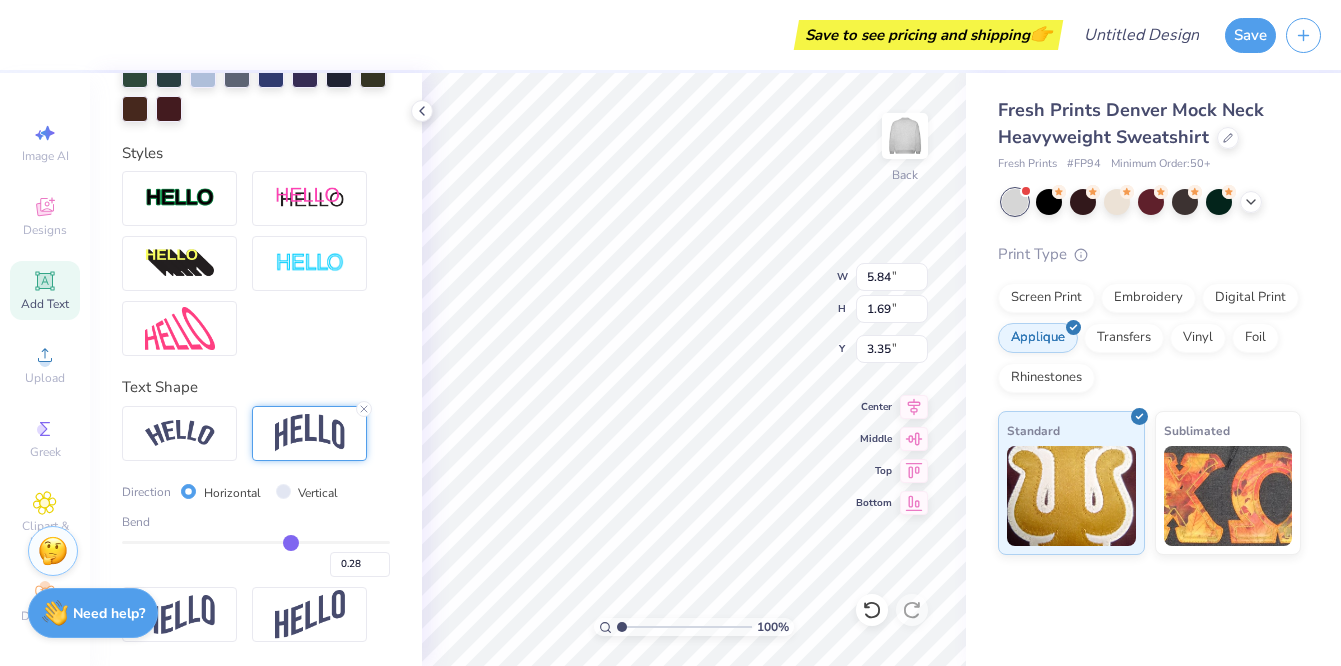 type on "0.3" 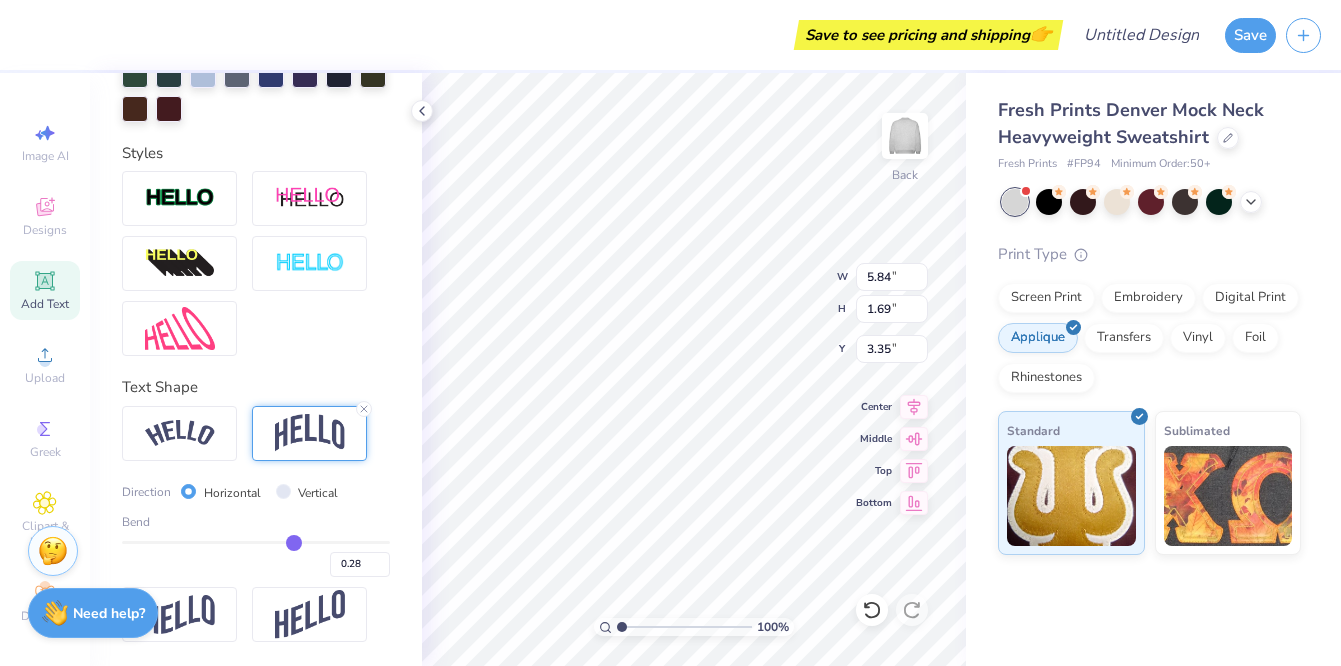 type on "0.30" 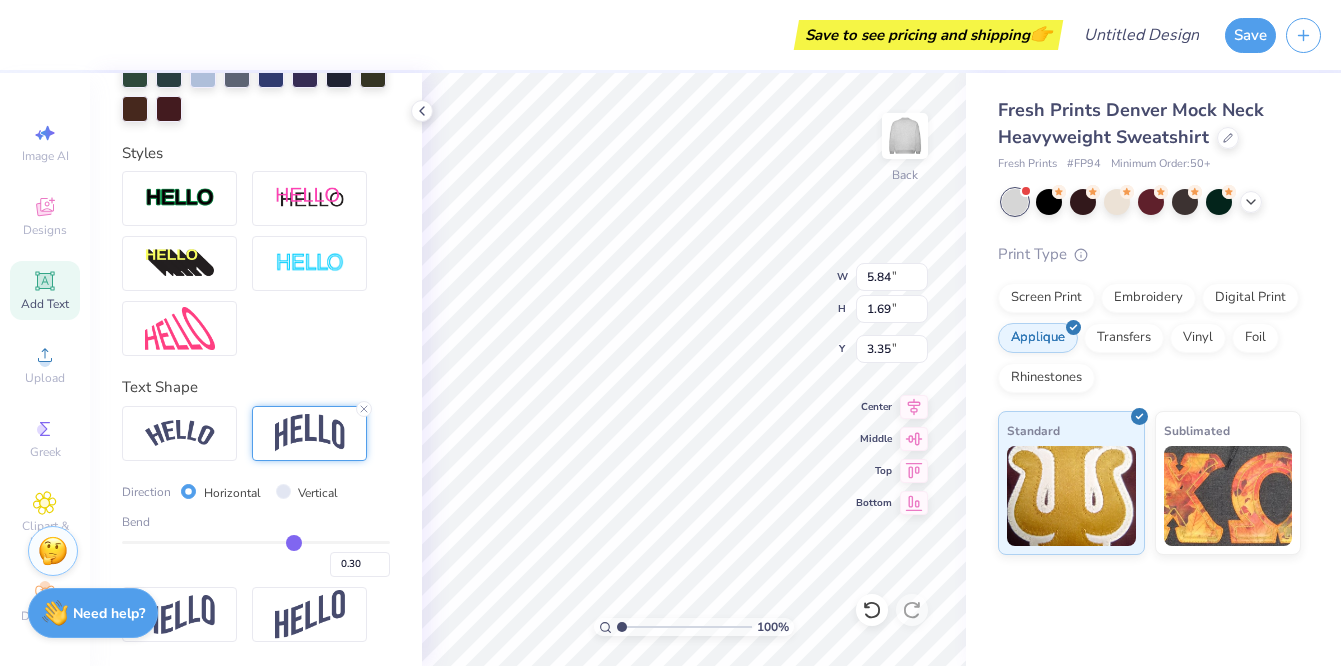 type on "0.33" 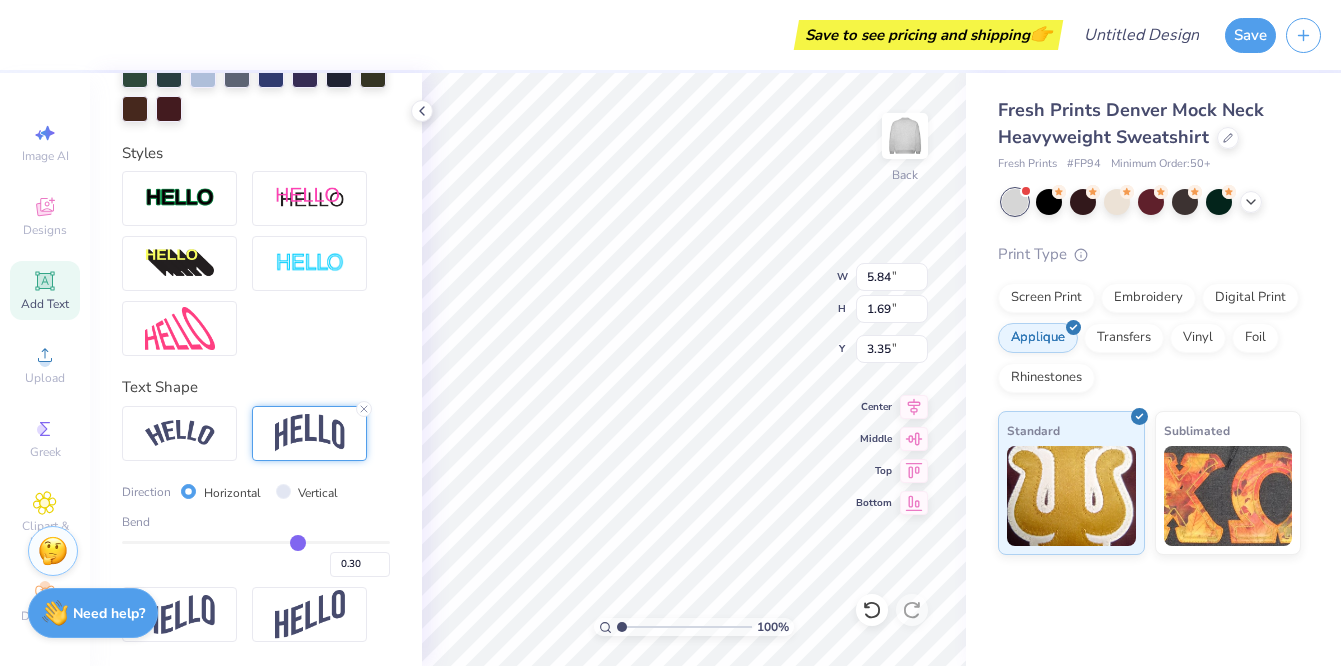 type on "0.33" 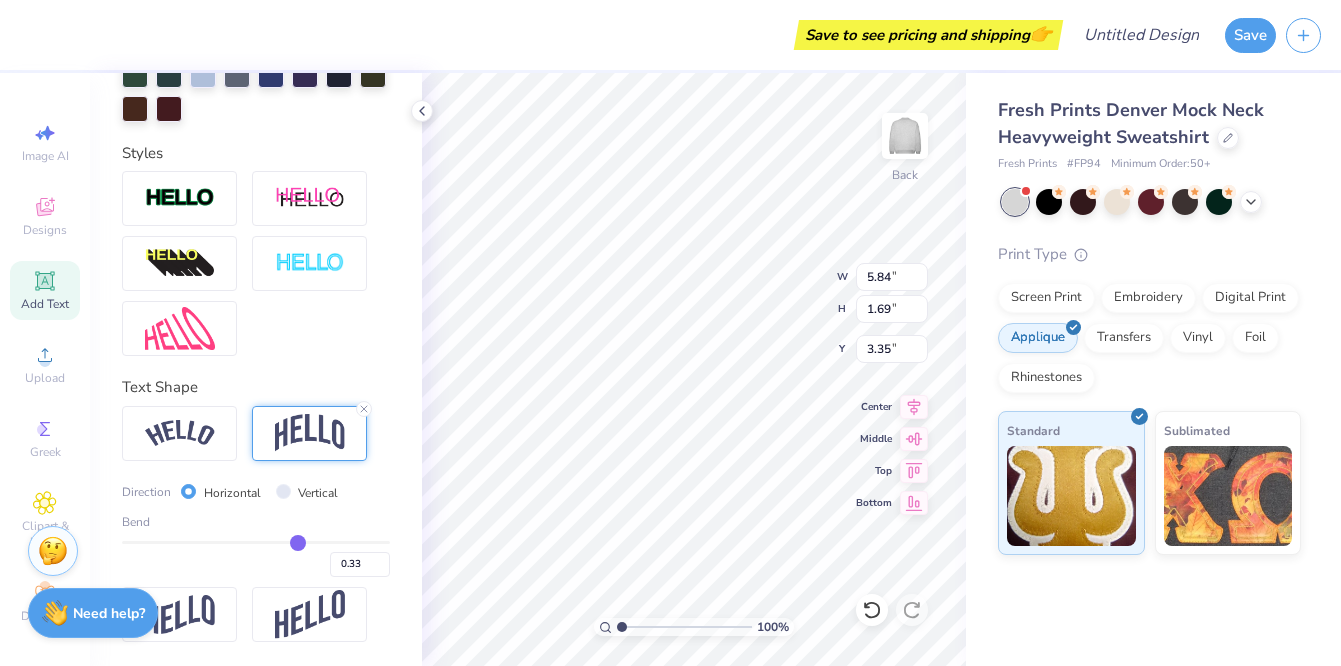 type on "0.35" 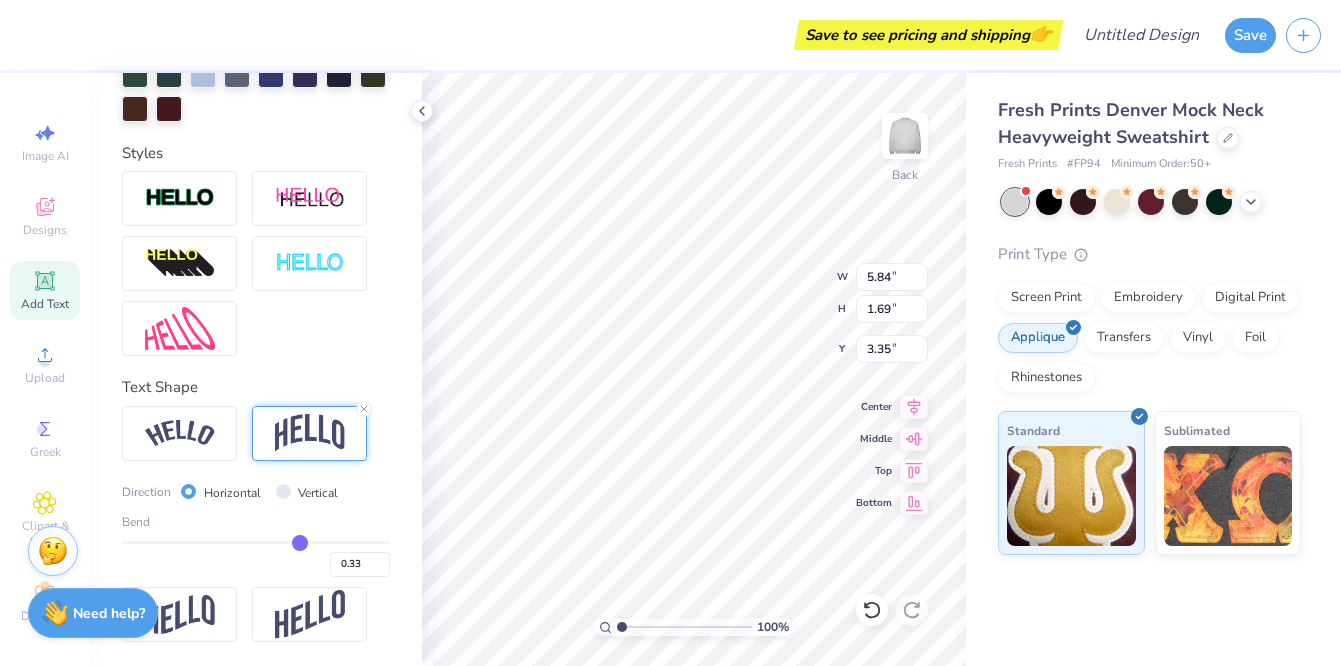 type on "0.35" 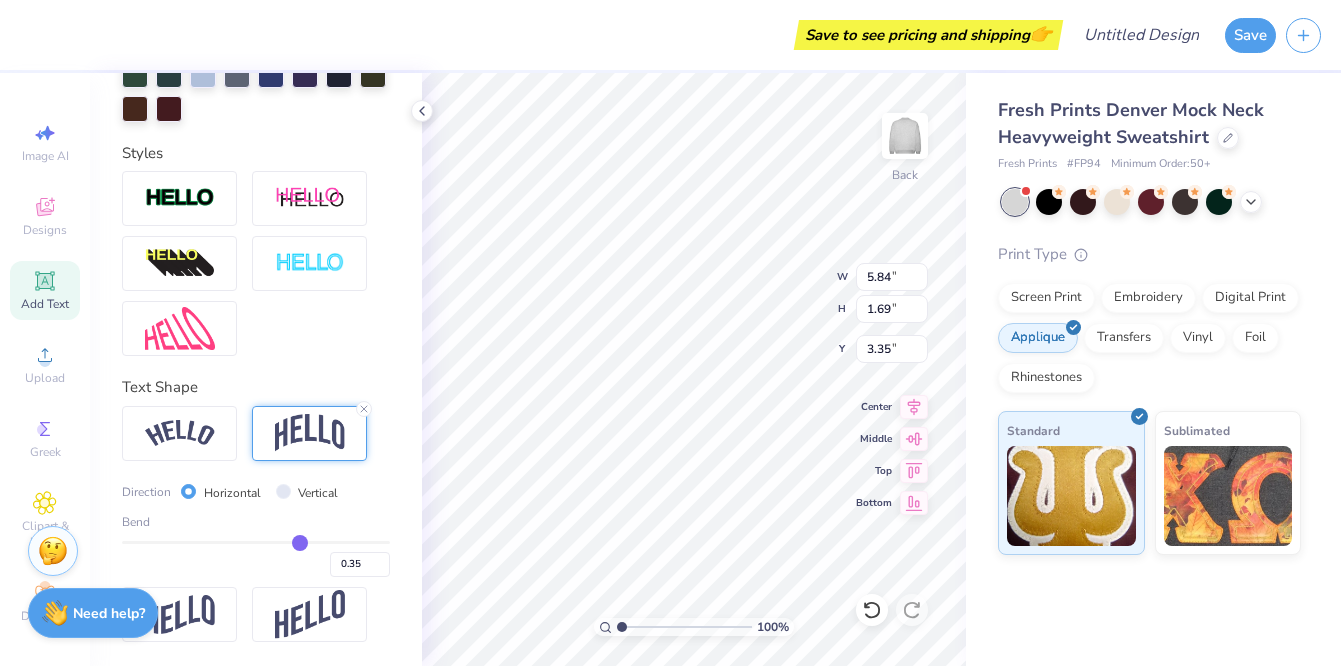 type on "0.37" 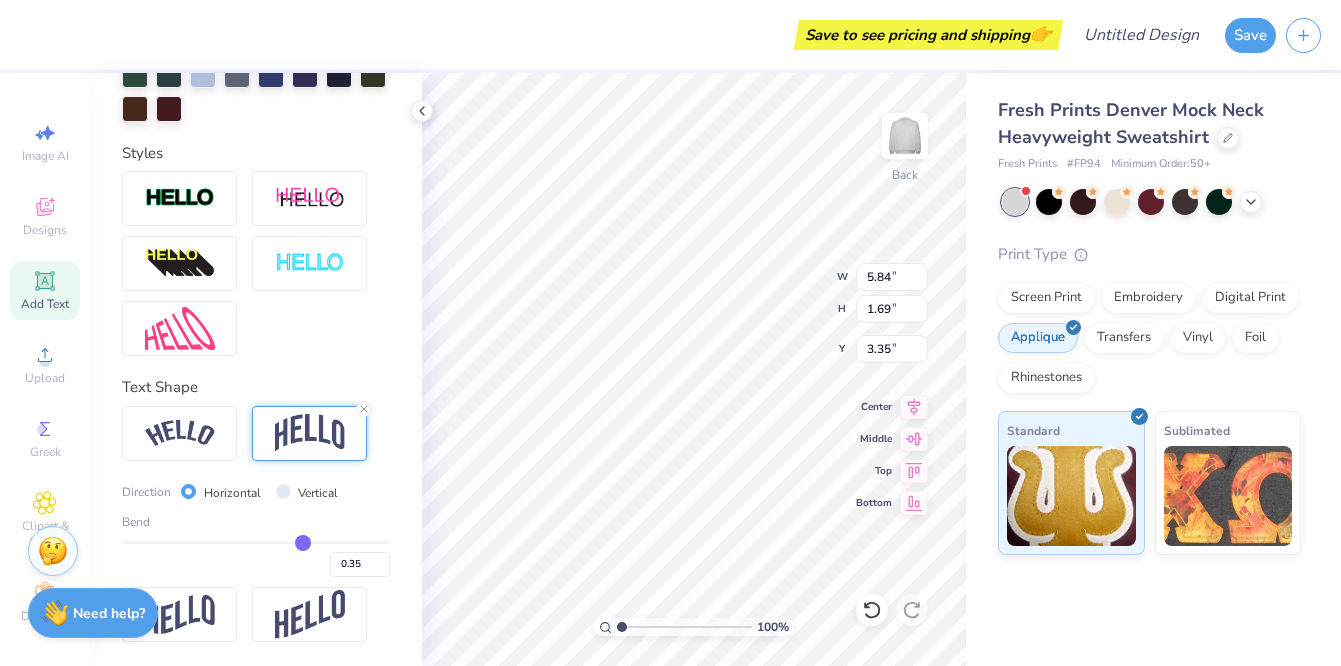 type on "0.37" 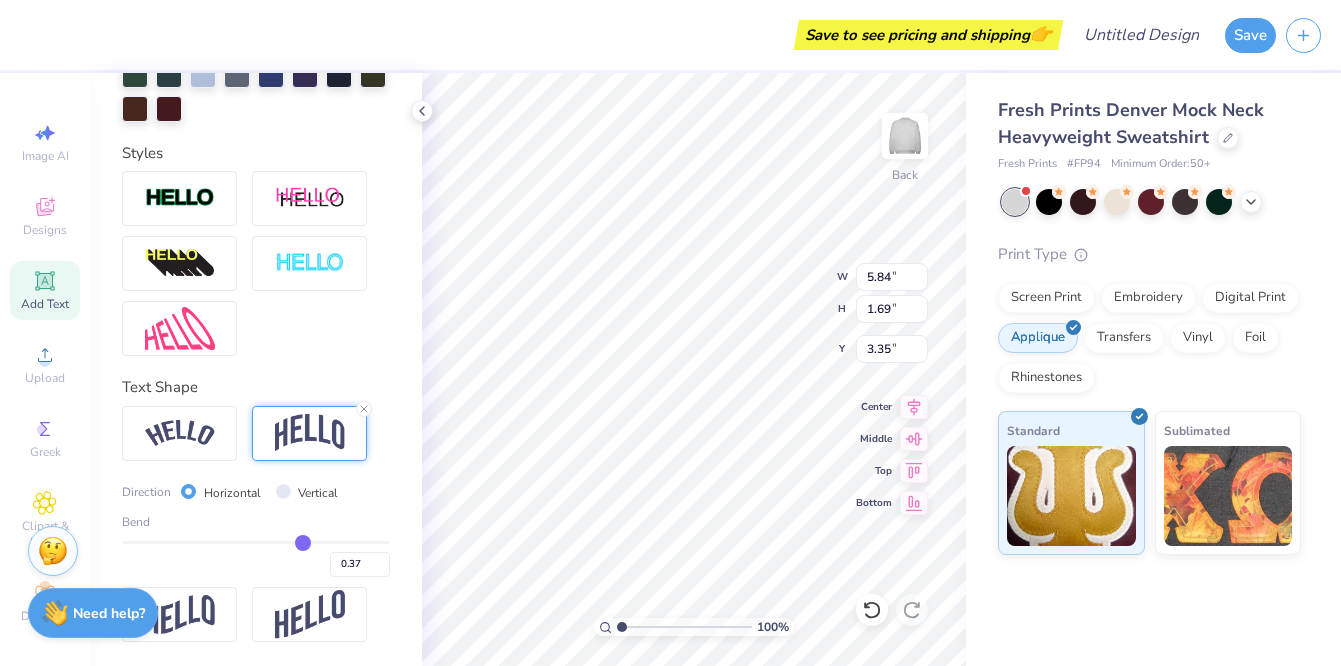 type on "0.38" 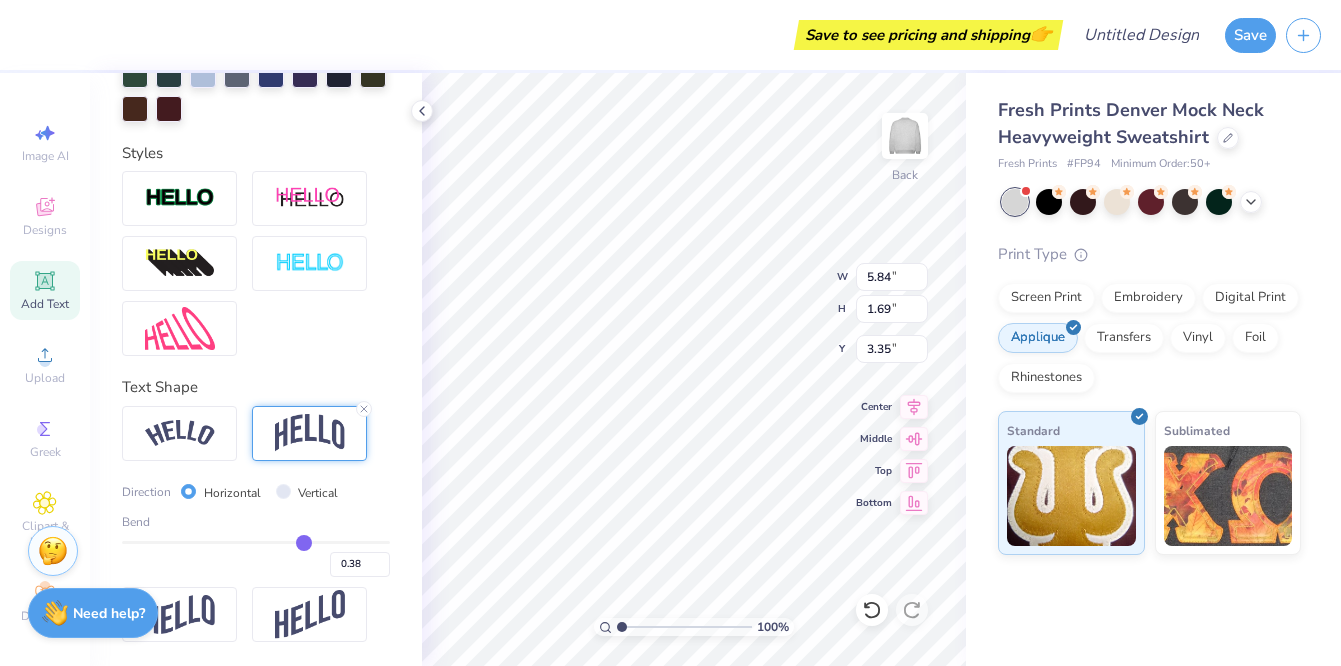 type on "0.39" 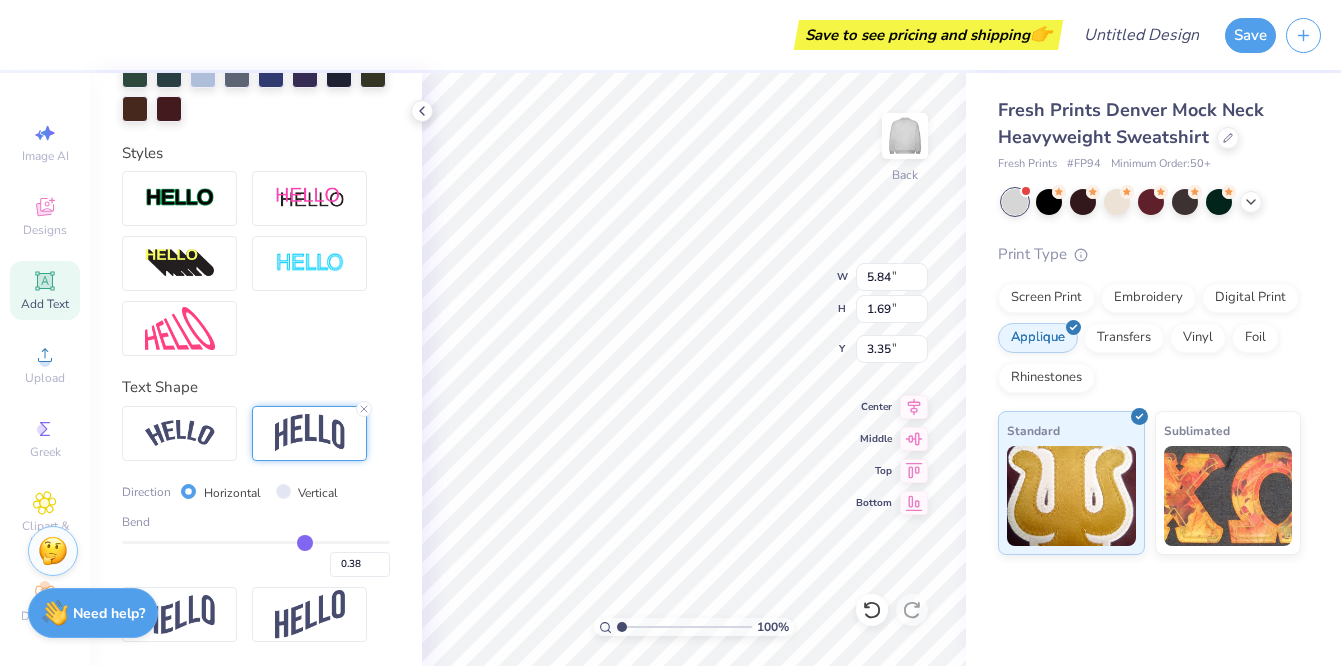 type on "0.39" 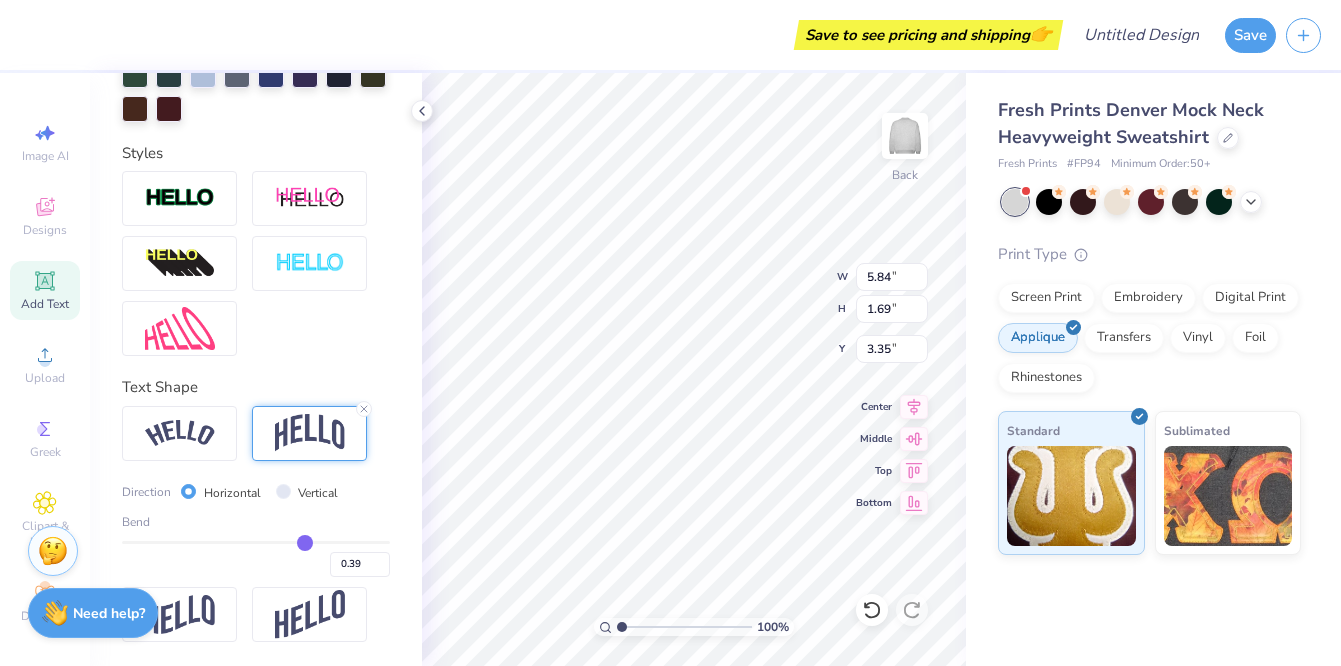 type on "0.4" 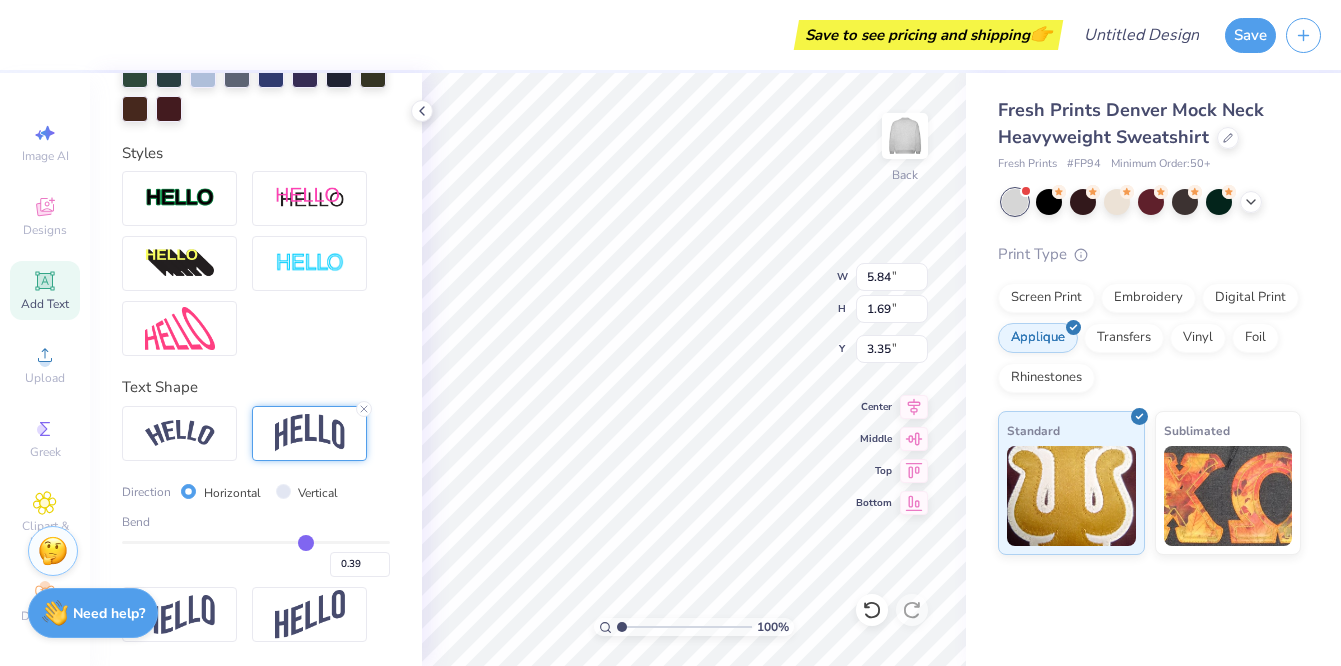 type on "0.40" 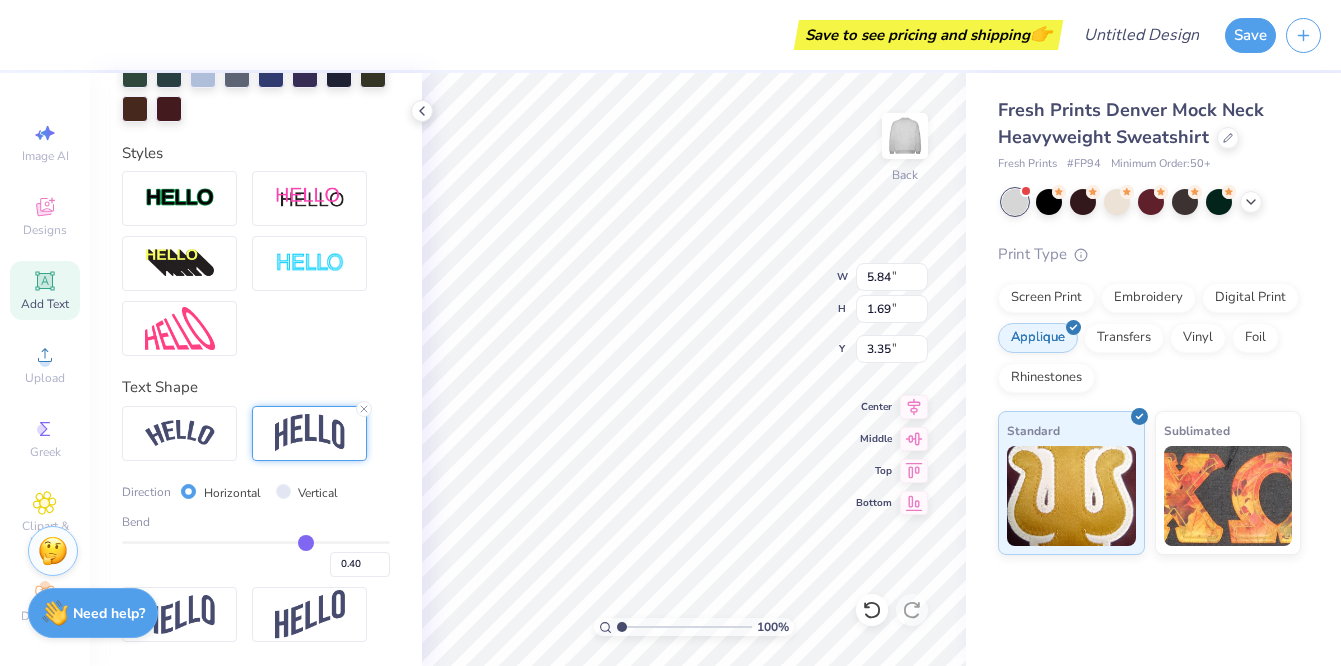 type on "0.41" 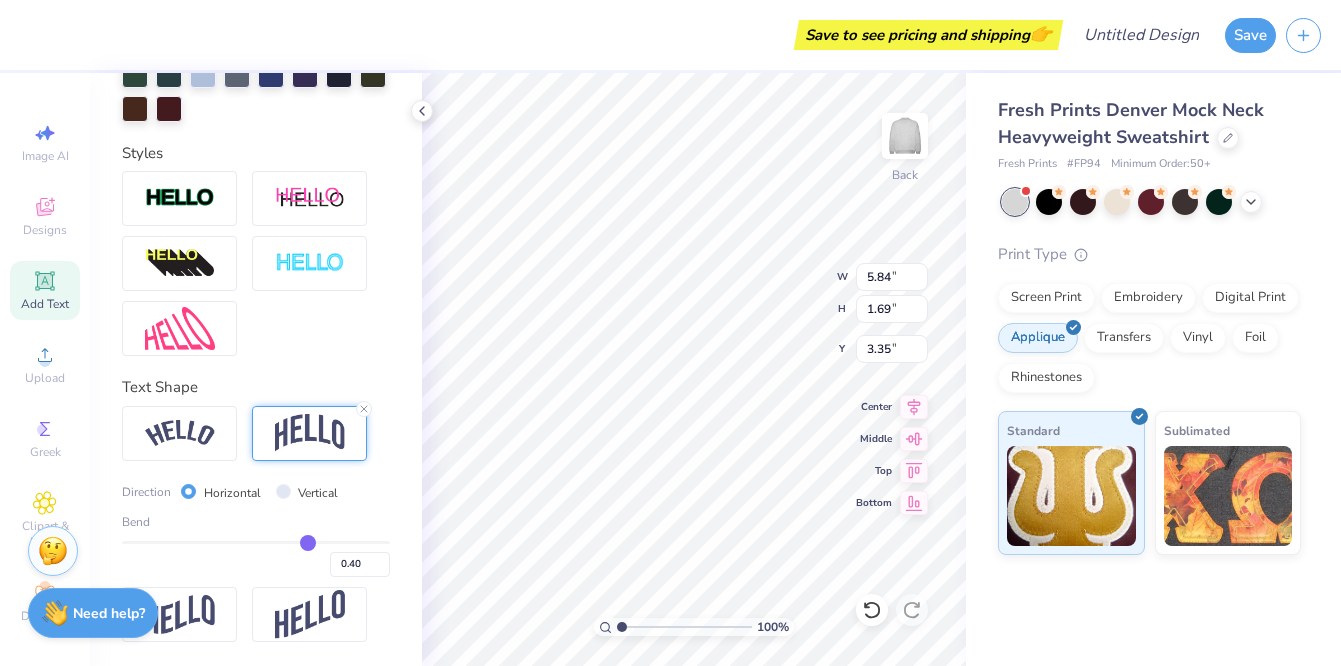 type on "0.41" 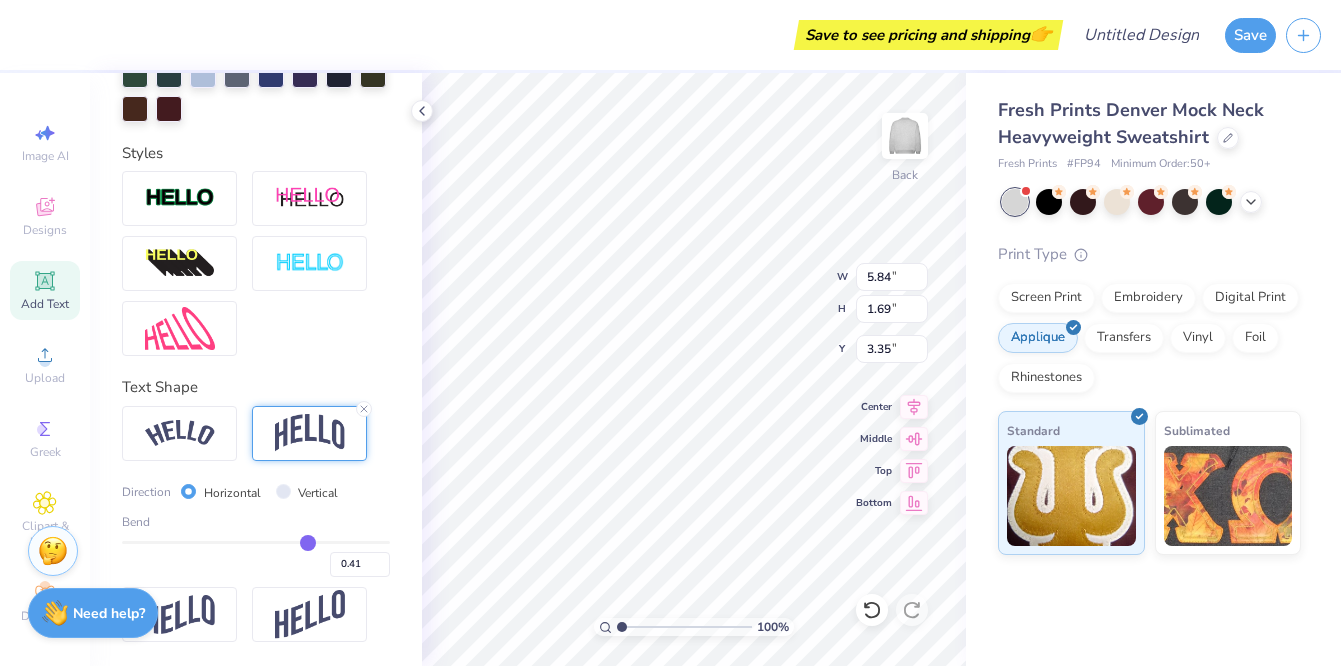 type on "0.42" 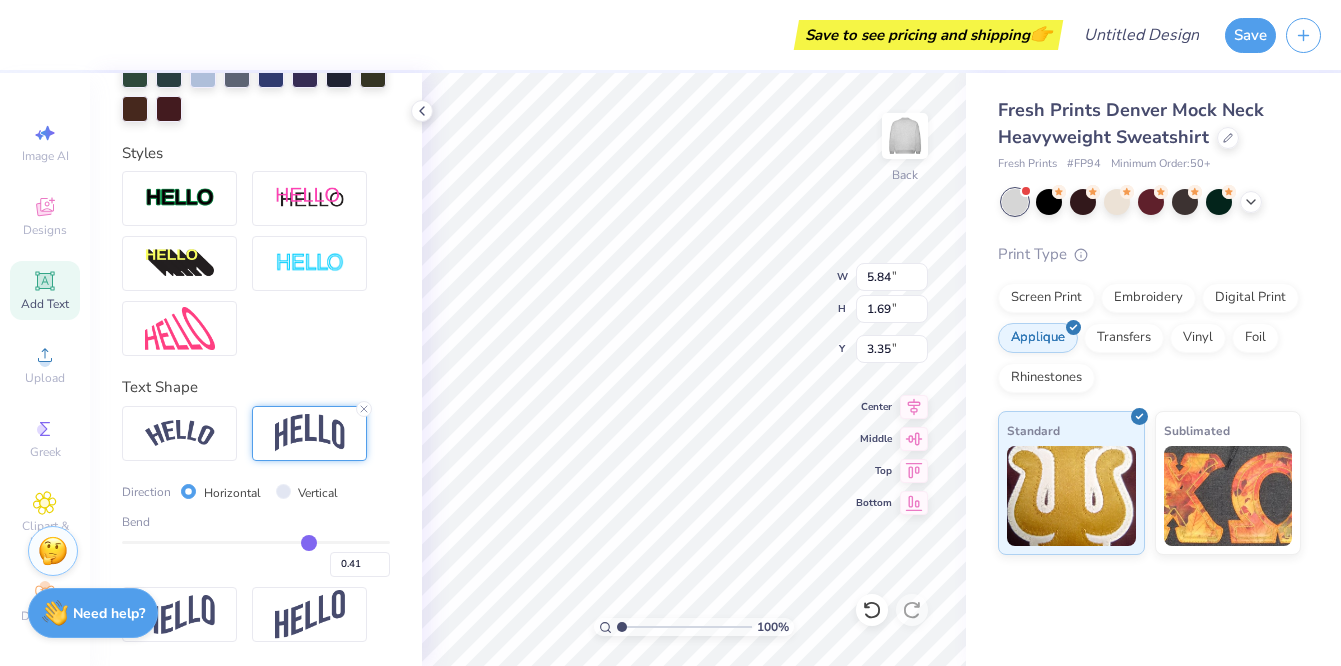 type on "0.42" 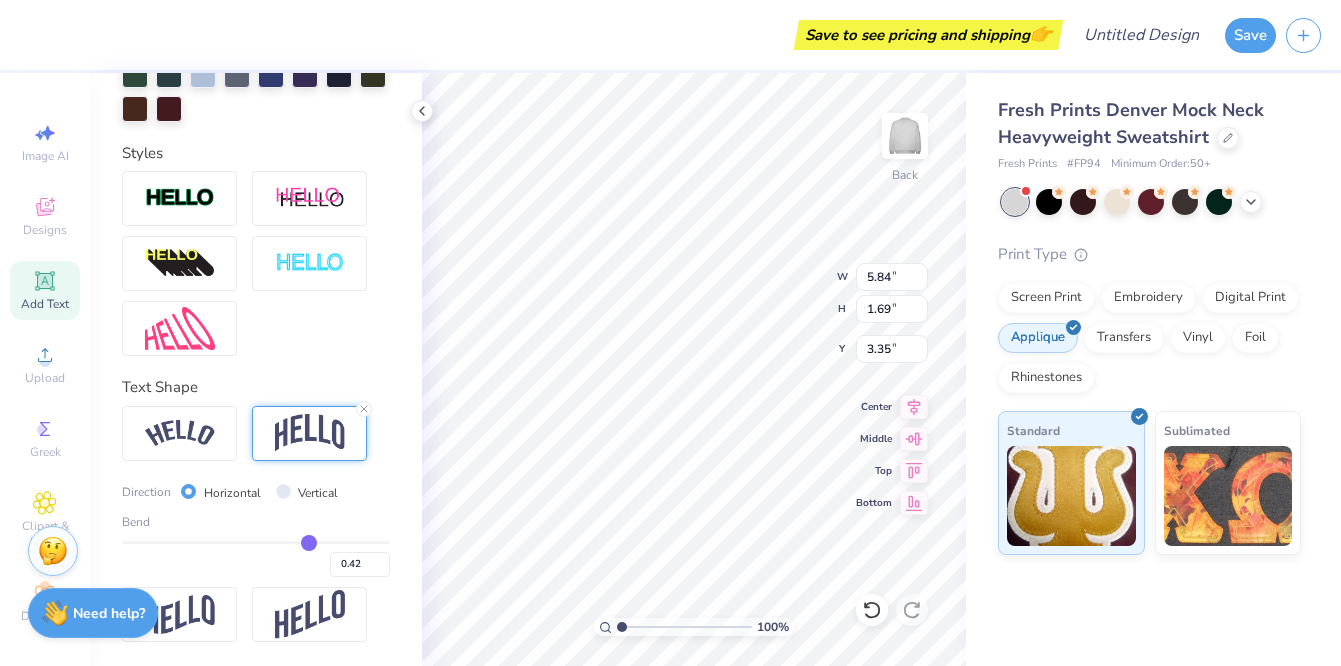 drag, startPoint x: 260, startPoint y: 544, endPoint x: 309, endPoint y: 541, distance: 49.09175 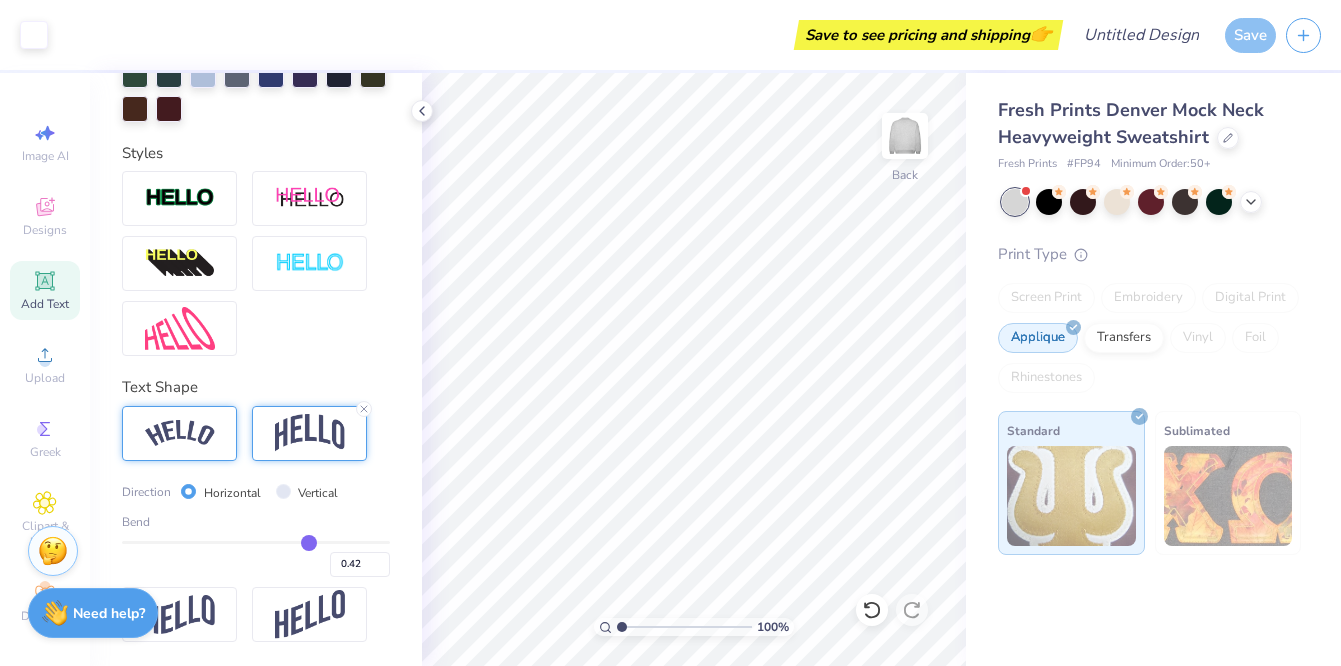 click at bounding box center [180, 433] 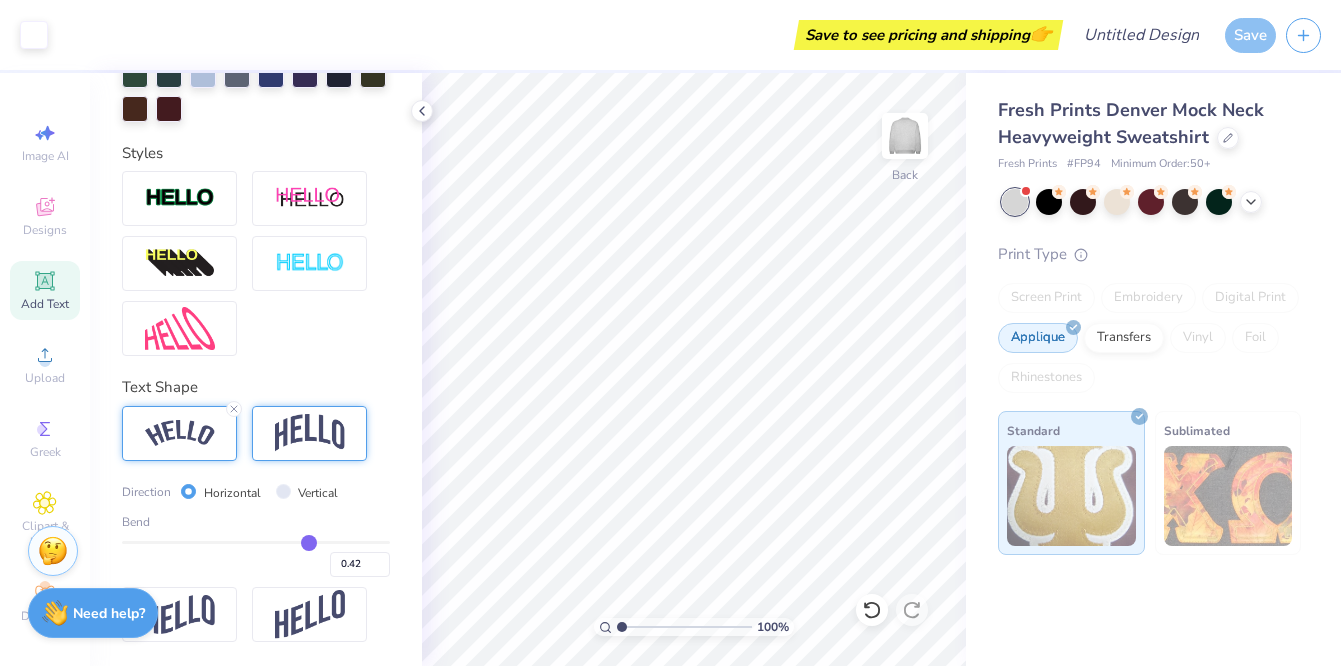 click at bounding box center (309, 433) 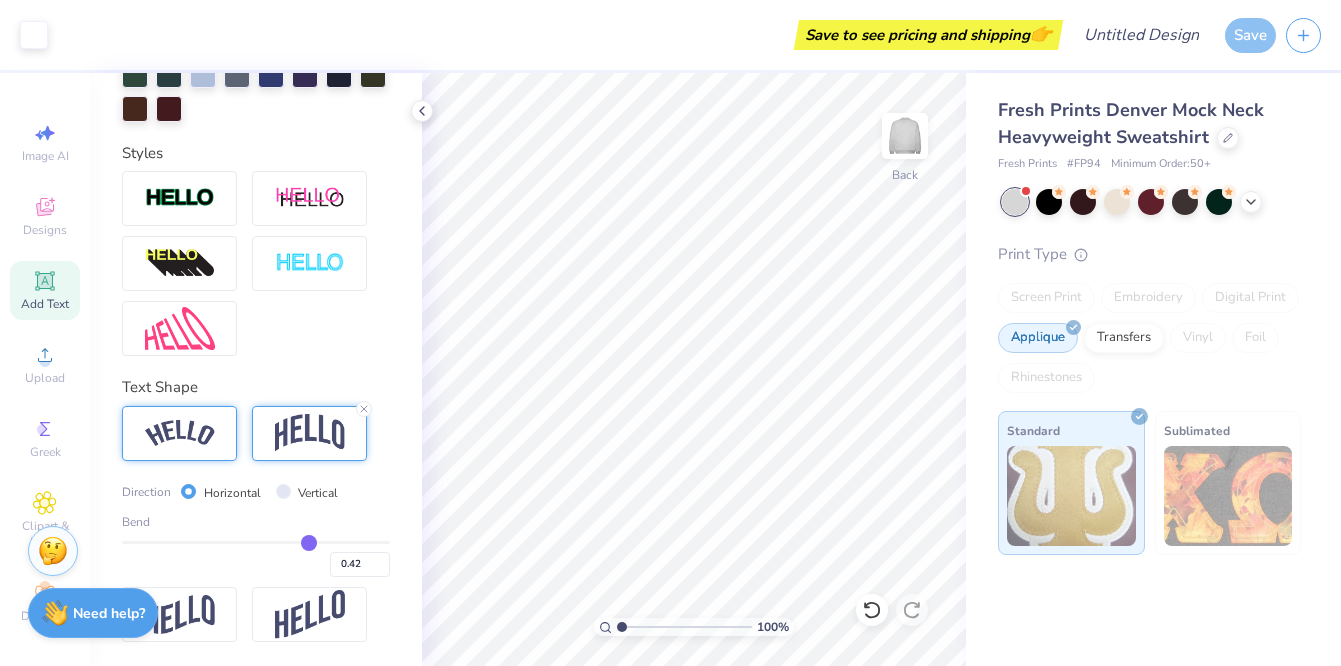 click at bounding box center (179, 433) 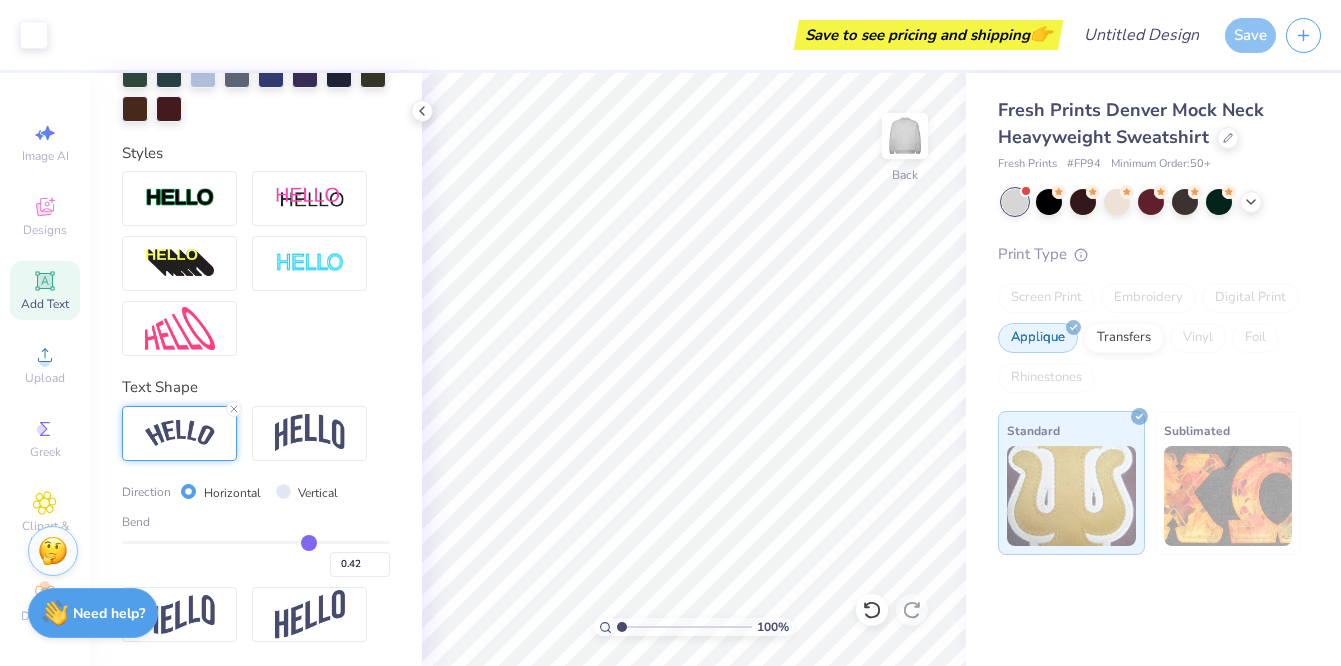 type on "0.39" 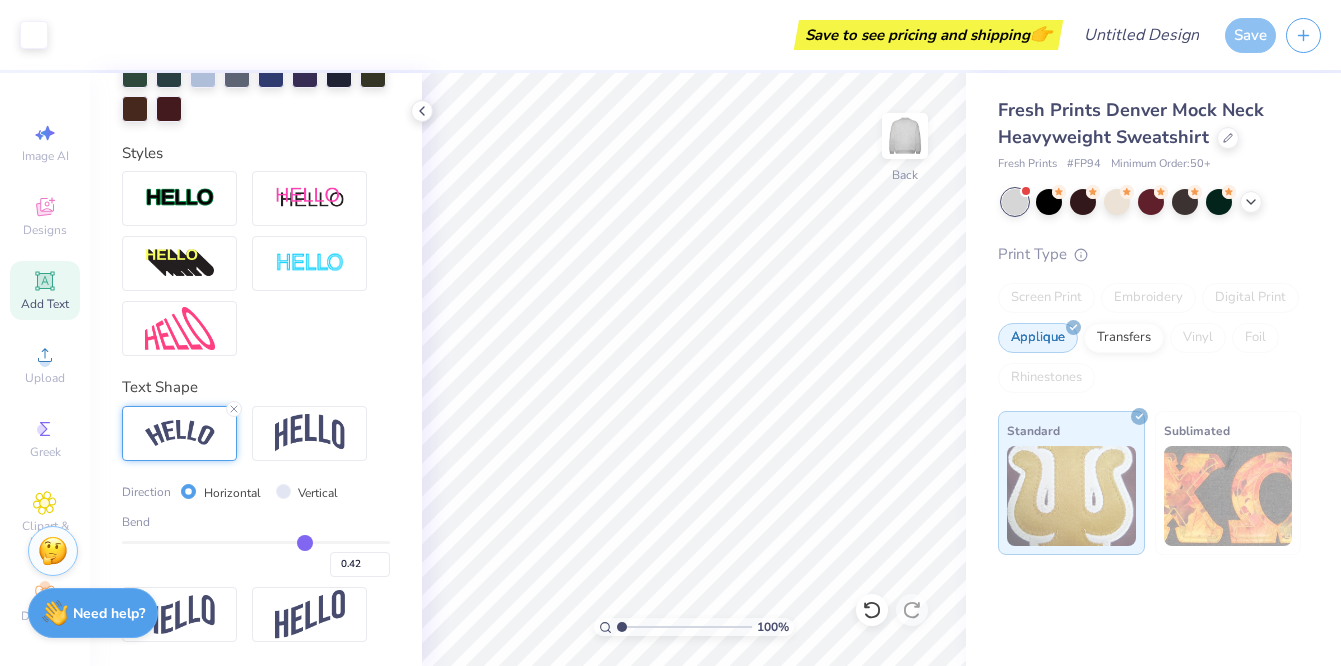 type on "0.39" 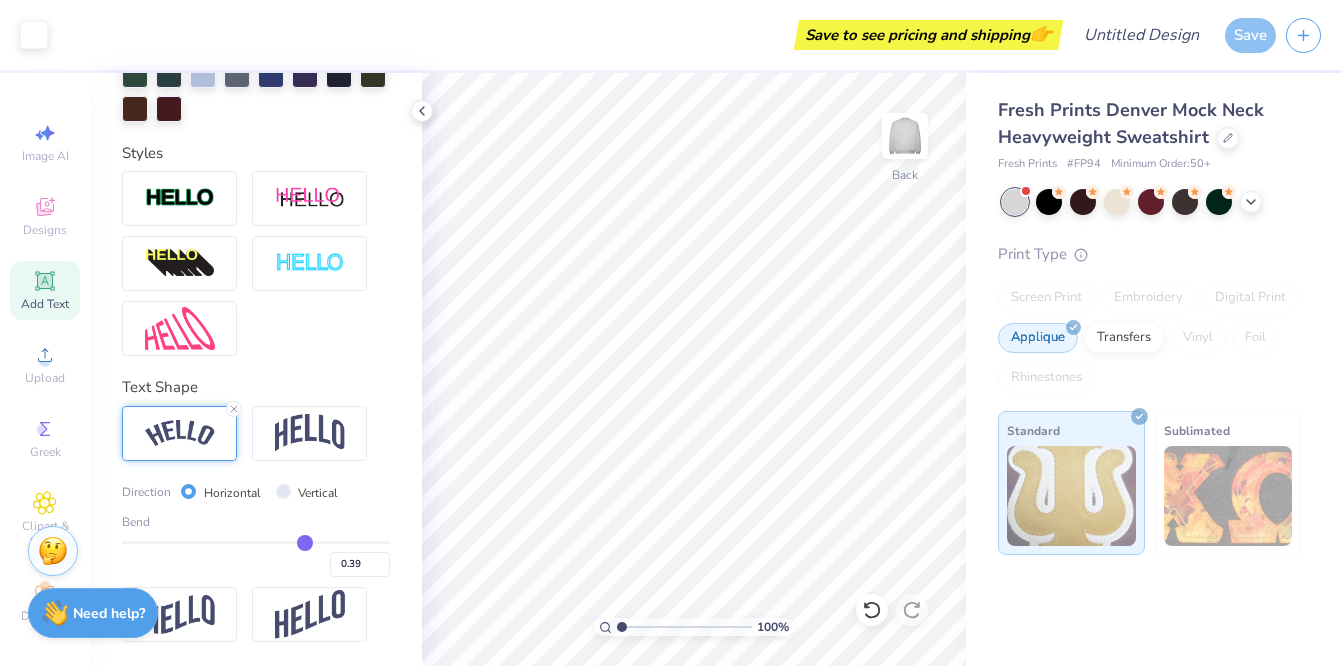 type on "0.38" 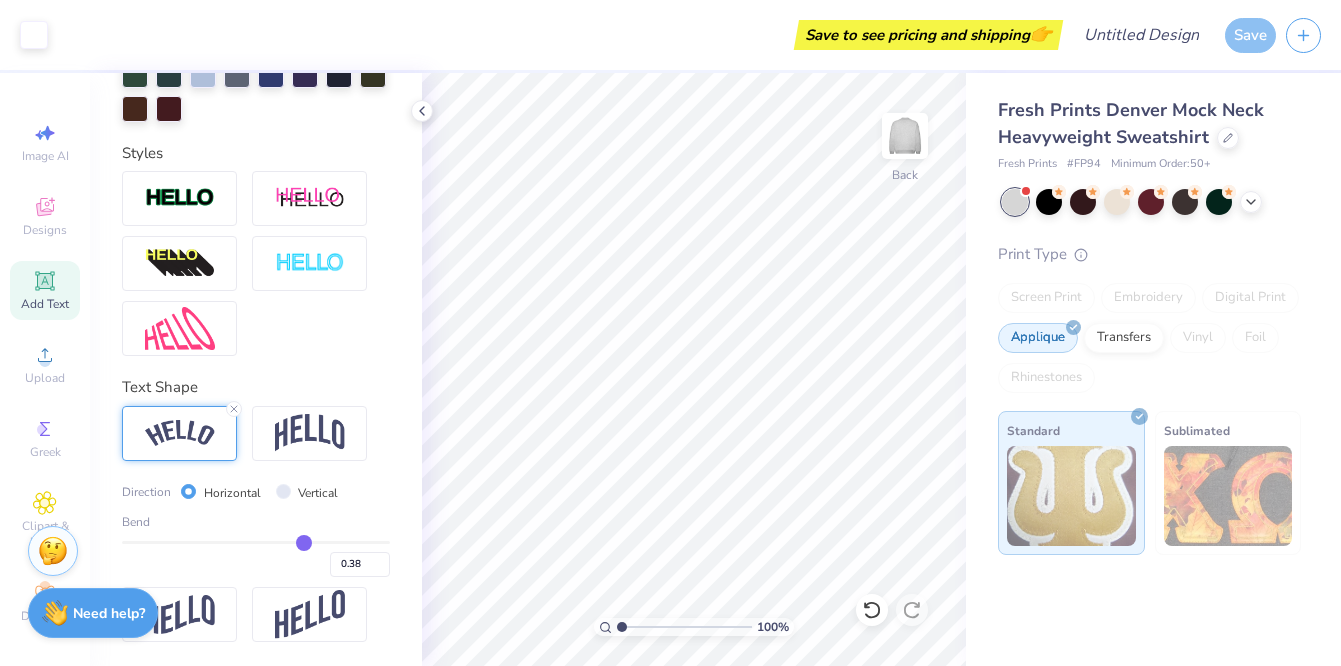 type on "0.37" 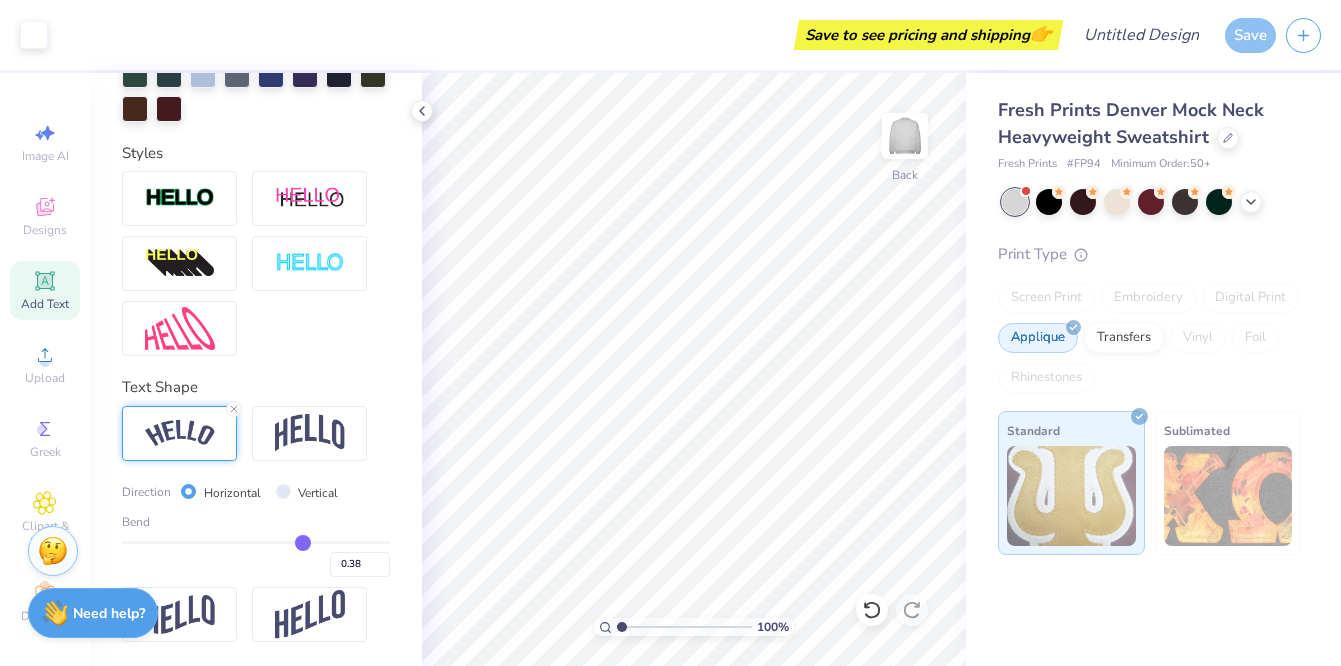 type on "0.37" 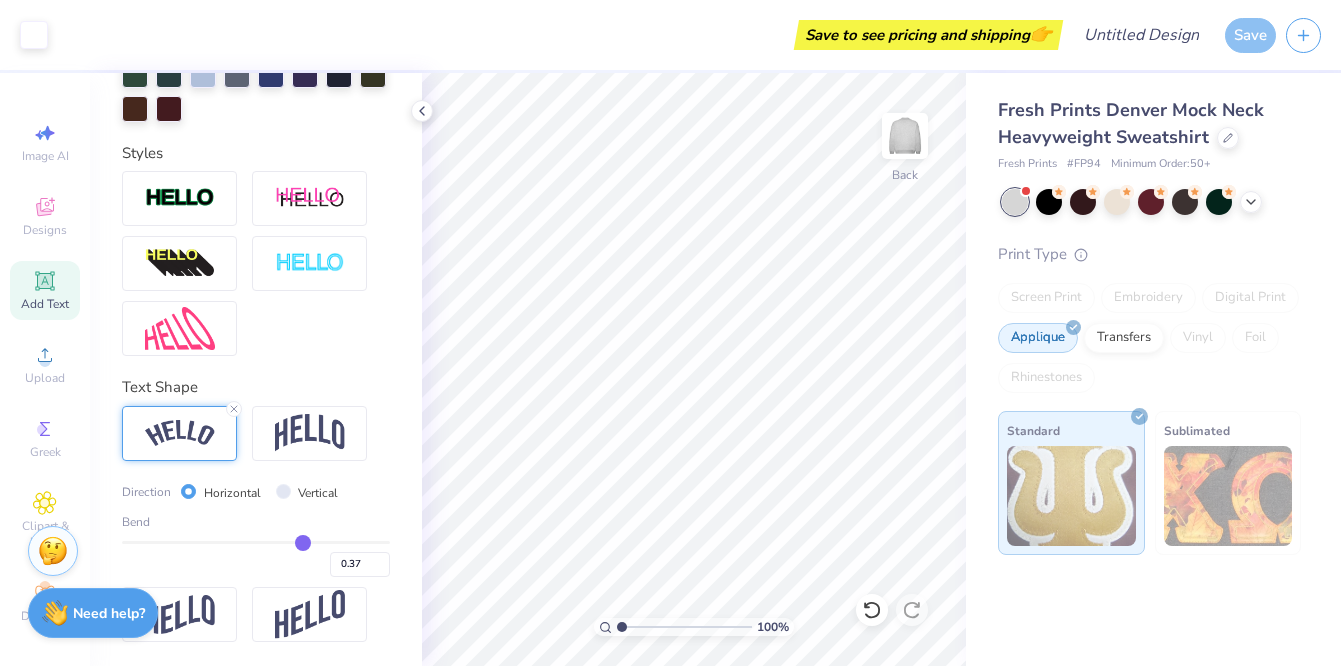 type on "0.36" 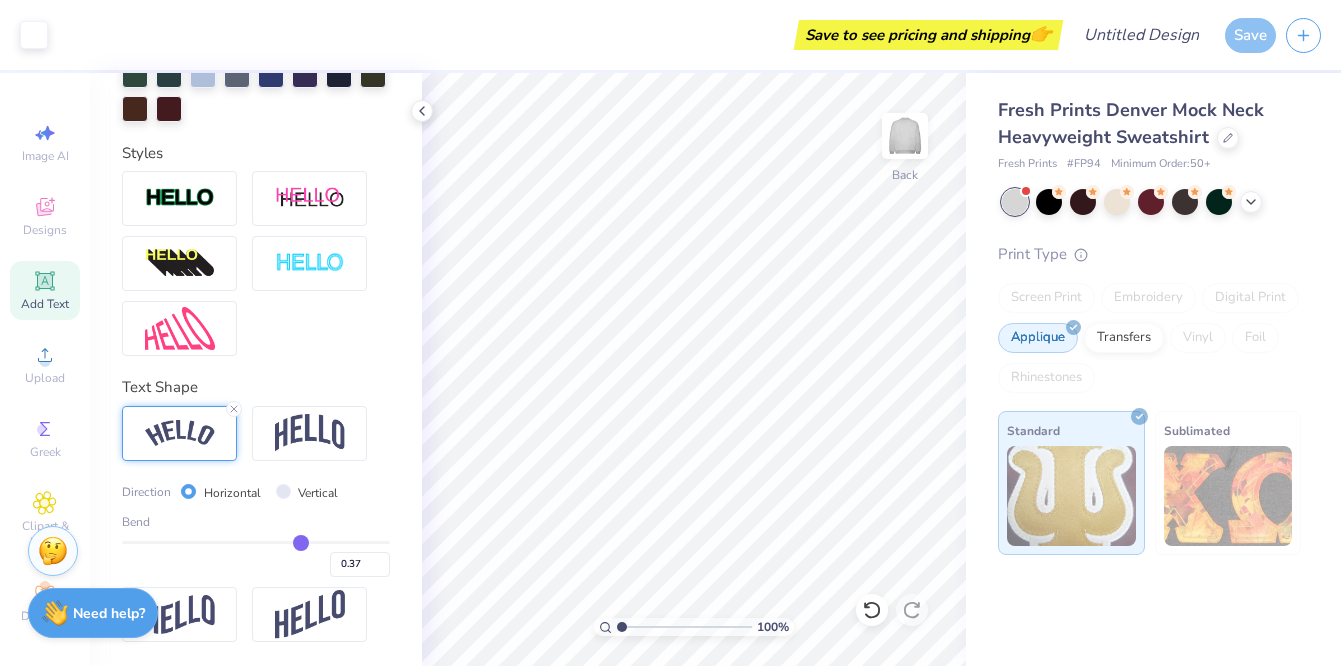 type on "0.36" 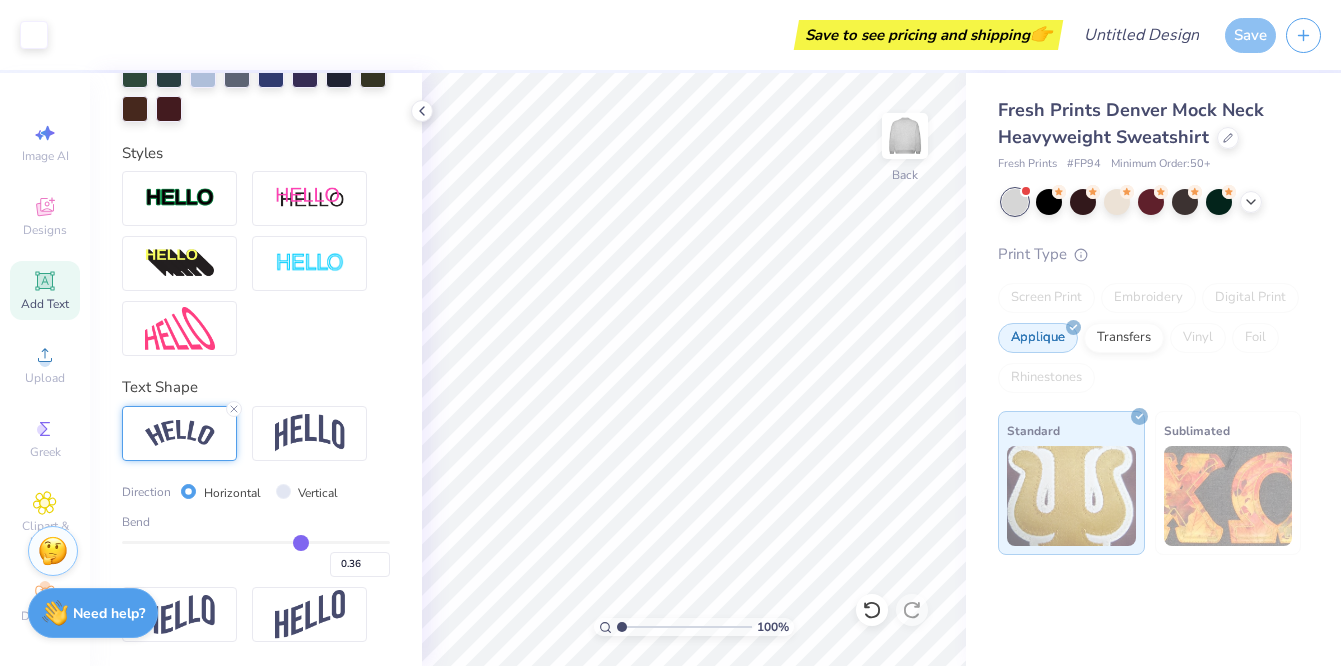 type on "0.34" 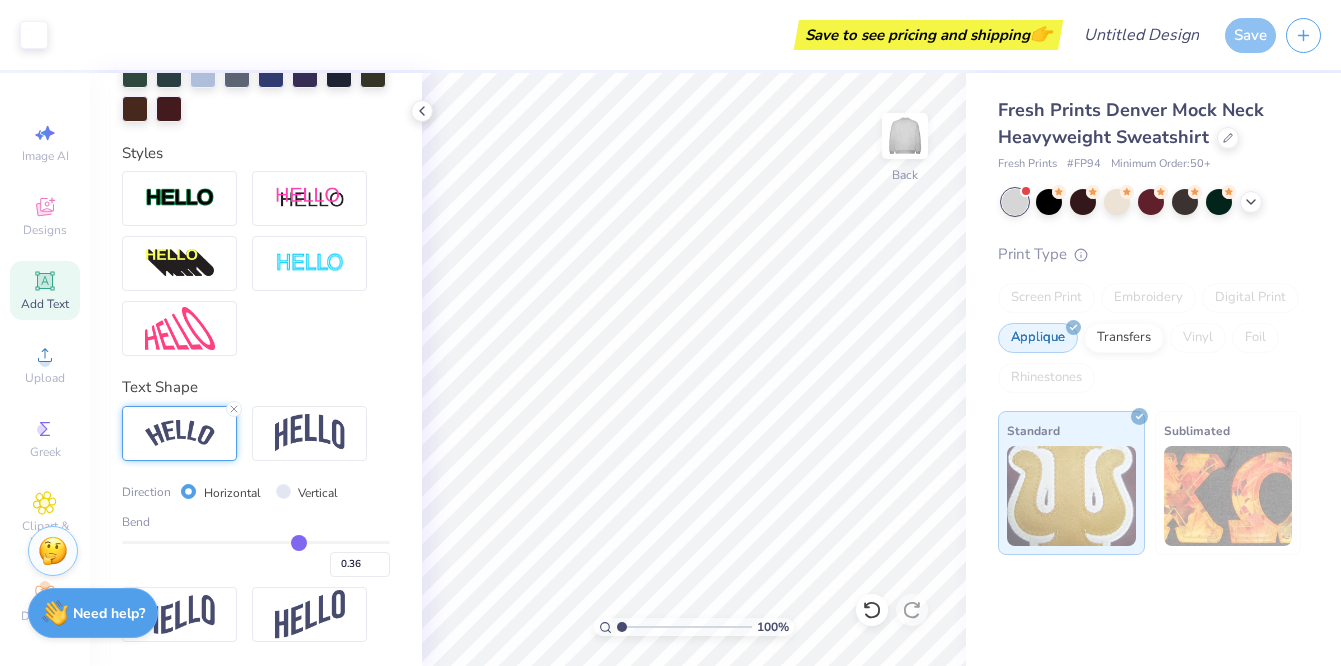 type on "0.34" 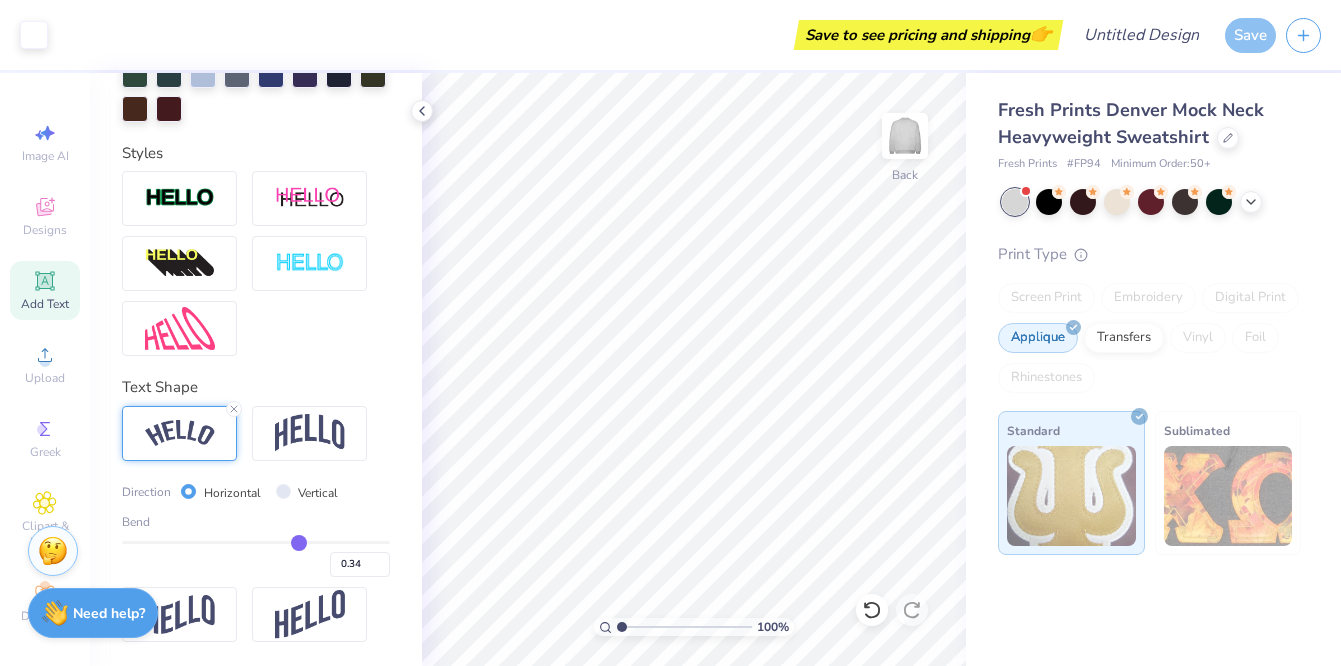 type on "0.33" 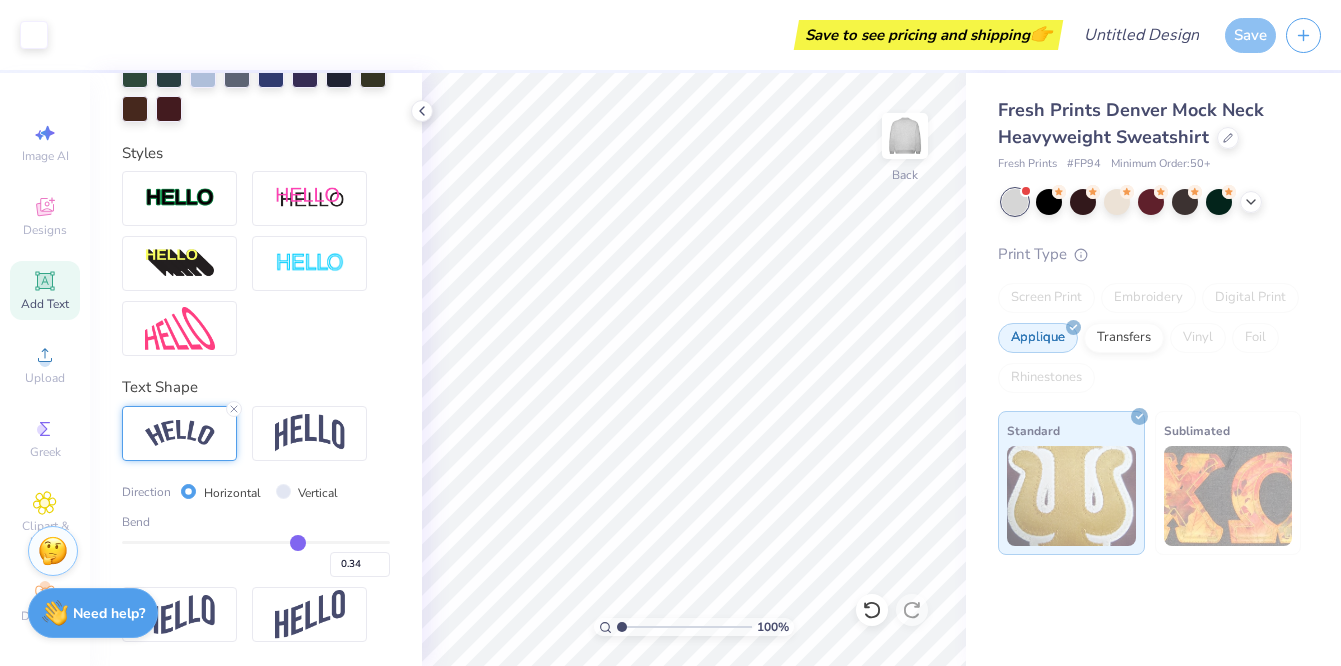 type on "0.33" 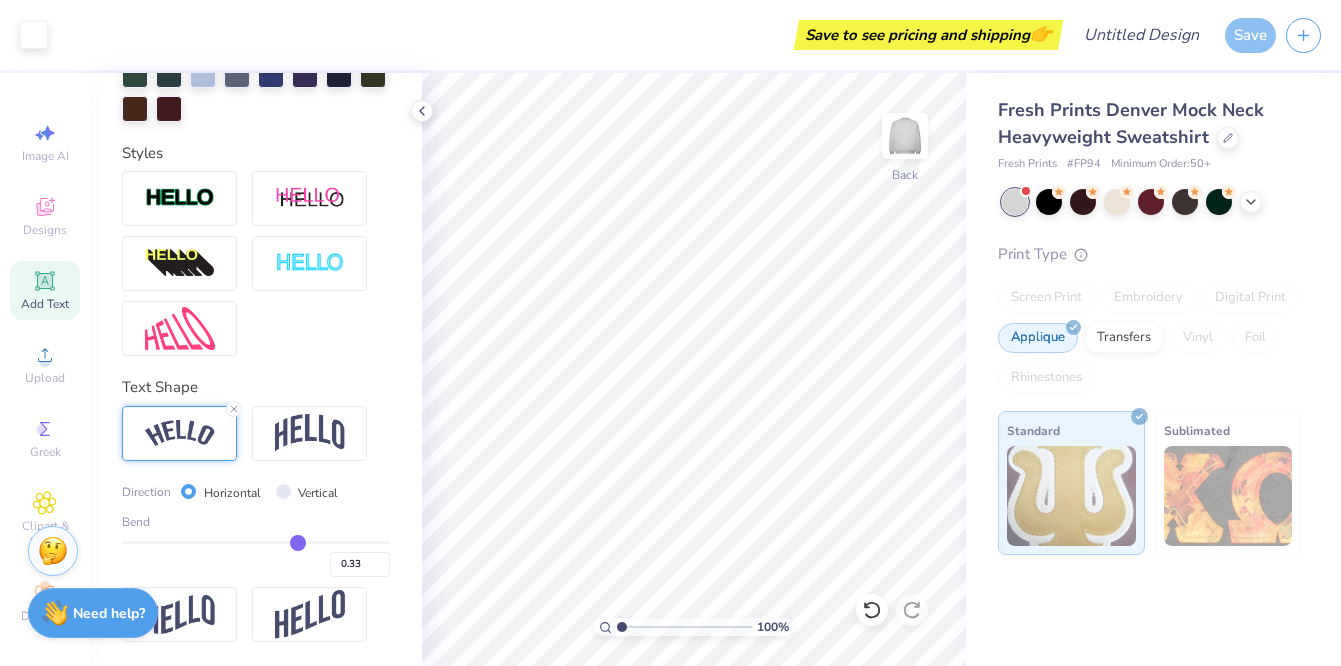 type on "0.31" 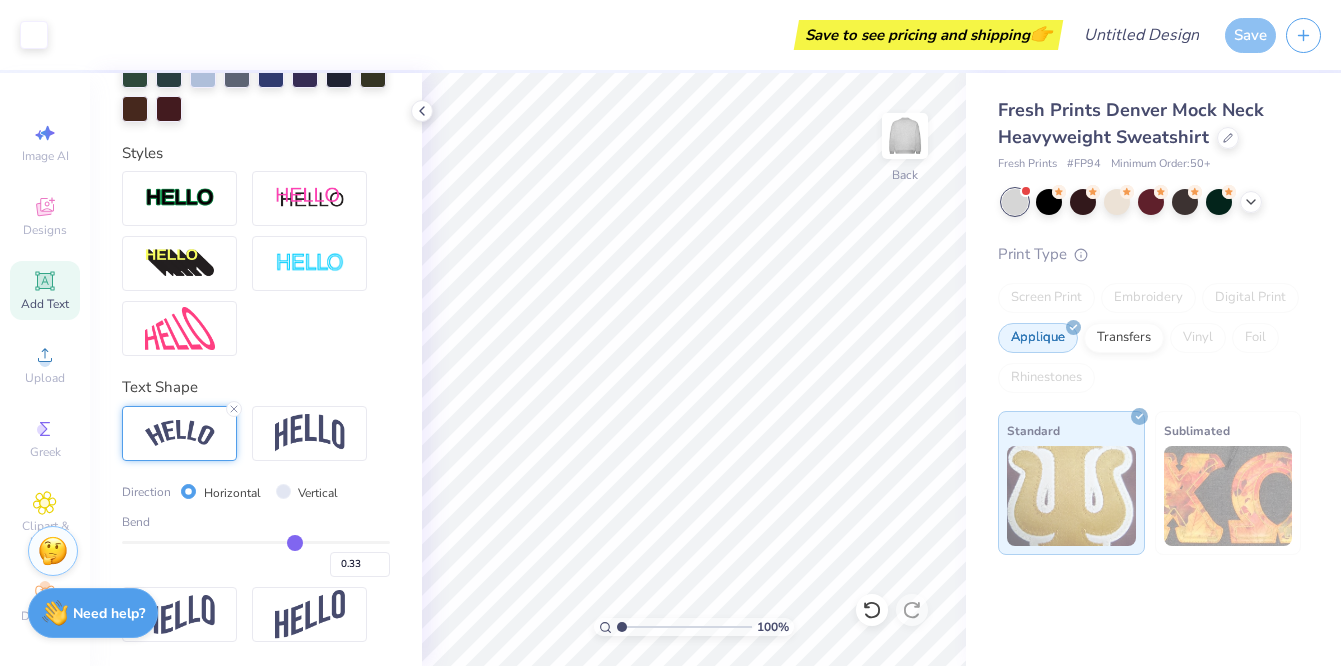 type on "0.31" 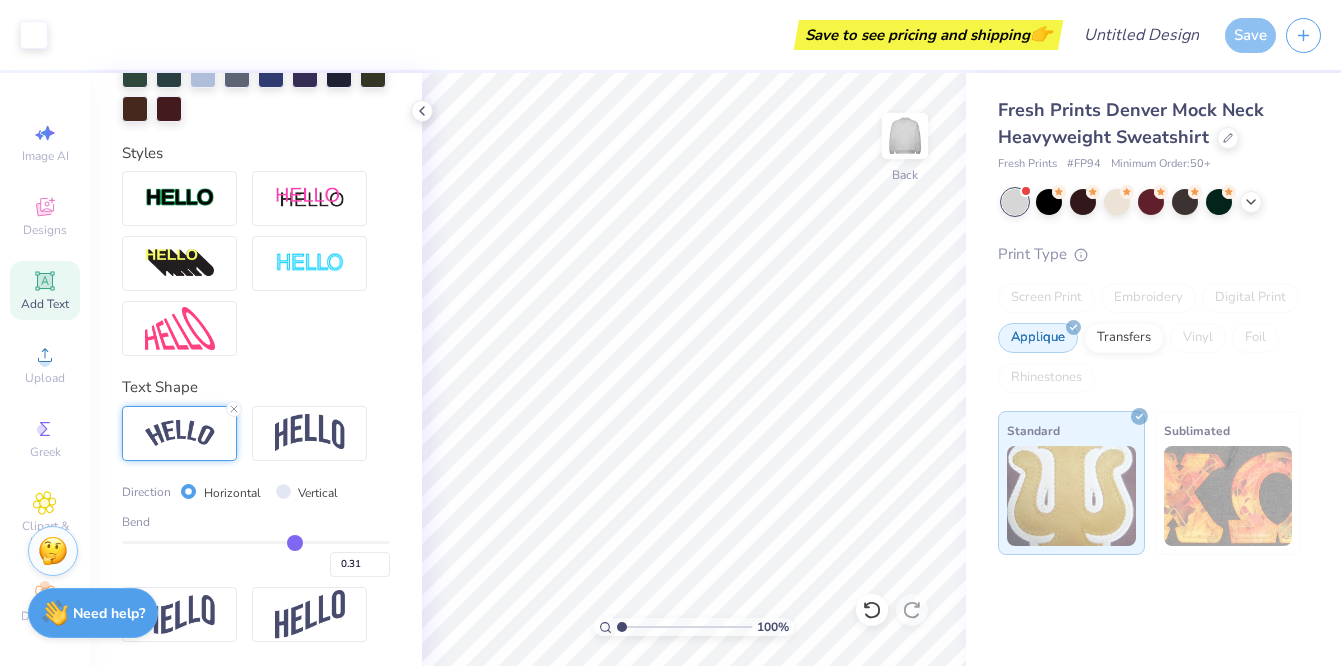 type on "0.3" 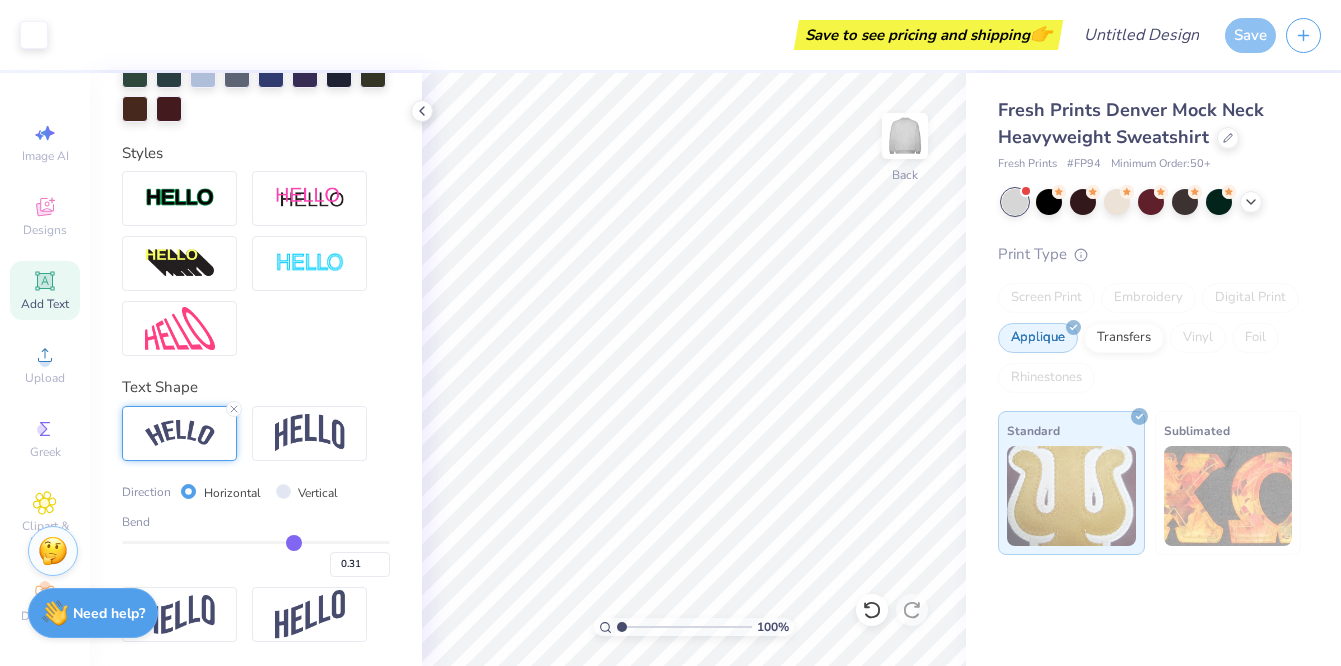 type on "0.30" 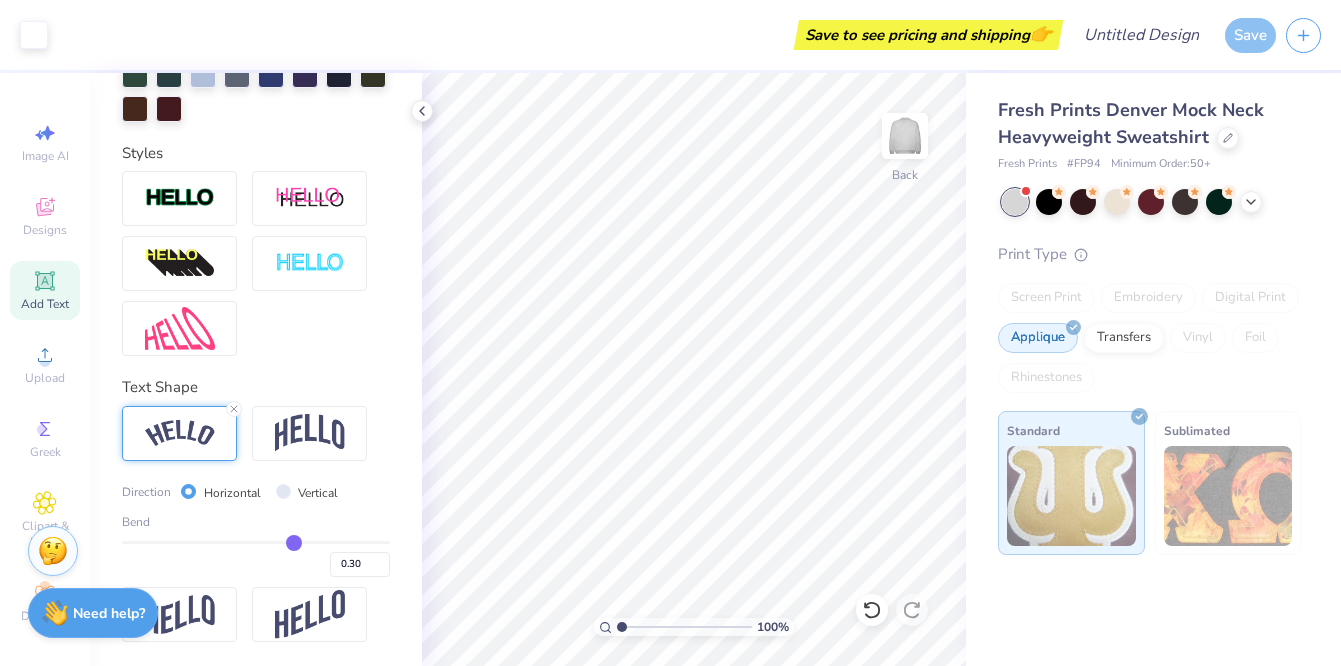 type on "0.29" 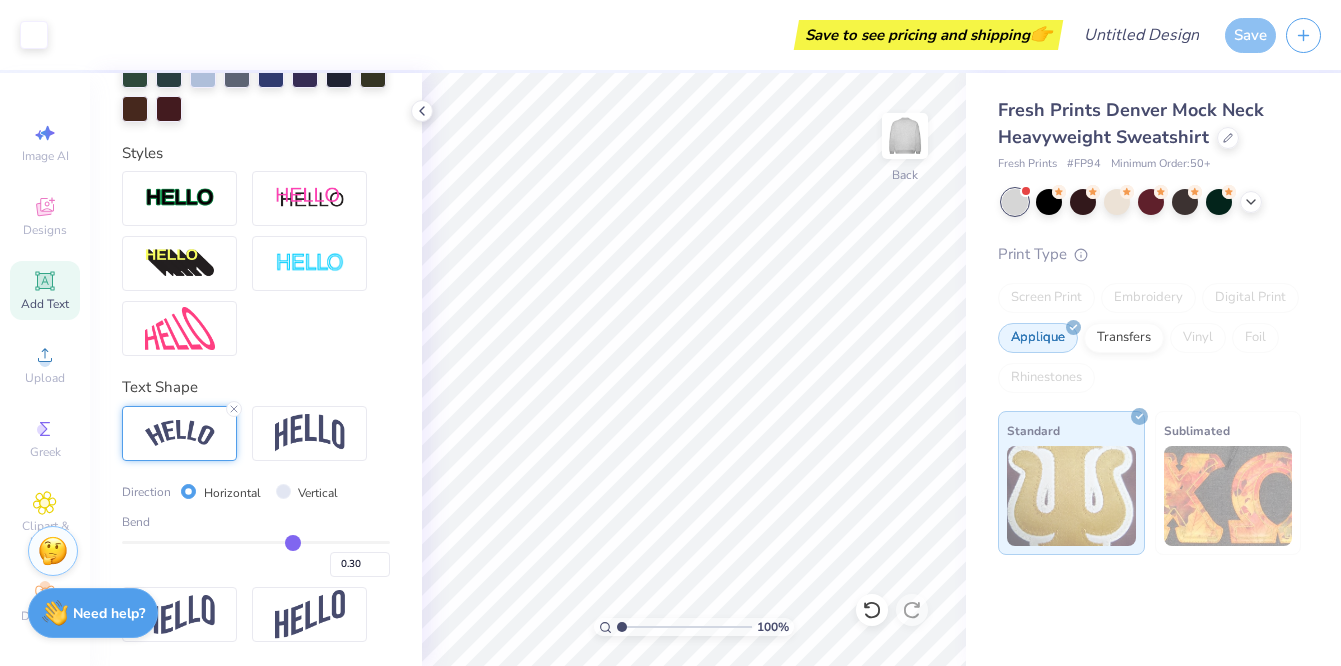 type on "0.29" 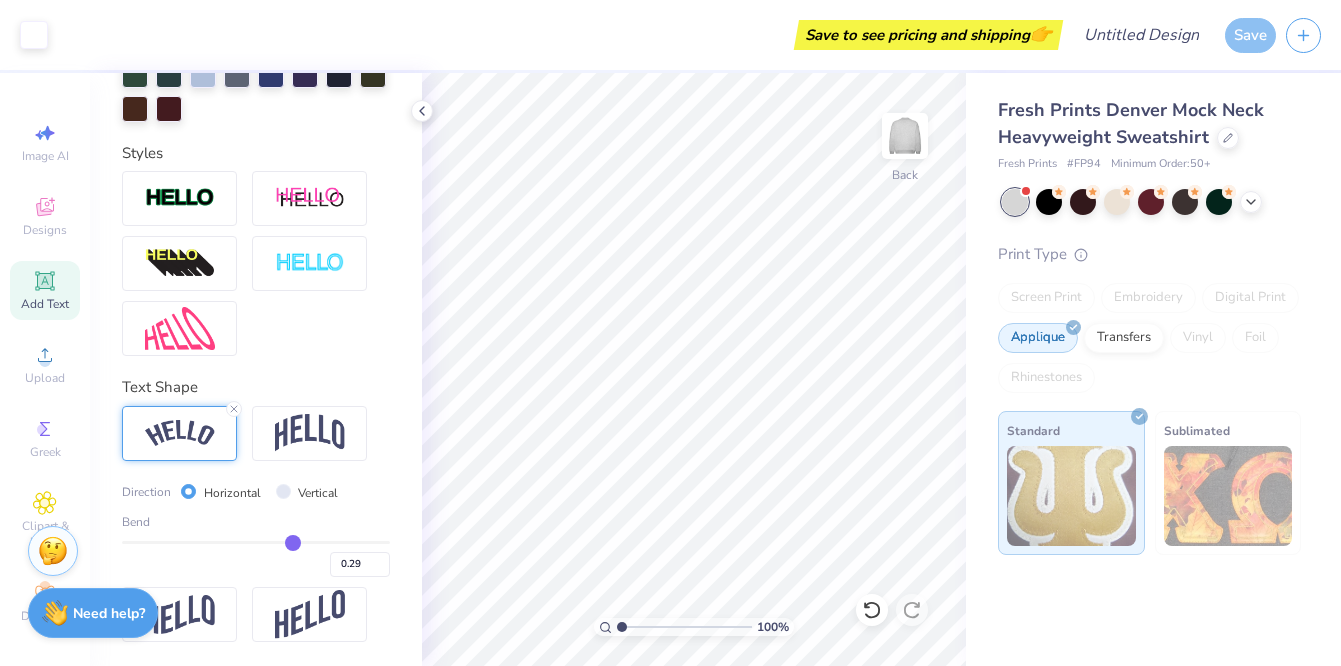type on "0.27" 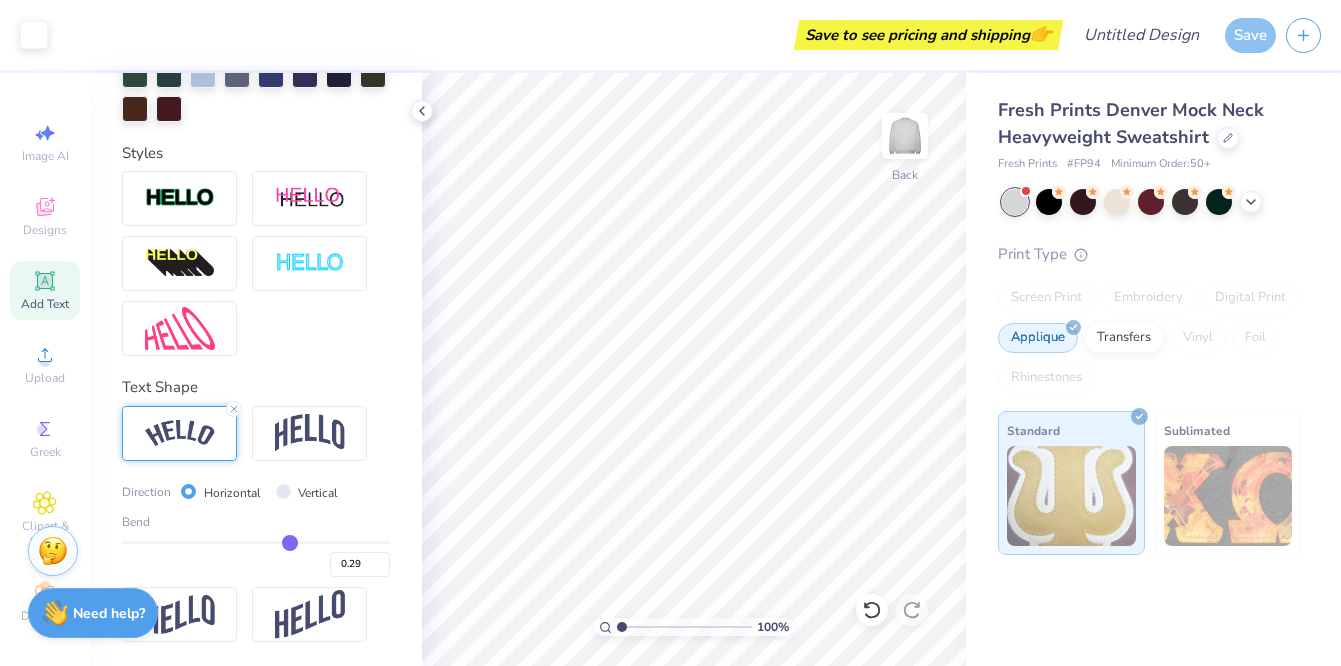 type on "0.27" 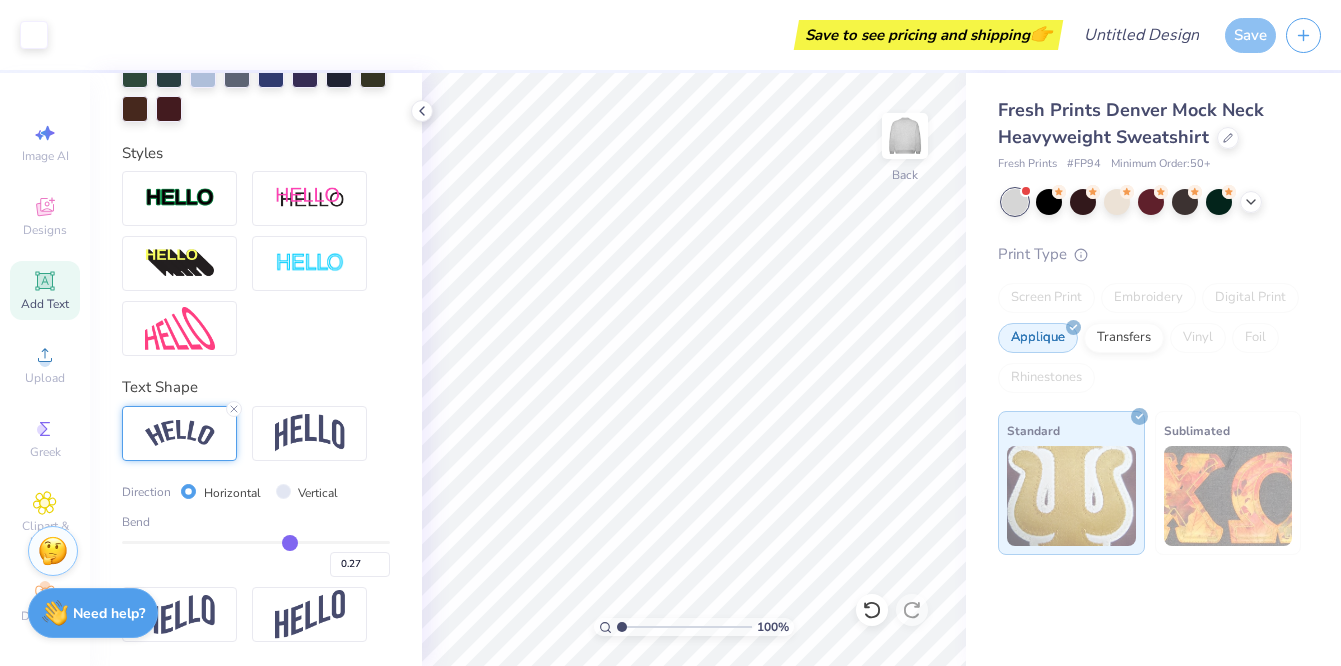 type on "0.26" 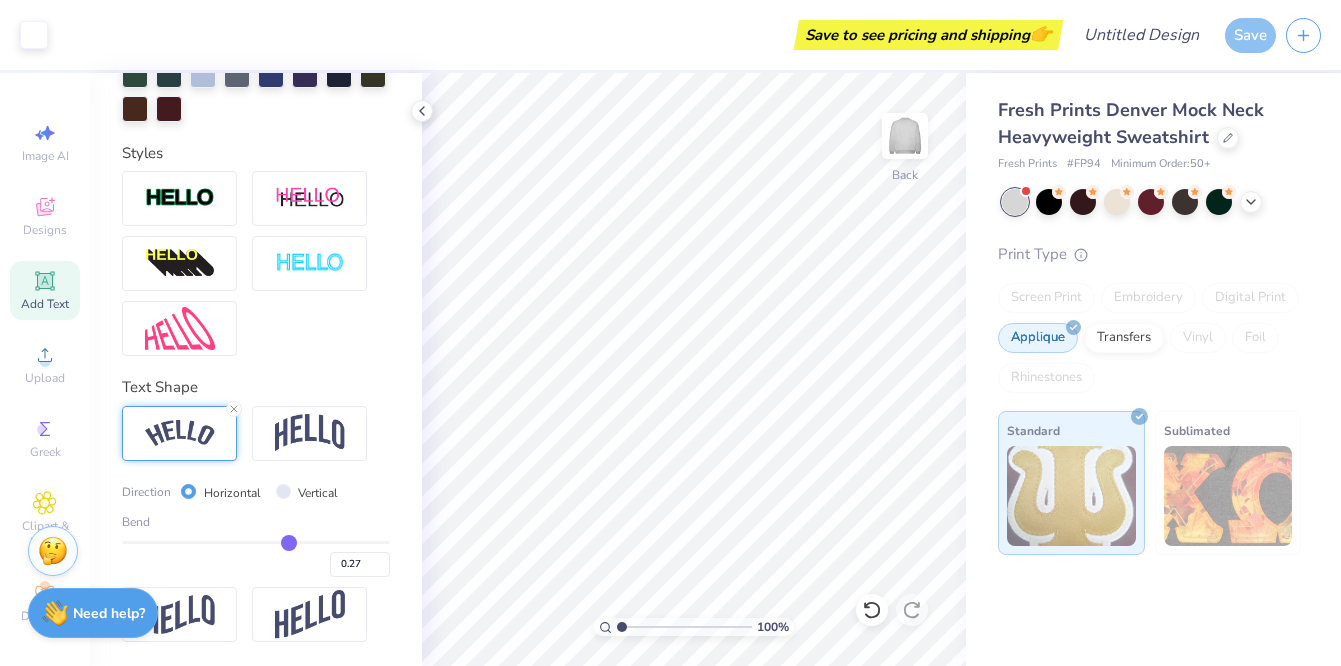 type on "0.26" 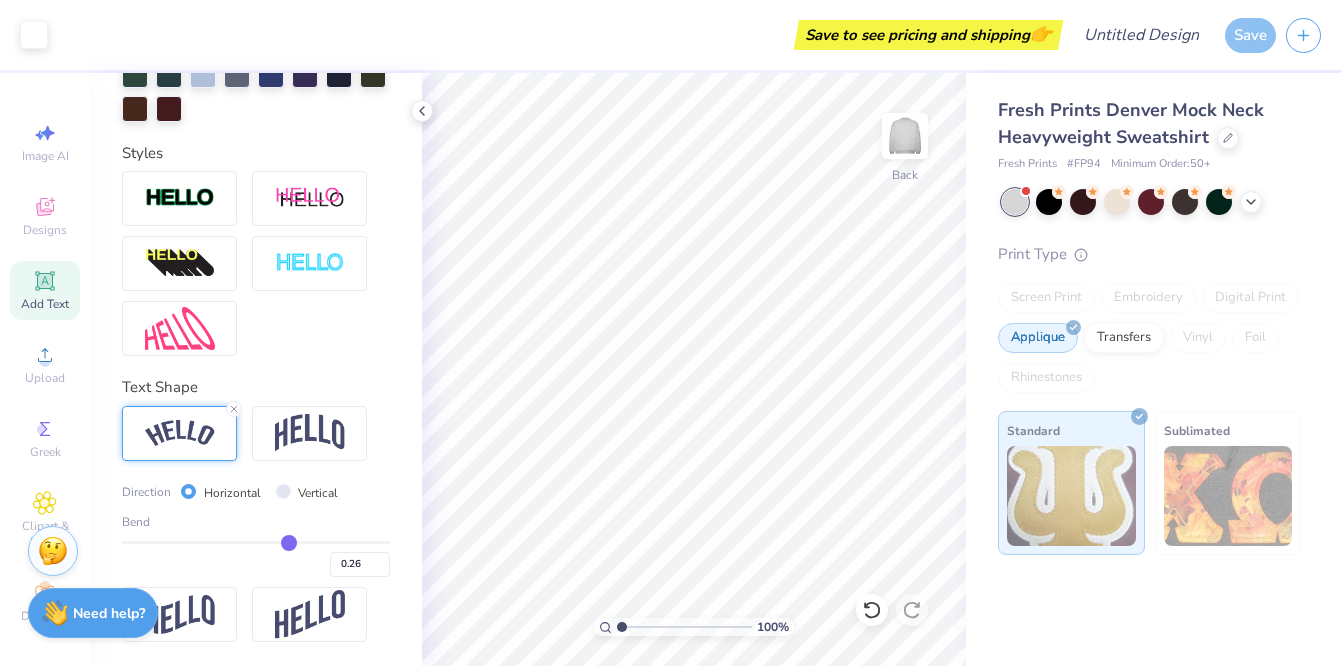 type on "0.25" 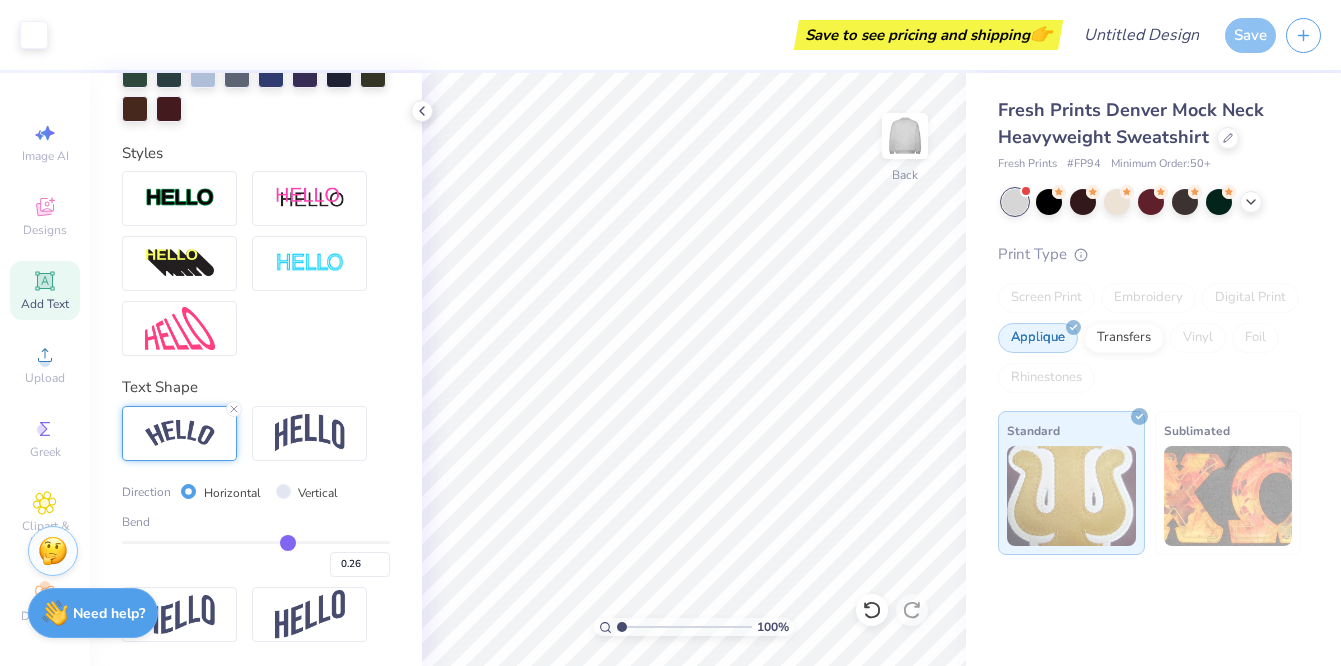 type on "0.25" 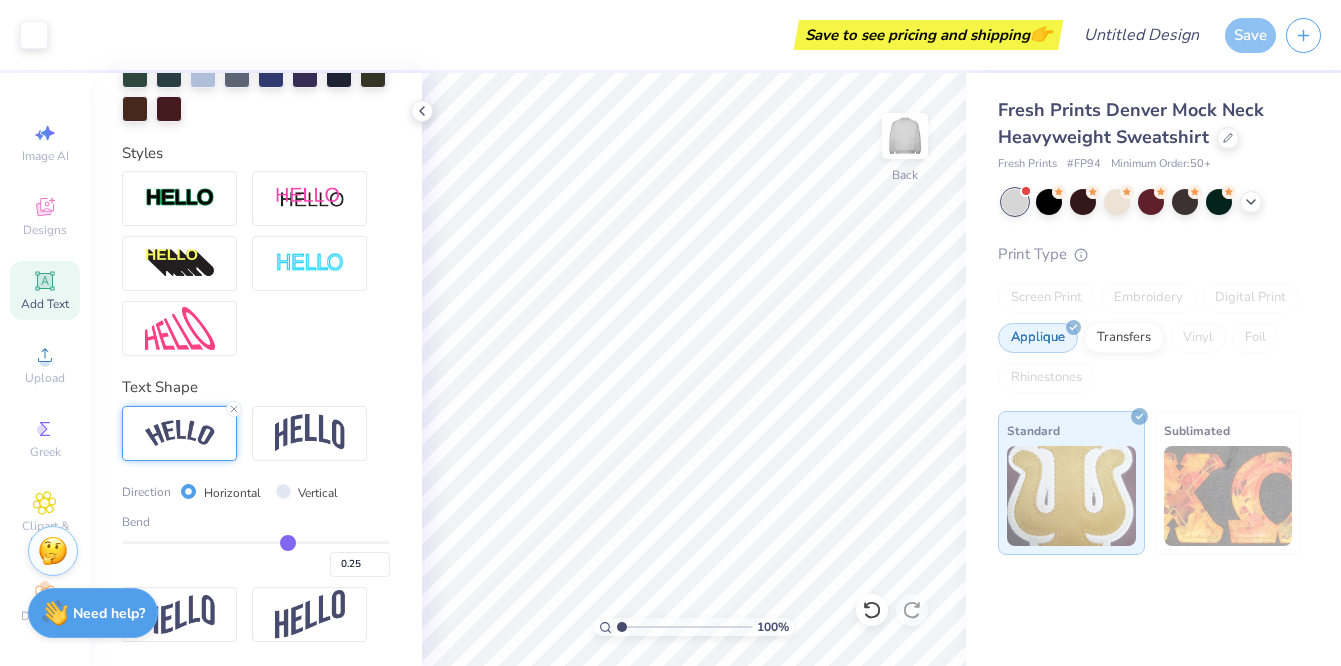 type on "0.24" 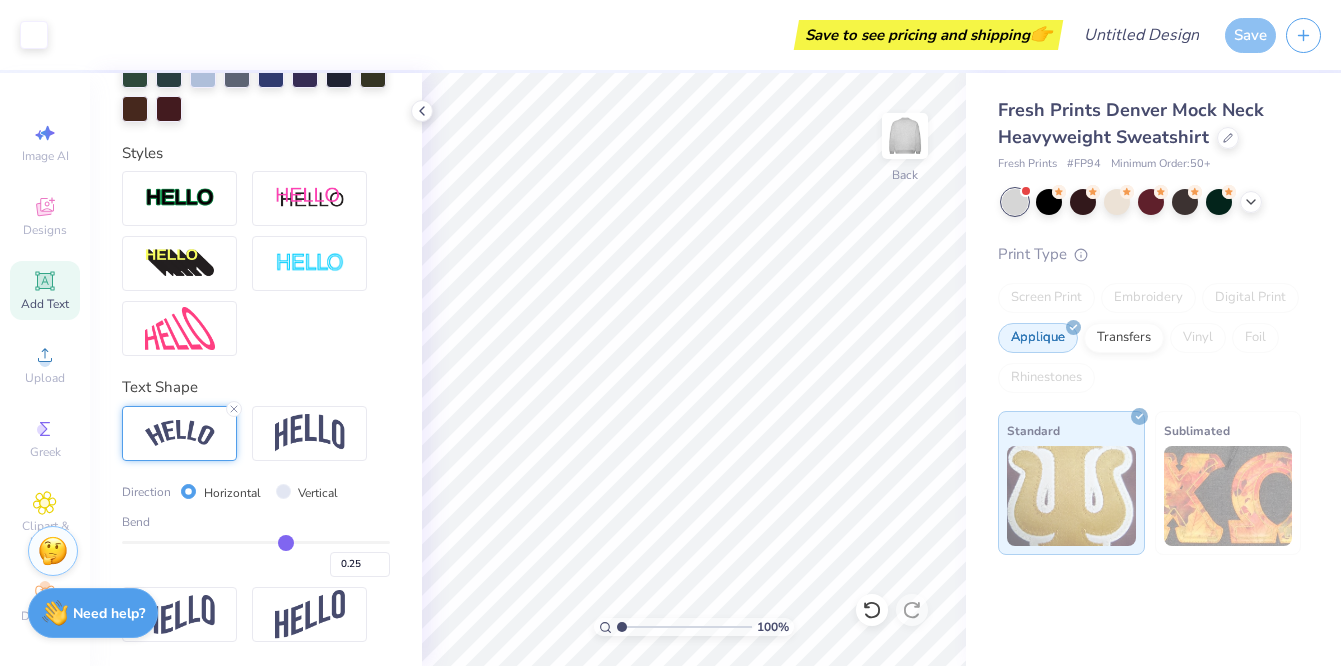 type on "0.24" 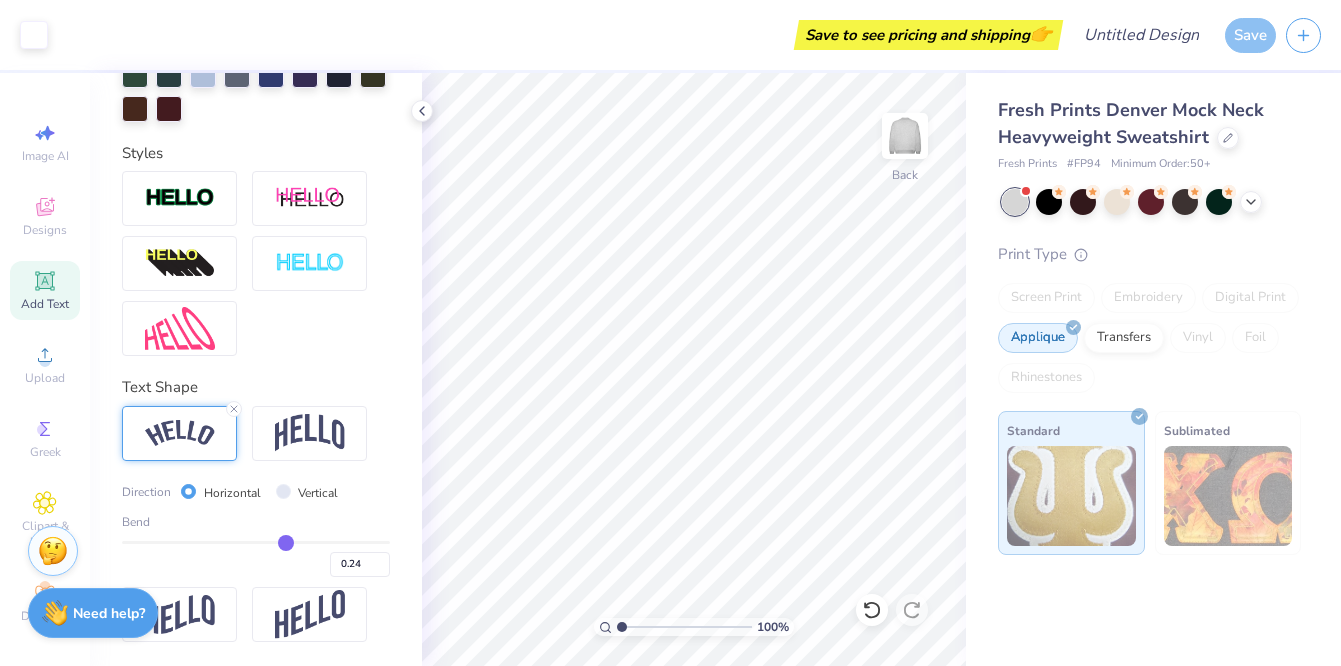 type on "0.23" 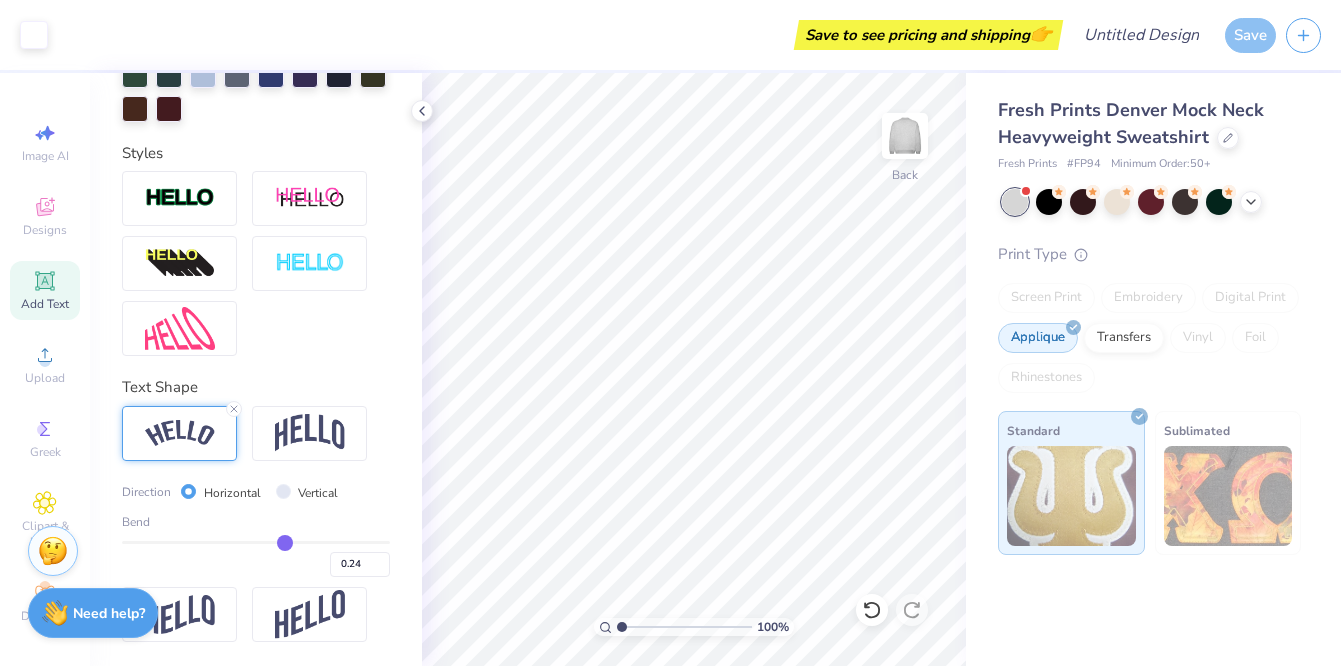 type on "0.23" 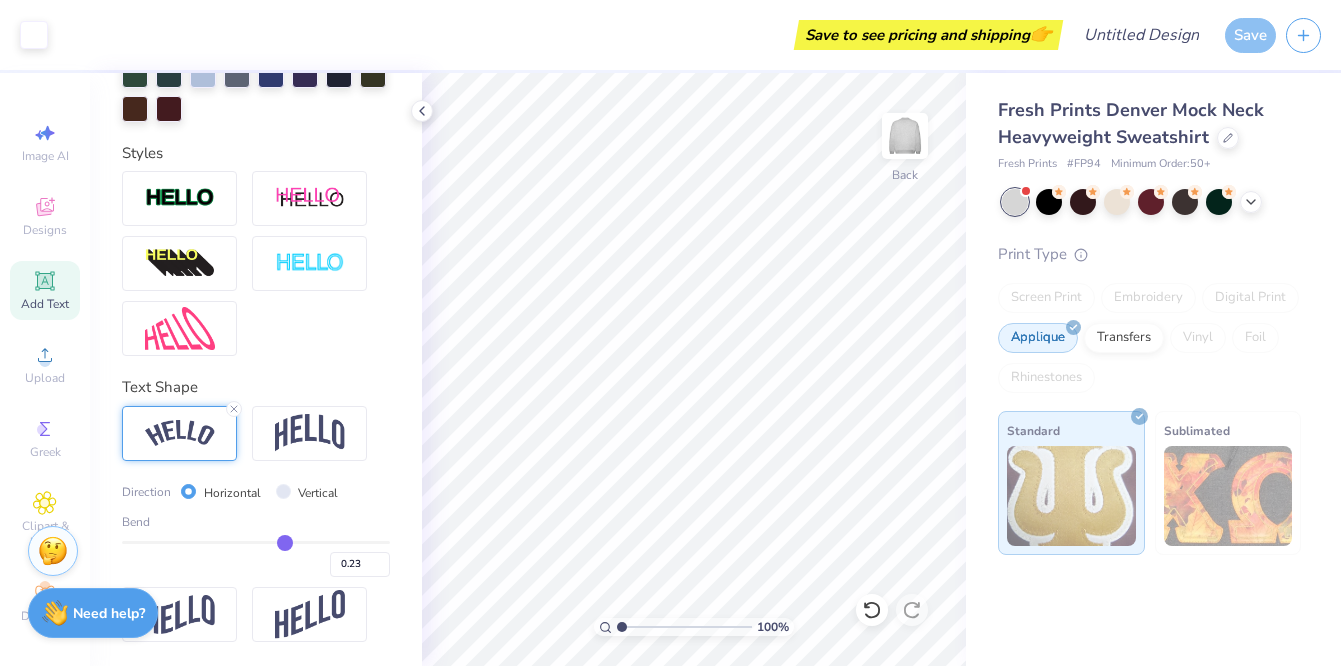 type on "0.22" 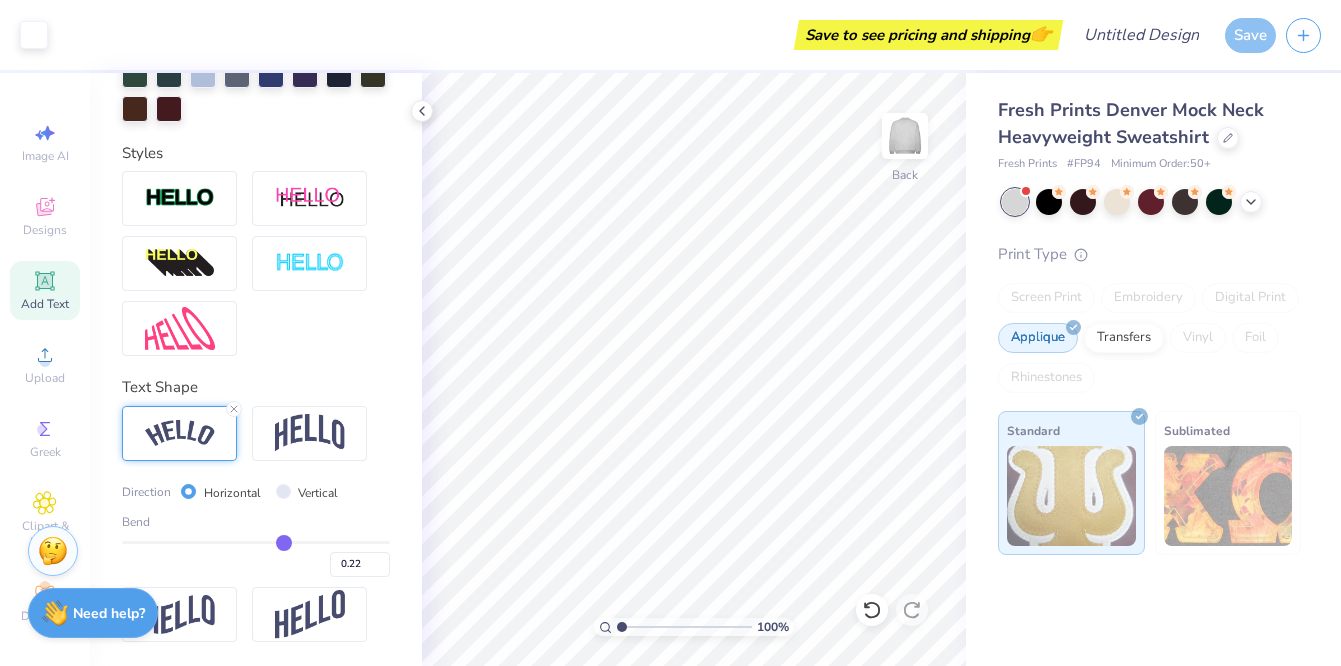 type on "0.21" 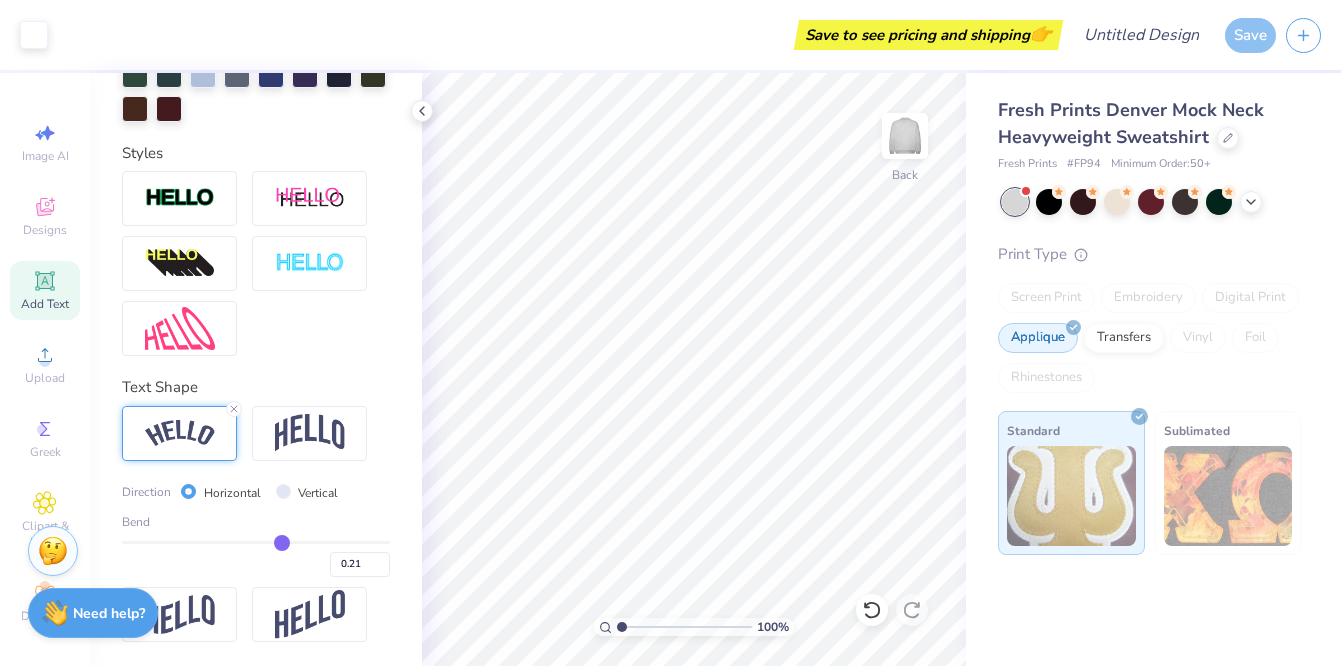 type on "0.2" 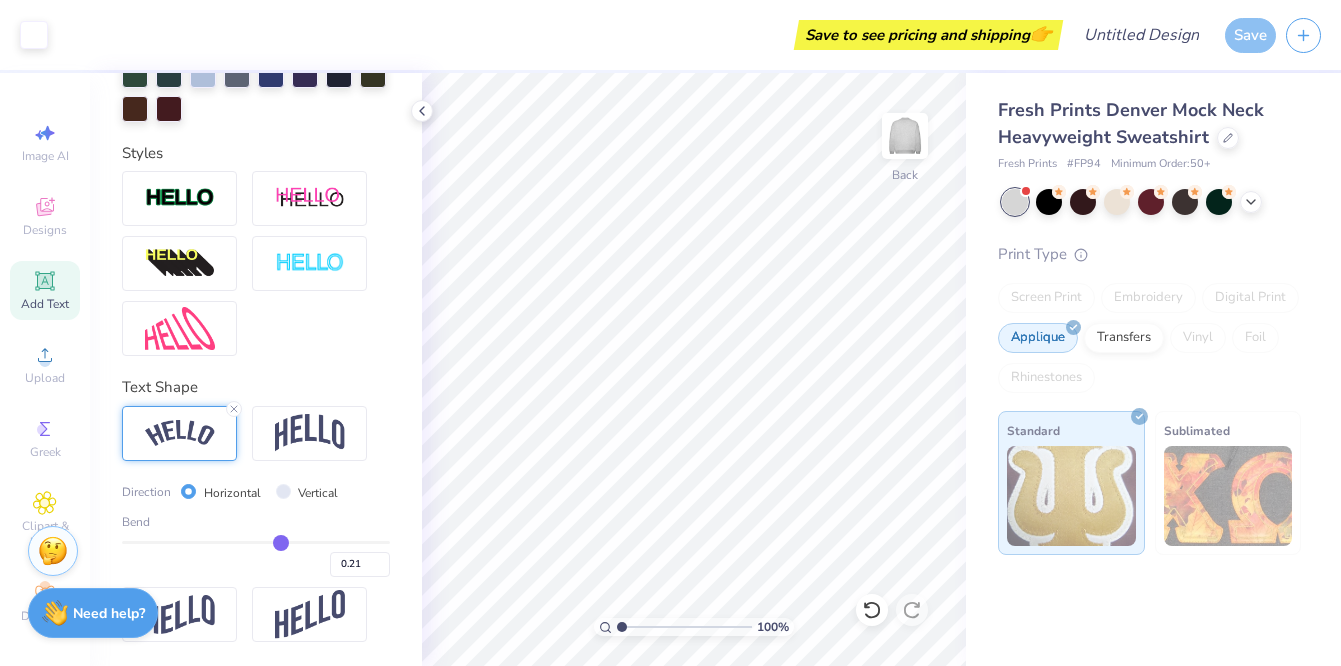 type on "0.20" 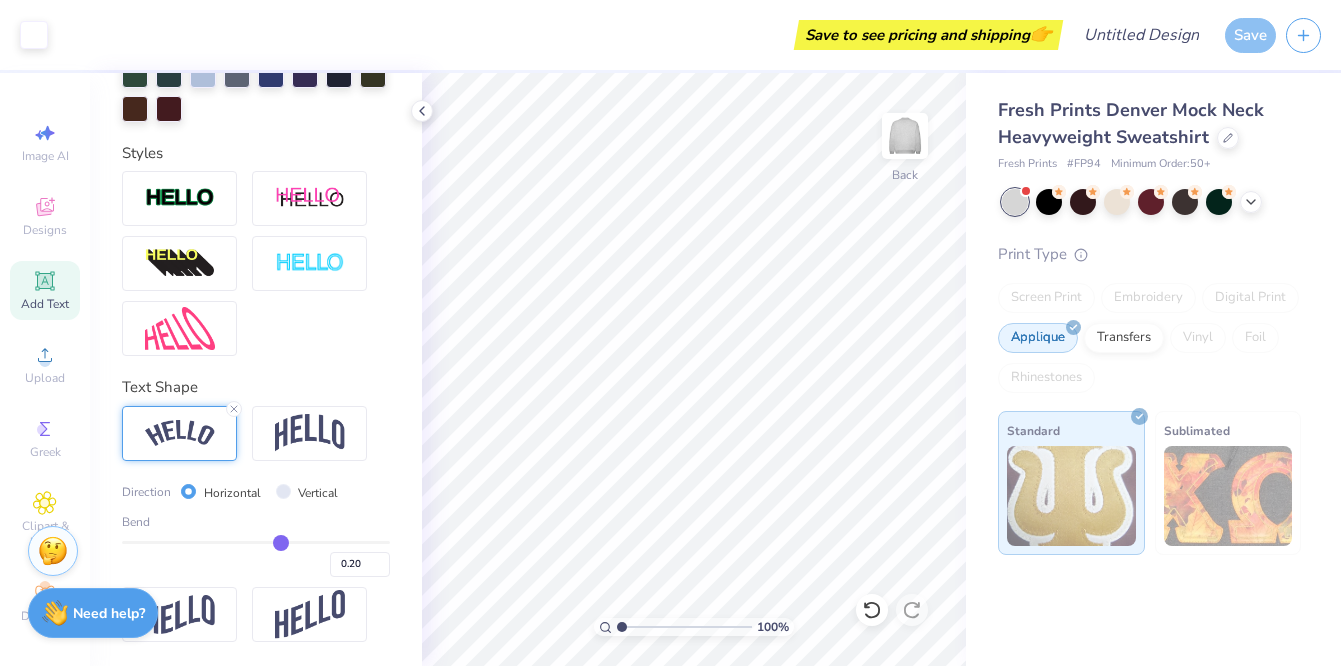type on "0.19" 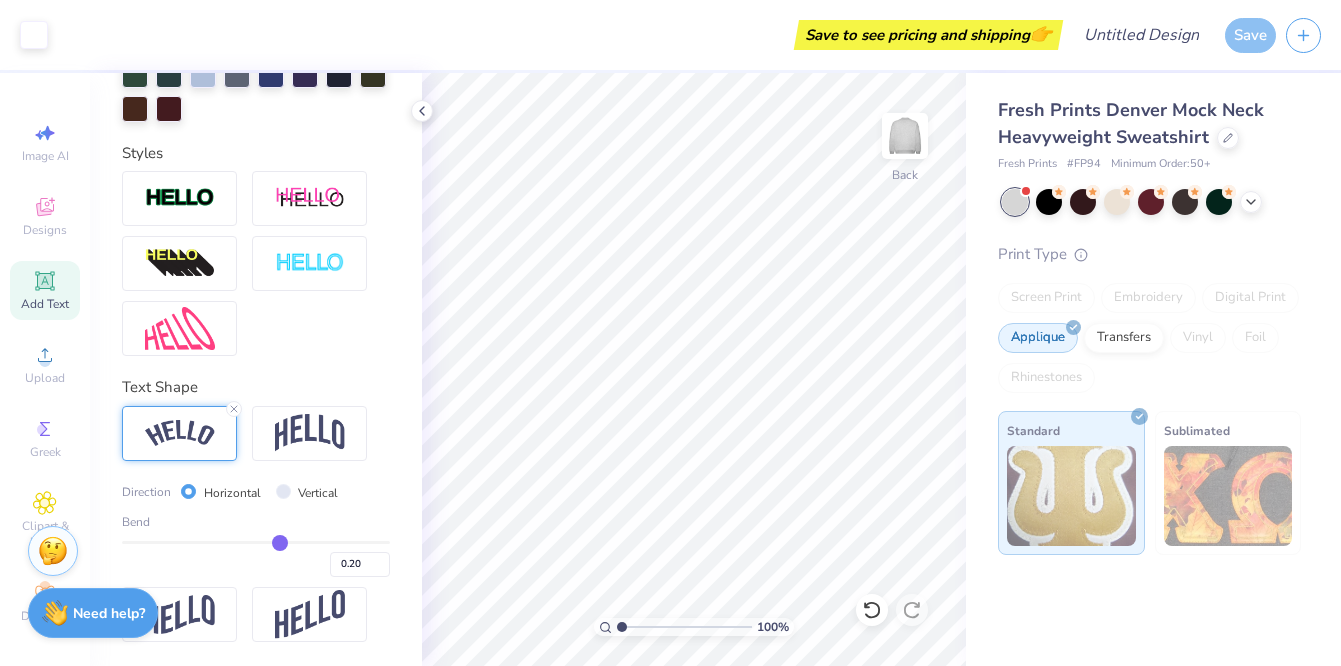 type on "0.19" 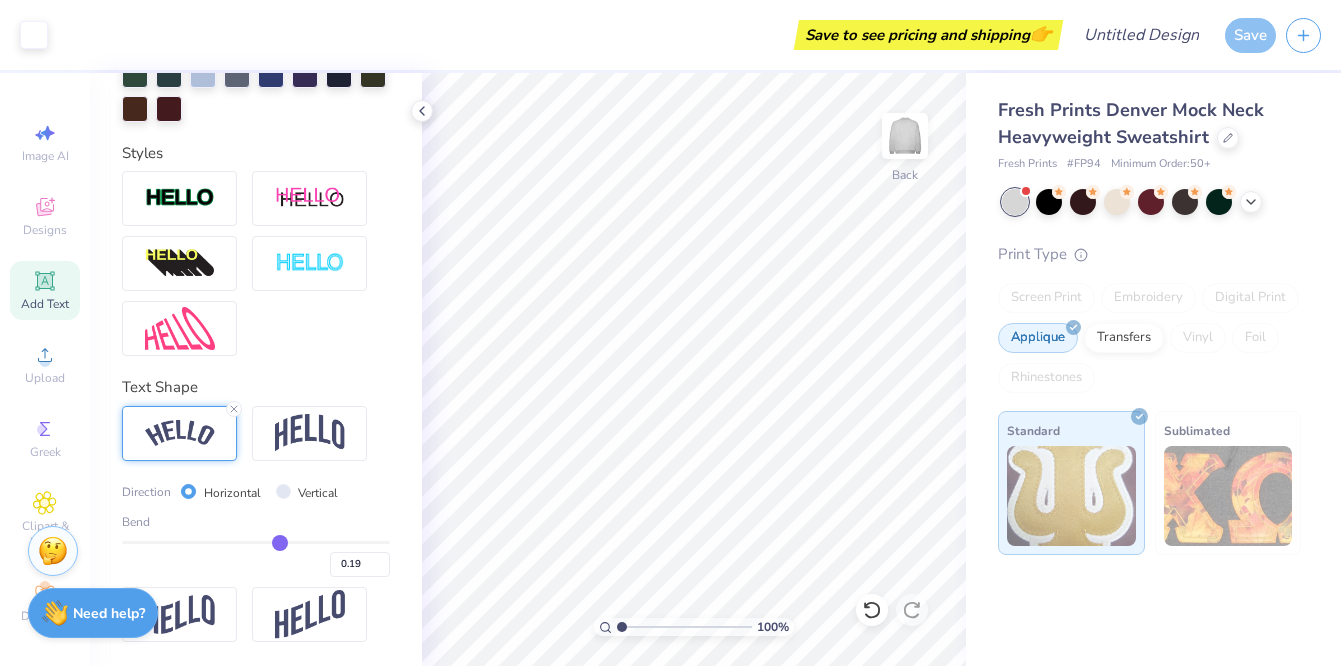 type on "0.18" 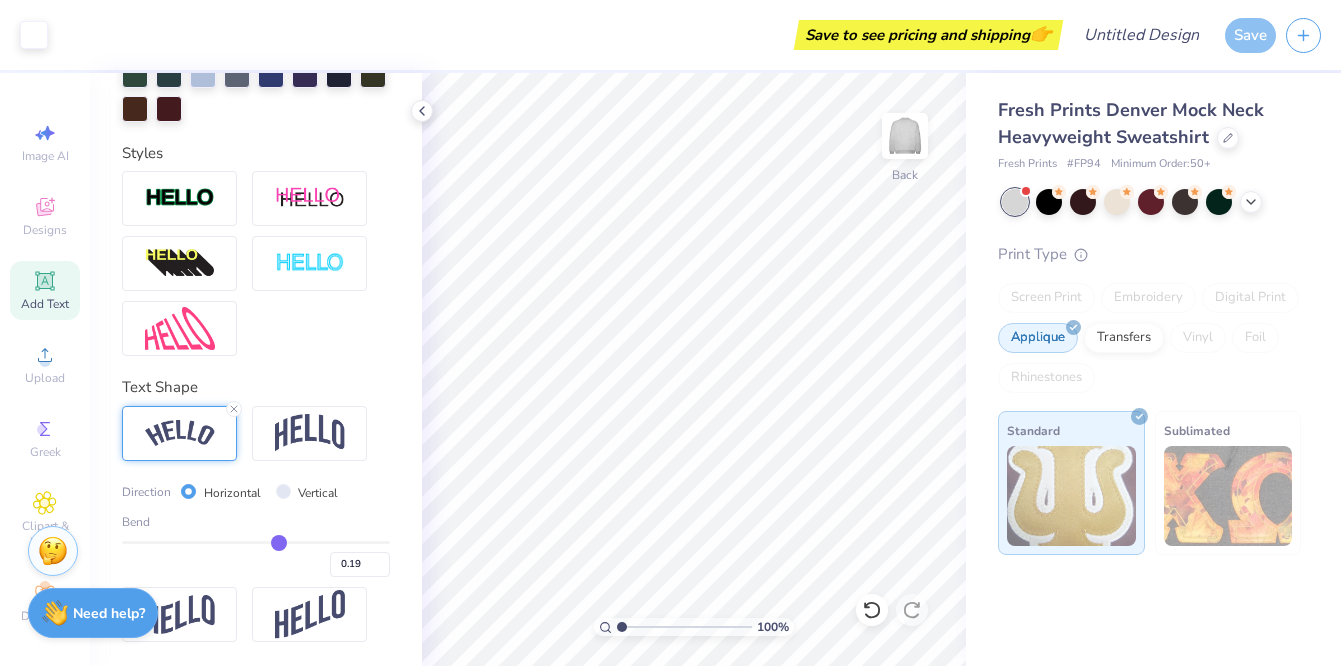 type on "0.18" 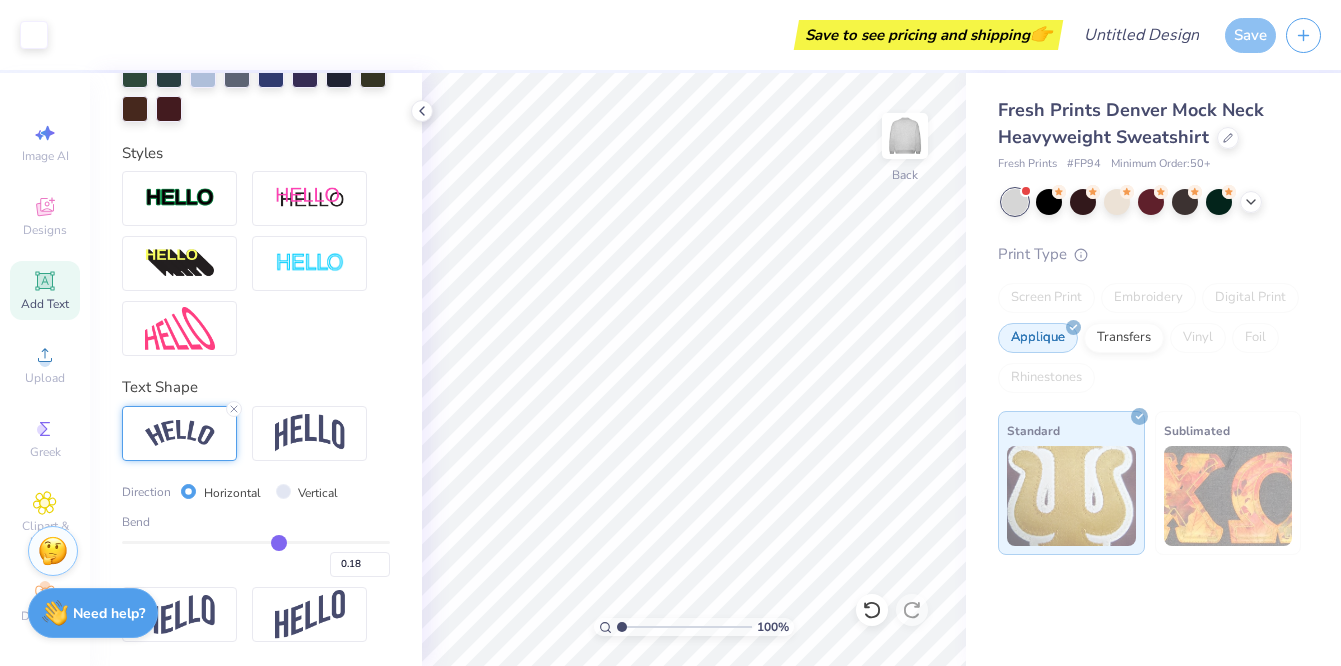 type on "0.17" 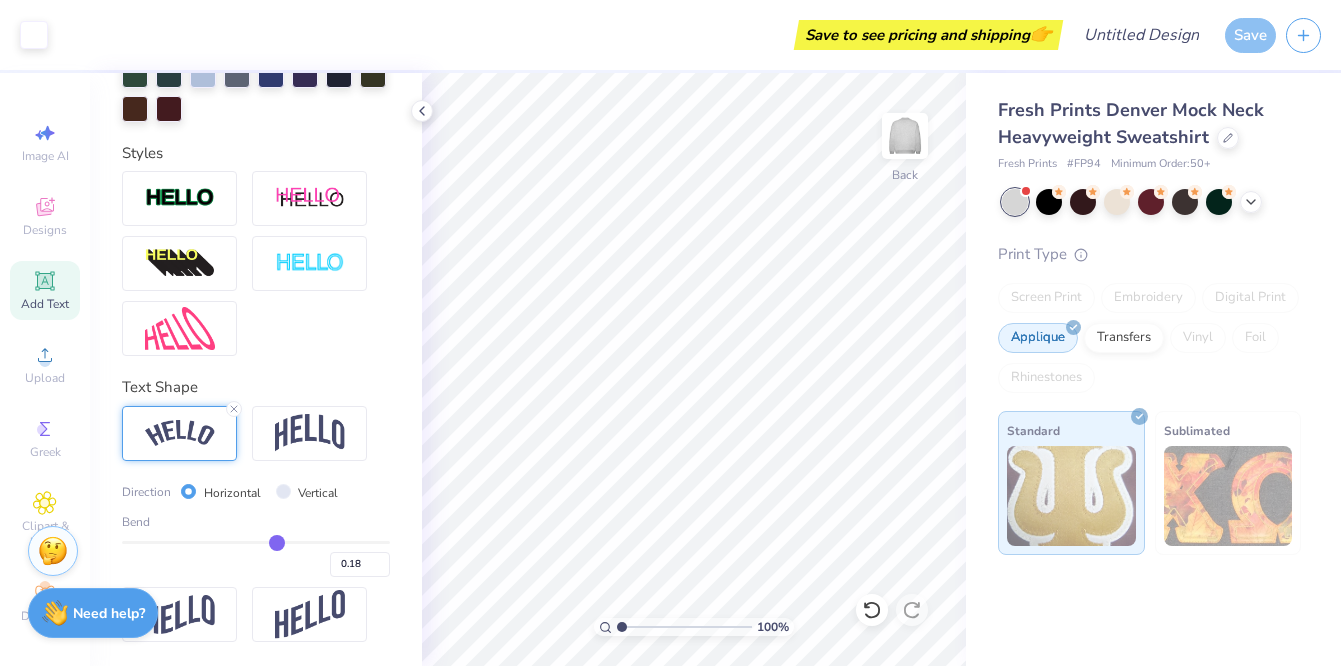 type on "0.17" 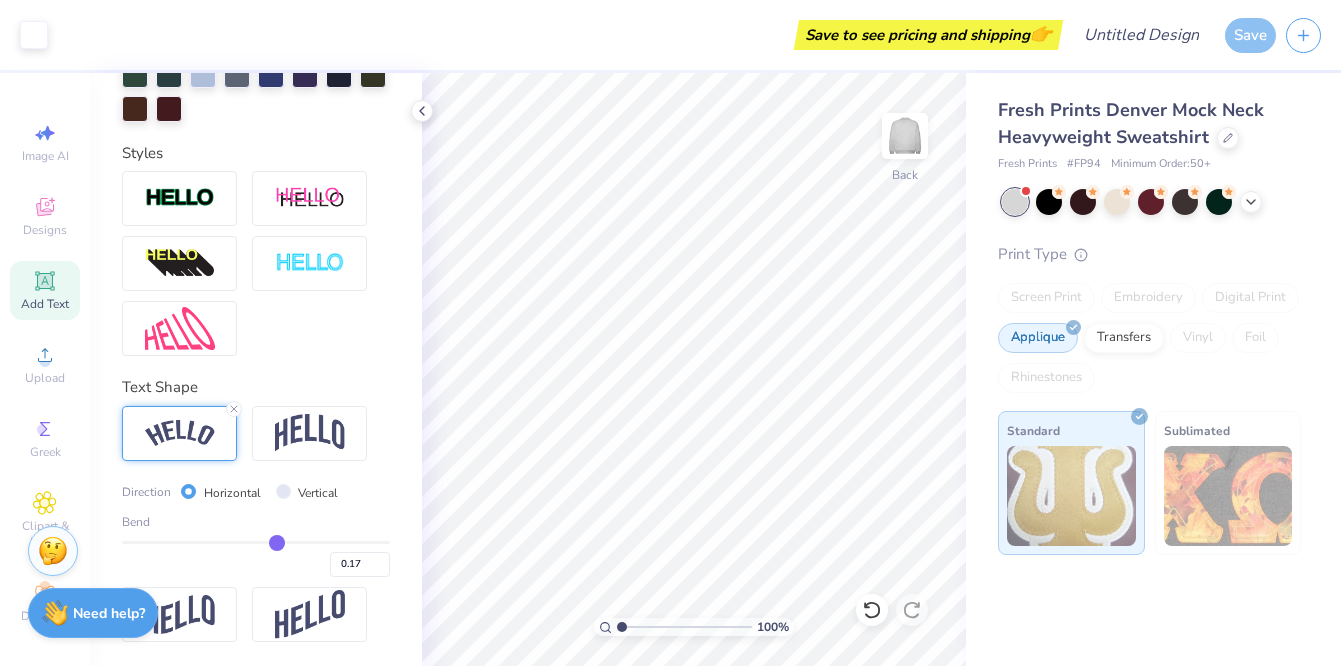 type on "0.33" 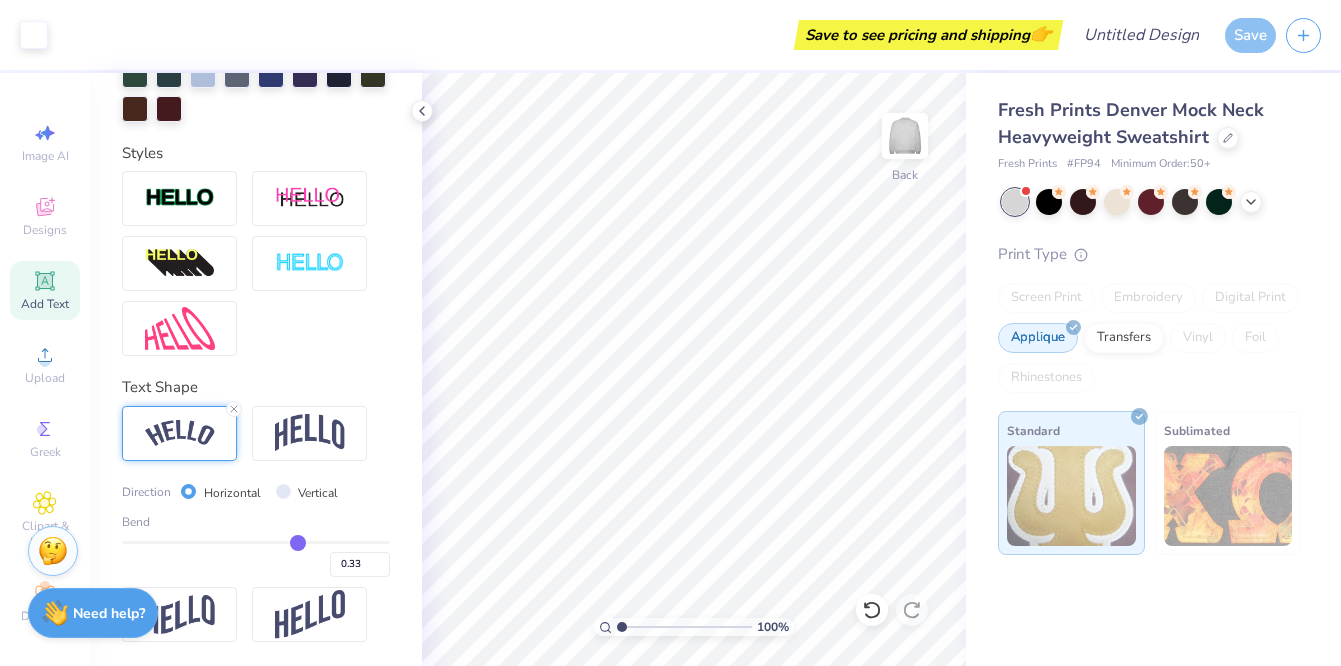 type on "0.34" 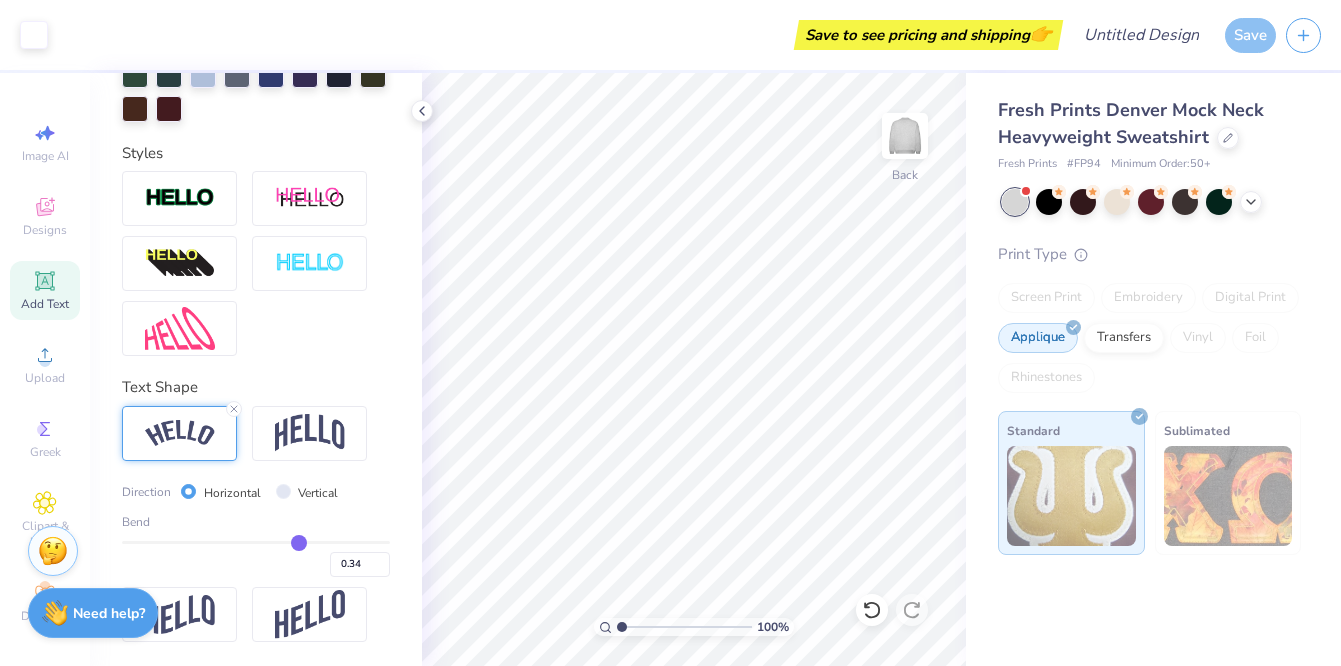 type on "0.35" 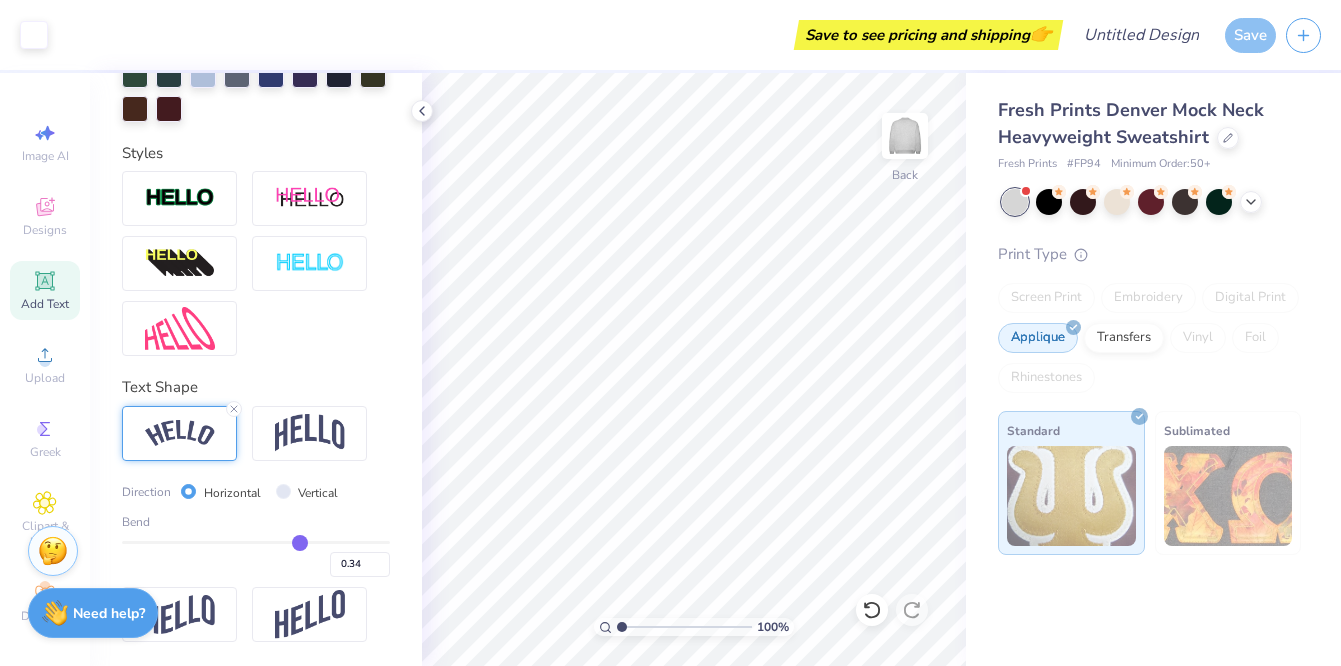 type on "0.35" 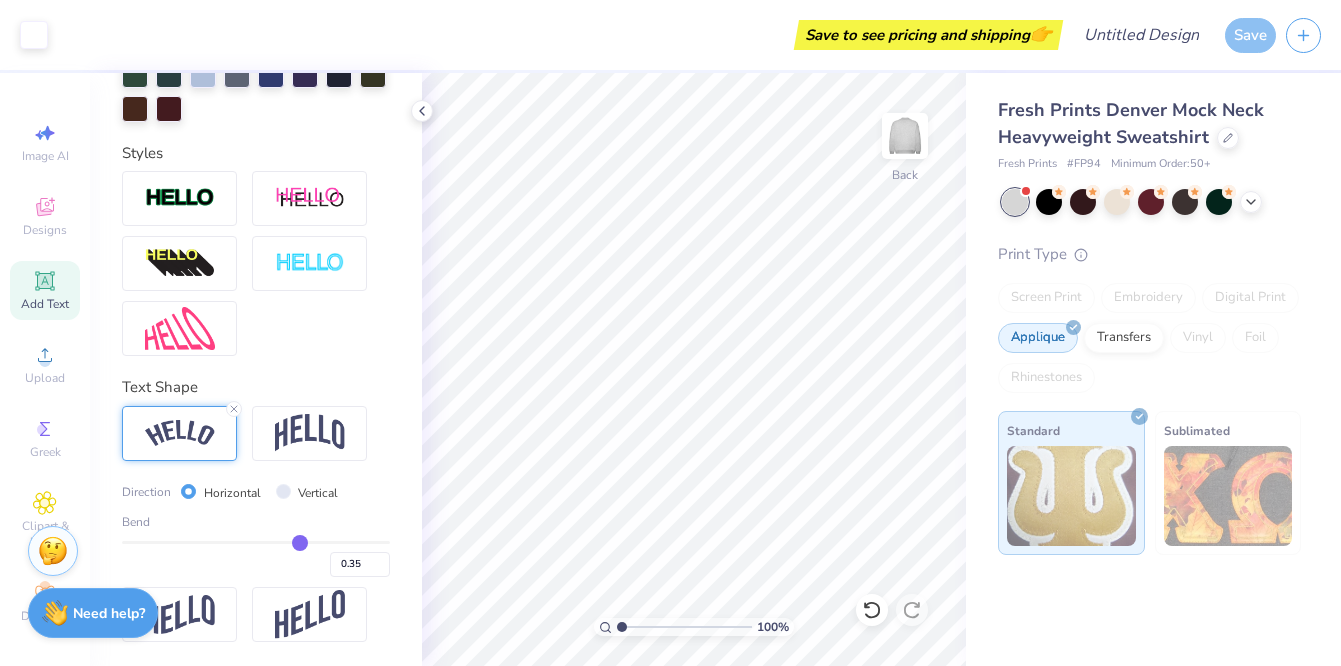 type on "0.36" 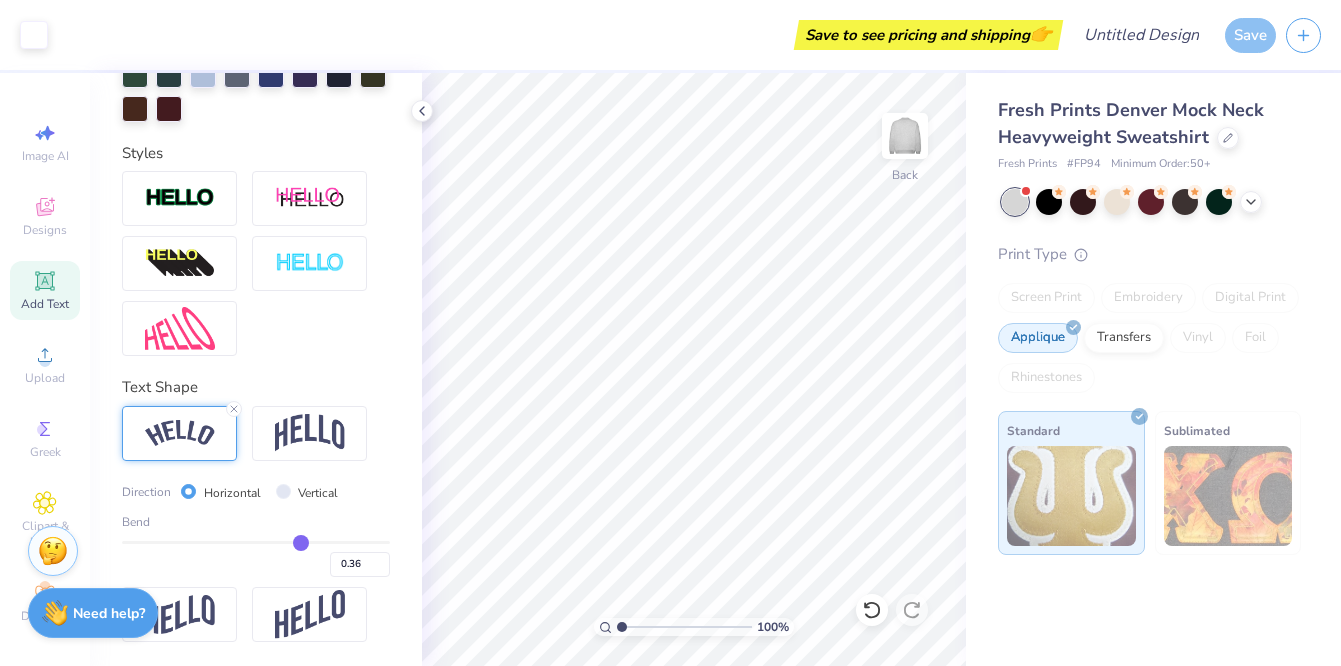 type on "0.37" 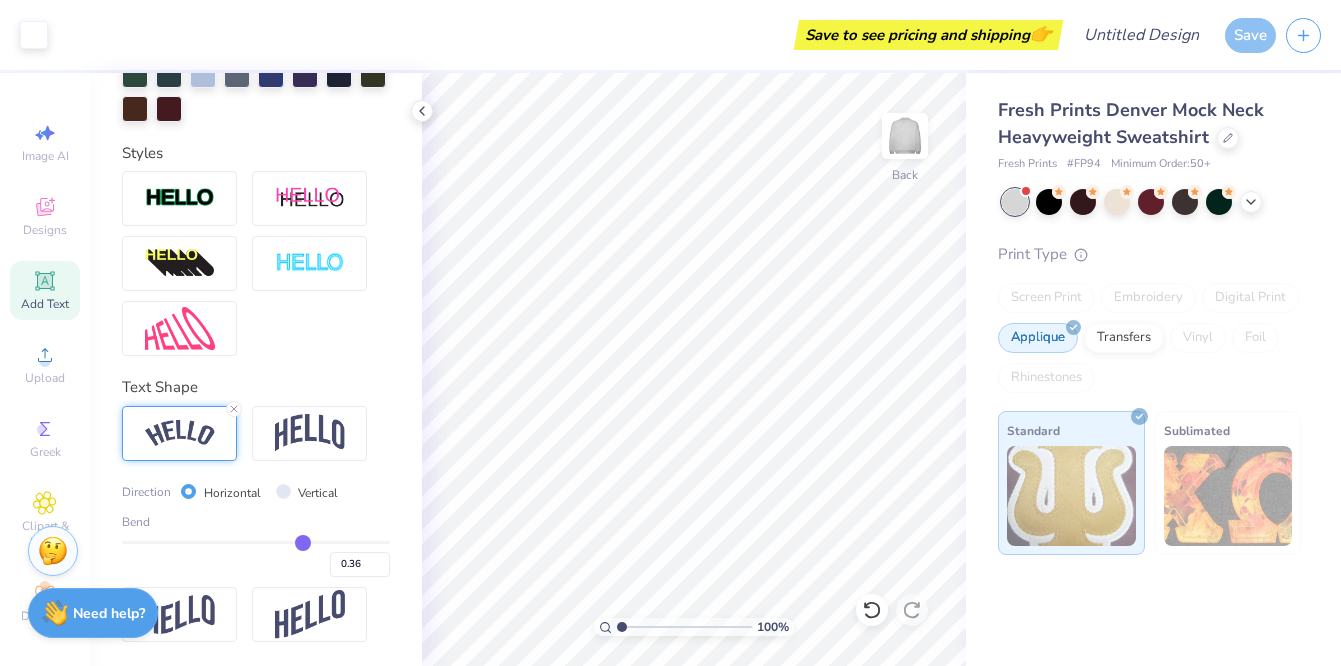 type on "0.37" 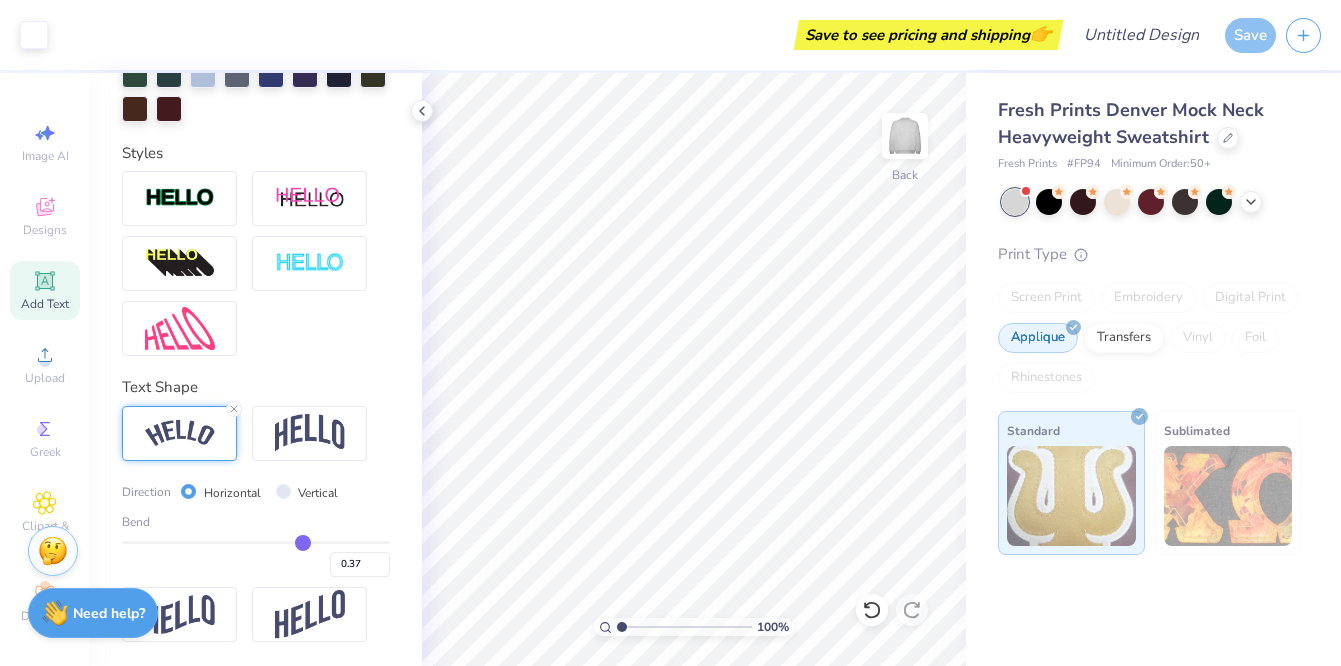 type on "0.38" 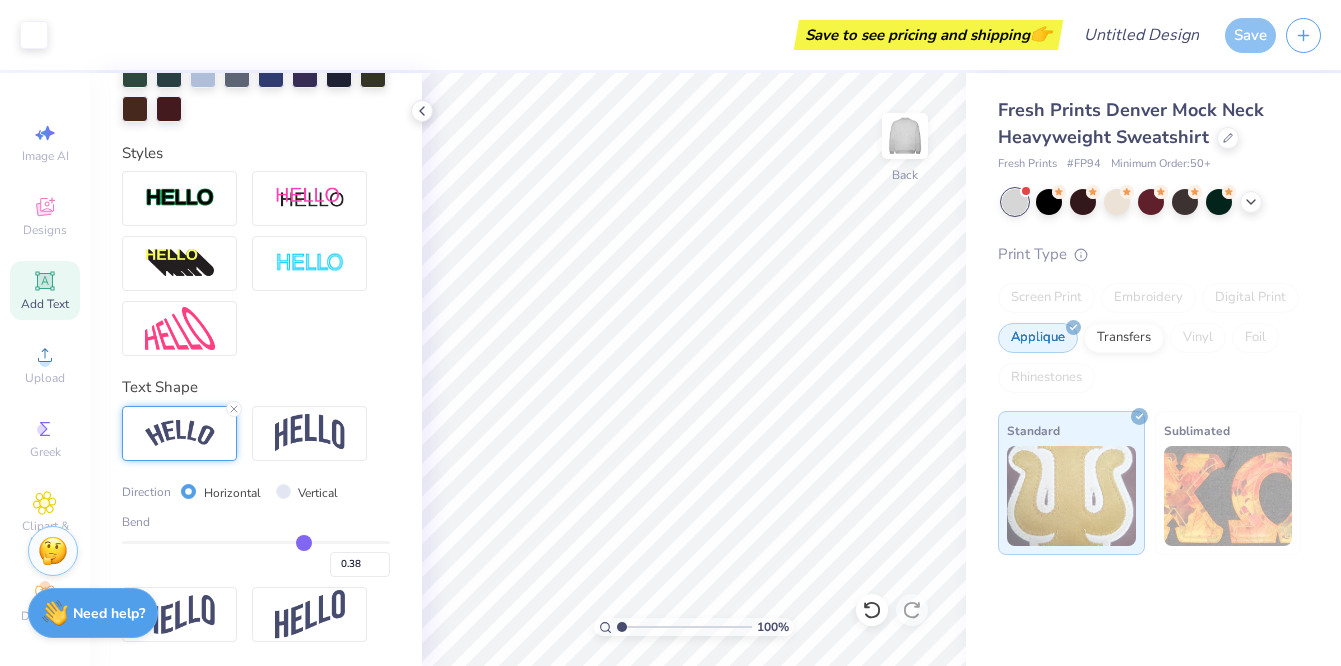 type on "0.14" 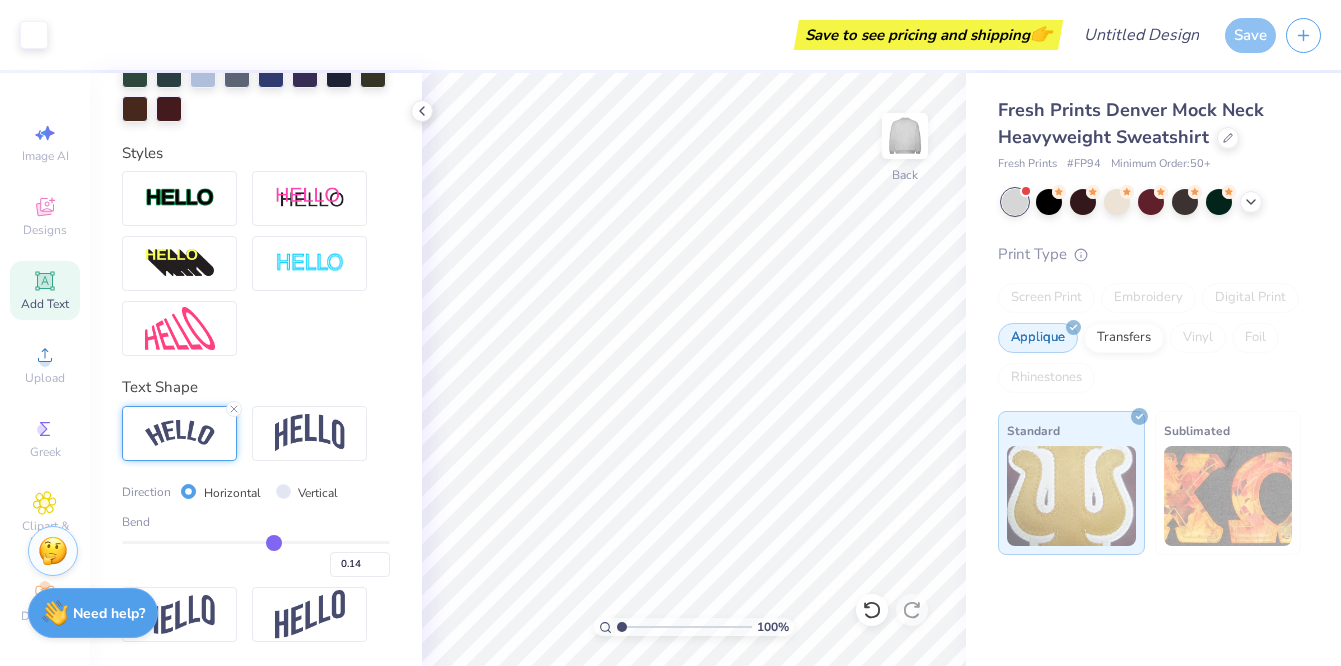 type on "0.13" 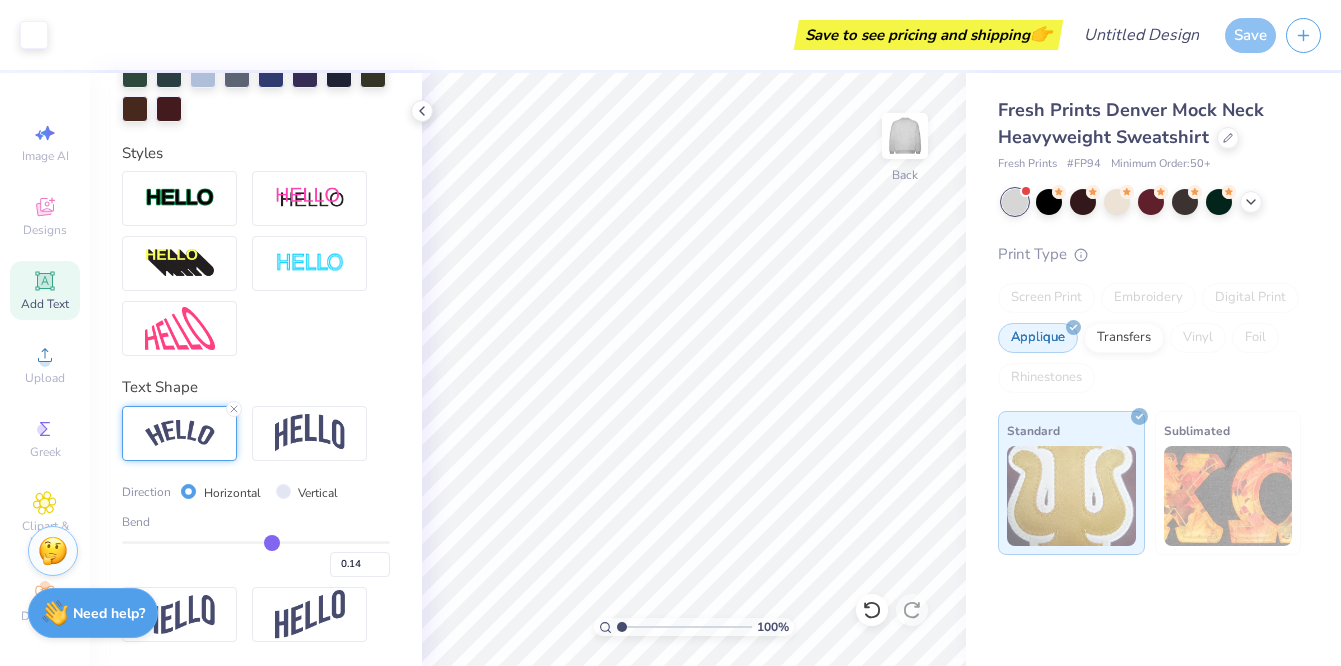type on "0.13" 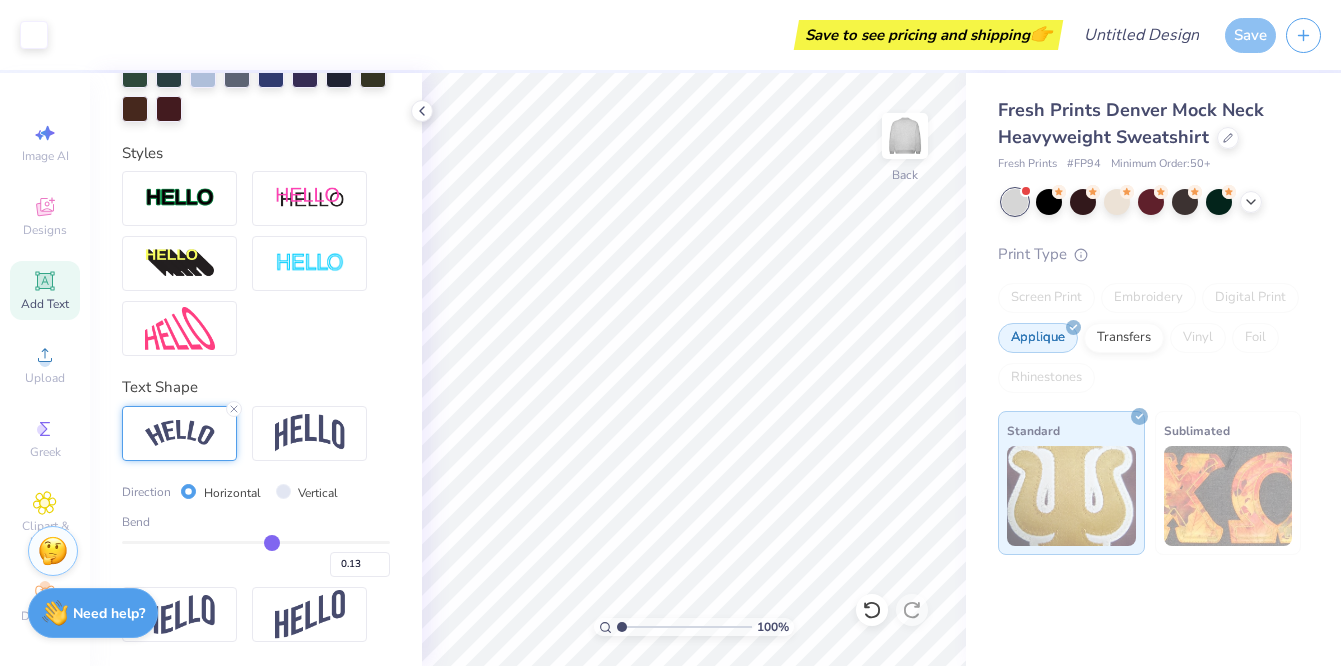 type on "0.12" 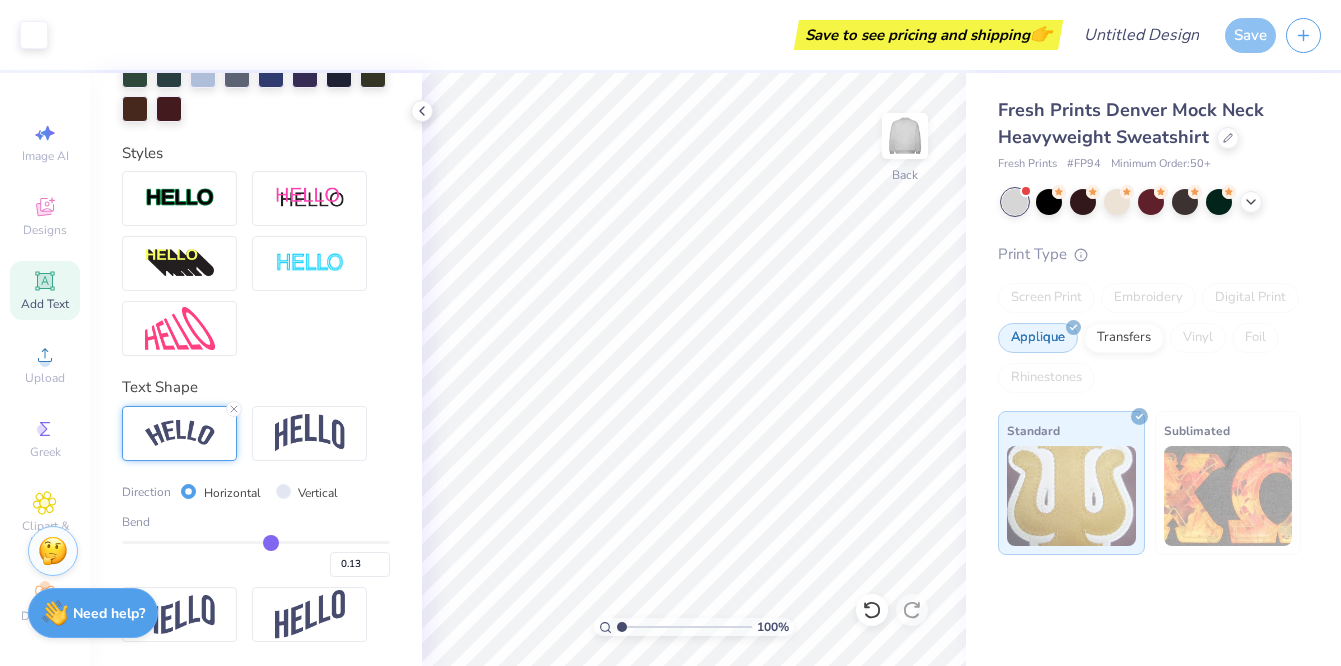 type on "0.12" 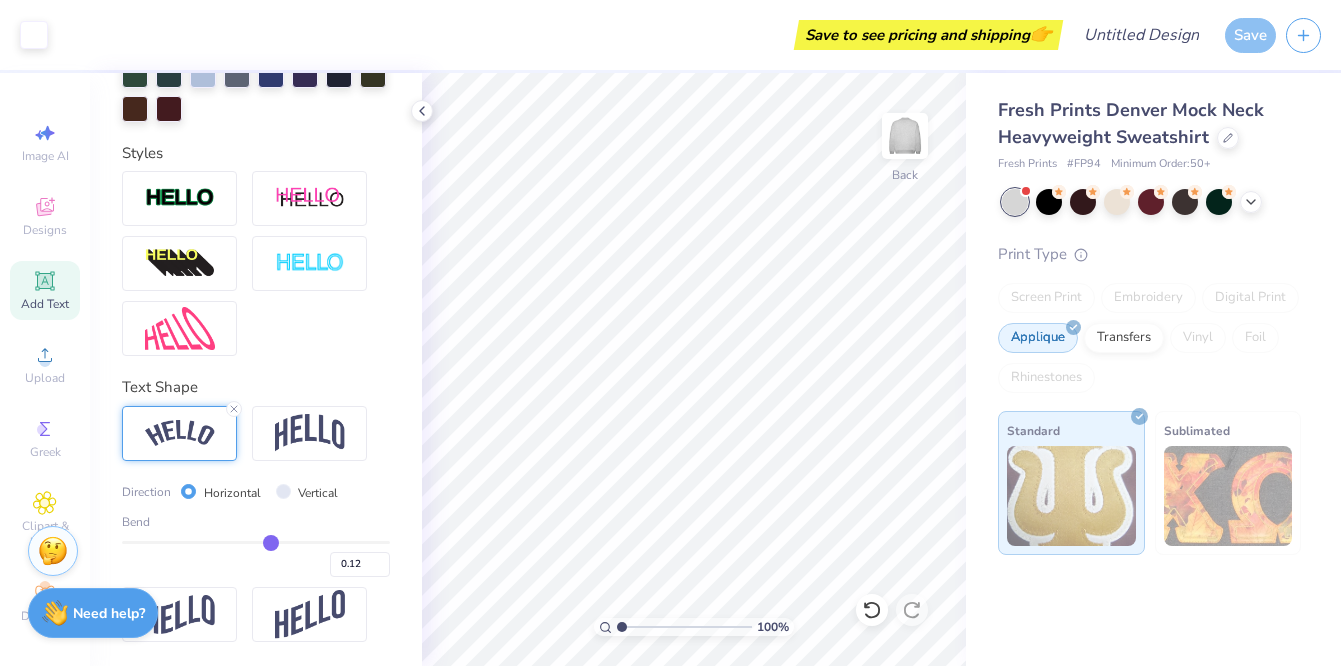 type on "0.11" 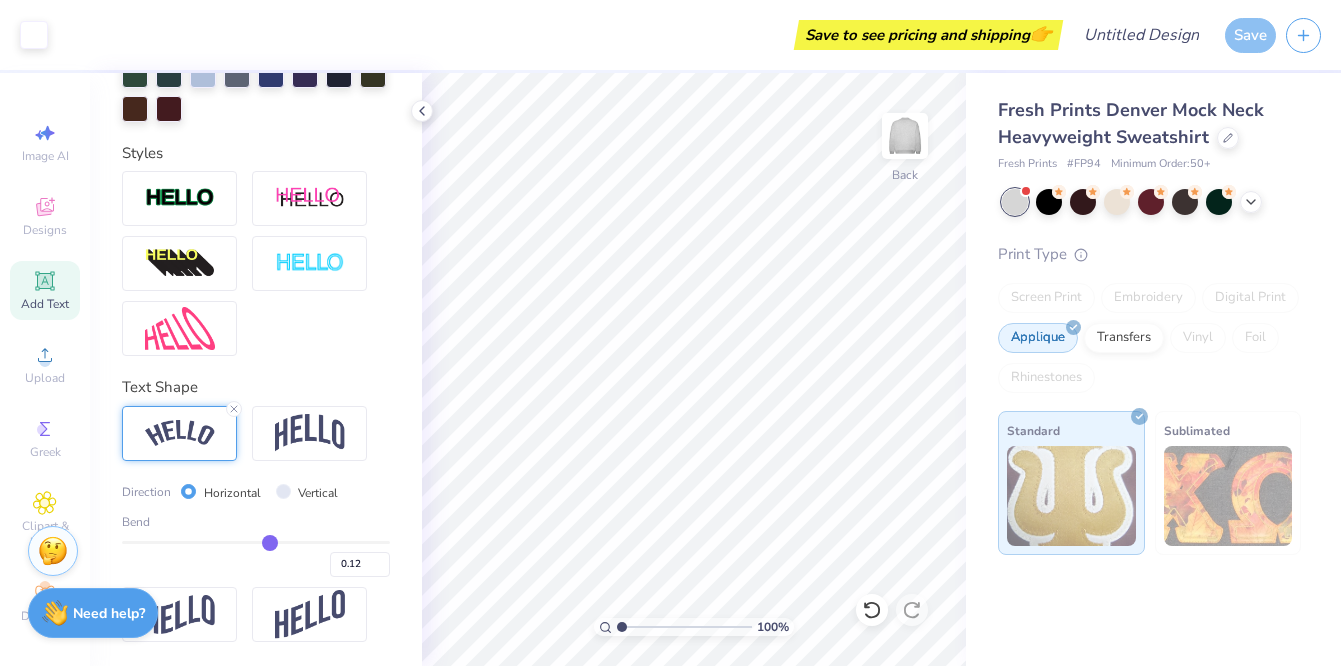 type on "0.11" 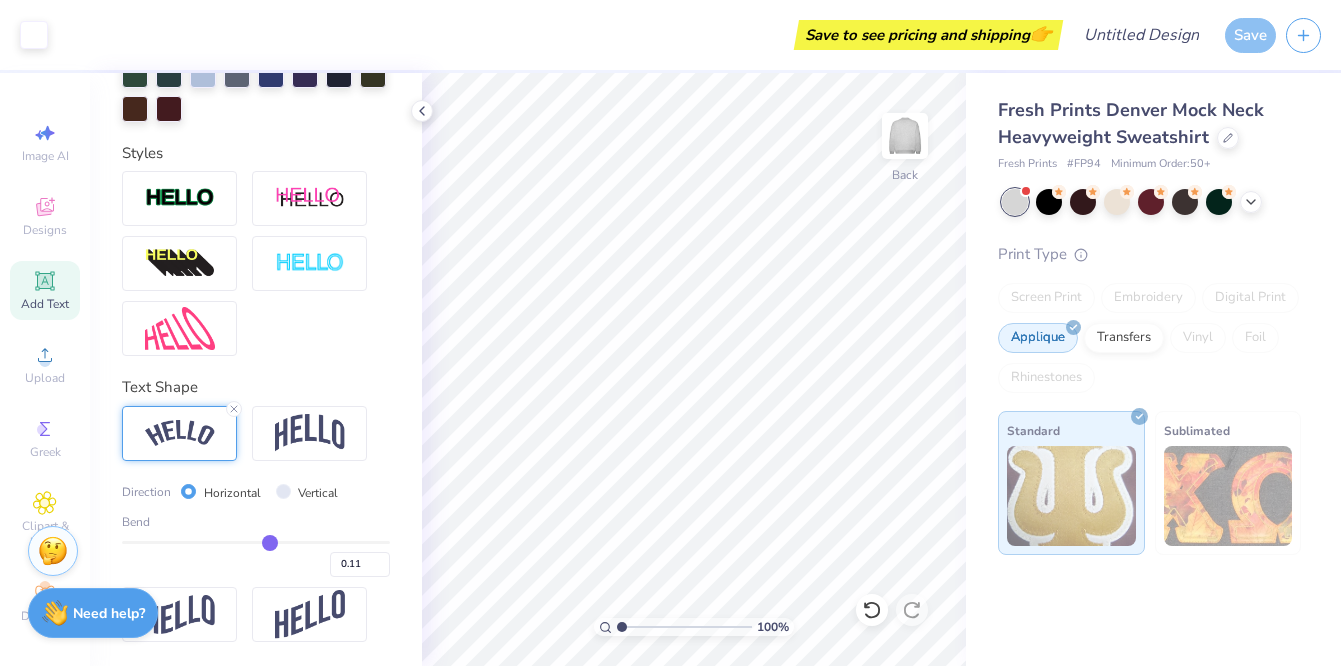 type on "0.1" 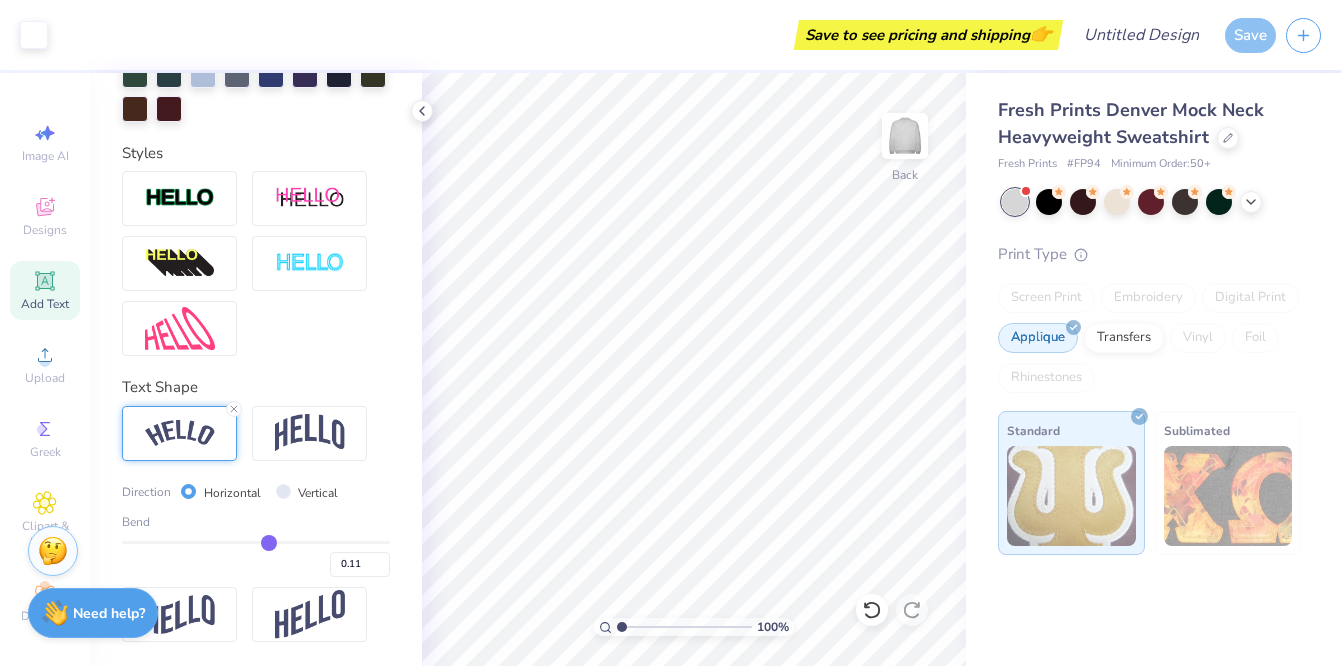 type on "0.10" 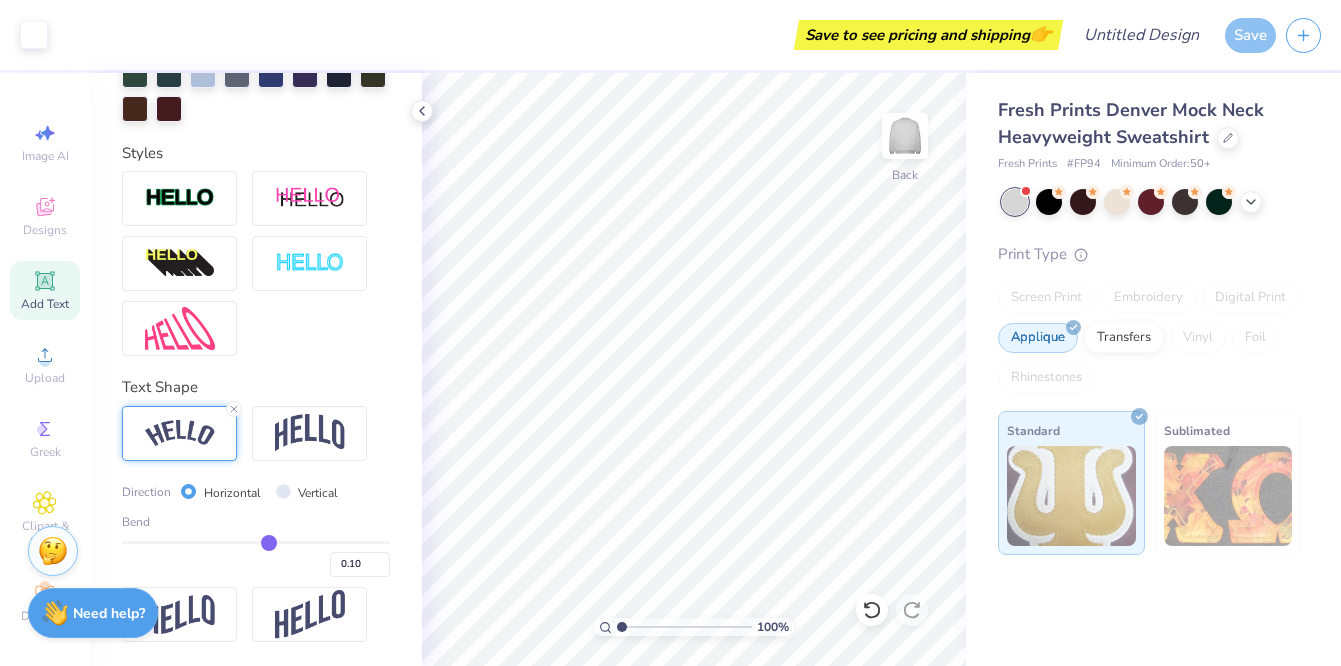type on "0.09" 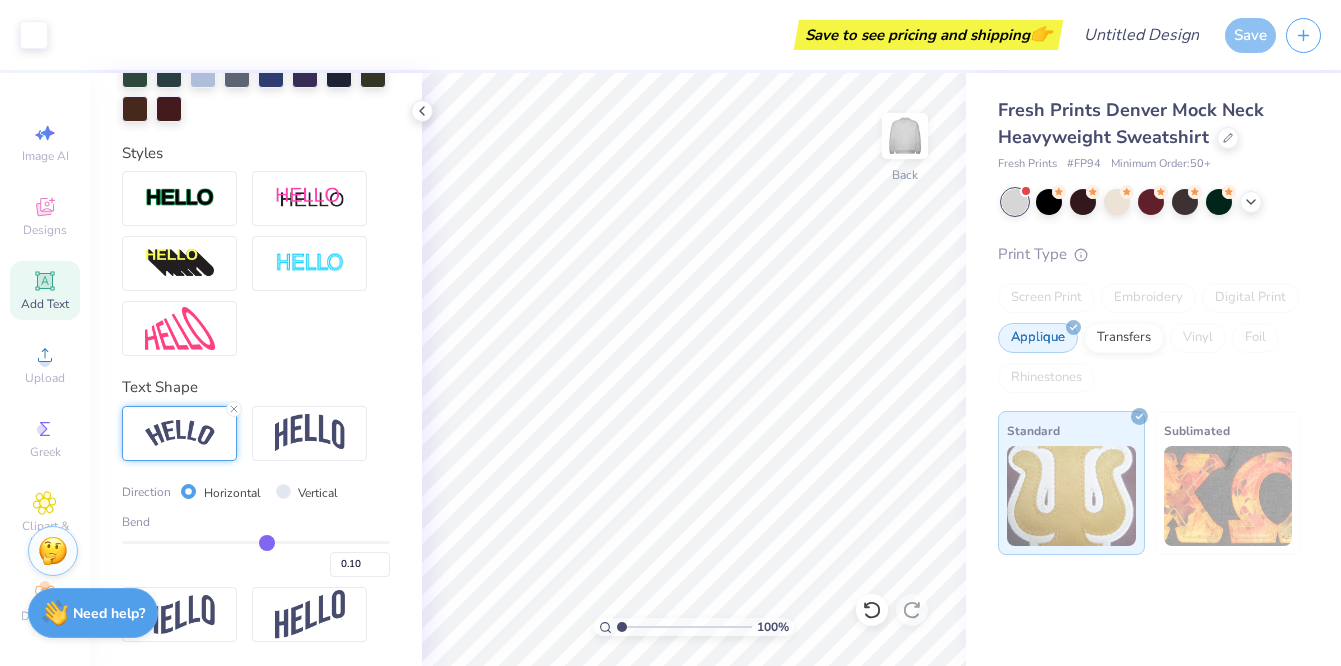 type on "0.09" 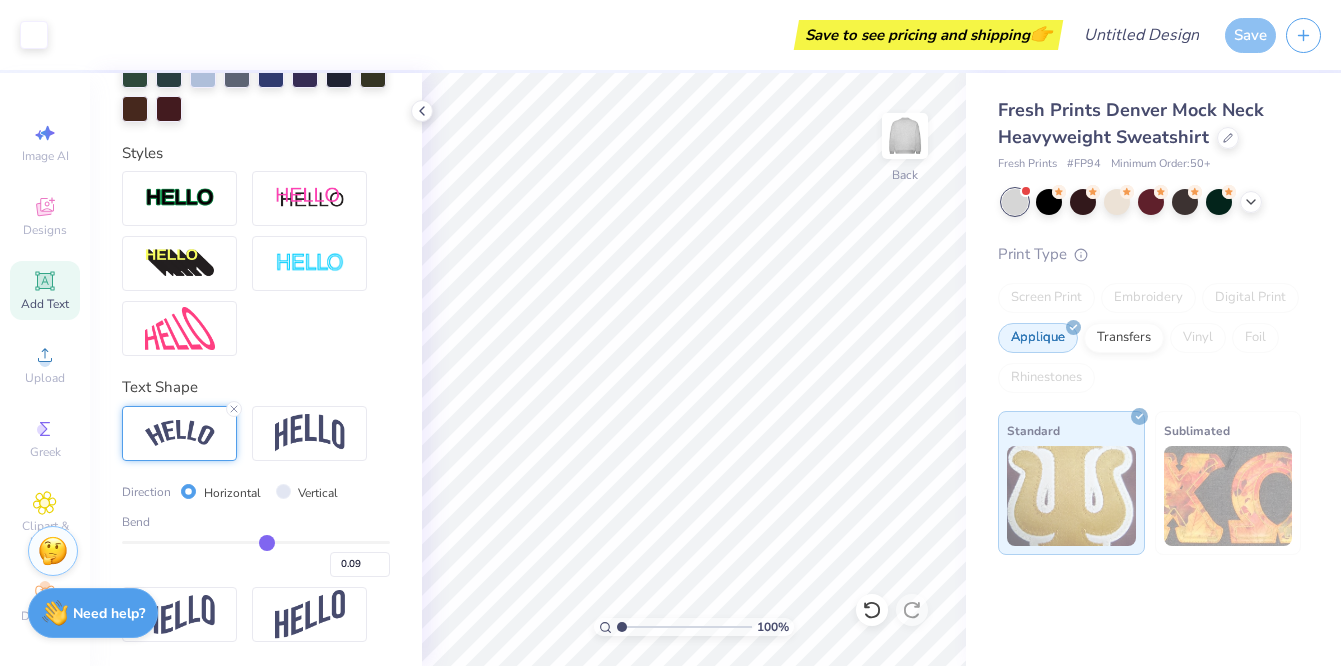 type on "0.08" 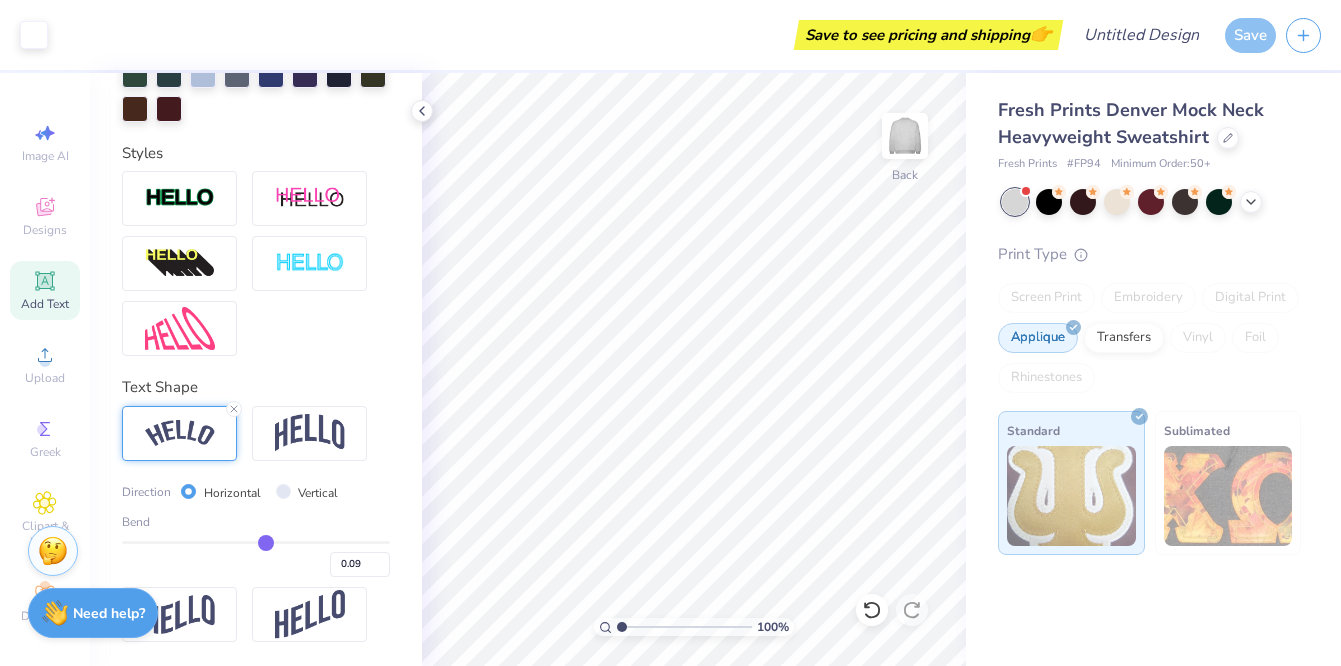 type on "0.08" 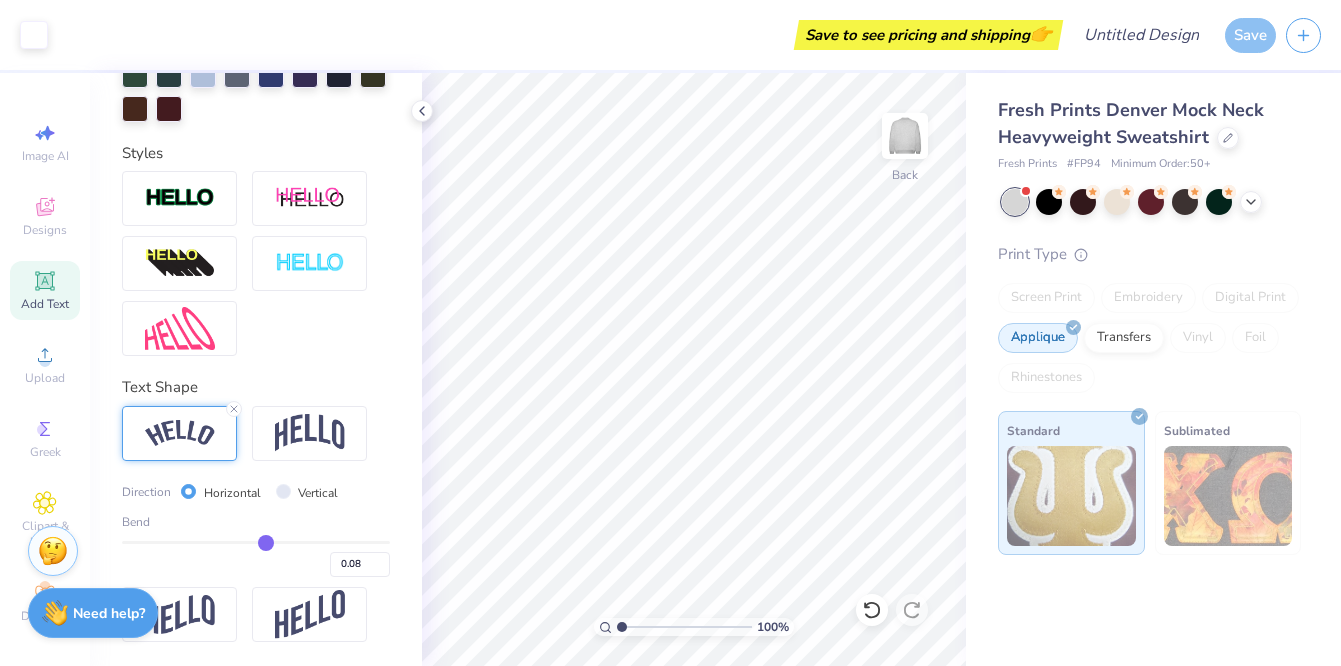 type on "0.07" 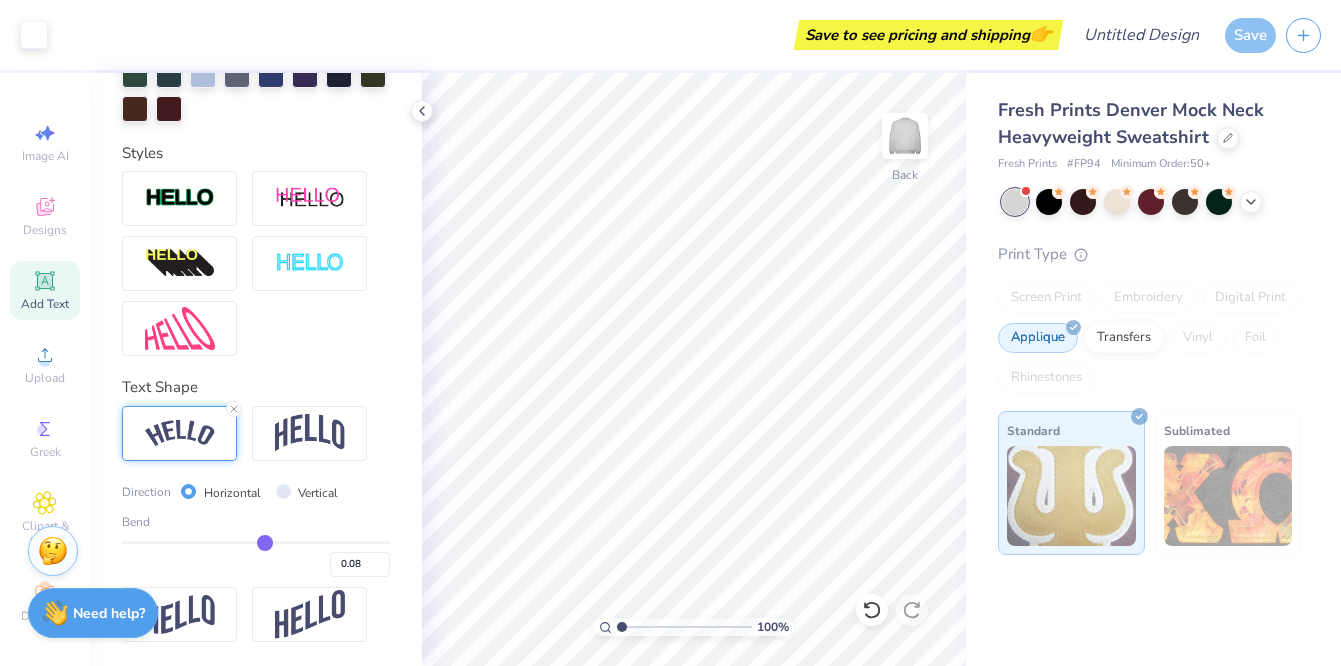 type on "0.07" 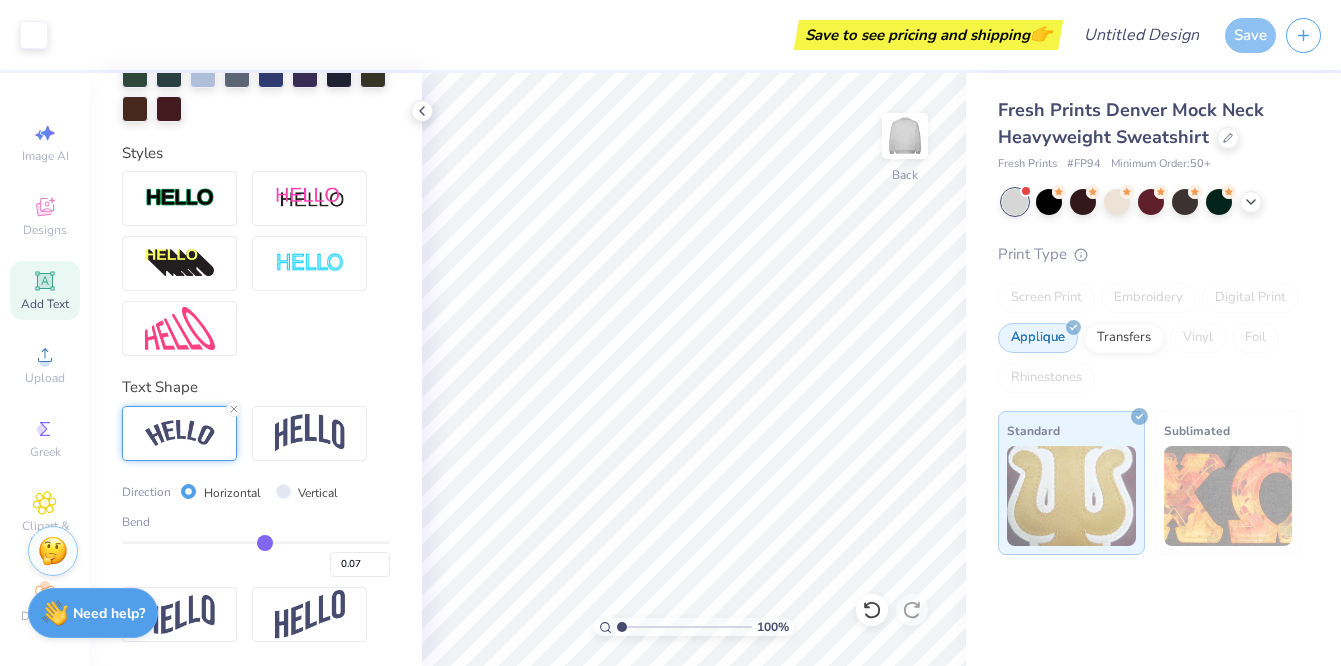 type on "0.06" 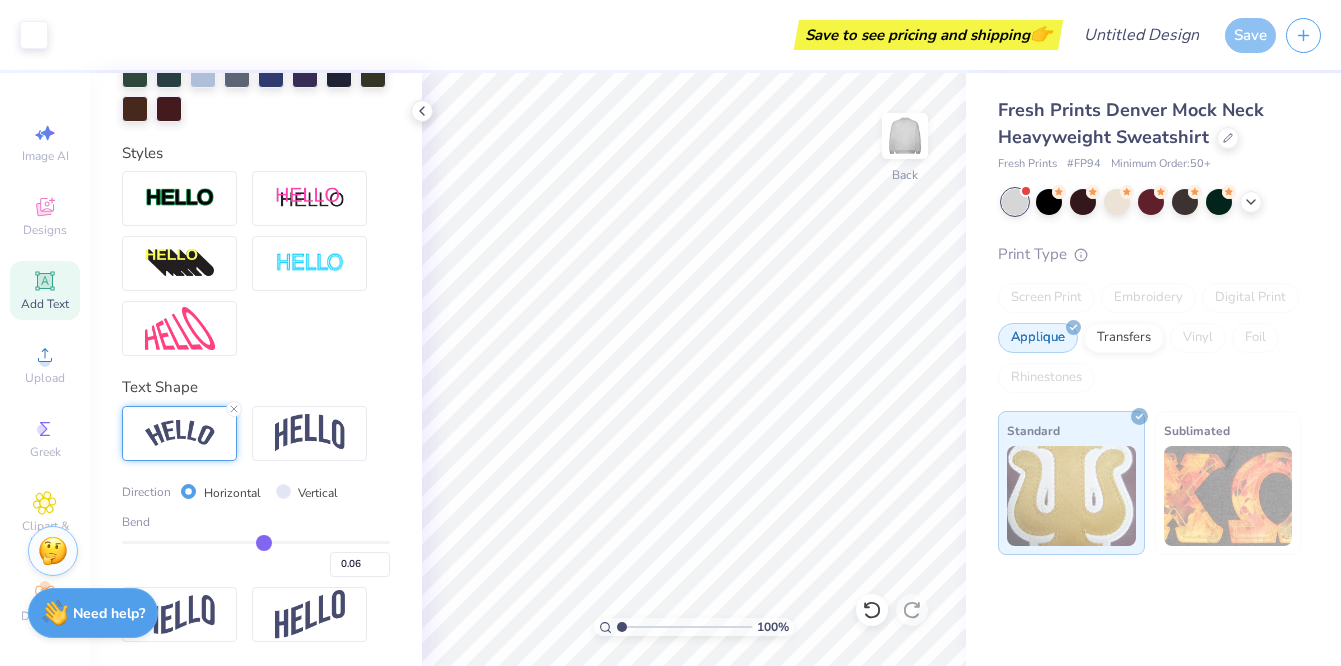 drag, startPoint x: 304, startPoint y: 541, endPoint x: 263, endPoint y: 536, distance: 41.303753 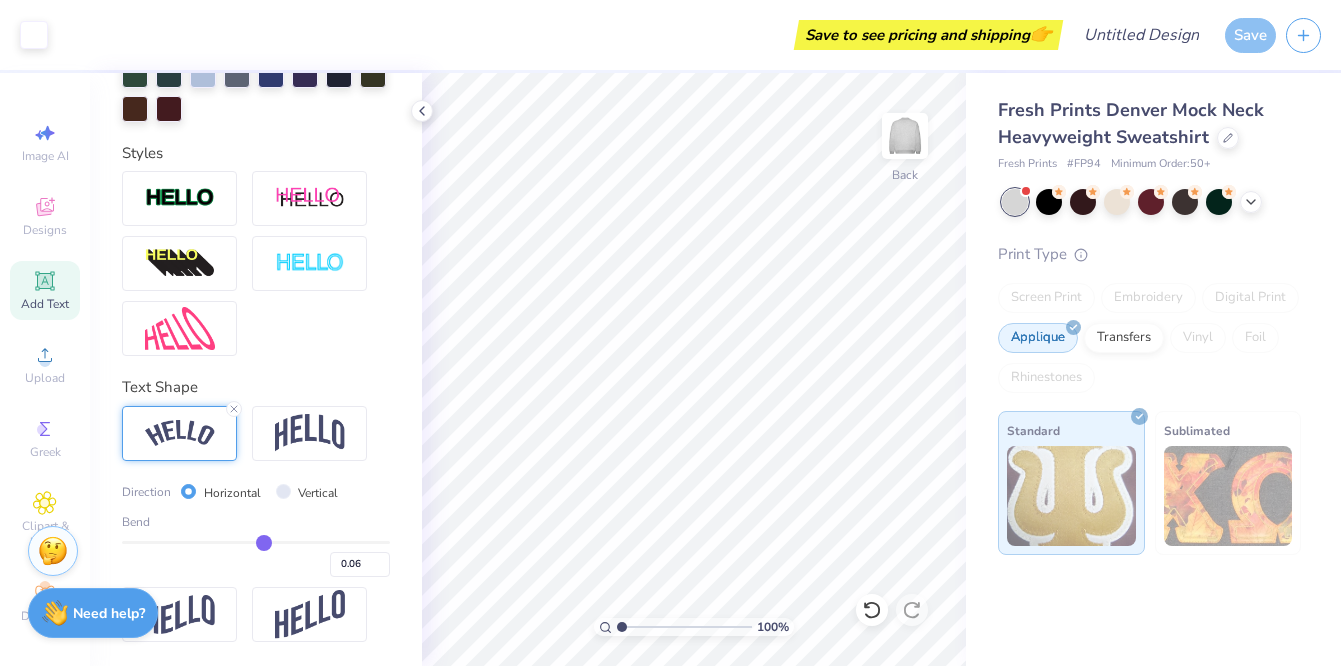 type on "0.07" 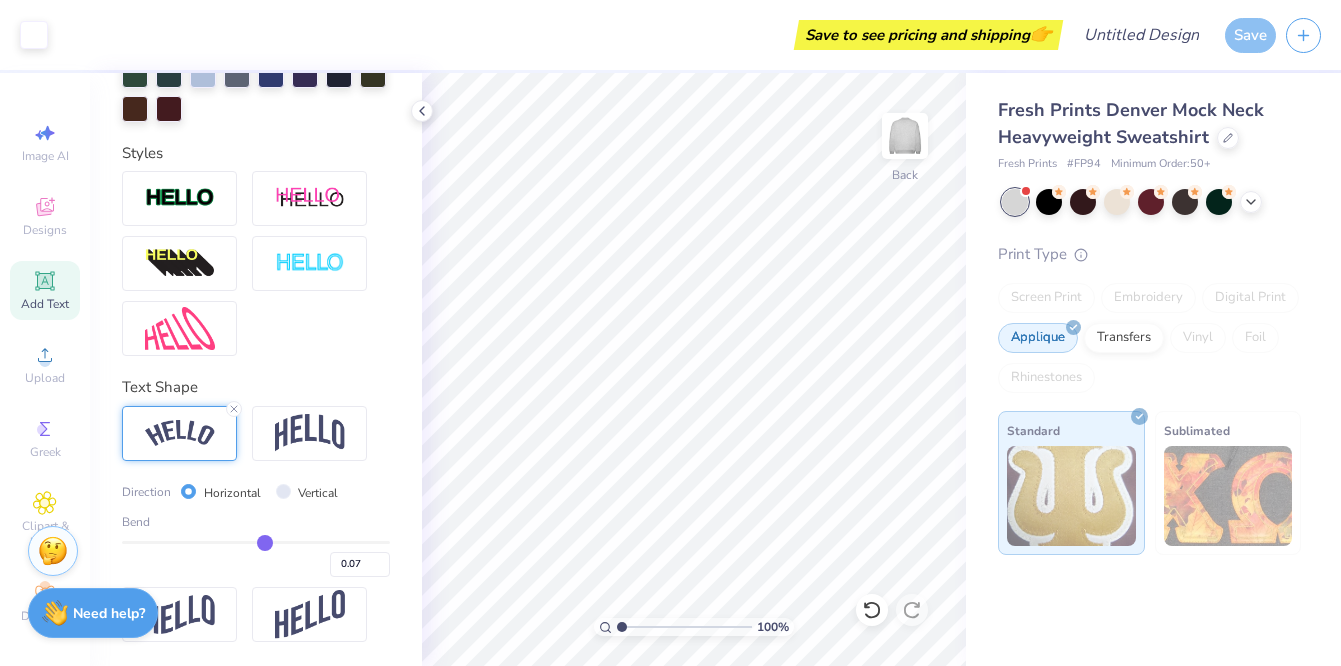 type on "0.09" 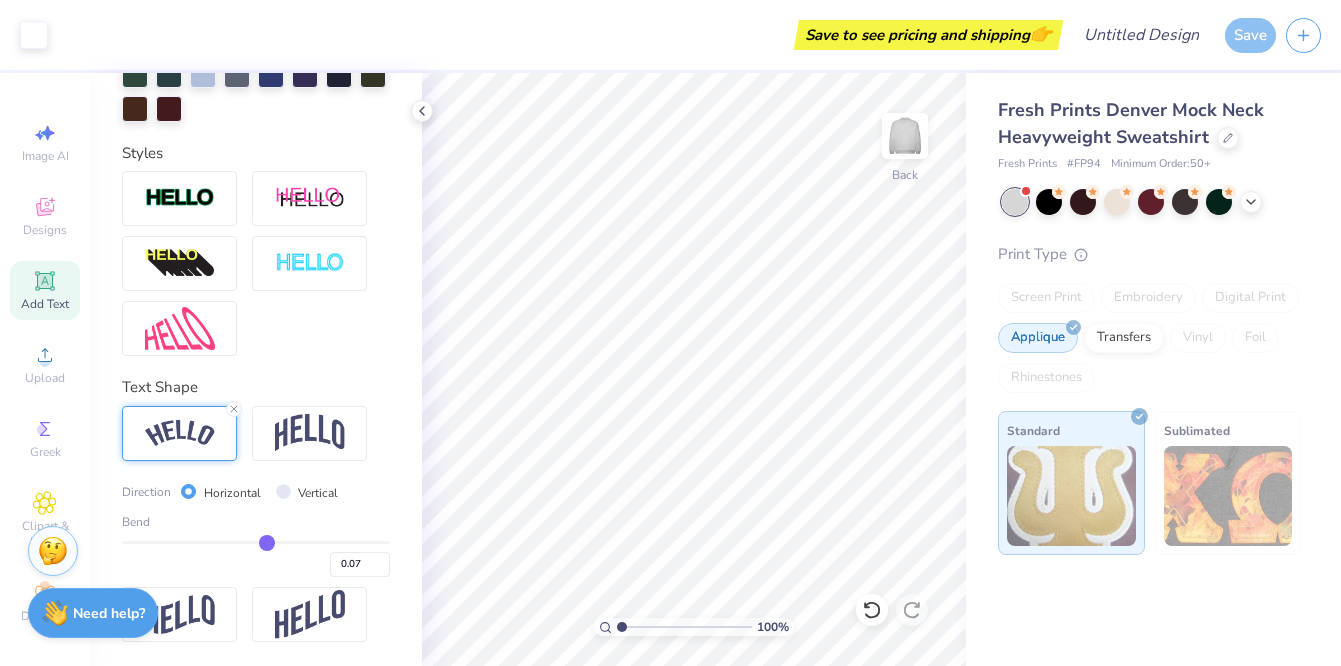type on "0.09" 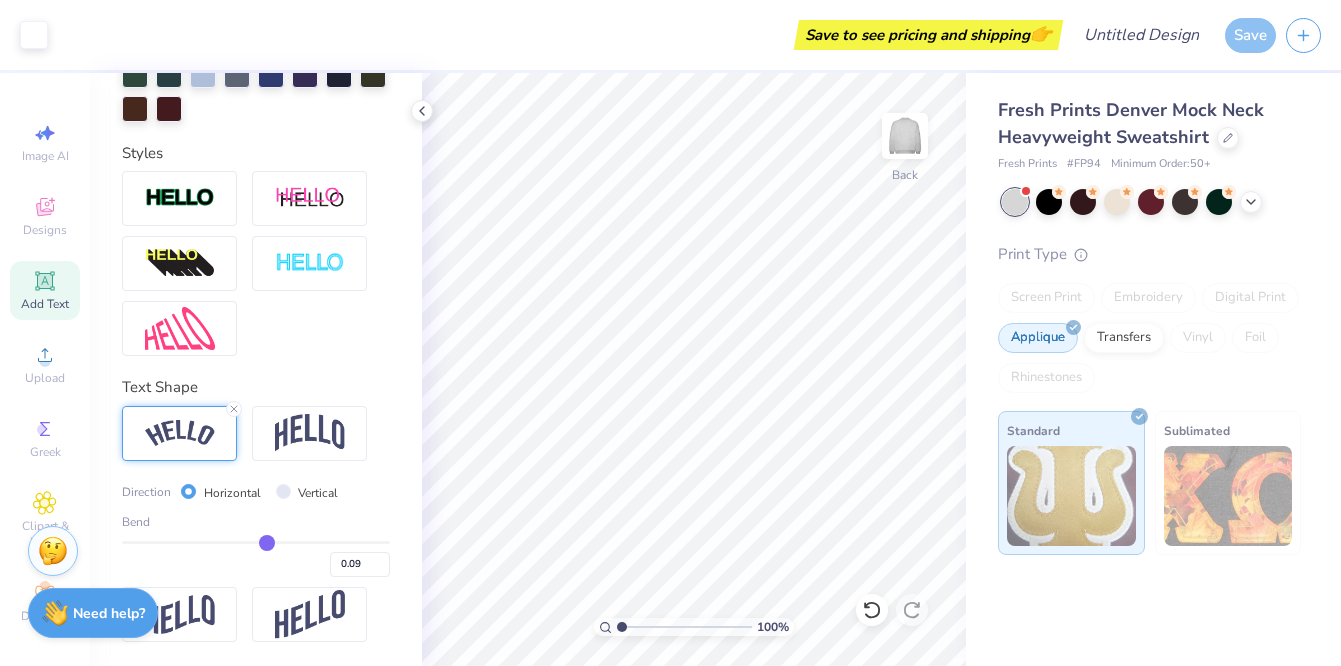 type on "0.13" 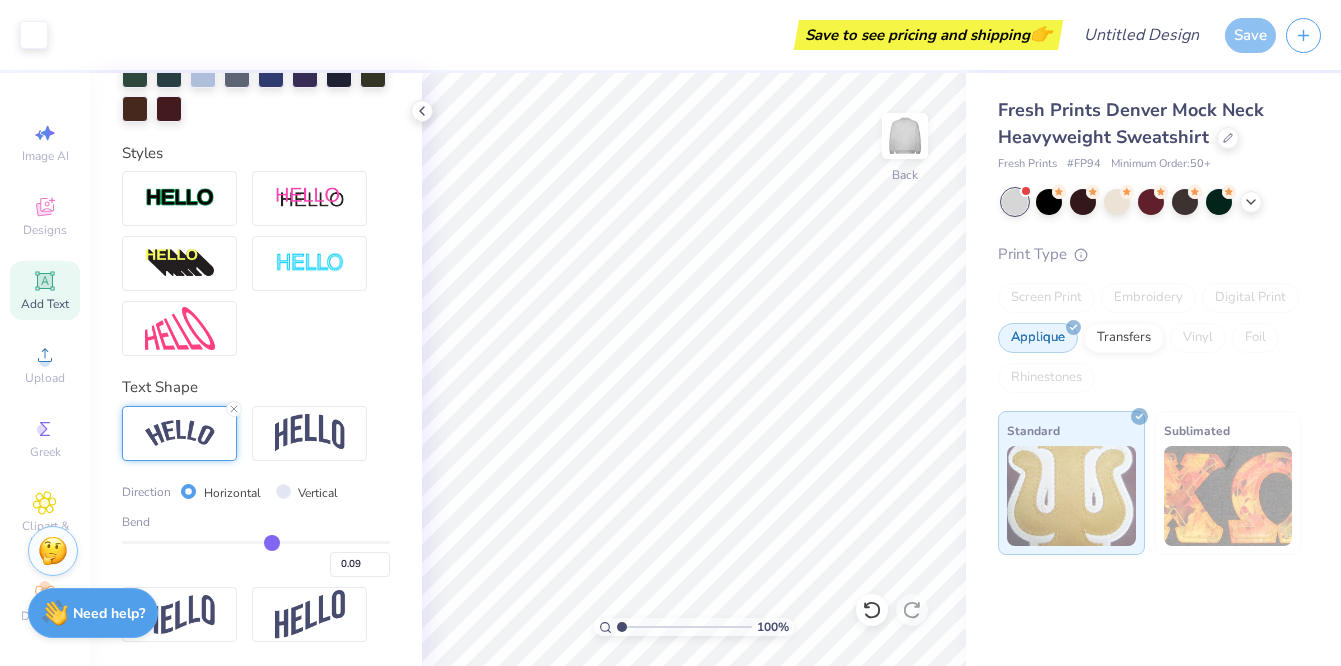 type on "0.13" 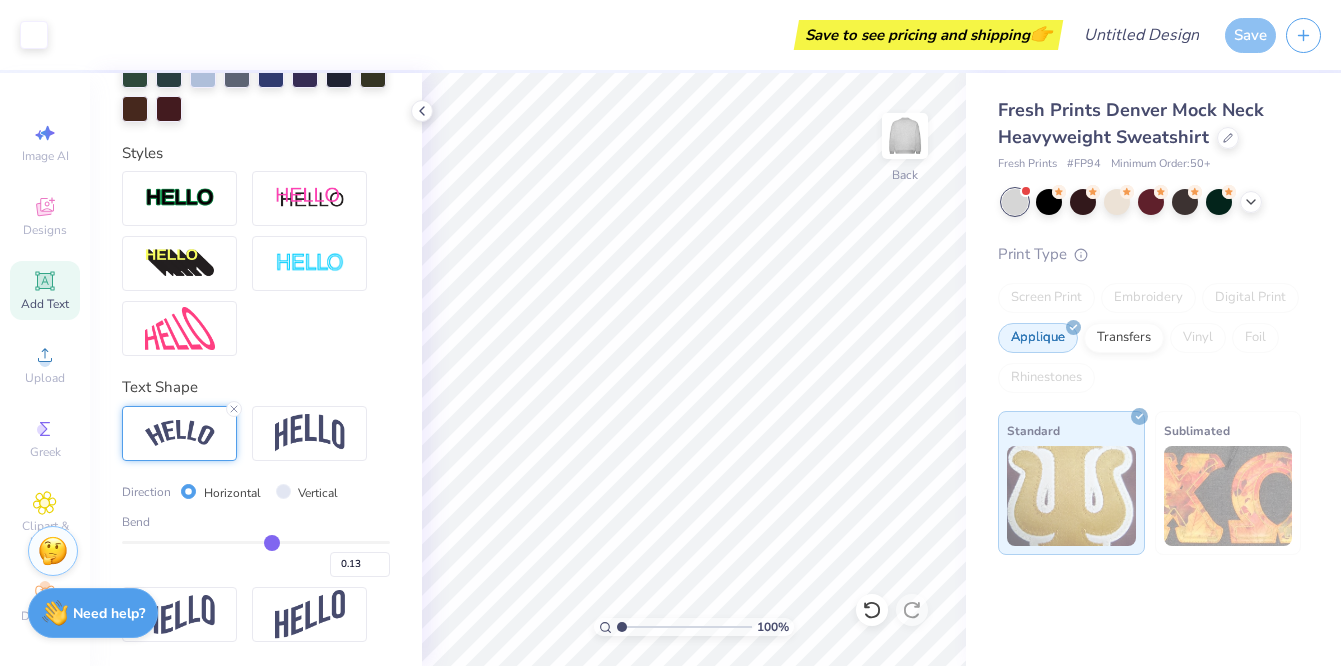 type on "0.17" 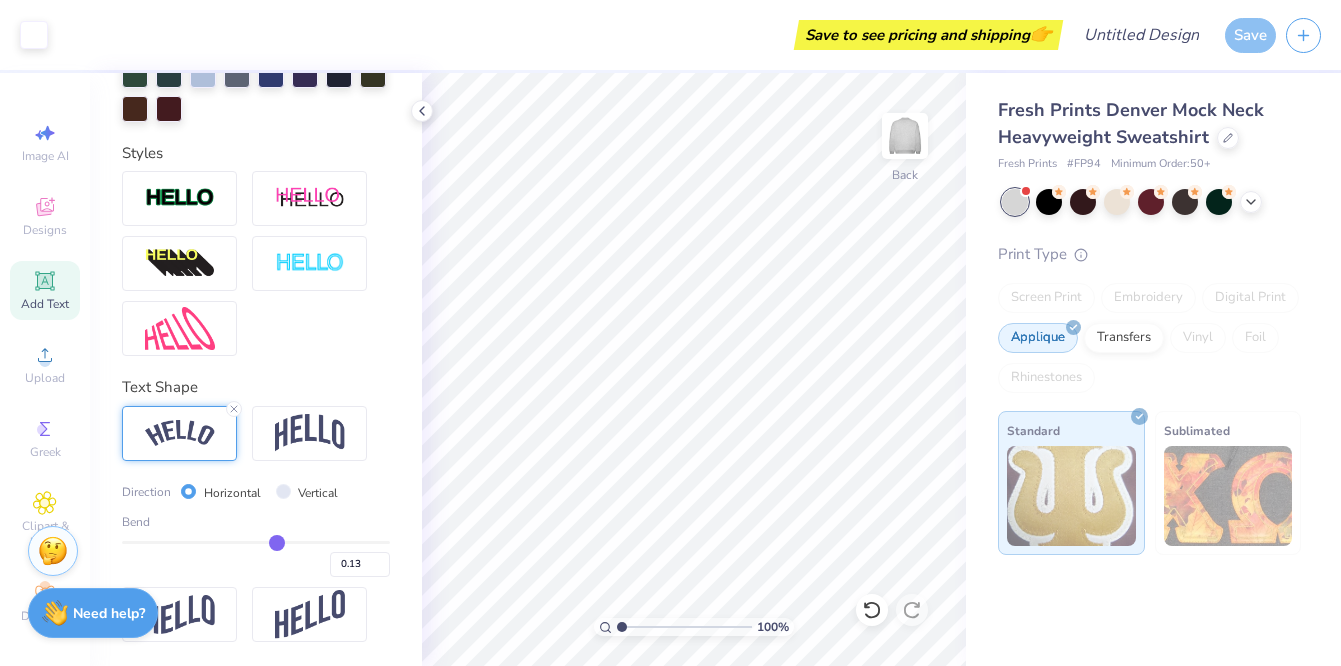 type on "0.17" 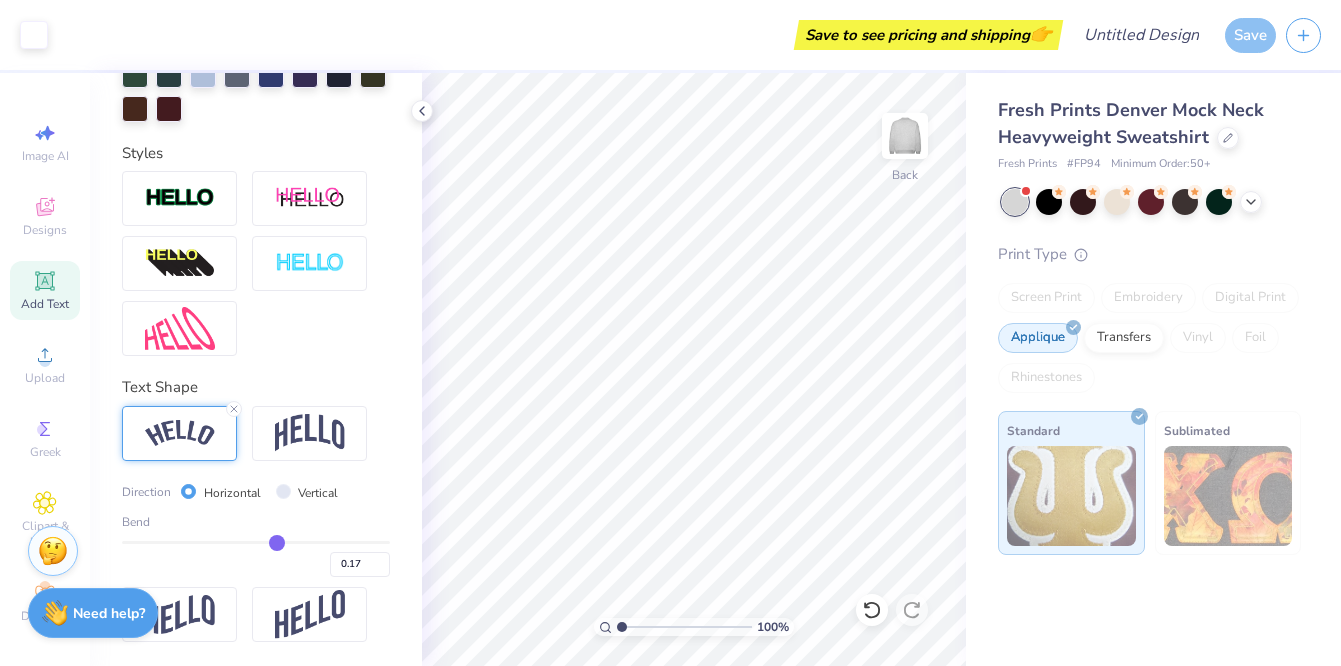 type on "0.2" 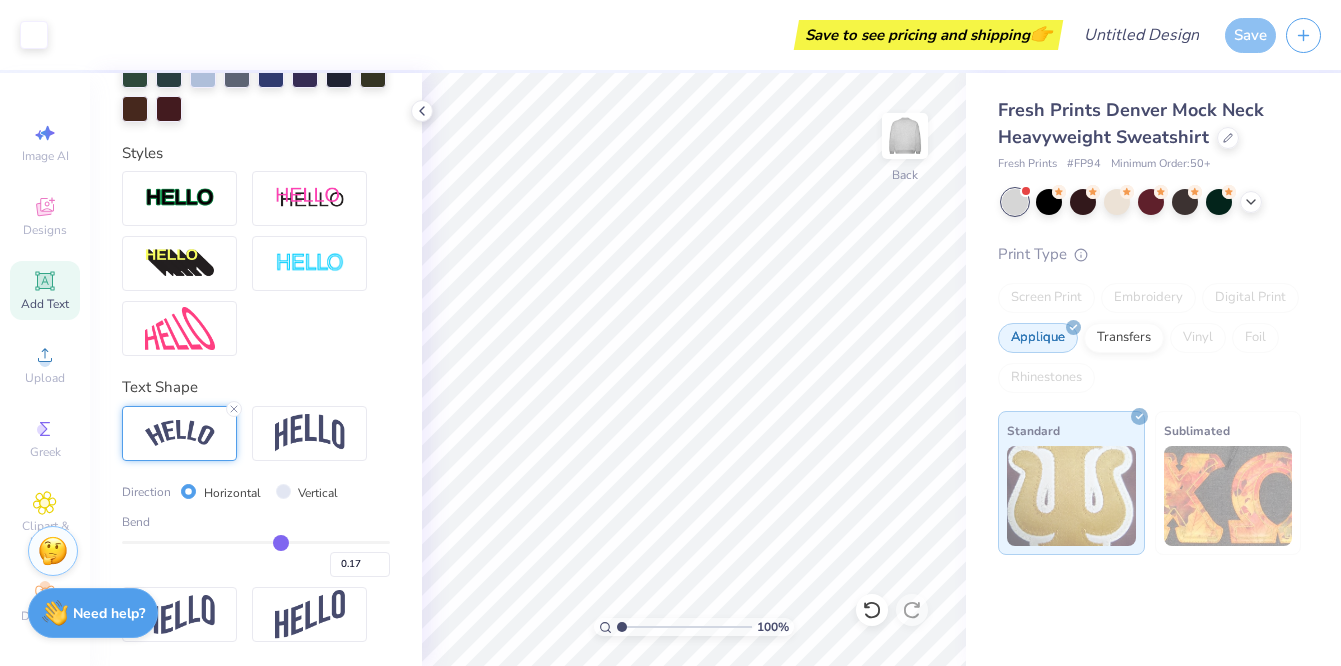type on "0.20" 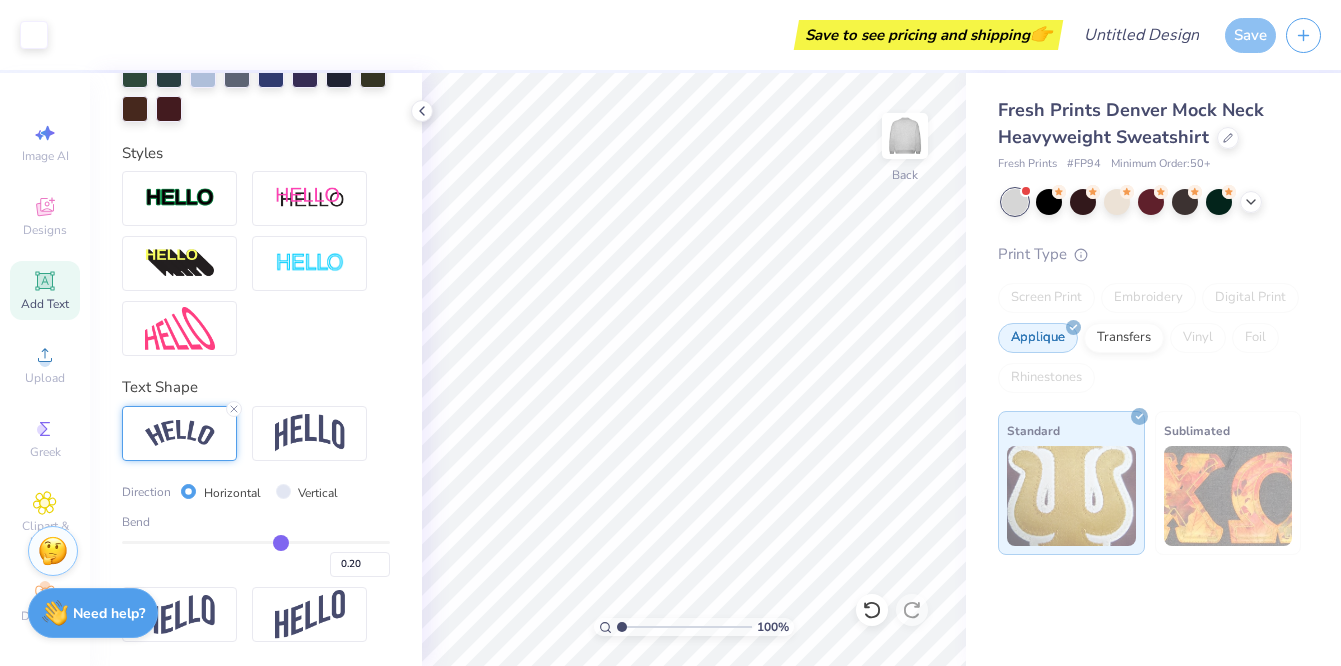 type on "0.27" 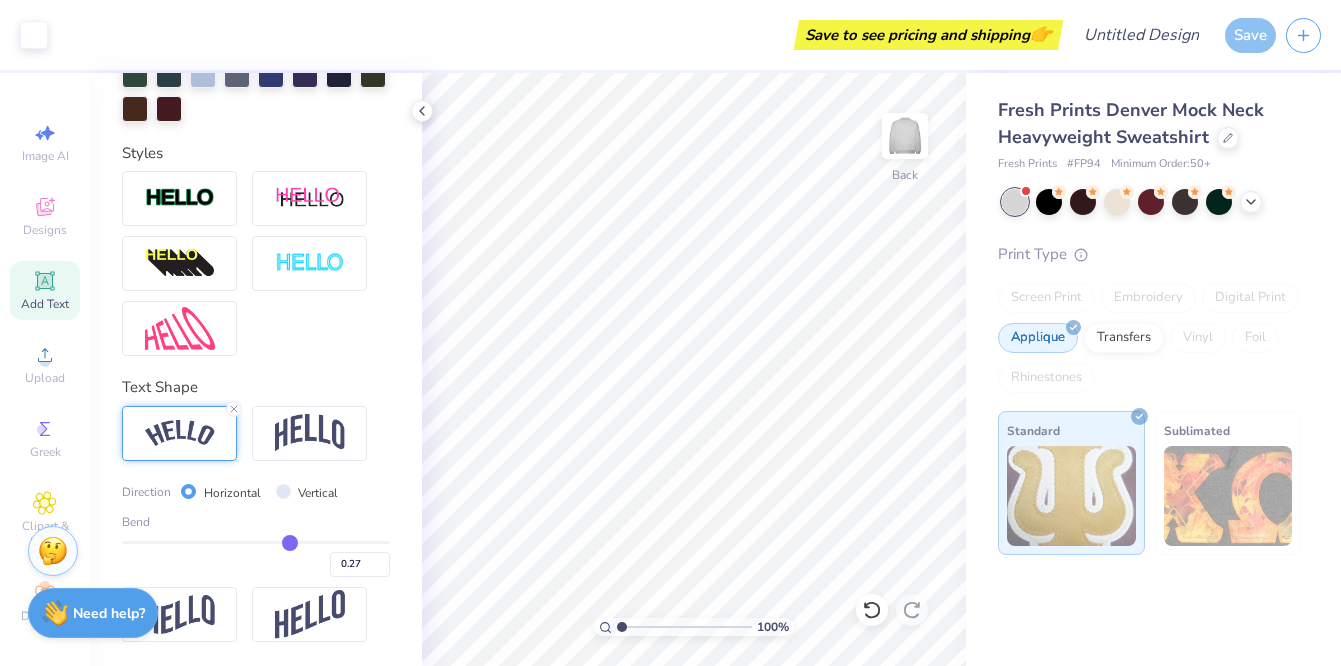 type on "0.31" 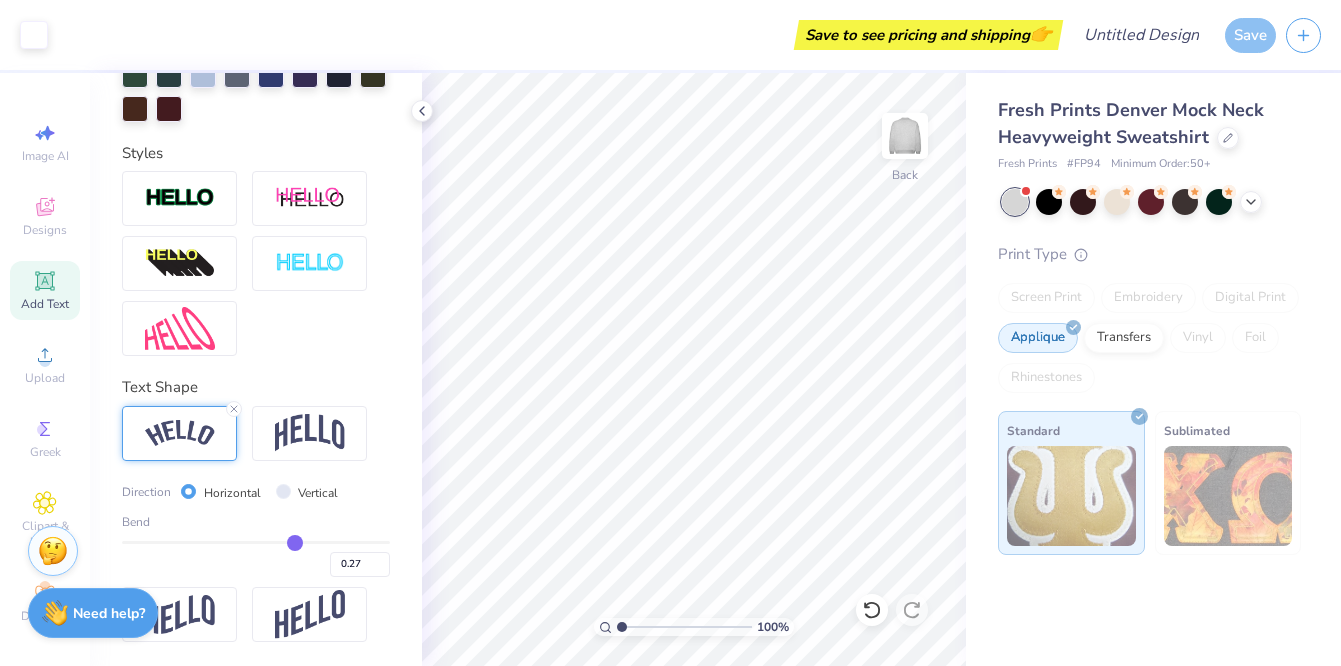 type on "0.31" 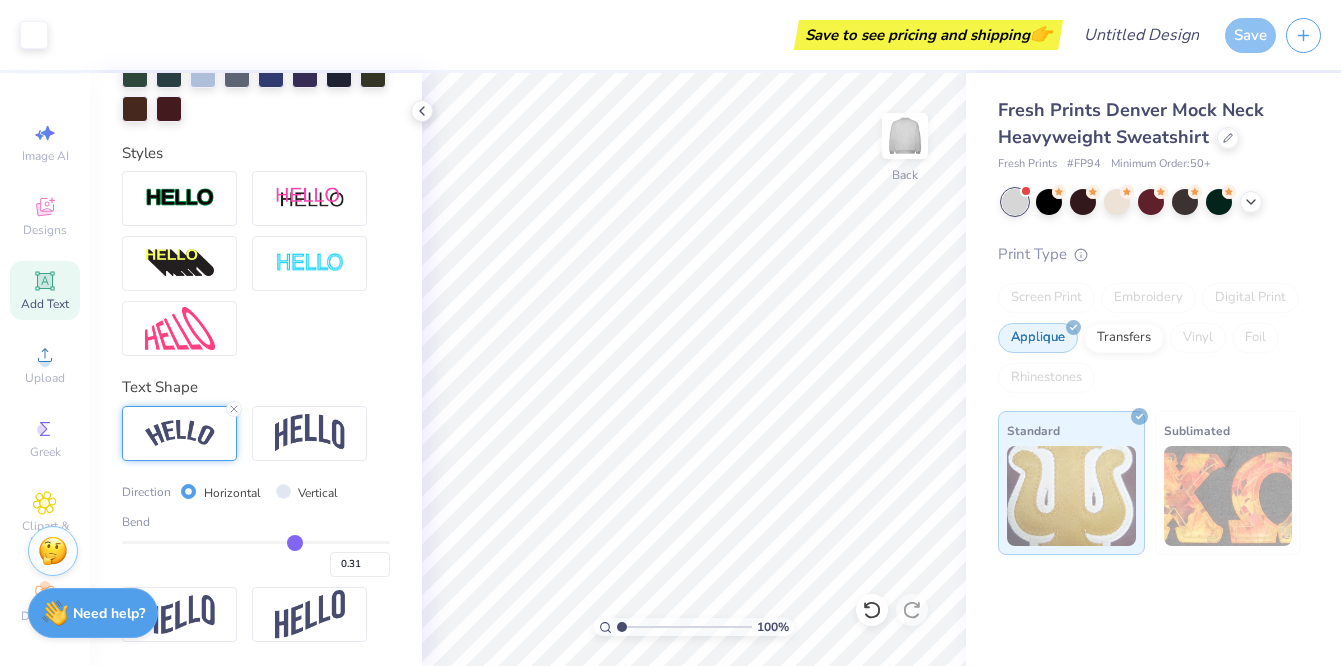 type on "0.35" 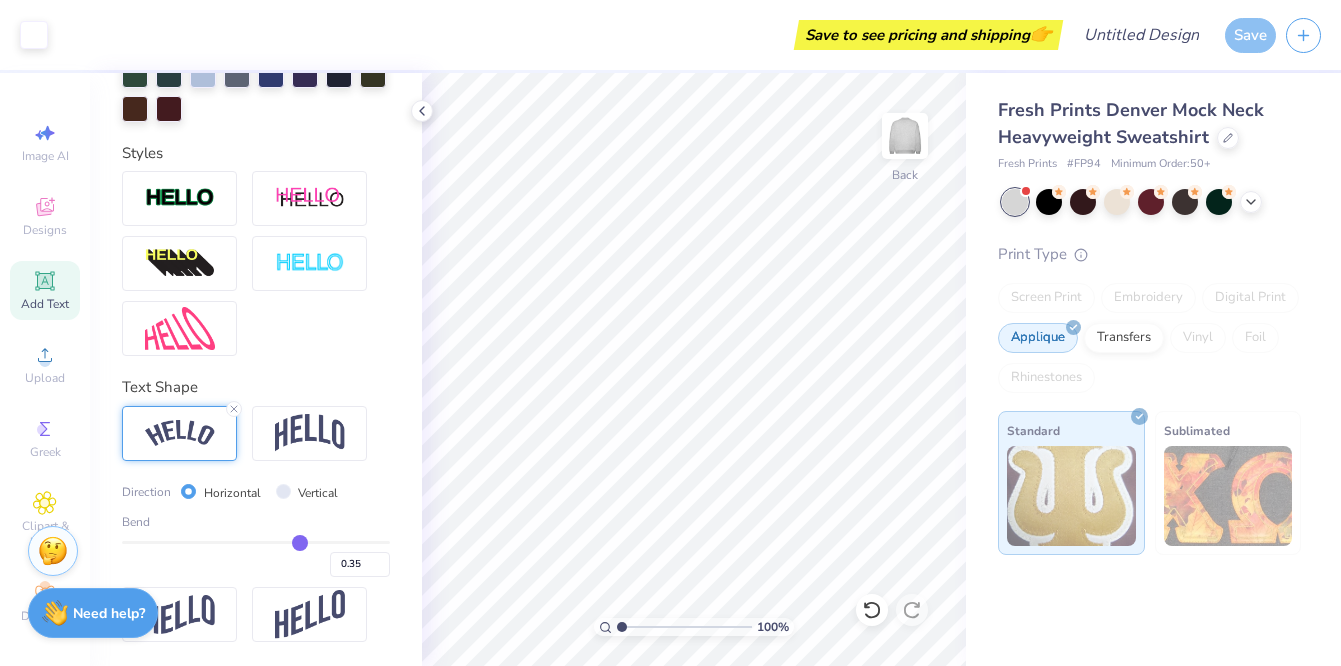 type on "0.39" 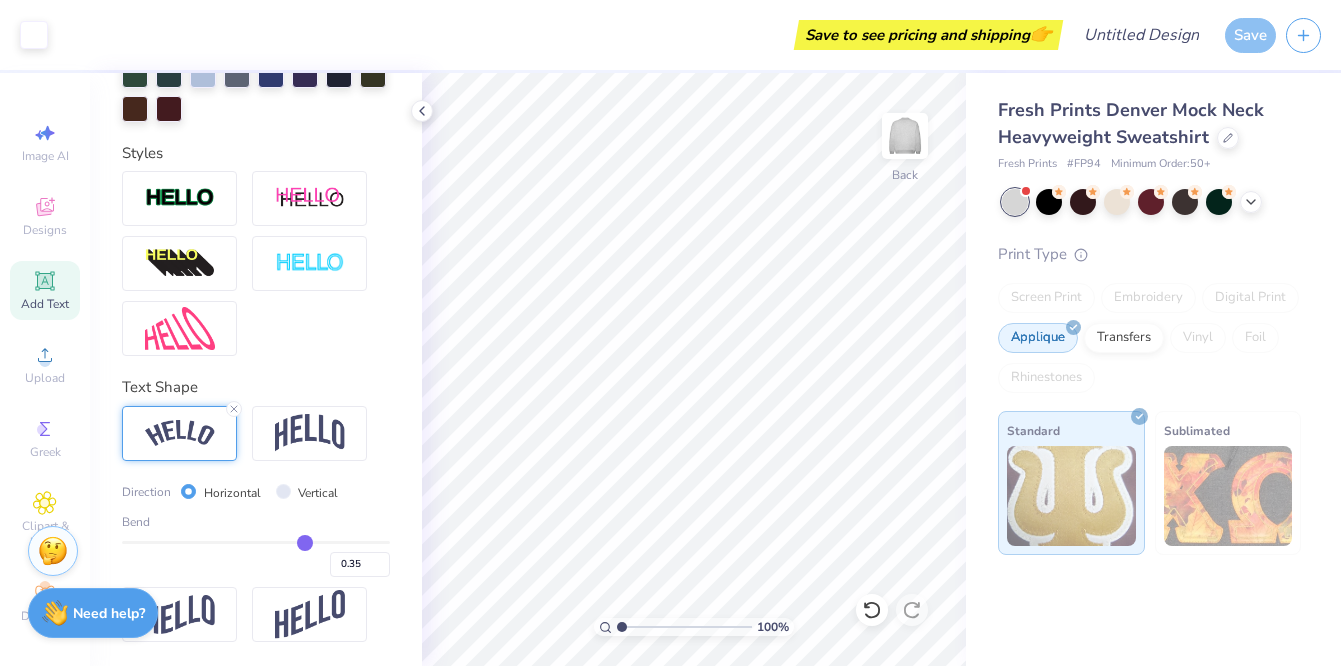 type on "0.39" 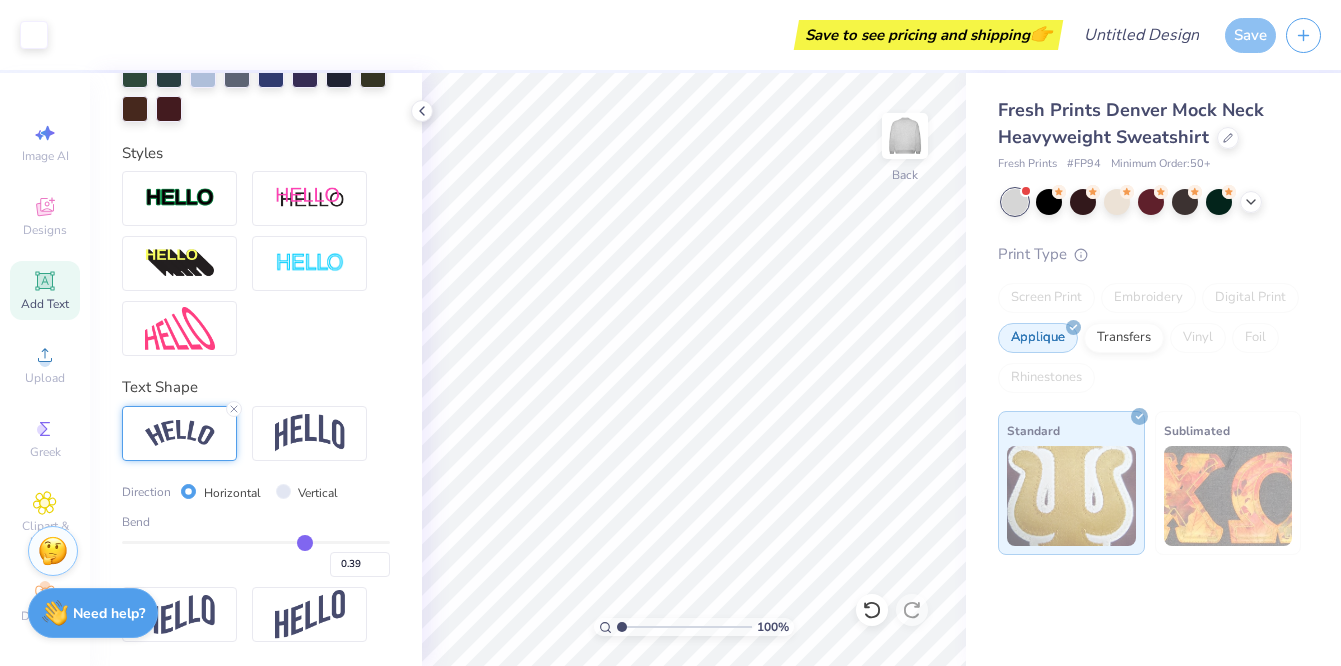 type 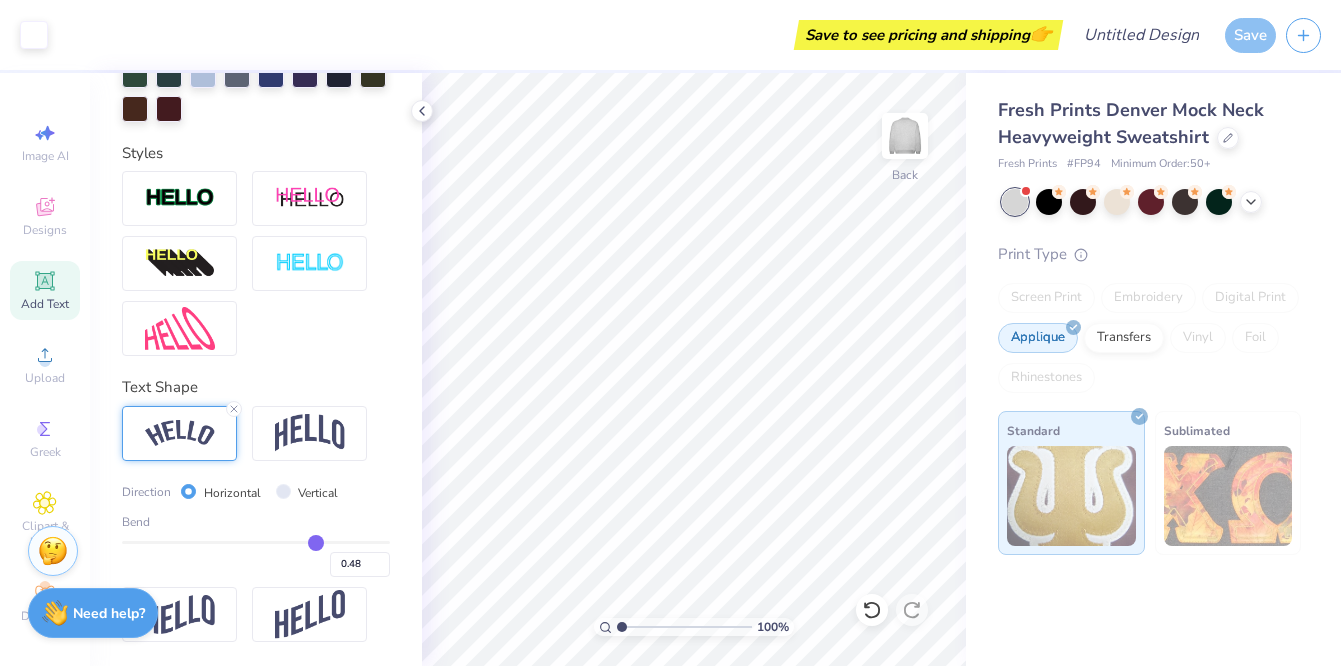 drag, startPoint x: 263, startPoint y: 536, endPoint x: 316, endPoint y: 536, distance: 53 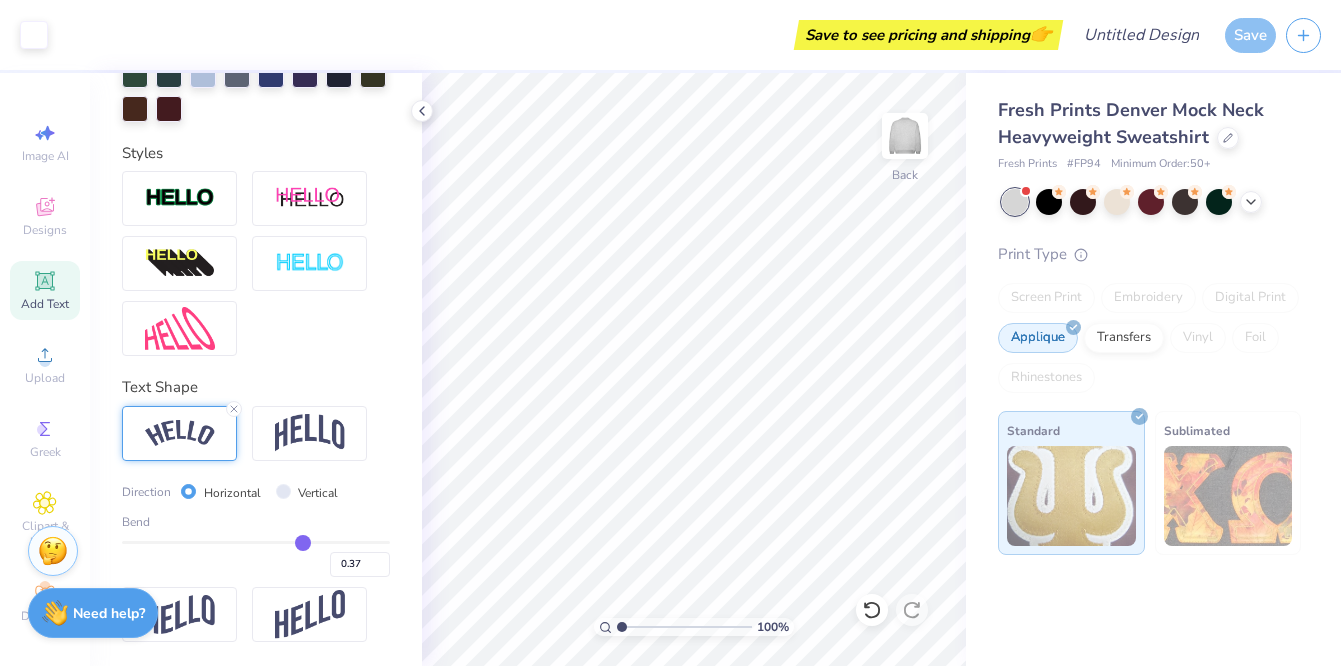 drag, startPoint x: 316, startPoint y: 536, endPoint x: 302, endPoint y: 536, distance: 14 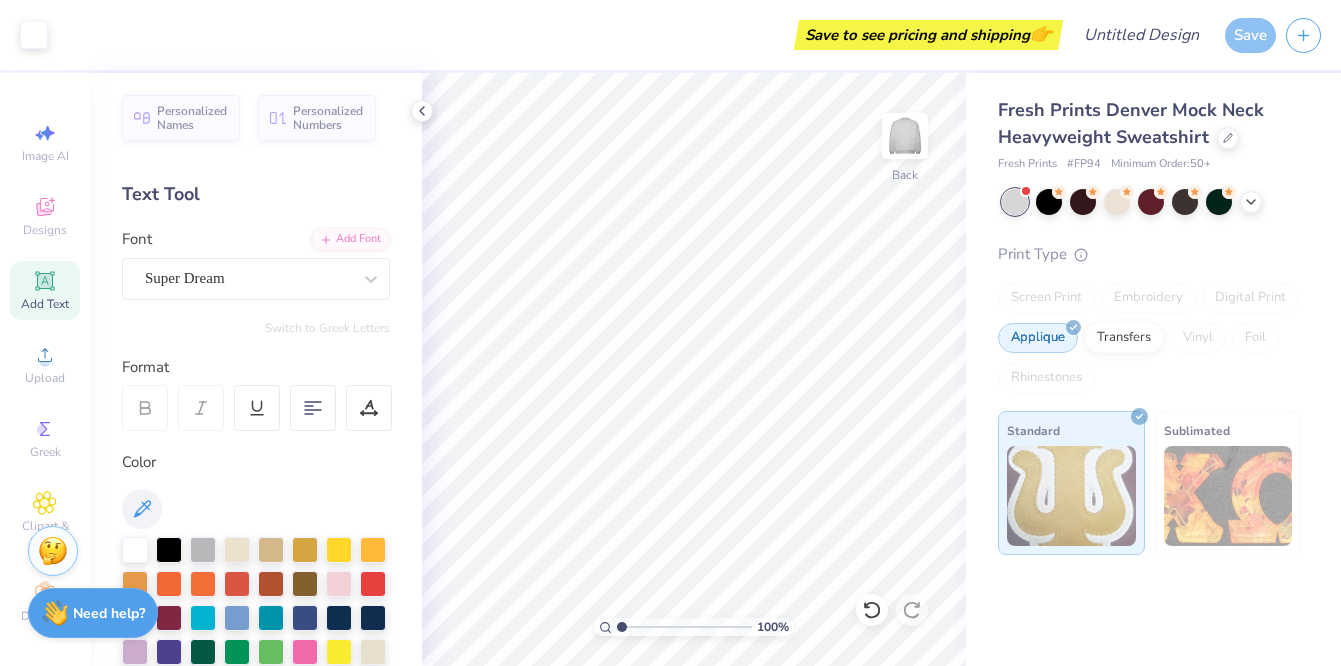scroll, scrollTop: 0, scrollLeft: 0, axis: both 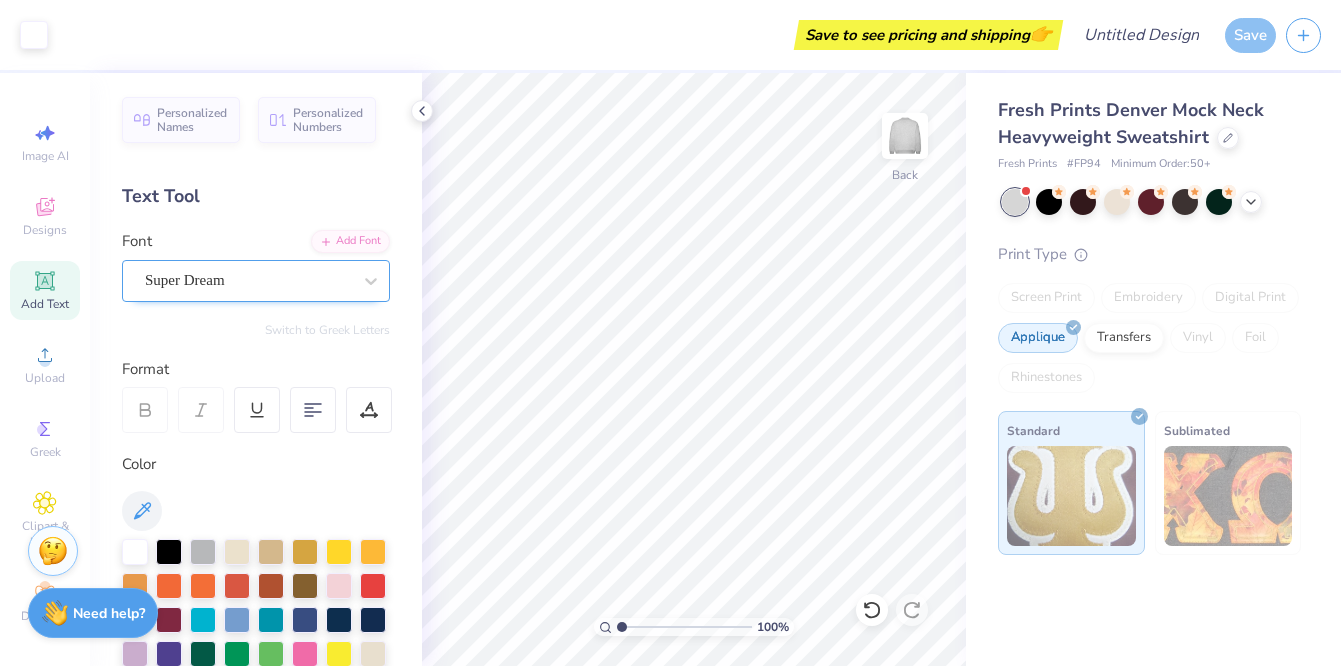 click on "Super Dream" at bounding box center [248, 280] 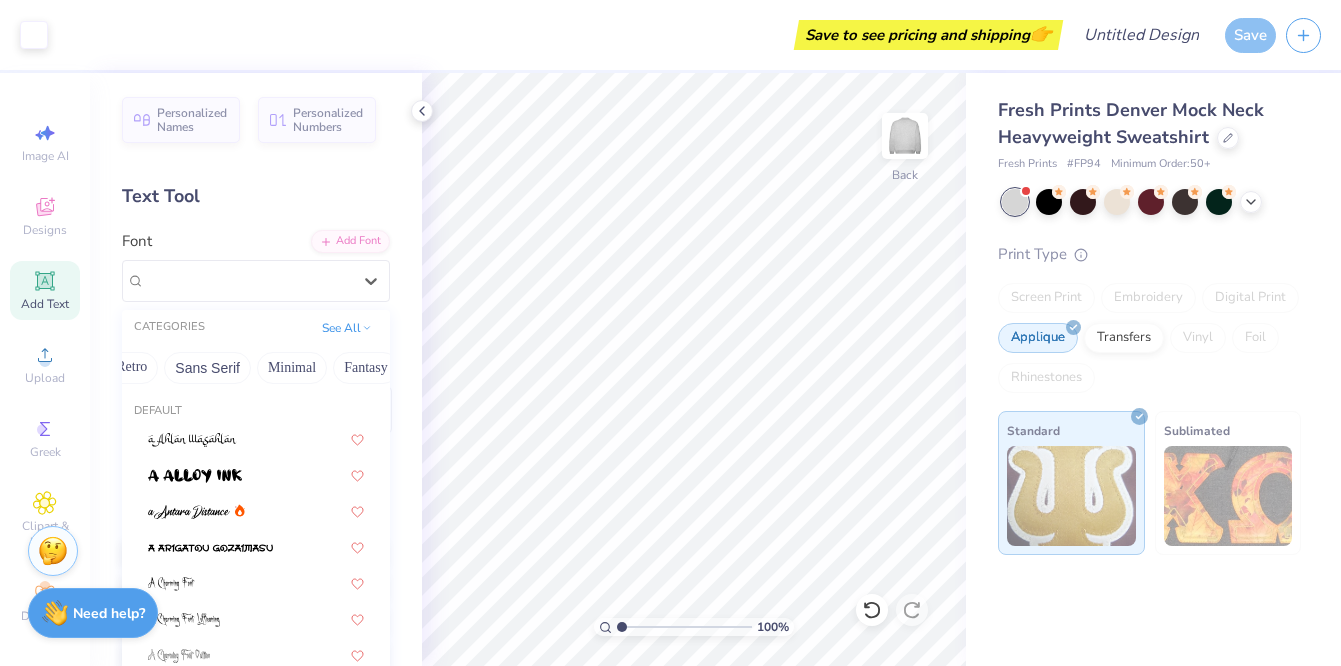 scroll, scrollTop: 0, scrollLeft: 588, axis: horizontal 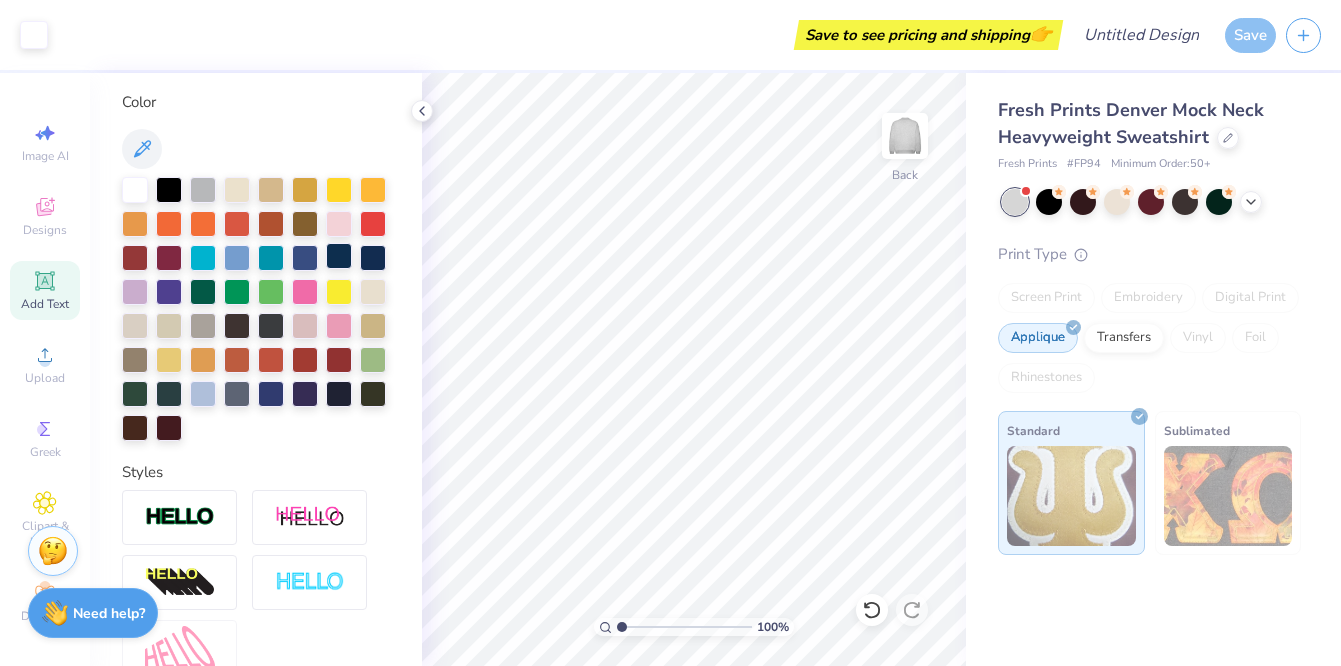 click at bounding box center [339, 256] 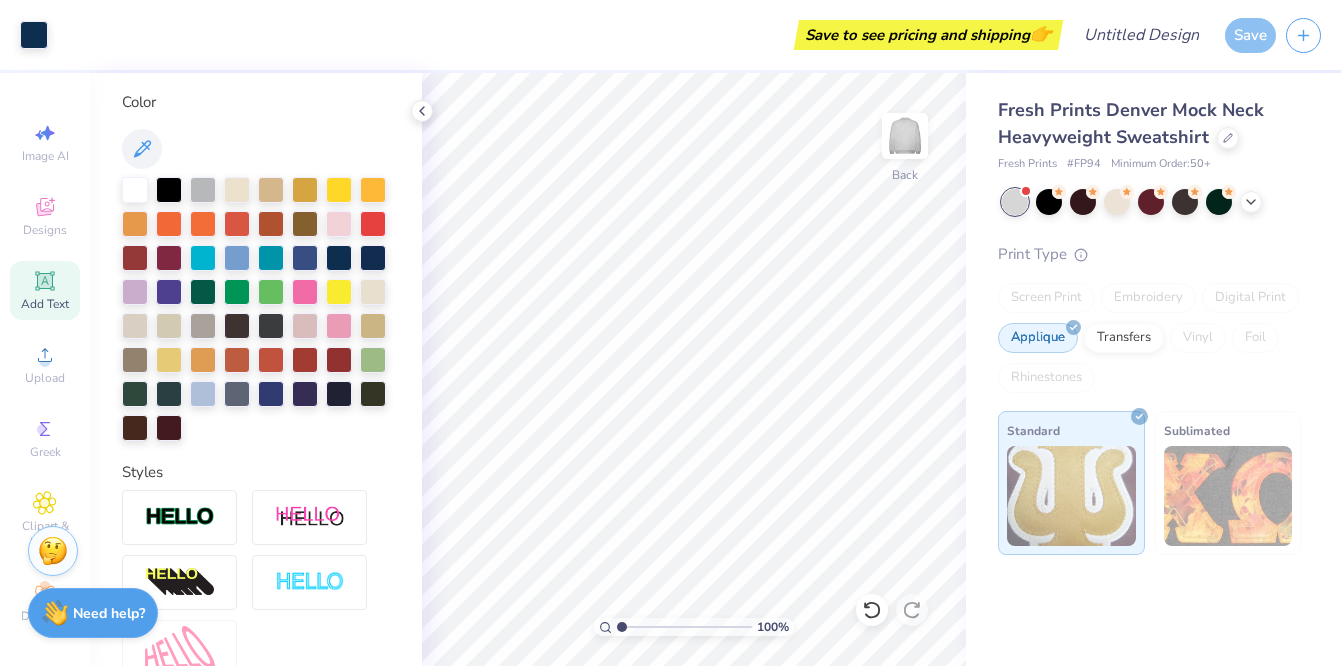 click at bounding box center [256, 309] 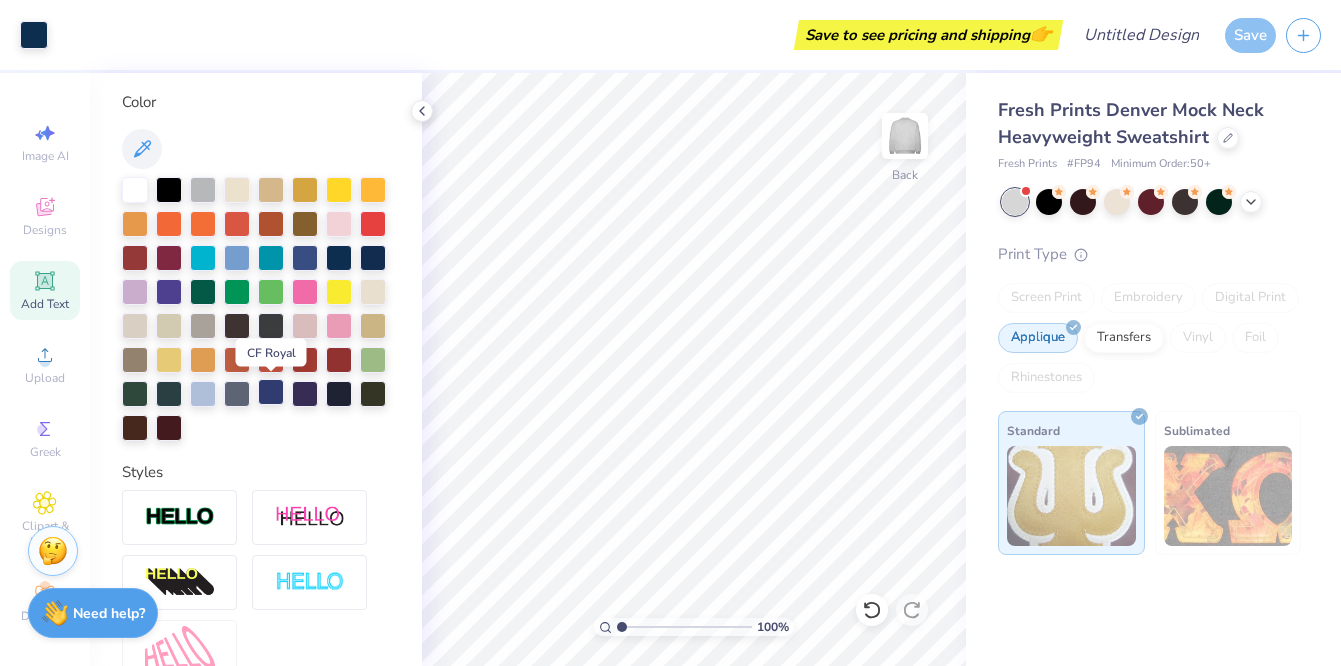 click at bounding box center (271, 392) 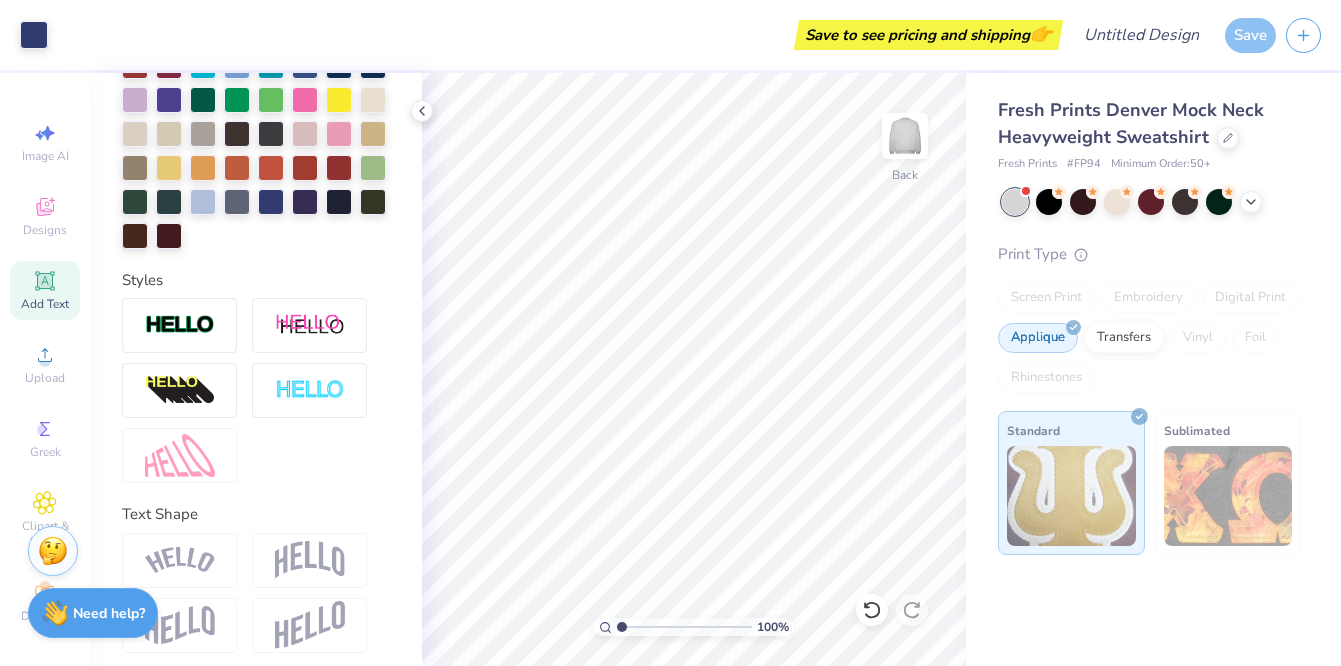 scroll, scrollTop: 564, scrollLeft: 0, axis: vertical 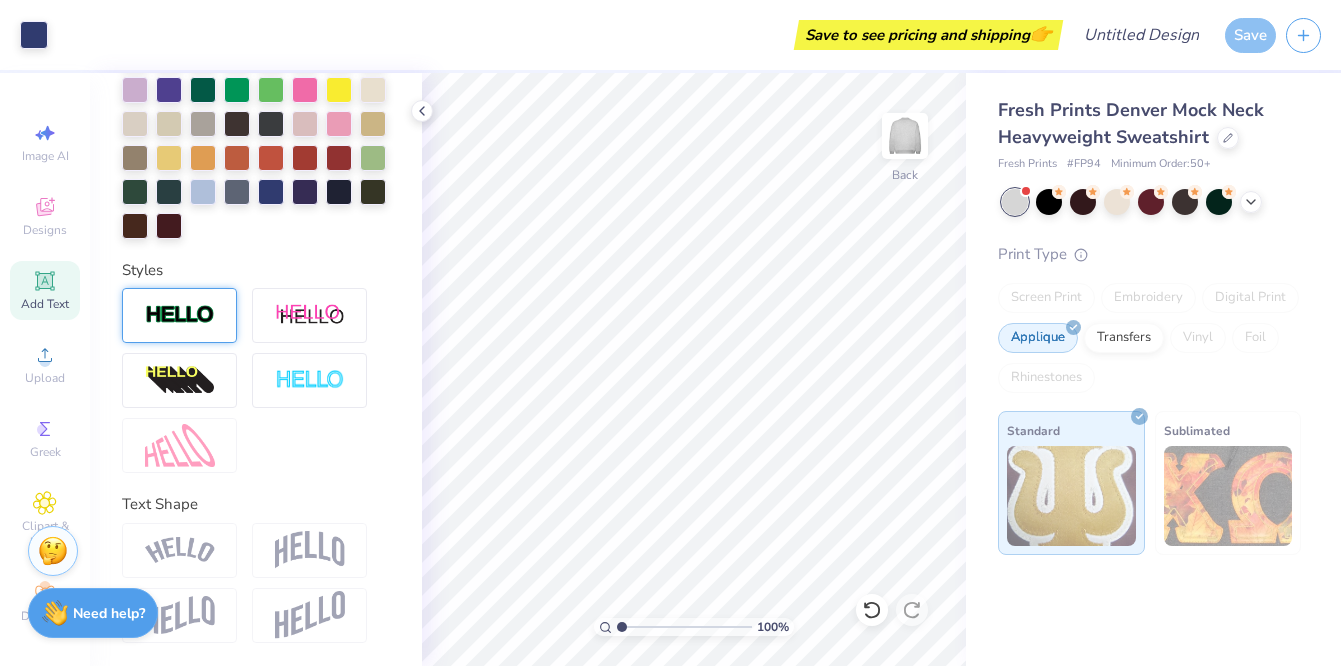 click at bounding box center [180, 315] 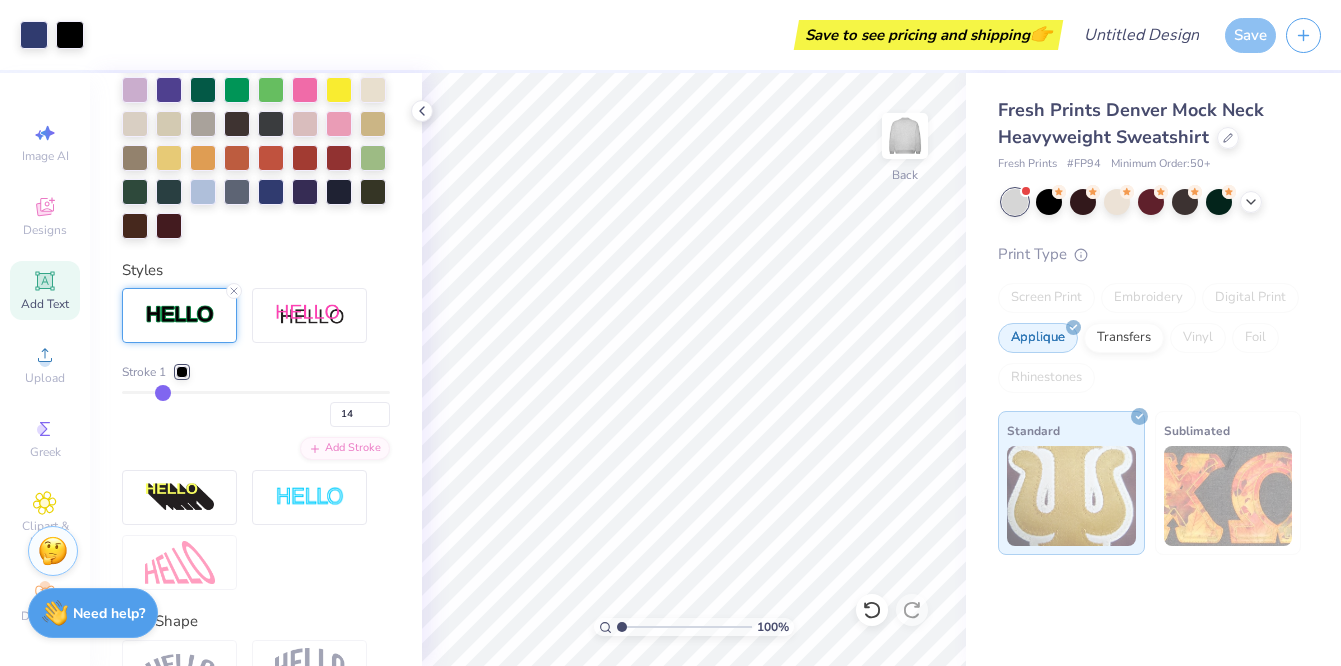 drag, startPoint x: 133, startPoint y: 388, endPoint x: 162, endPoint y: 389, distance: 29.017237 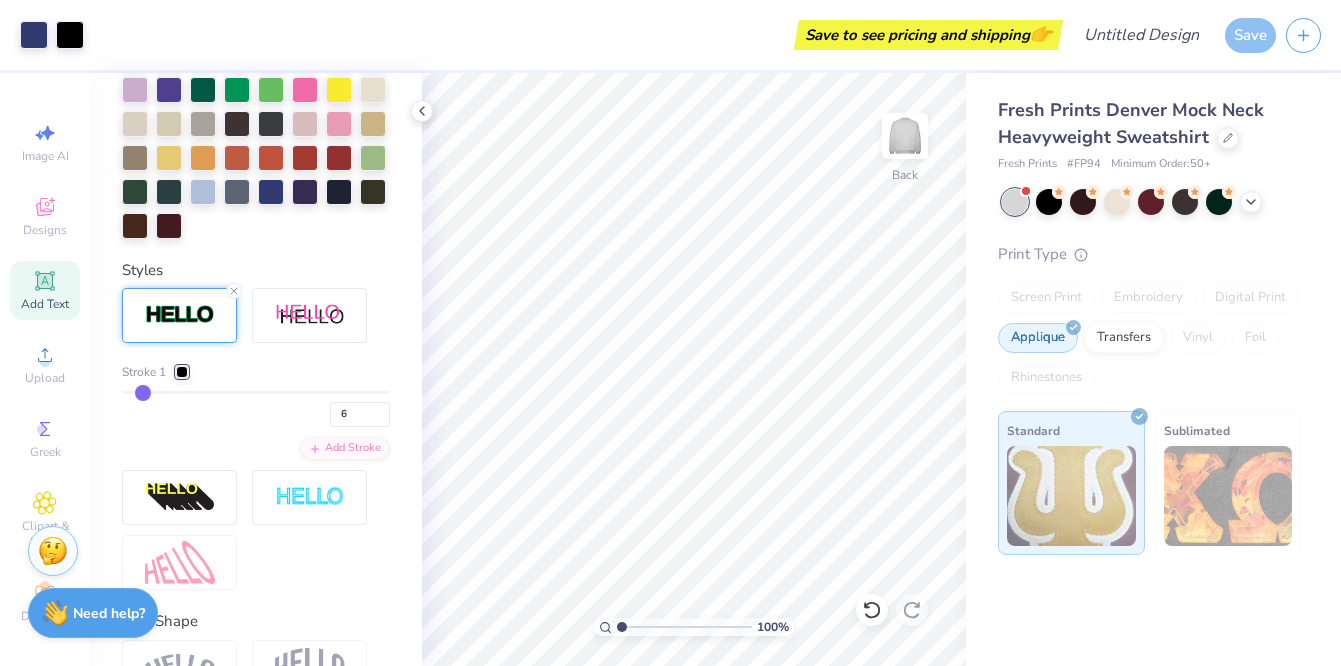 drag, startPoint x: 169, startPoint y: 389, endPoint x: 143, endPoint y: 385, distance: 26.305893 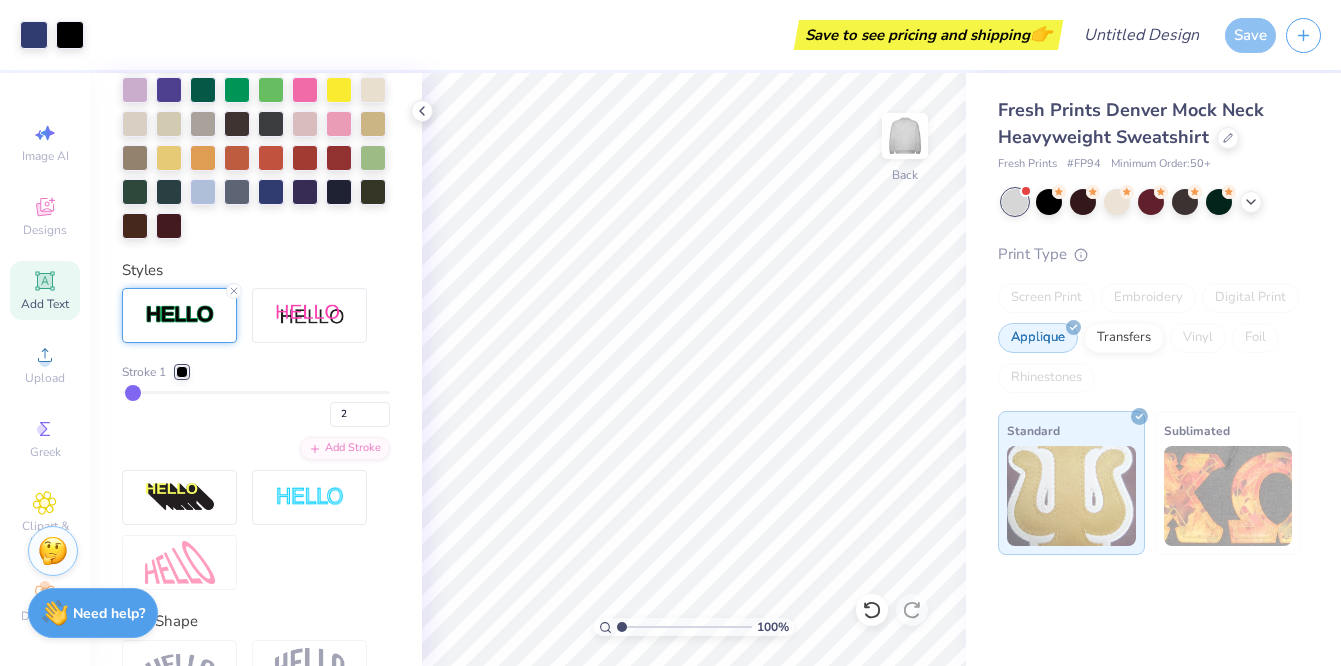 drag, startPoint x: 143, startPoint y: 385, endPoint x: 131, endPoint y: 385, distance: 12 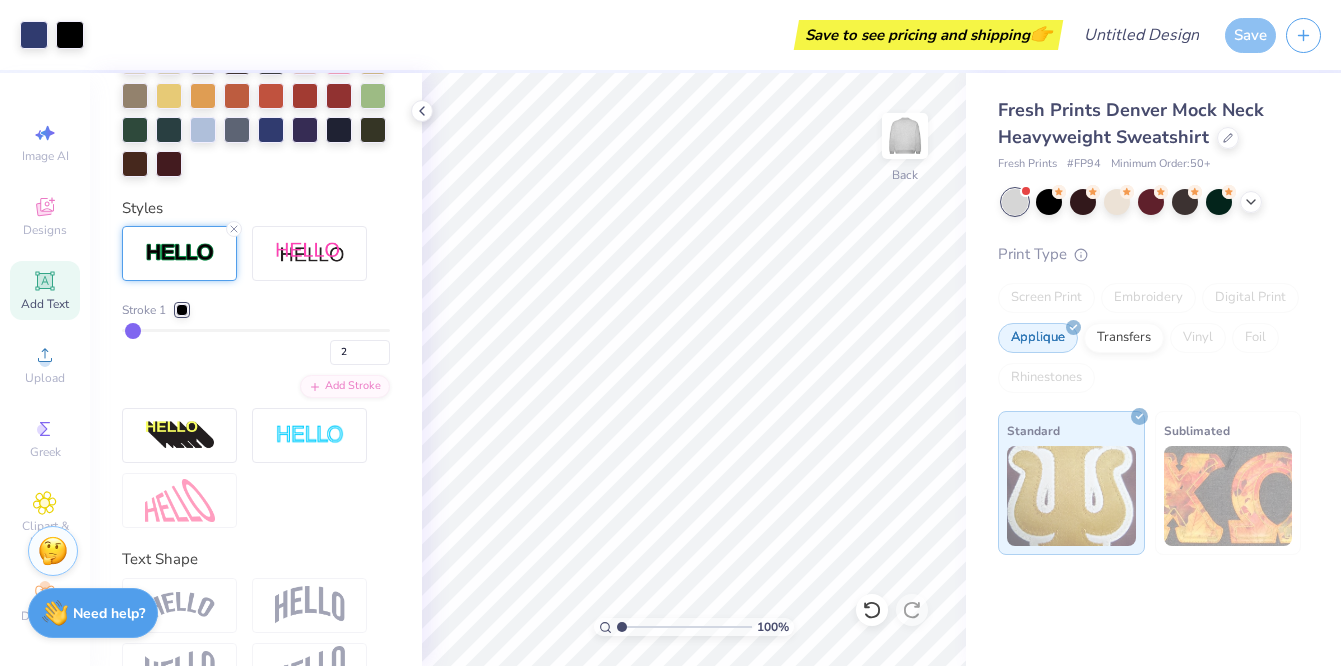 scroll, scrollTop: 681, scrollLeft: 0, axis: vertical 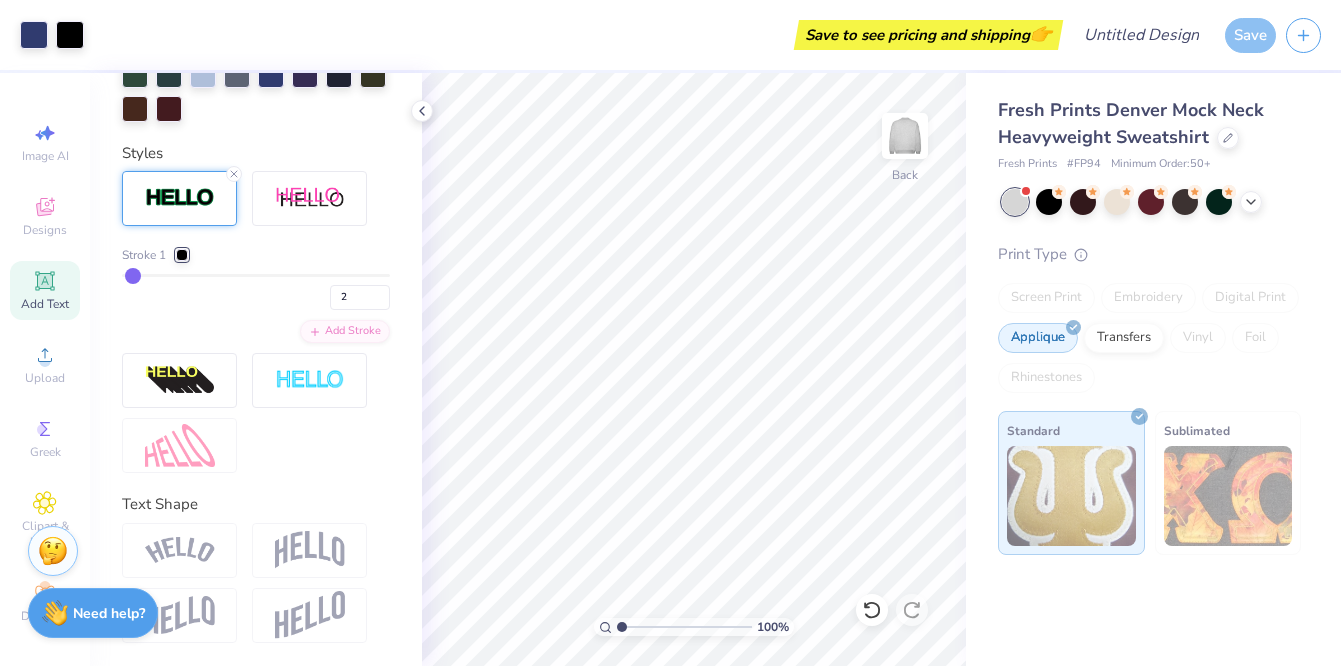 click on "Stroke 1 2  Add Stroke" at bounding box center [256, 294] 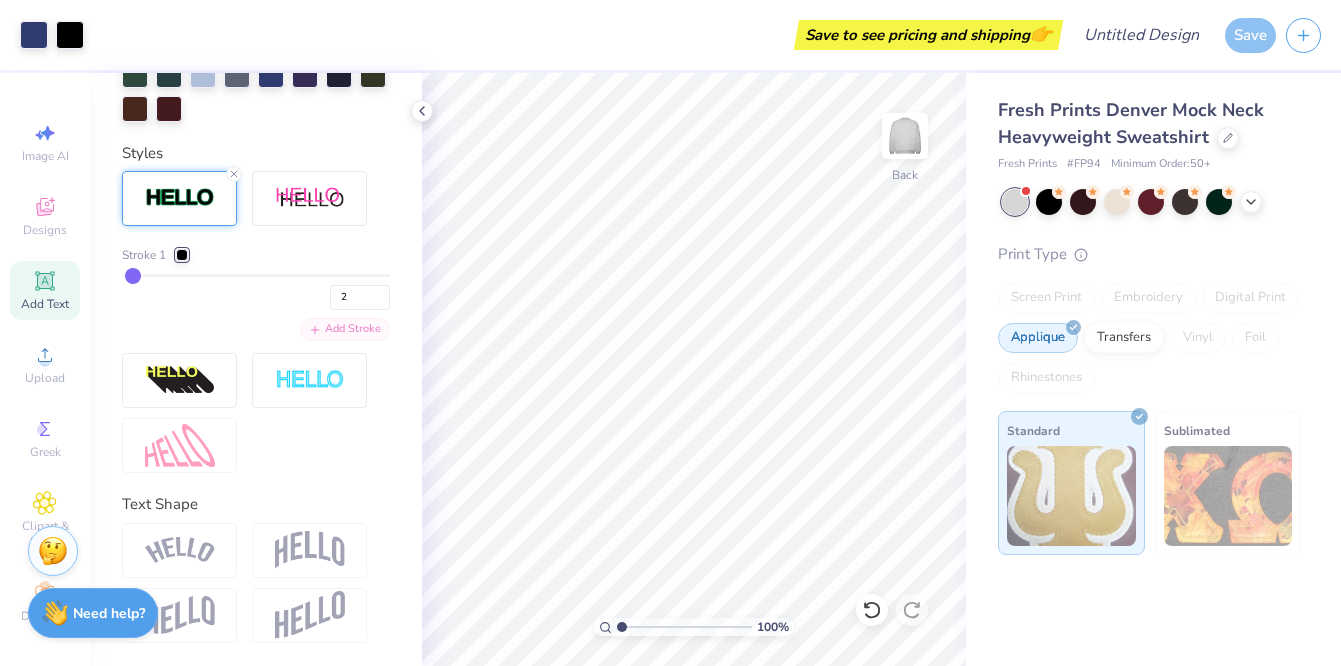 click on "Add Stroke" at bounding box center (345, 329) 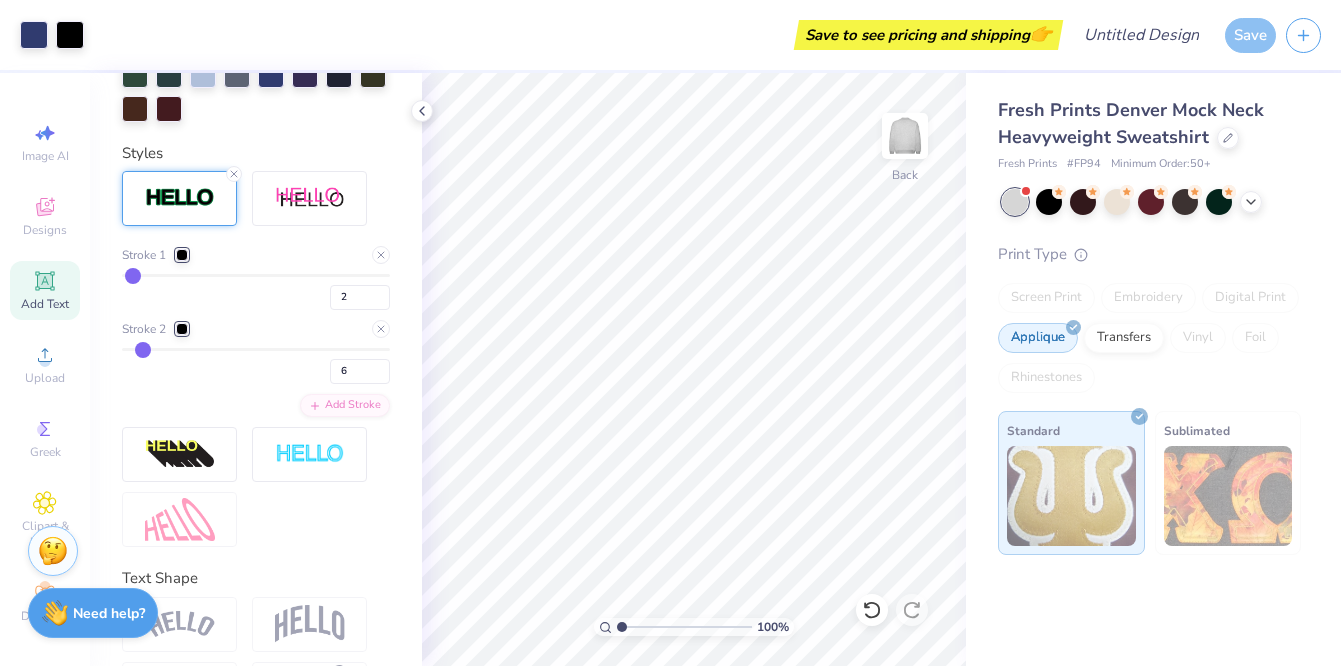 click at bounding box center [256, 349] 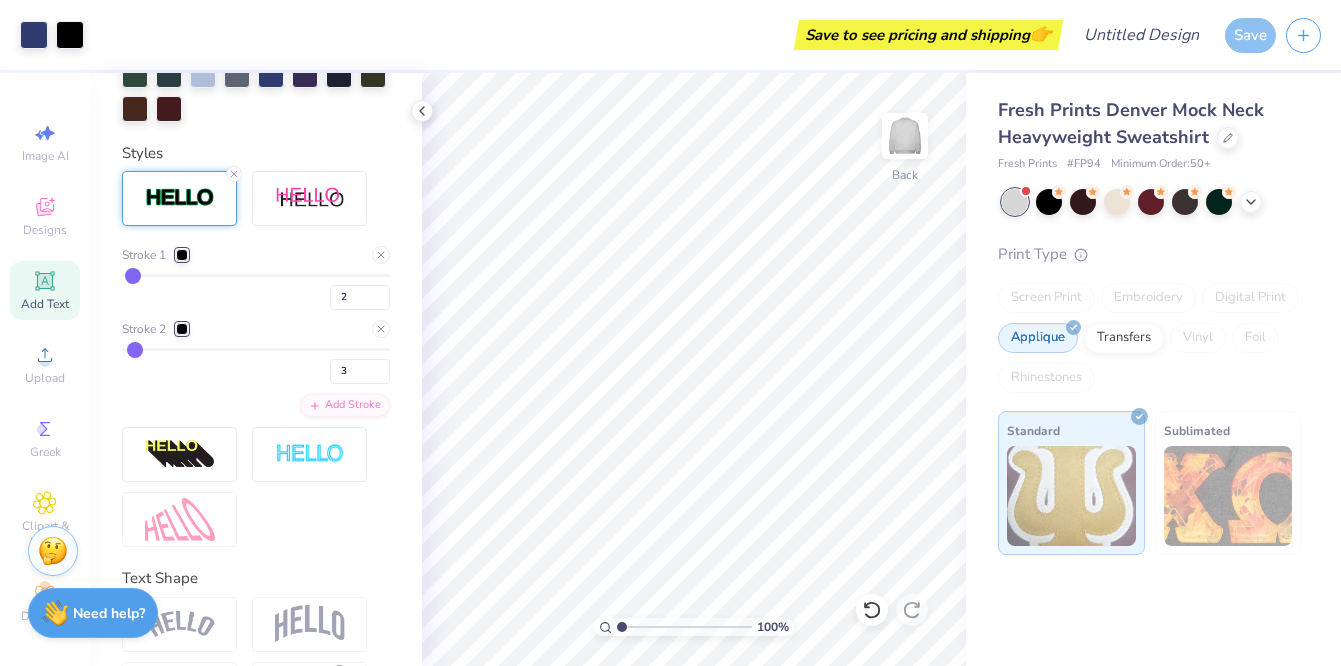 click at bounding box center (256, 349) 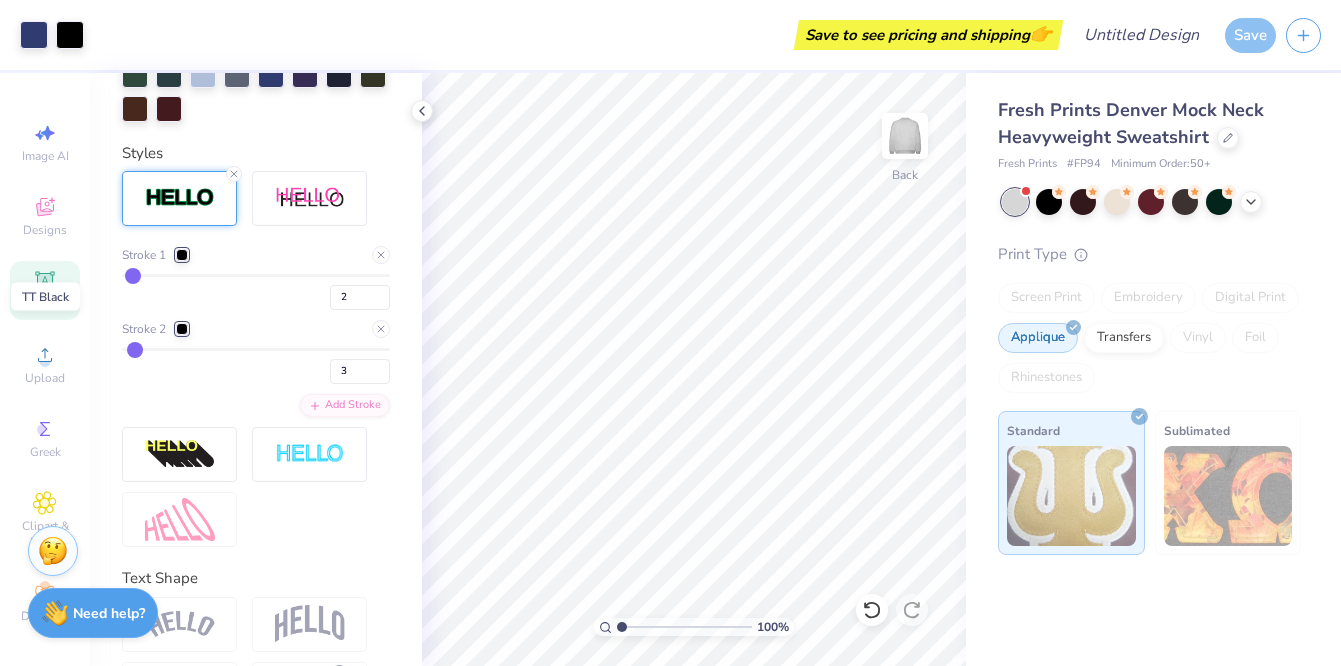 click at bounding box center [182, 329] 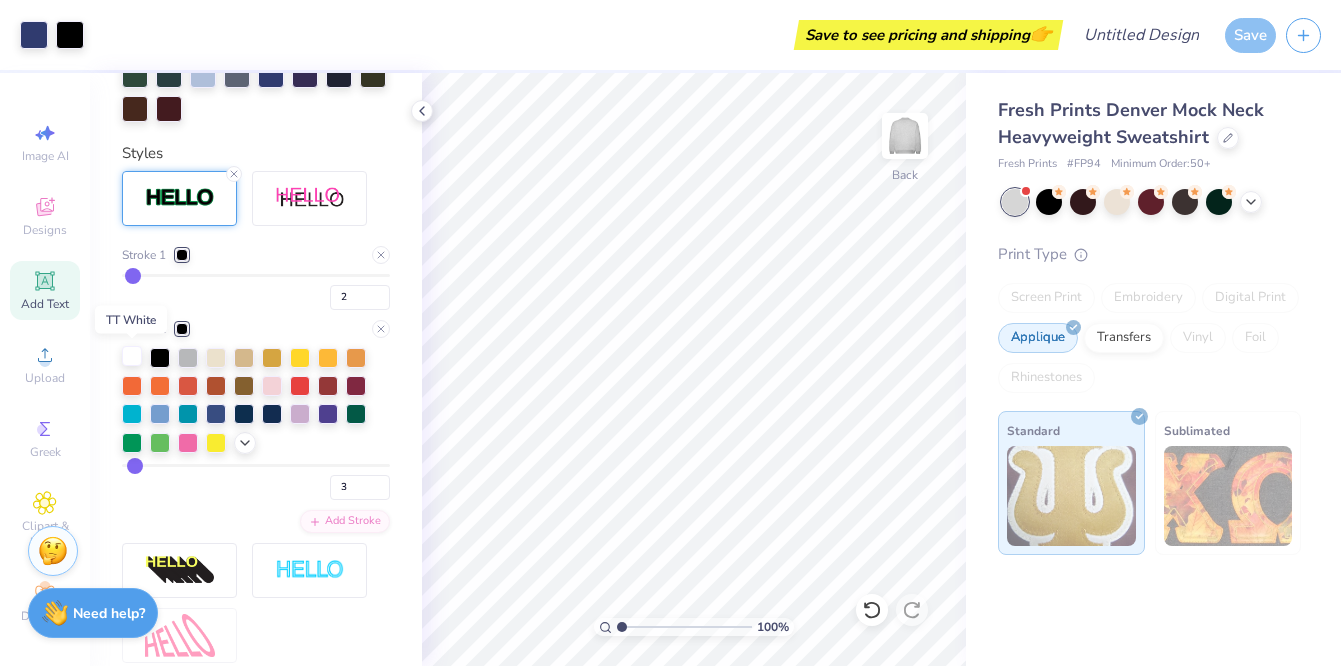 click at bounding box center (132, 356) 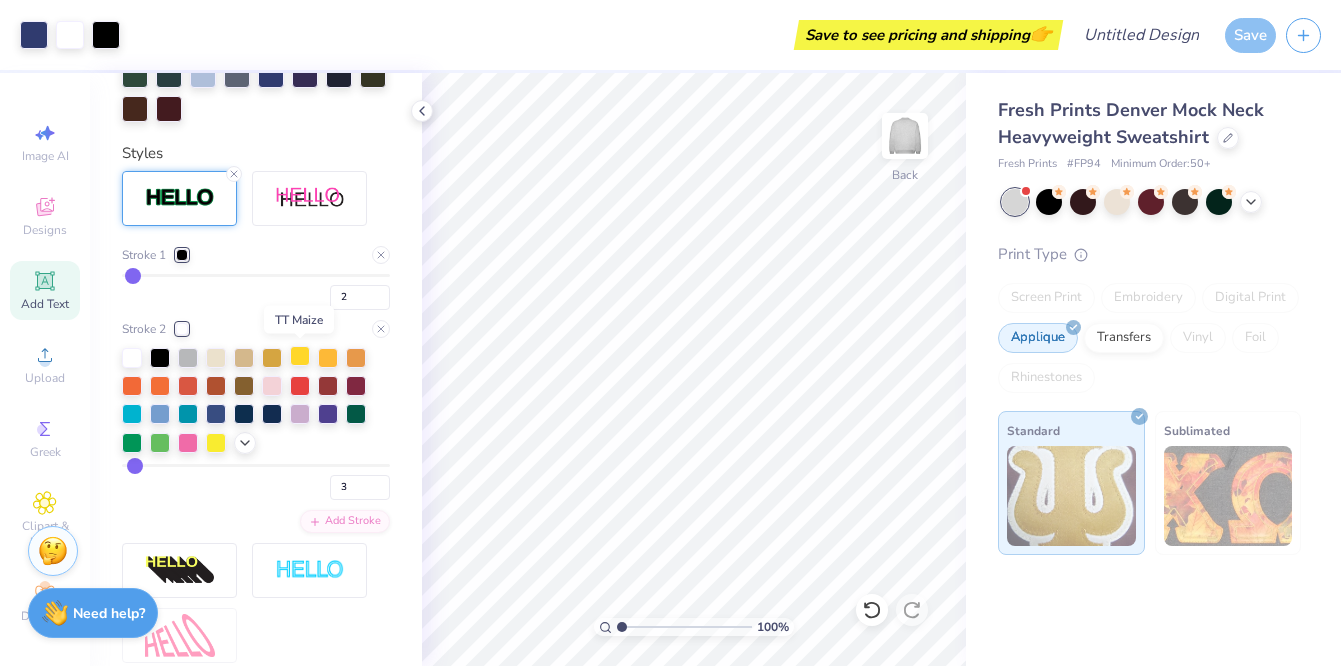 click at bounding box center [300, 356] 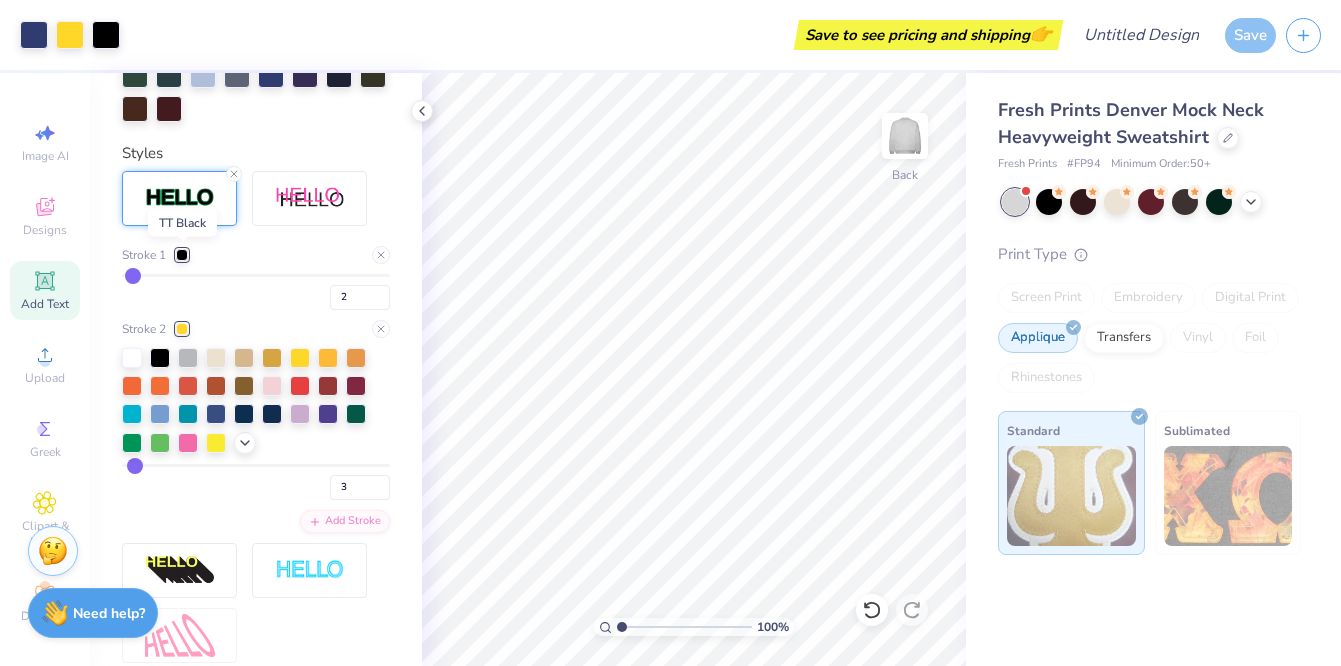 click at bounding box center (182, 255) 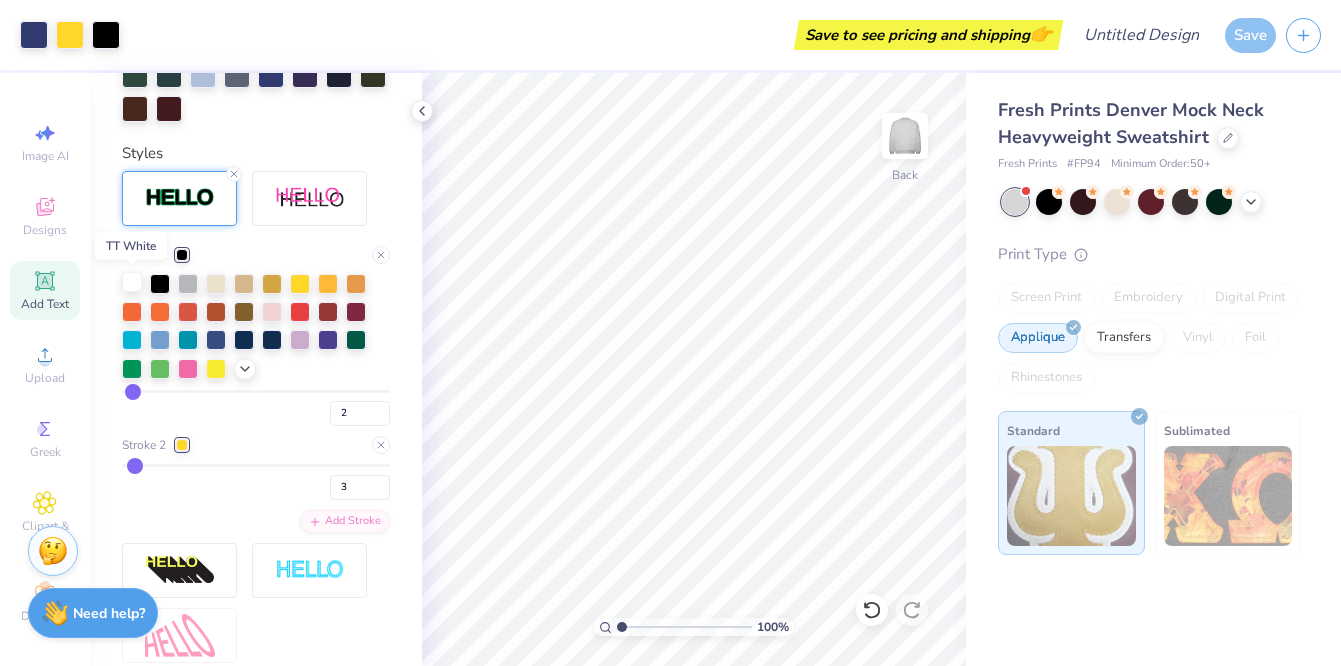 click at bounding box center [132, 282] 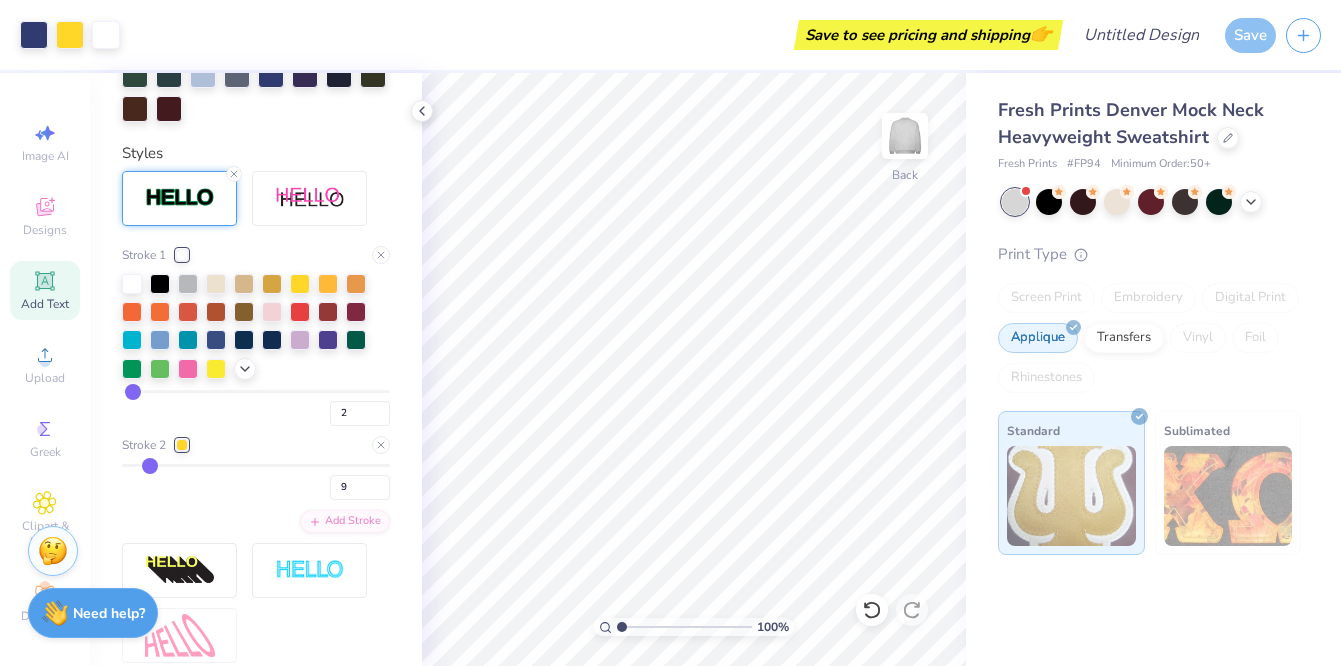 drag, startPoint x: 137, startPoint y: 461, endPoint x: 150, endPoint y: 458, distance: 13.341664 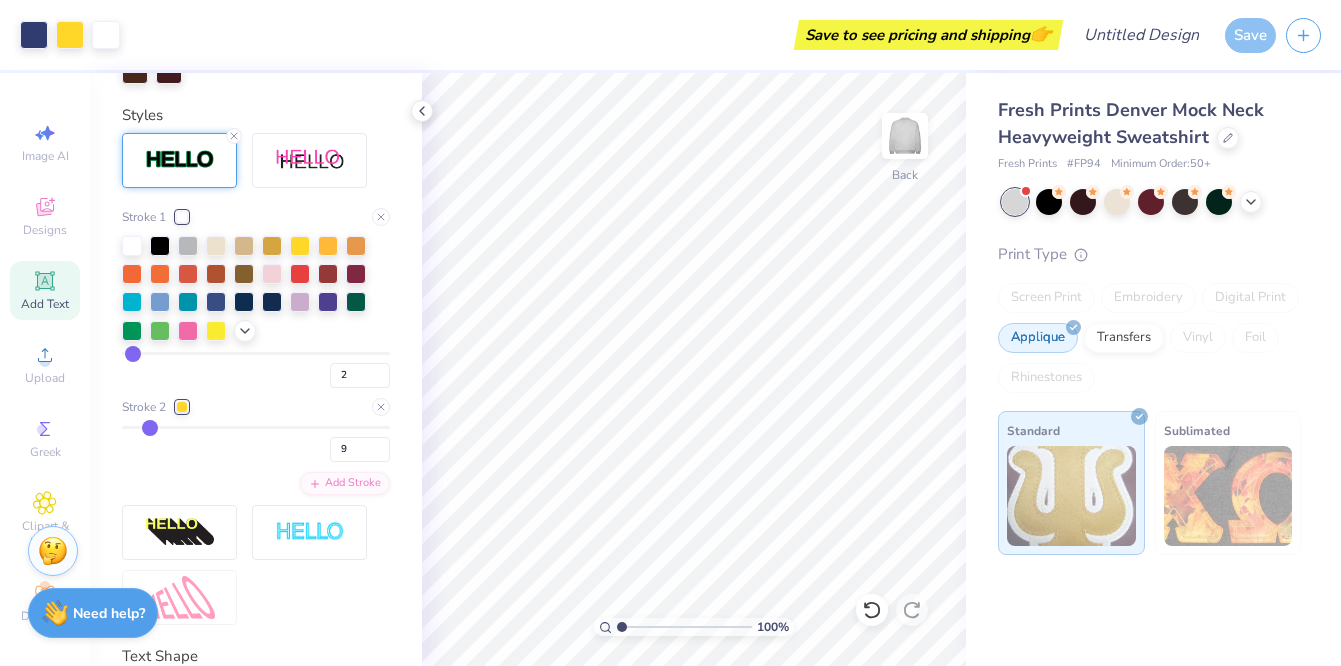 scroll, scrollTop: 657, scrollLeft: 0, axis: vertical 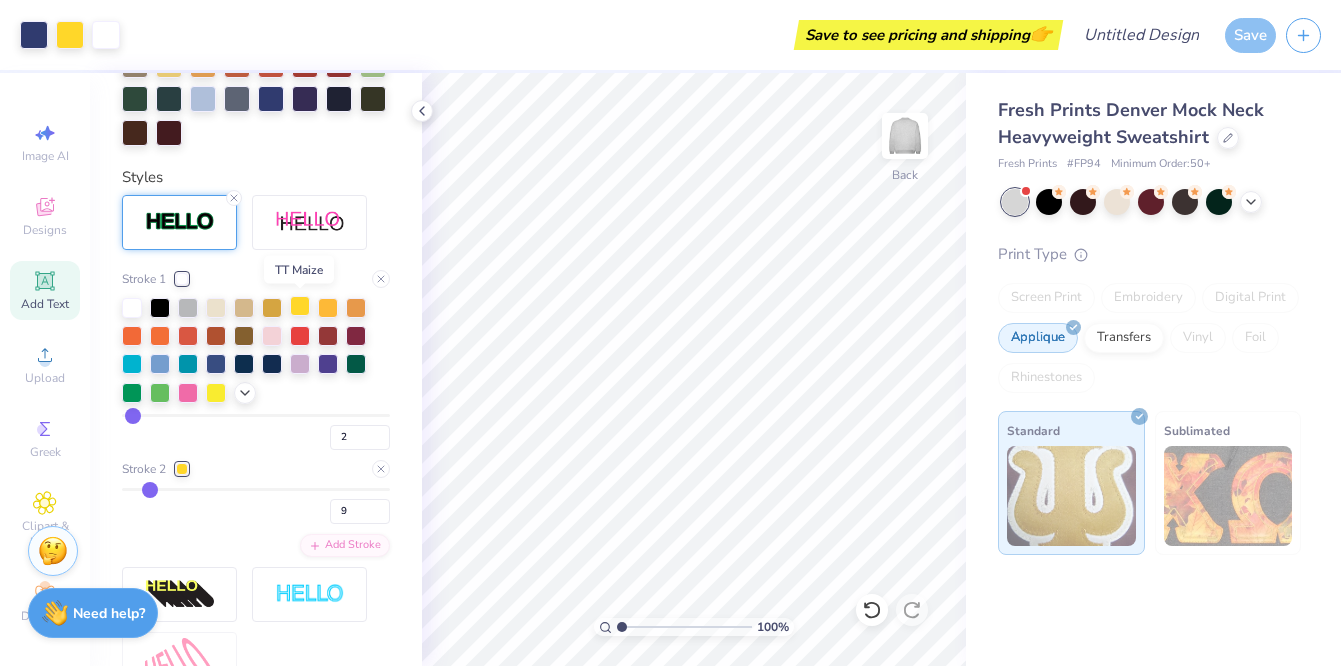 click at bounding box center (300, 306) 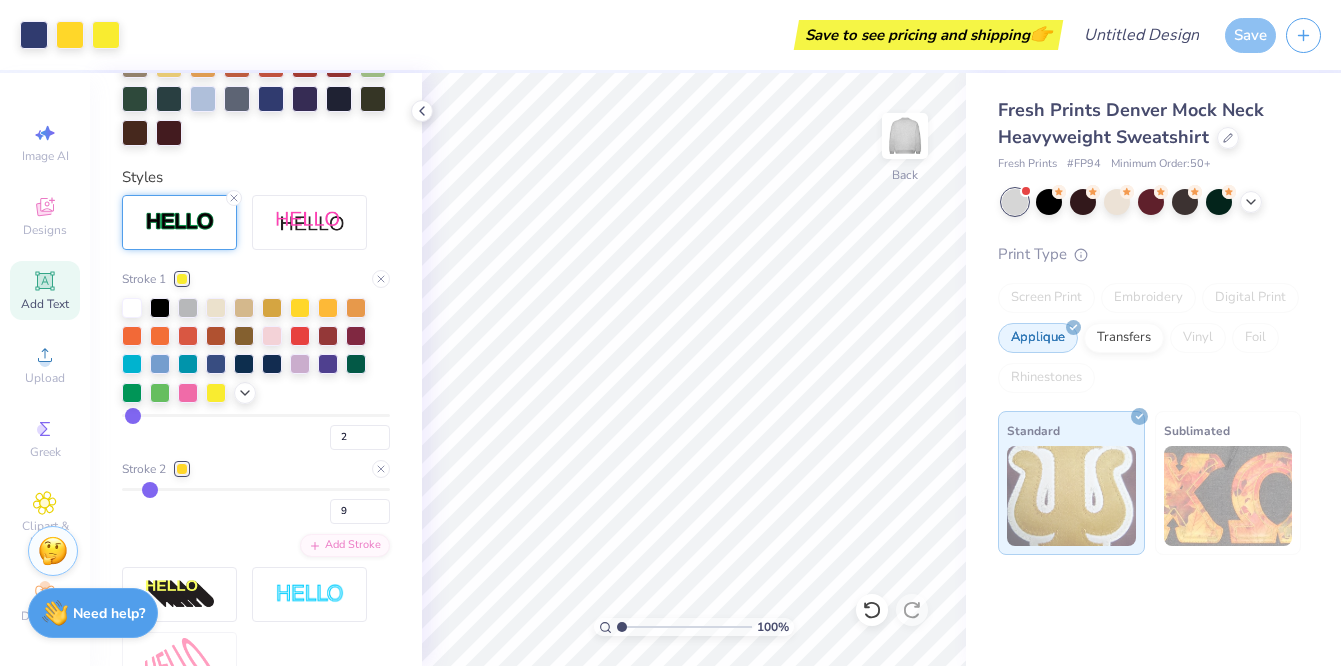 click at bounding box center (182, 469) 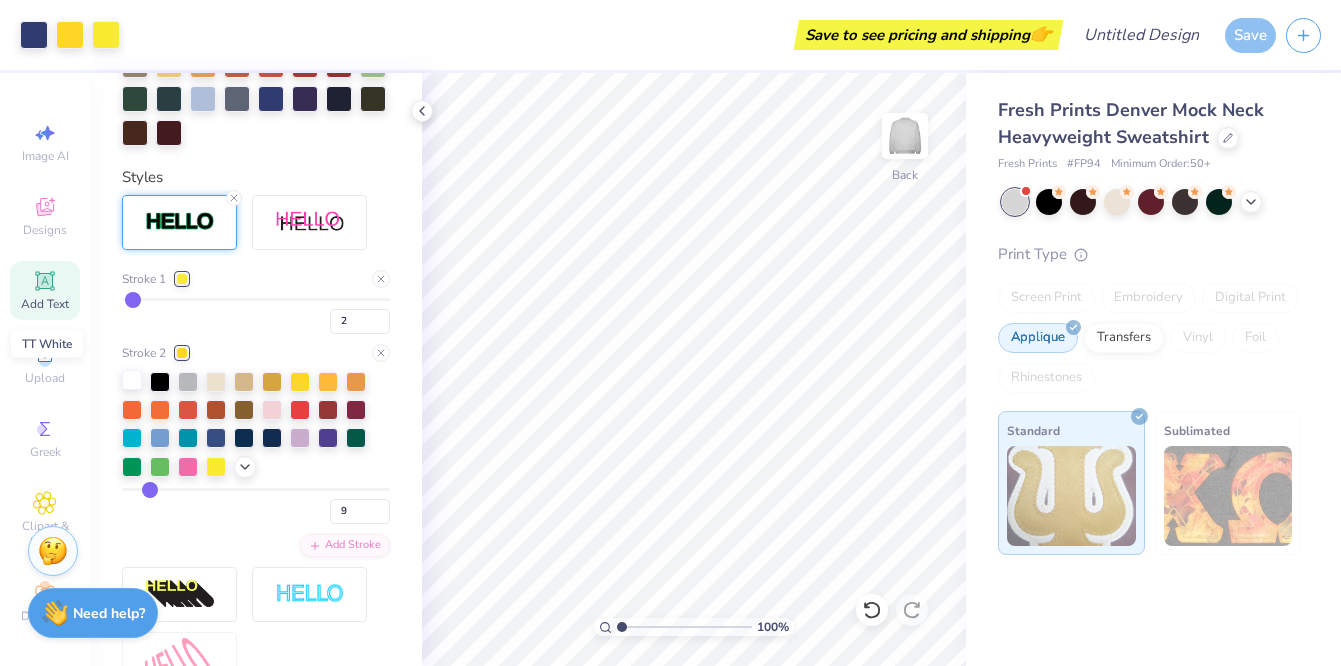 click at bounding box center [132, 380] 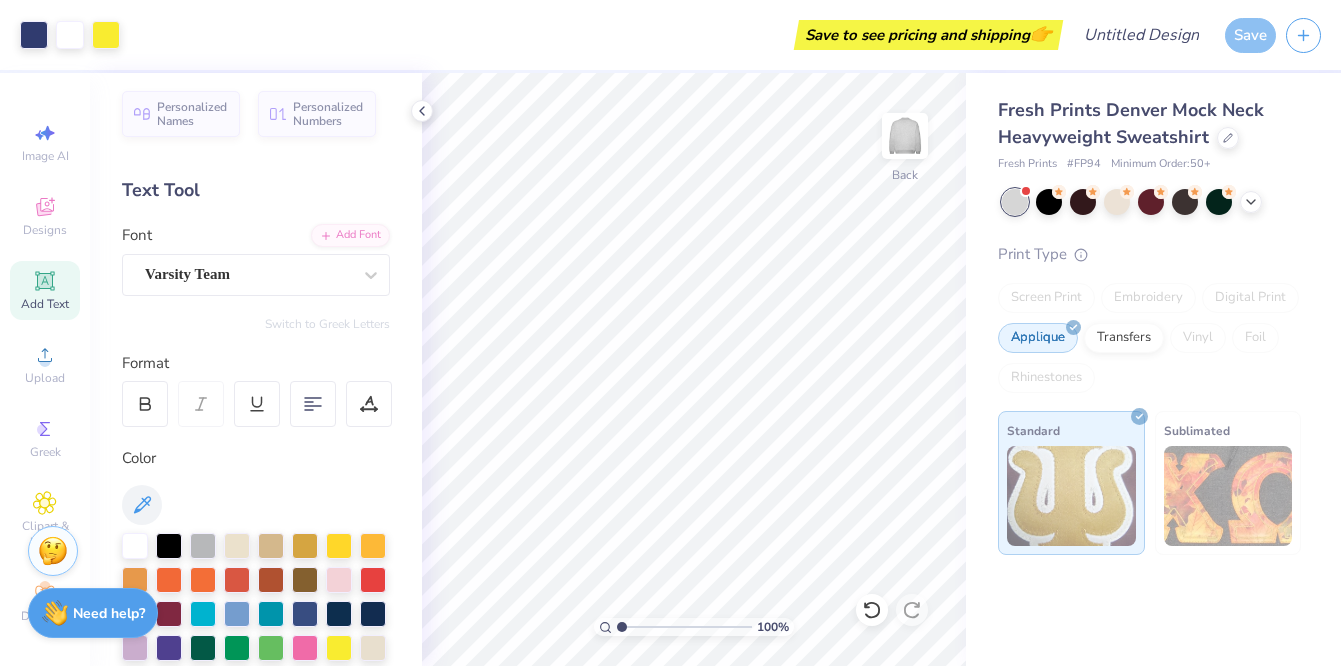 scroll, scrollTop: 0, scrollLeft: 0, axis: both 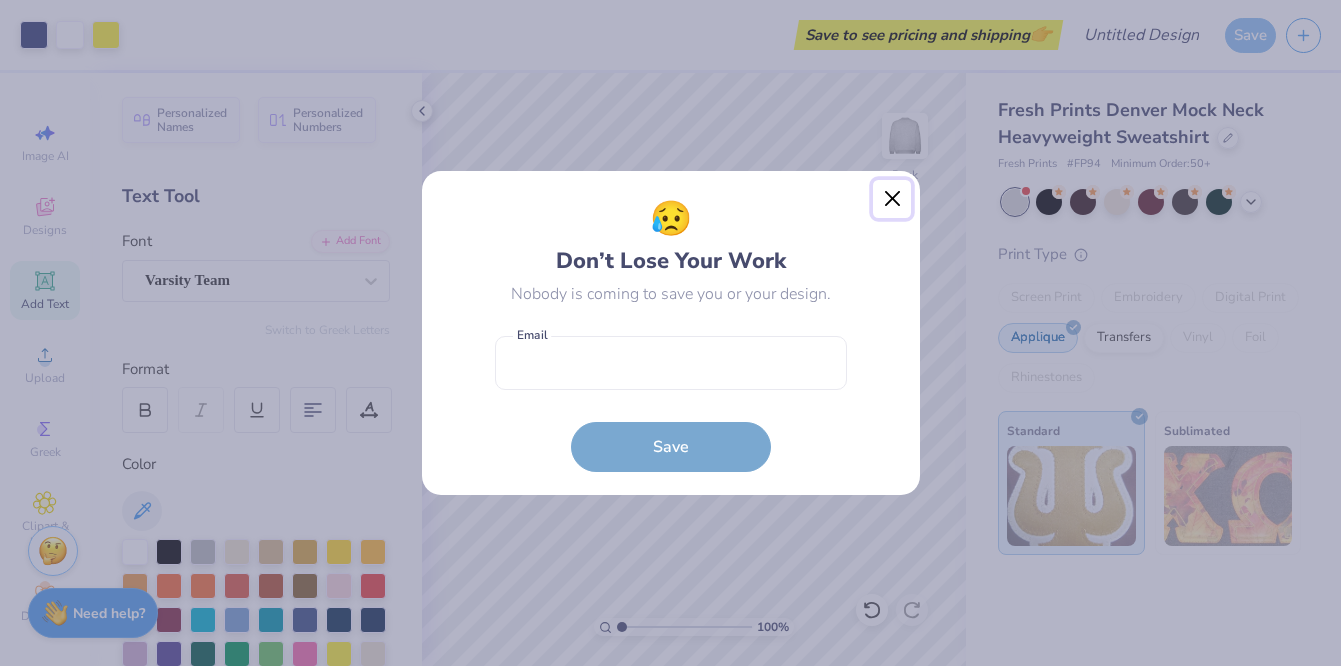 click at bounding box center (892, 199) 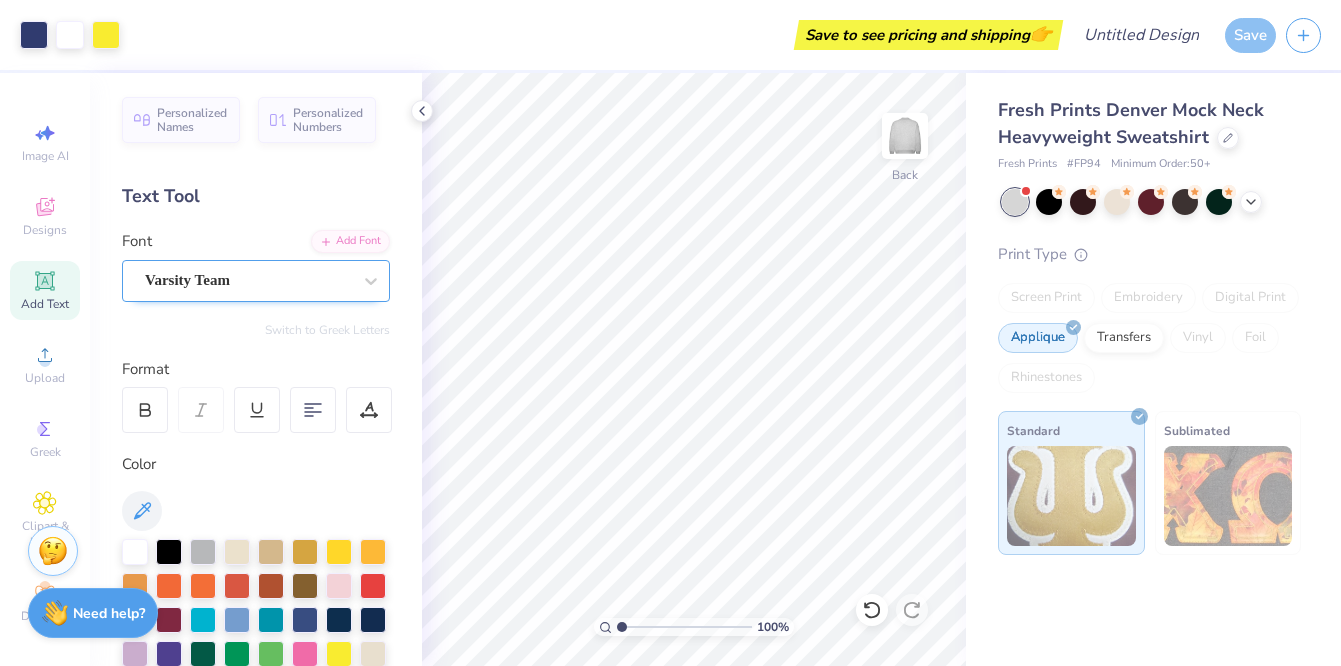 click on "Varsity Team" at bounding box center [248, 280] 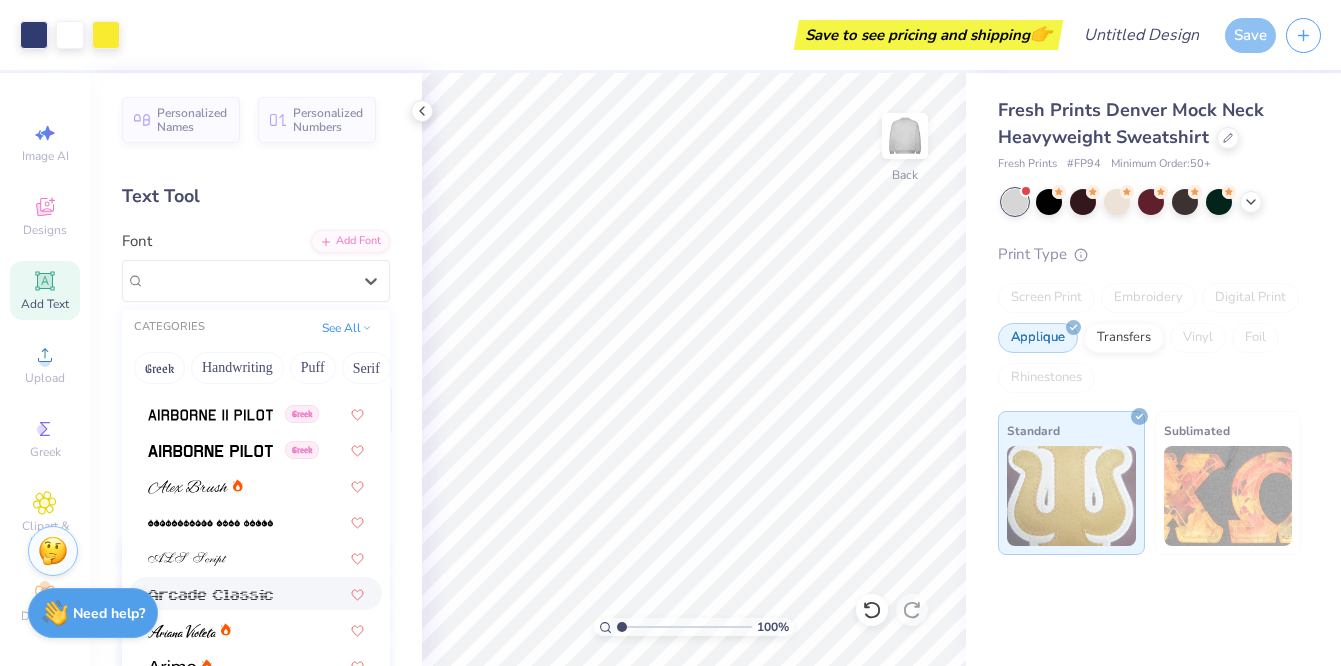 scroll, scrollTop: 397, scrollLeft: 0, axis: vertical 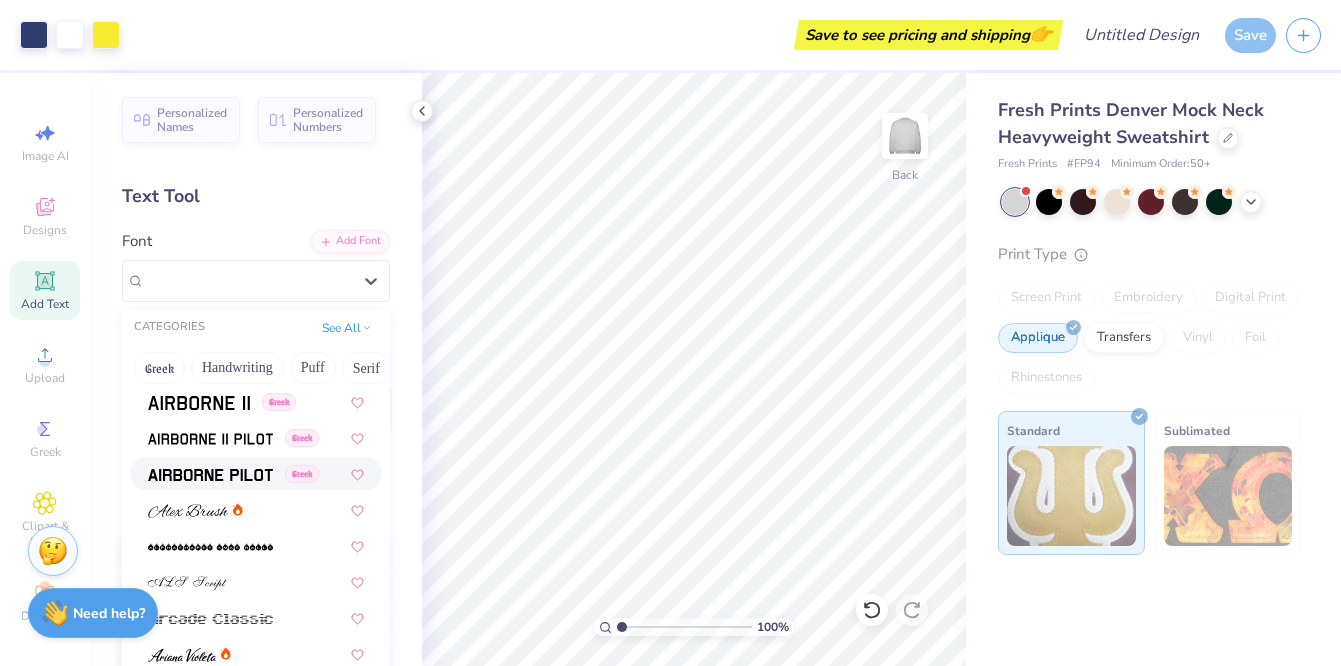 click at bounding box center [210, 475] 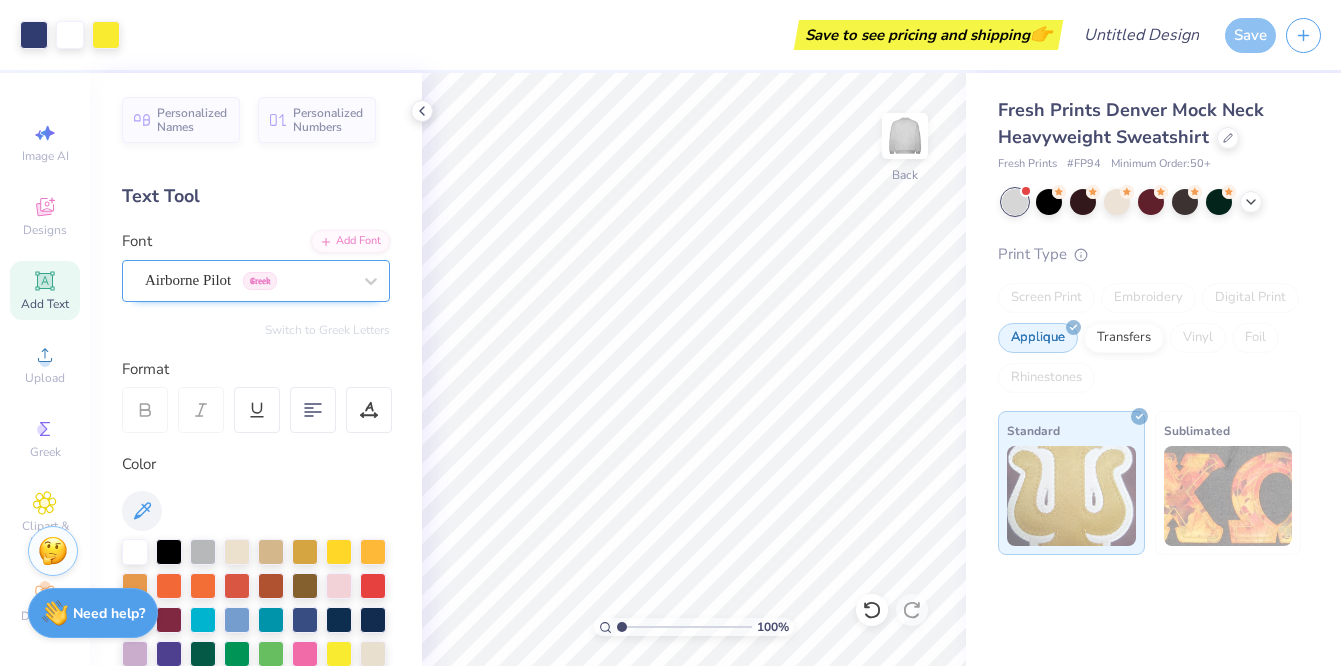 click on "Airborne Pilot Greek" at bounding box center [248, 280] 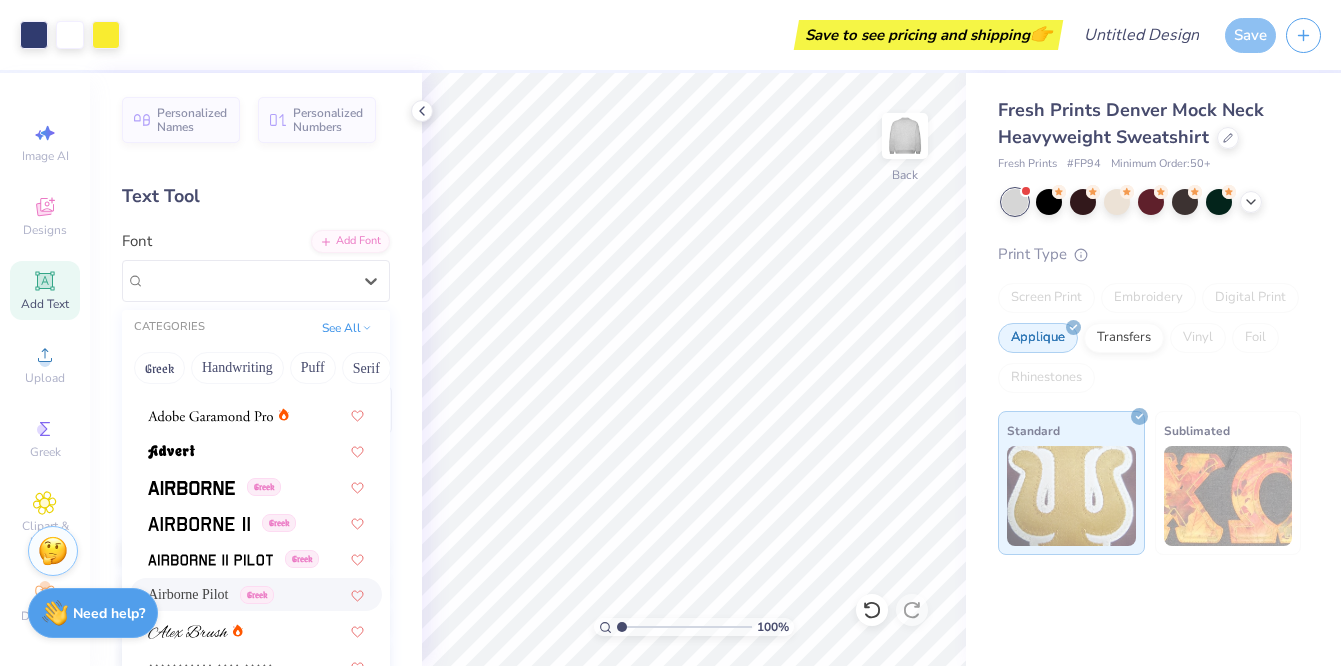 scroll, scrollTop: 284, scrollLeft: 0, axis: vertical 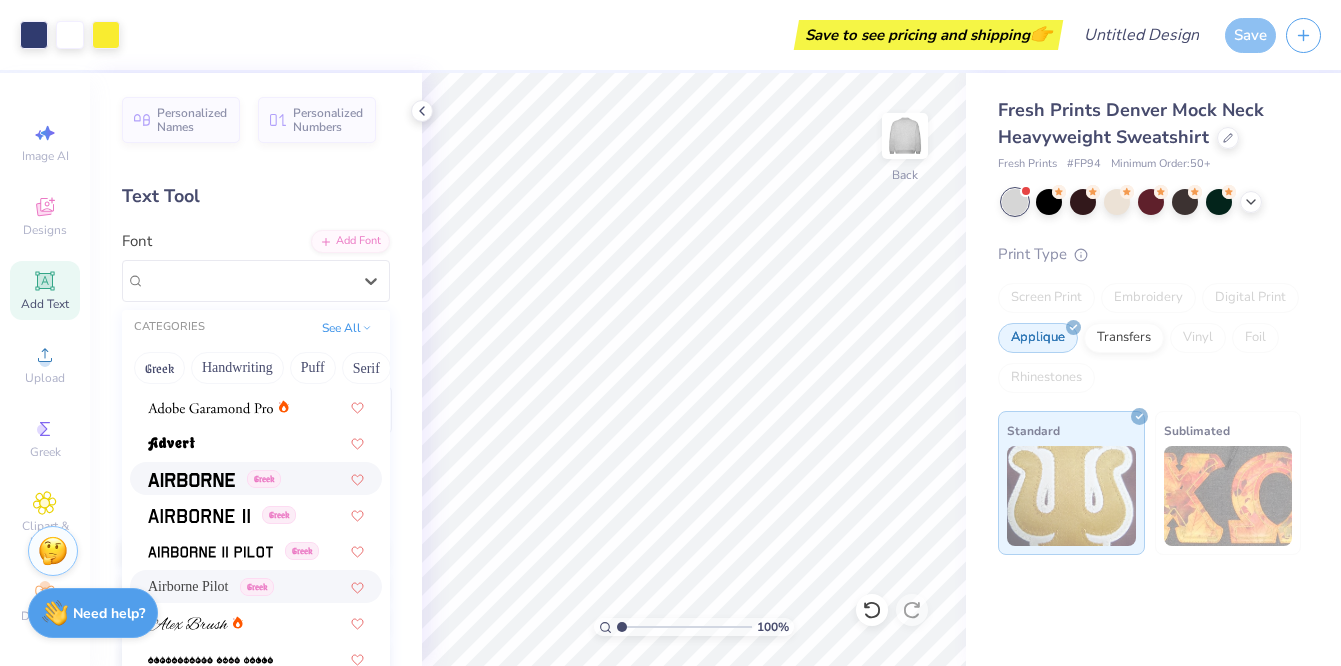 click at bounding box center [191, 480] 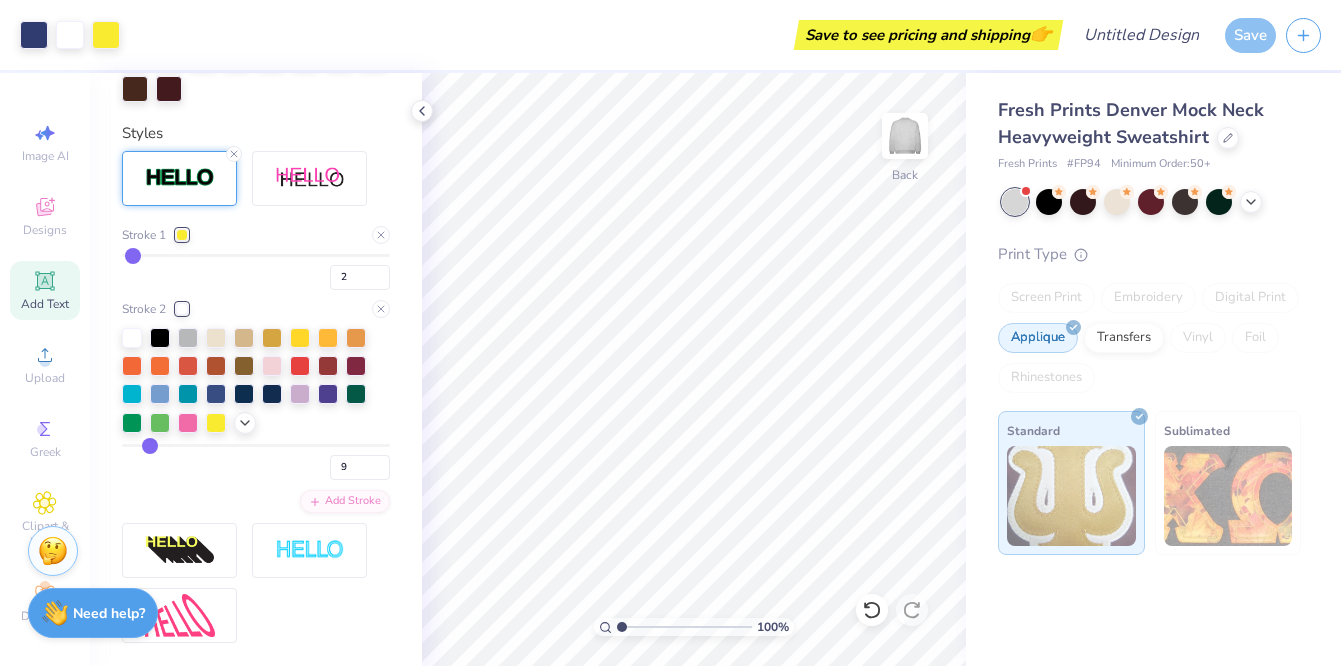 scroll, scrollTop: 720, scrollLeft: 0, axis: vertical 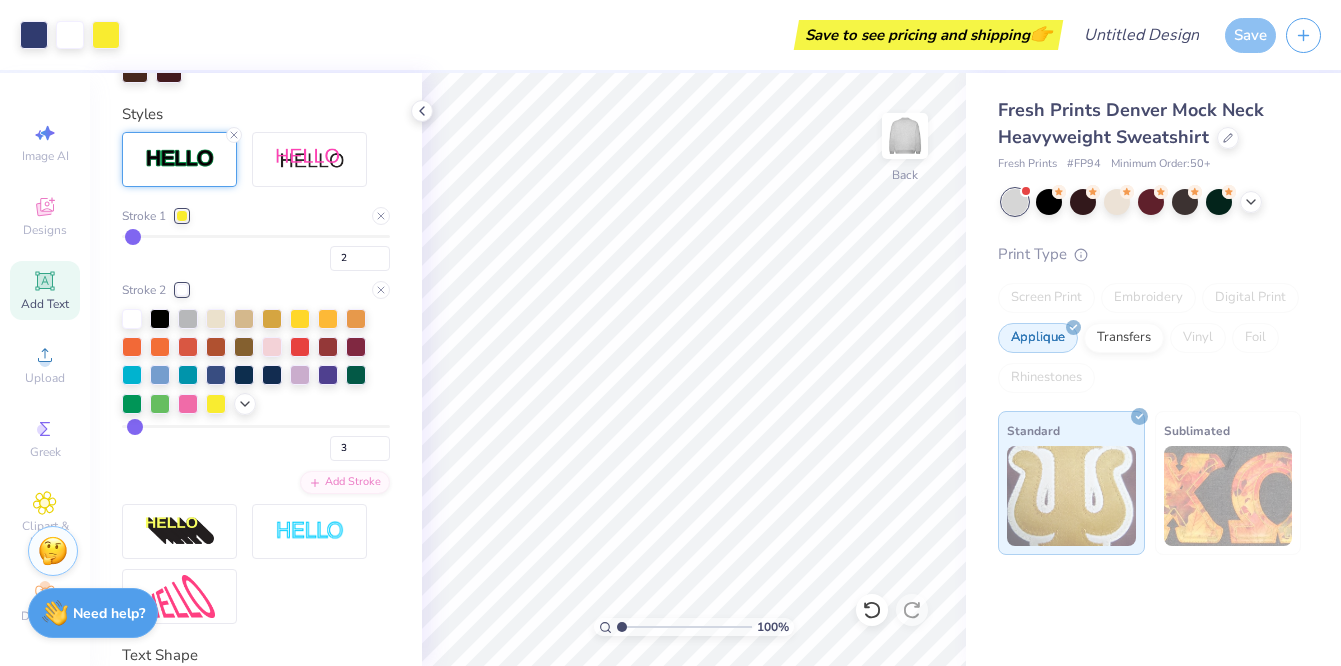 drag, startPoint x: 149, startPoint y: 425, endPoint x: 134, endPoint y: 423, distance: 15.132746 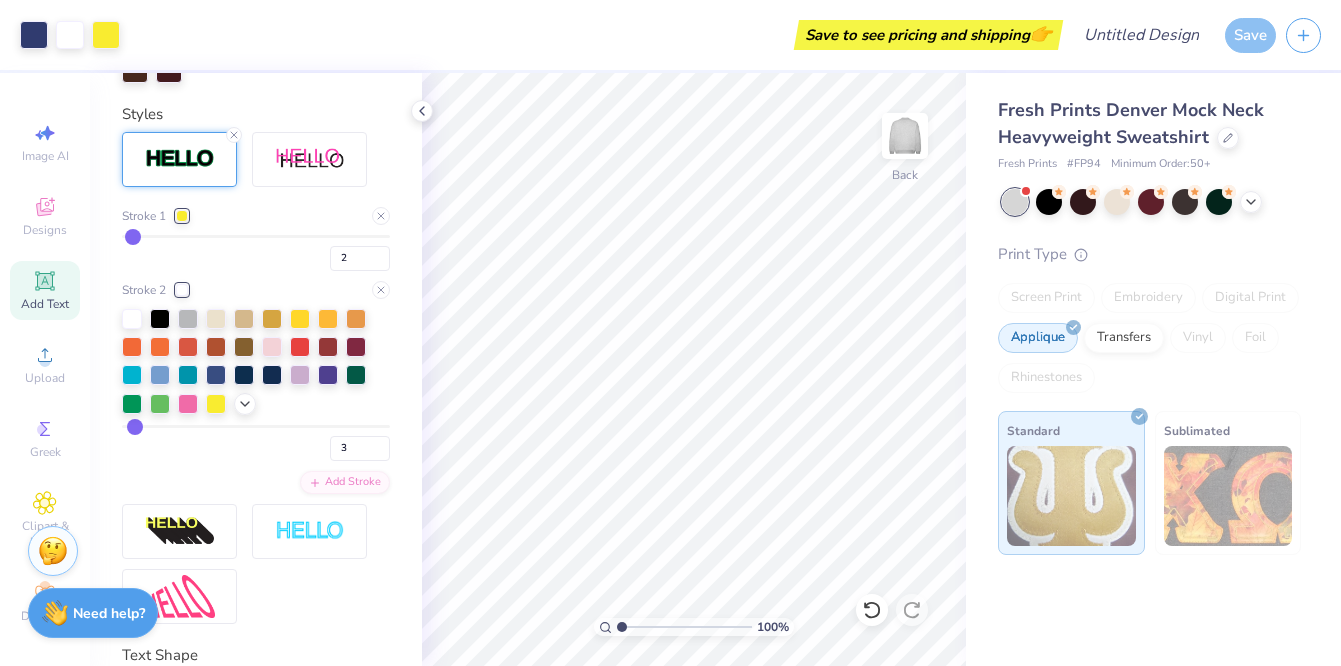 click at bounding box center (256, 426) 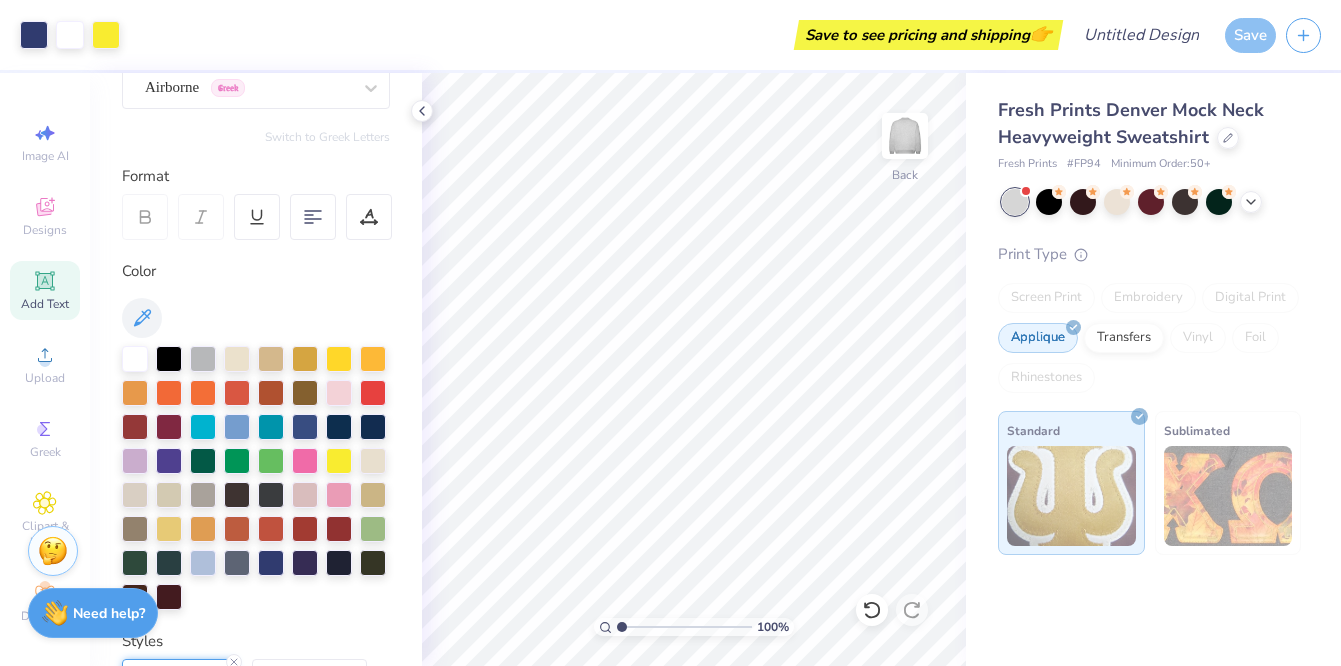scroll, scrollTop: 0, scrollLeft: 0, axis: both 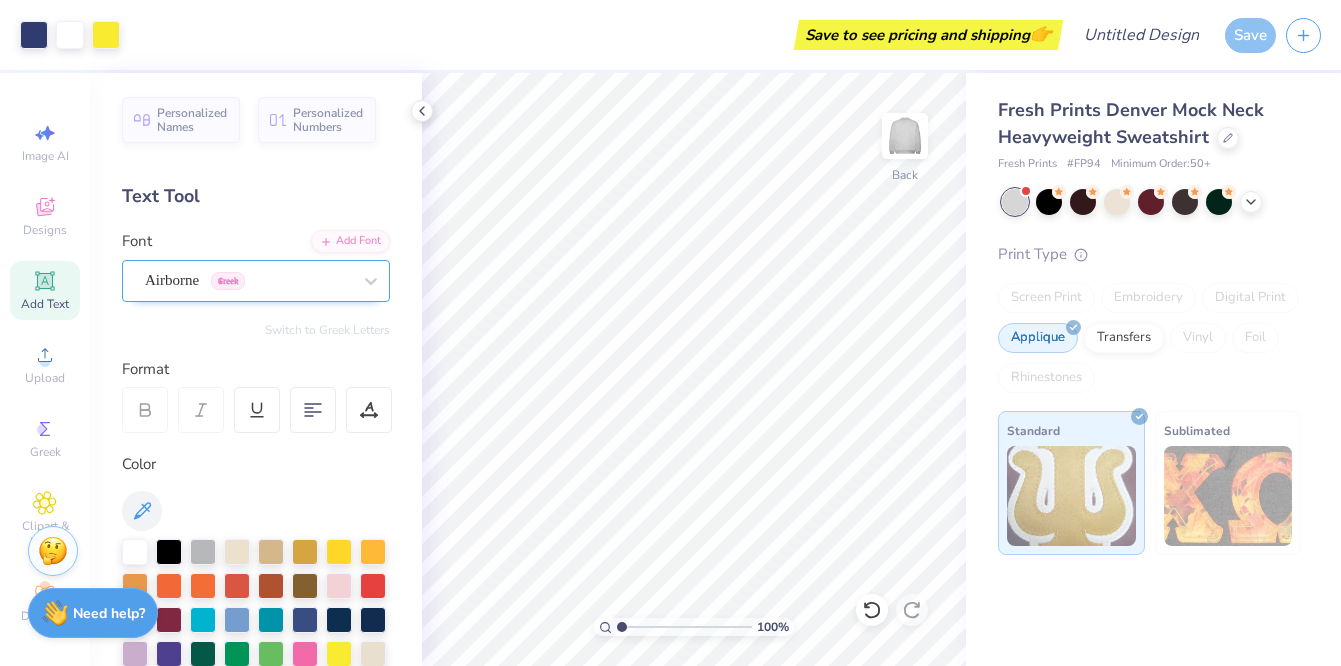 click at bounding box center (248, 280) 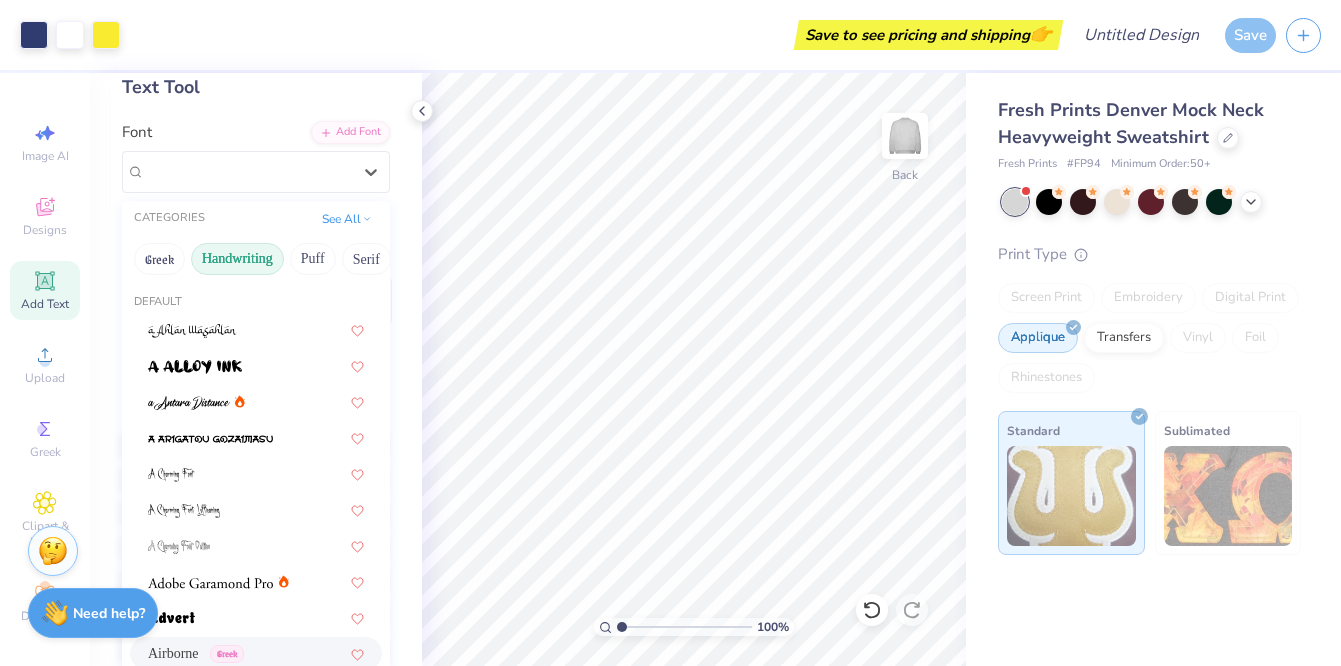 scroll, scrollTop: 107, scrollLeft: 0, axis: vertical 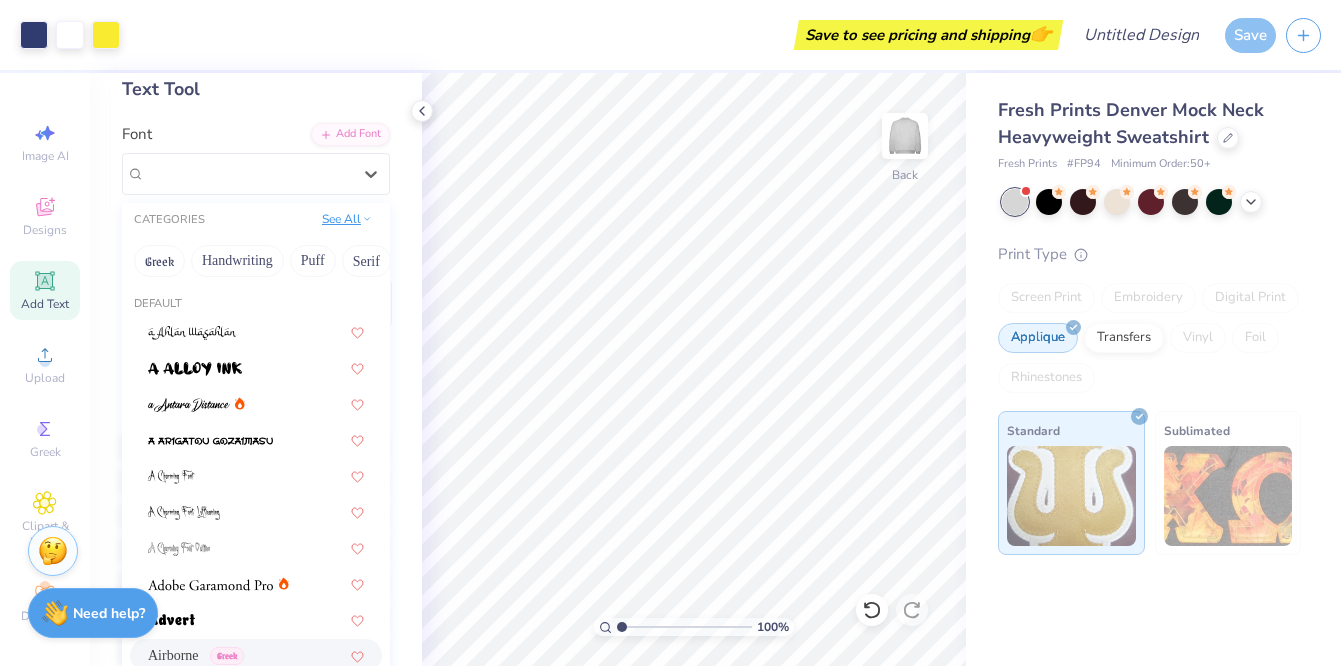 click on "See All" at bounding box center [347, 219] 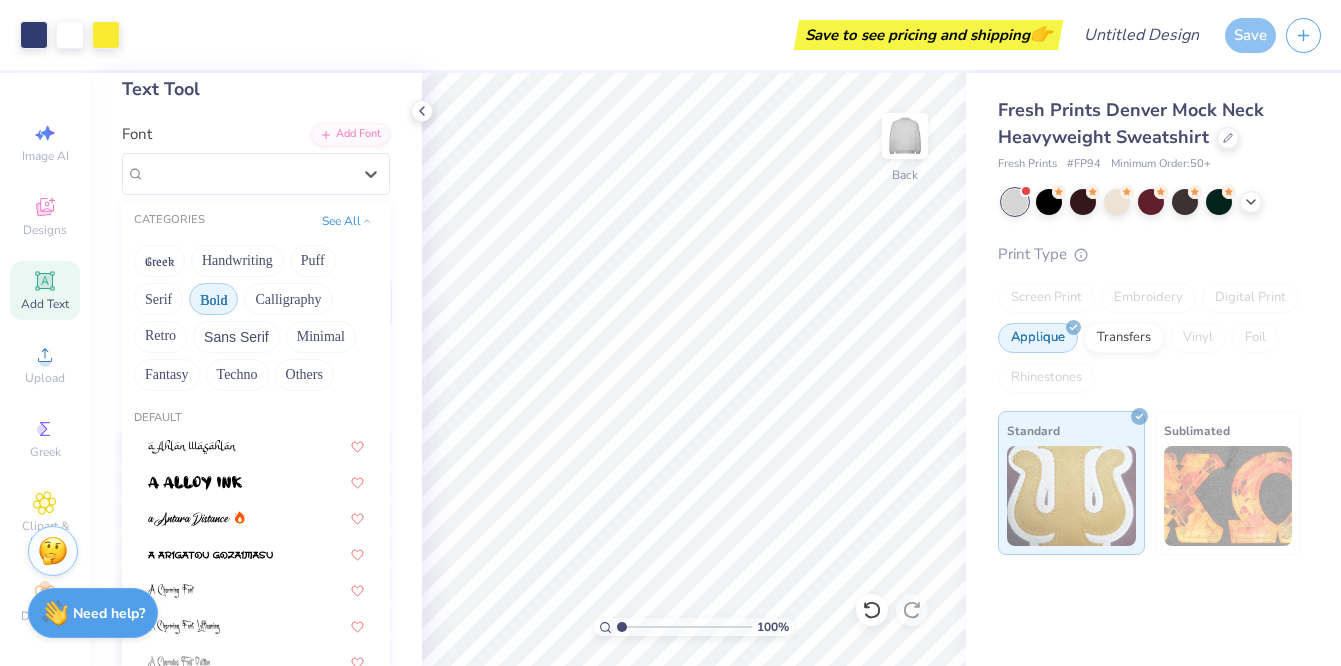 click on "Bold" at bounding box center (213, 299) 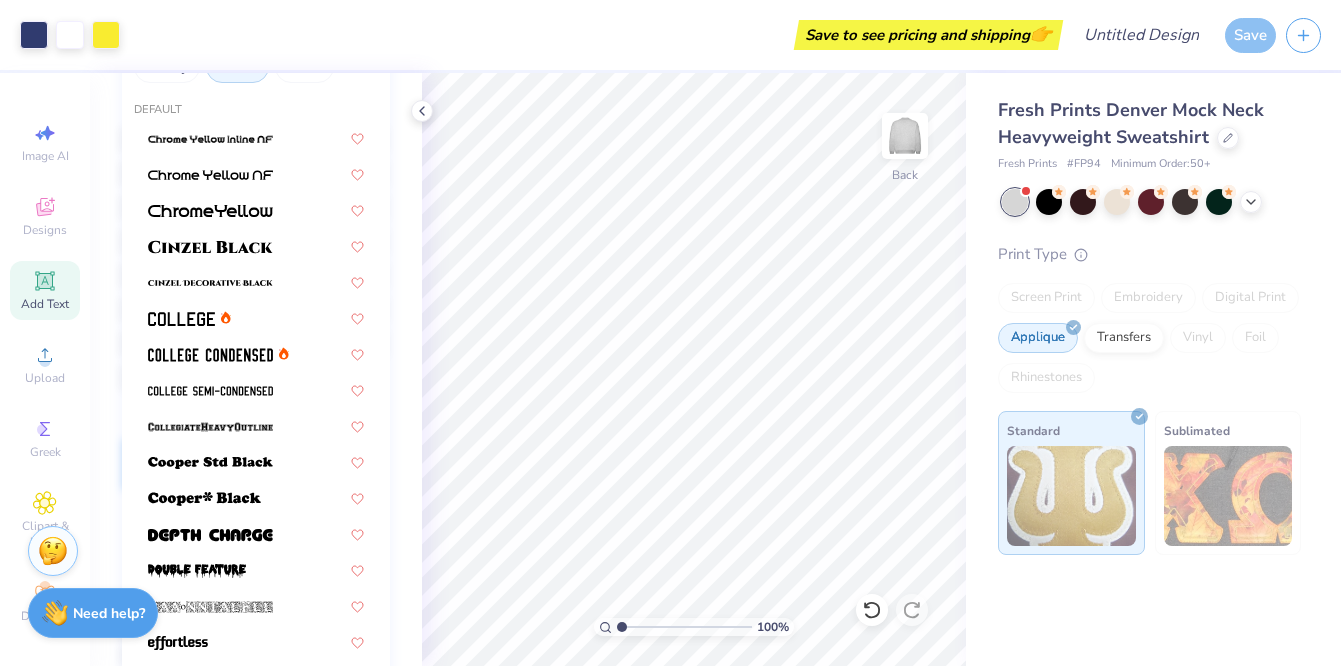 scroll, scrollTop: 421, scrollLeft: 0, axis: vertical 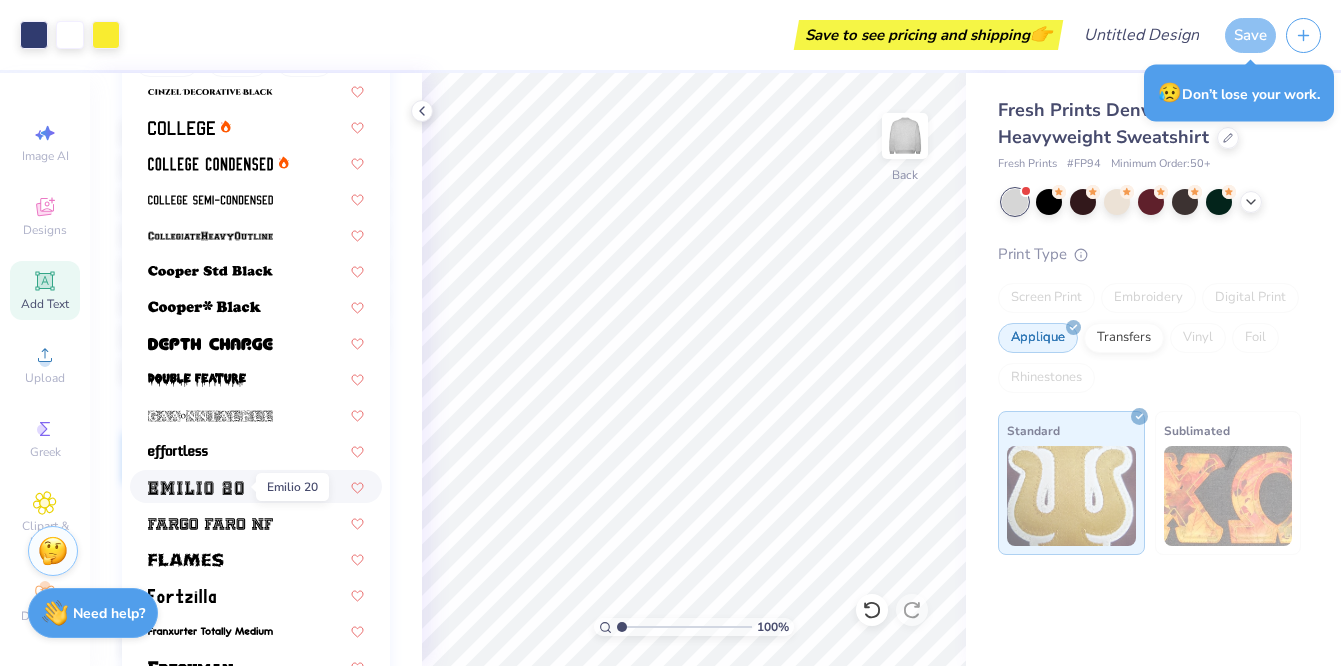 click at bounding box center [196, 488] 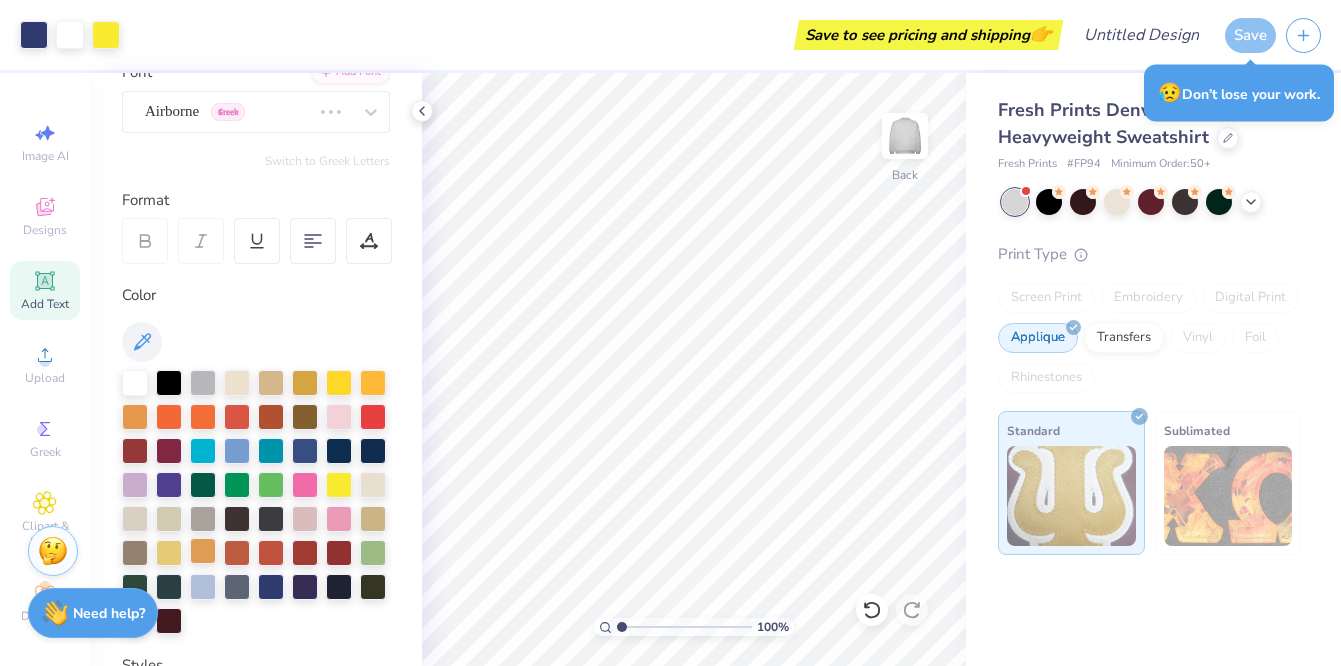 scroll, scrollTop: 160, scrollLeft: 0, axis: vertical 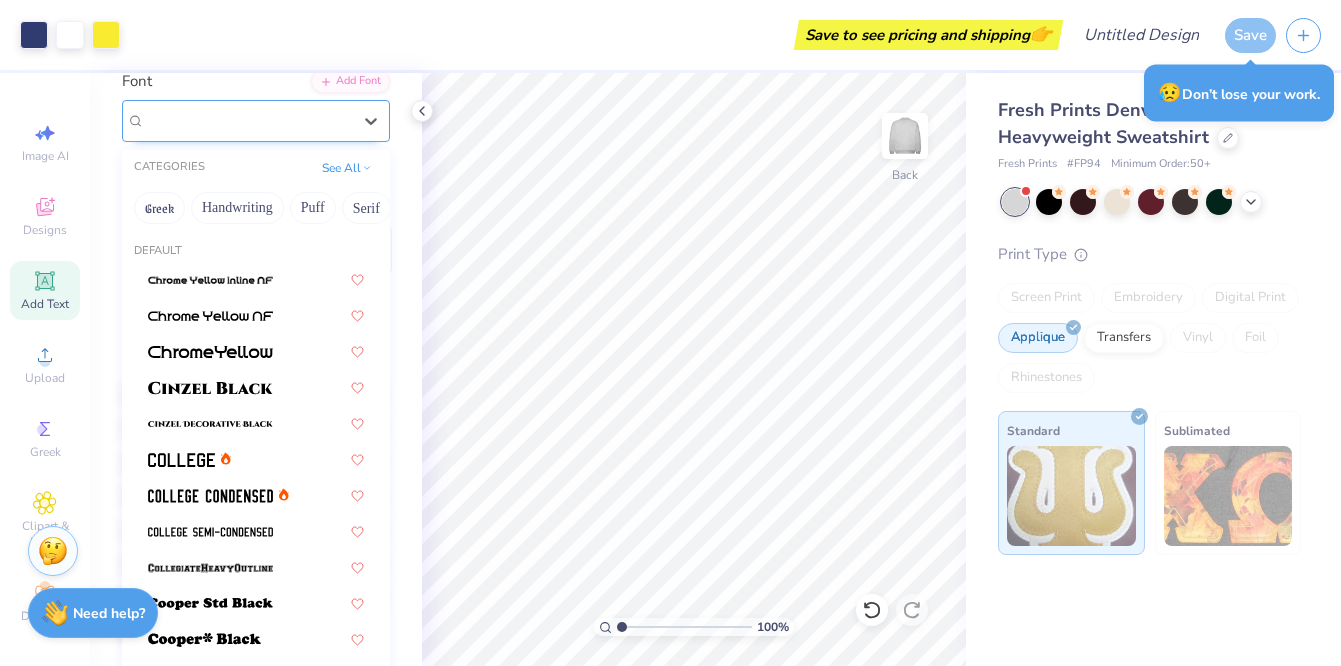 click on "Emilio 20" at bounding box center (248, 120) 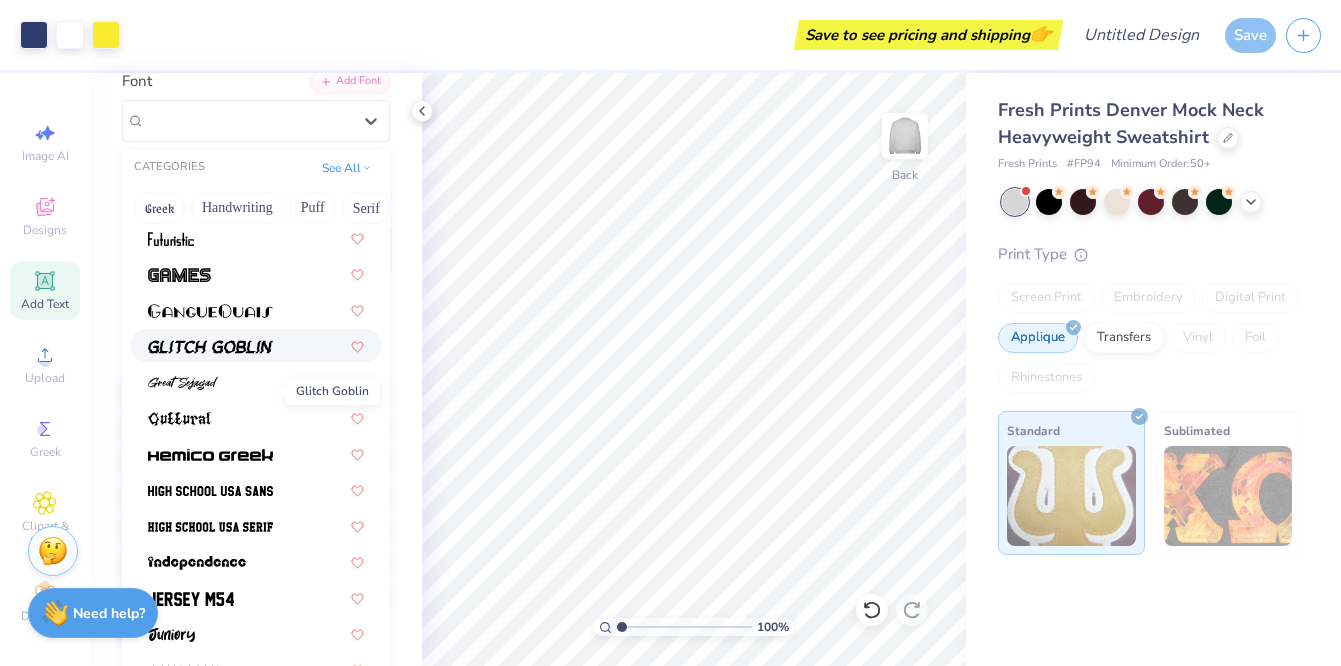 scroll, scrollTop: 944, scrollLeft: 0, axis: vertical 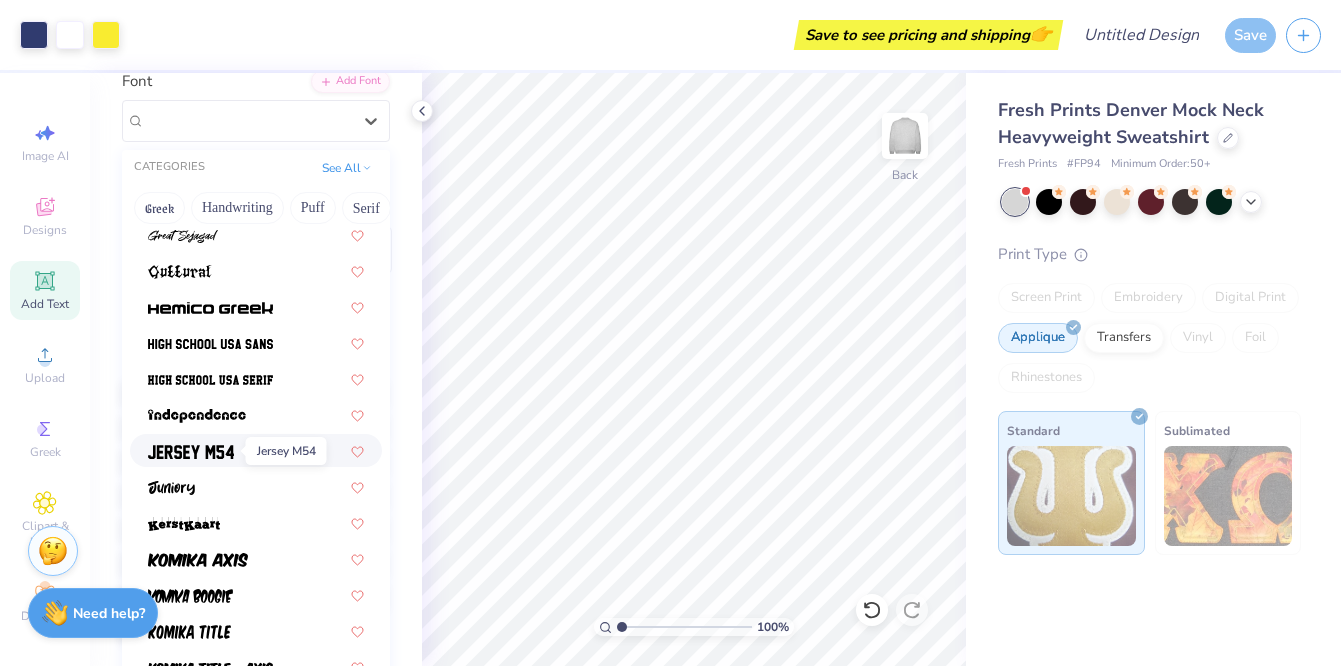 click at bounding box center (191, 452) 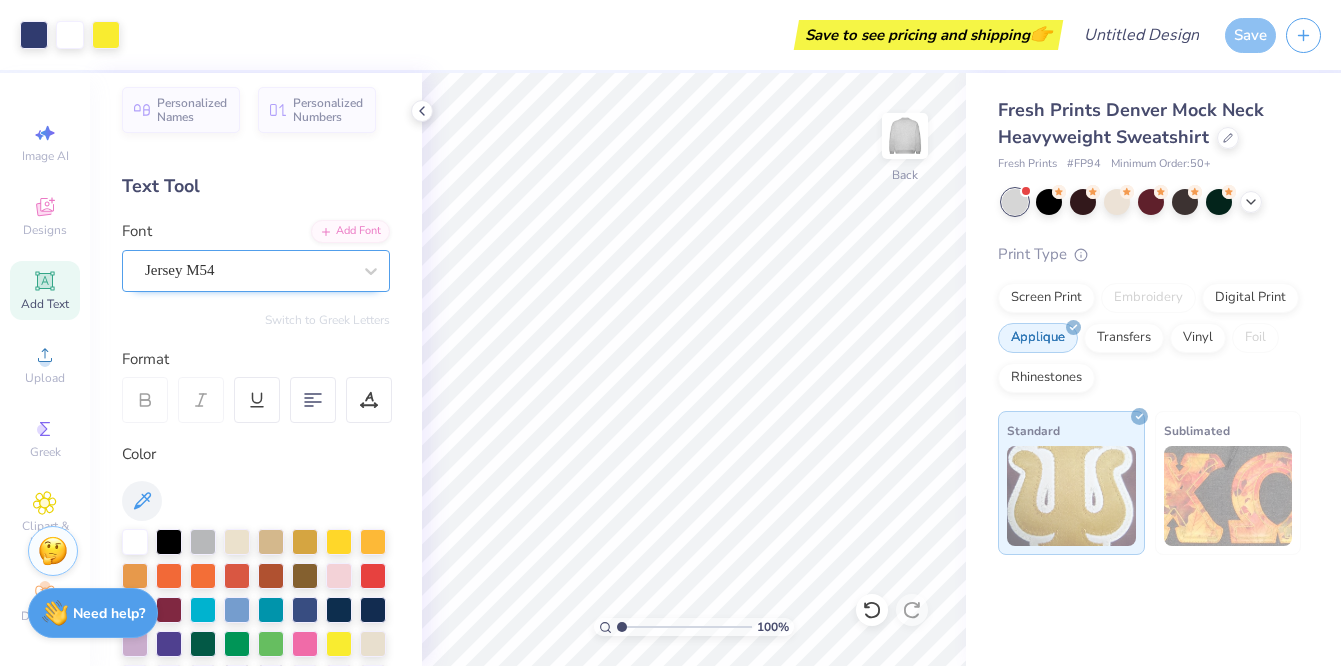 scroll, scrollTop: 0, scrollLeft: 0, axis: both 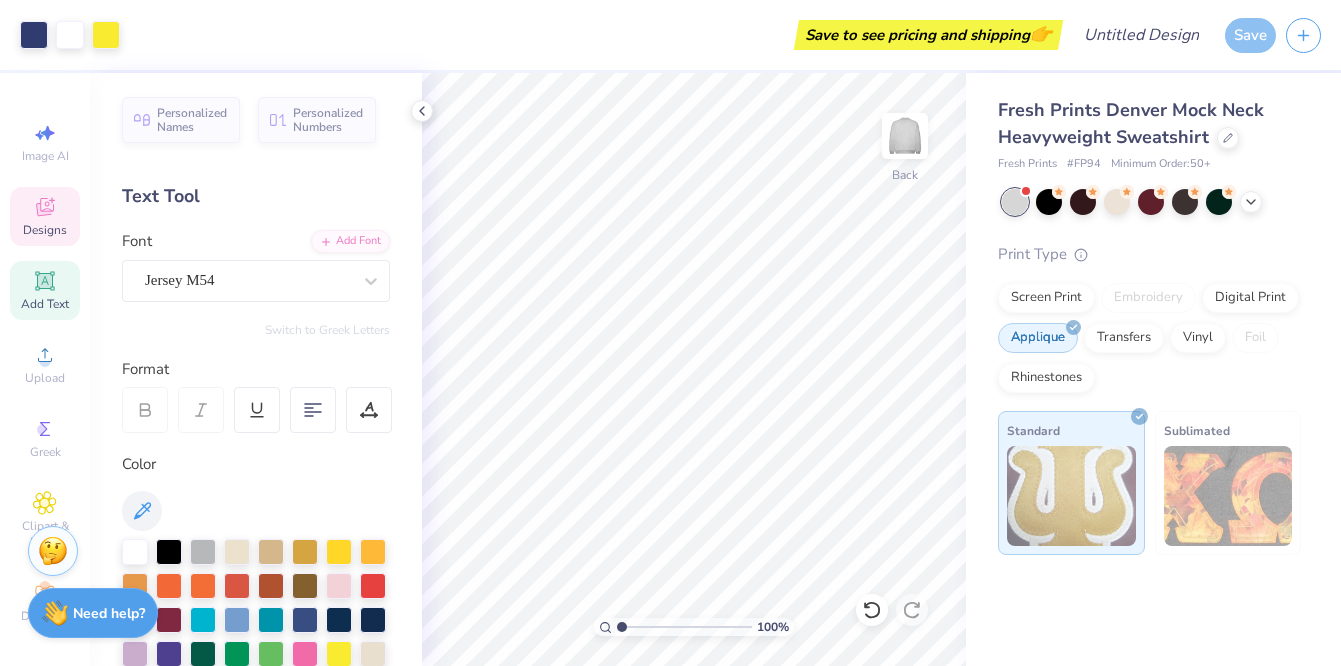 click on "Designs" at bounding box center [45, 230] 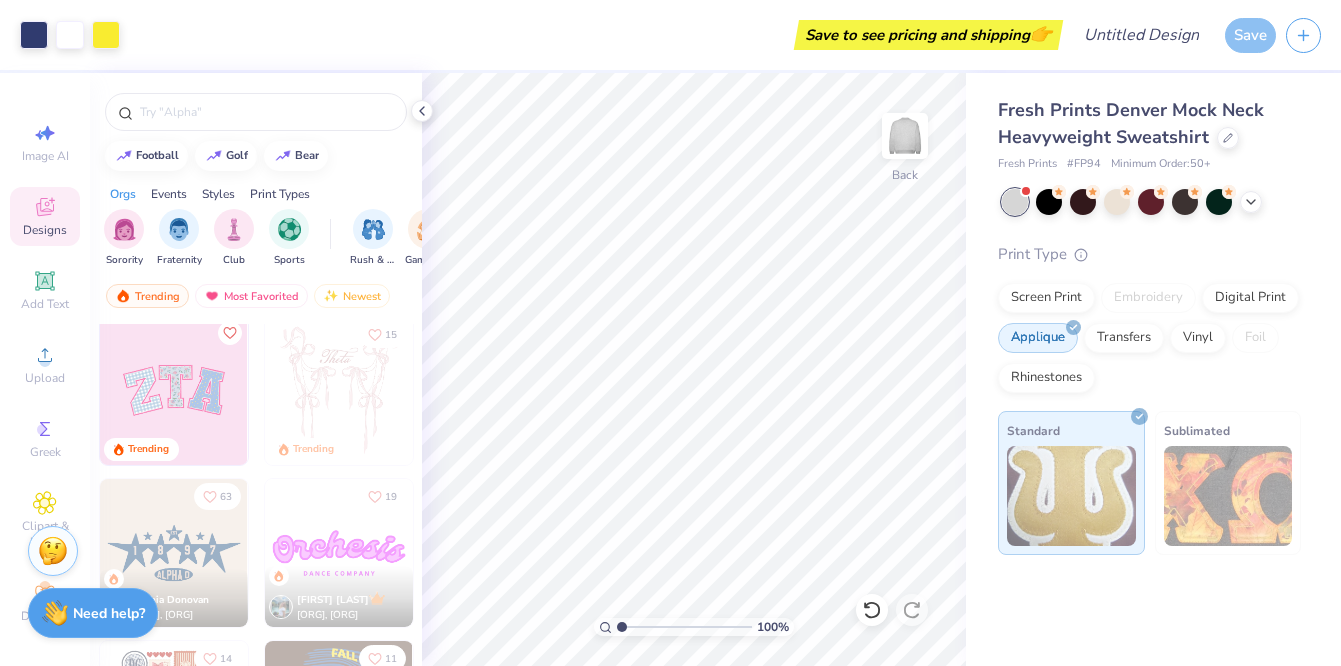 scroll, scrollTop: 0, scrollLeft: 0, axis: both 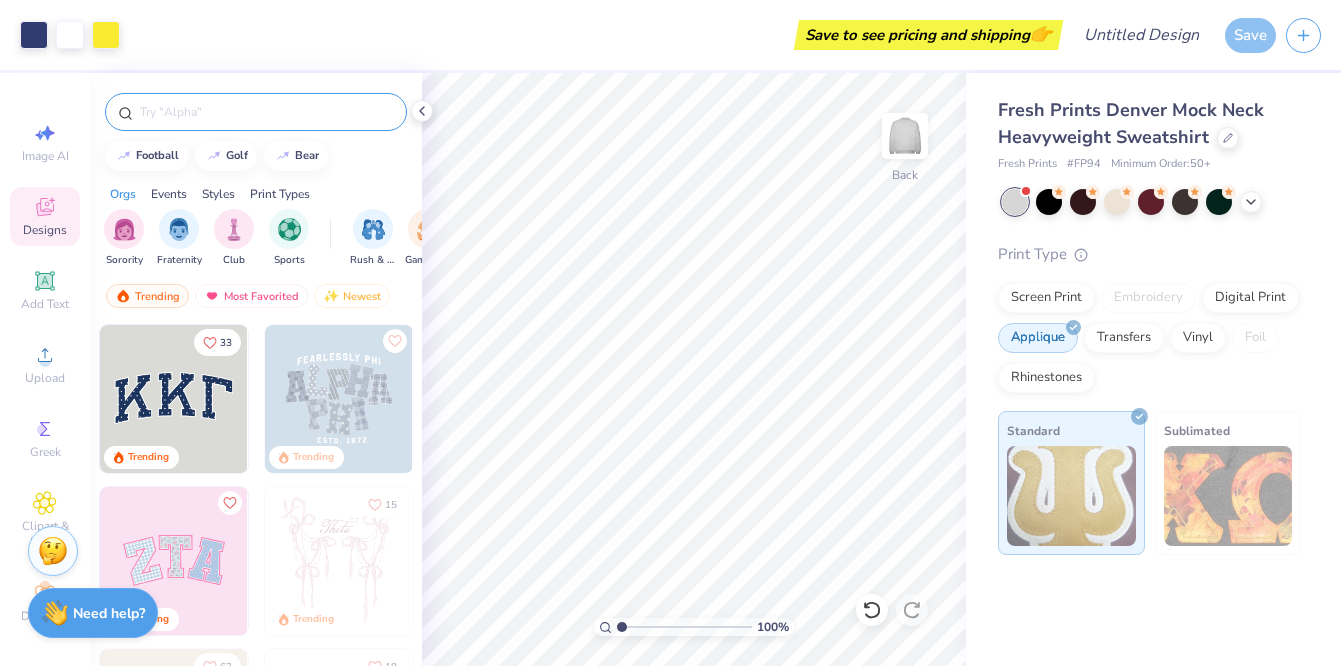 click at bounding box center [266, 112] 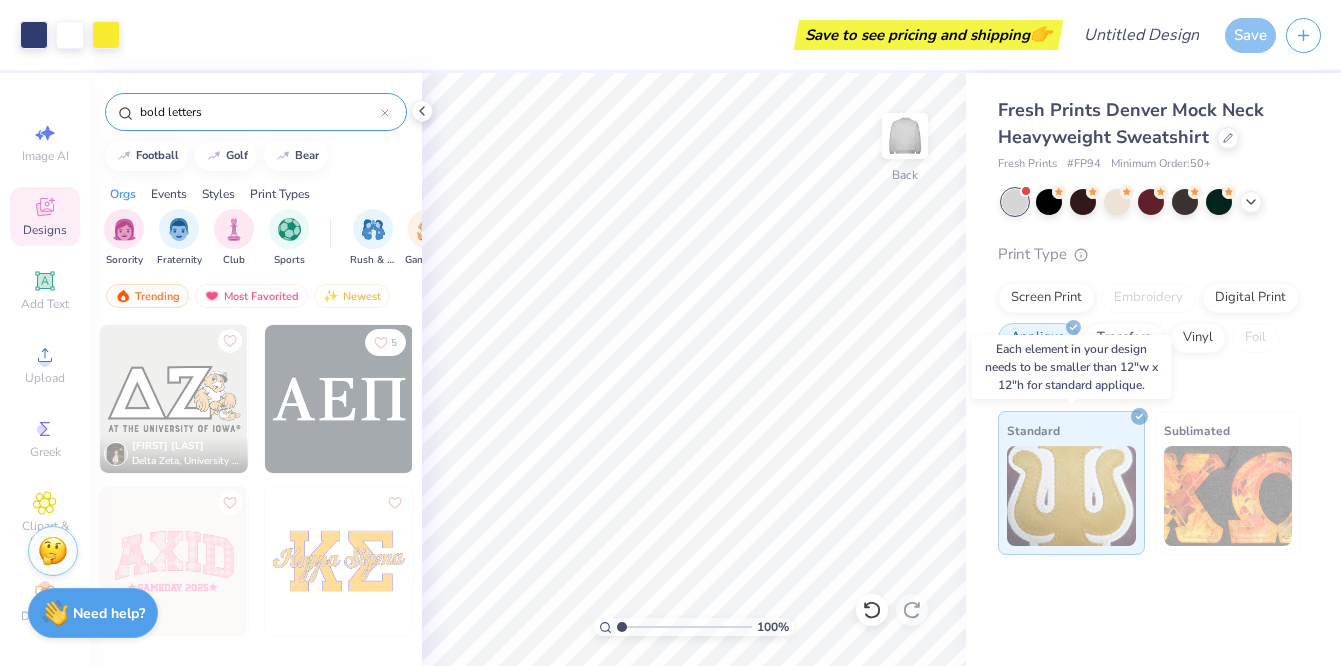 click on "Standard" at bounding box center [1071, 483] 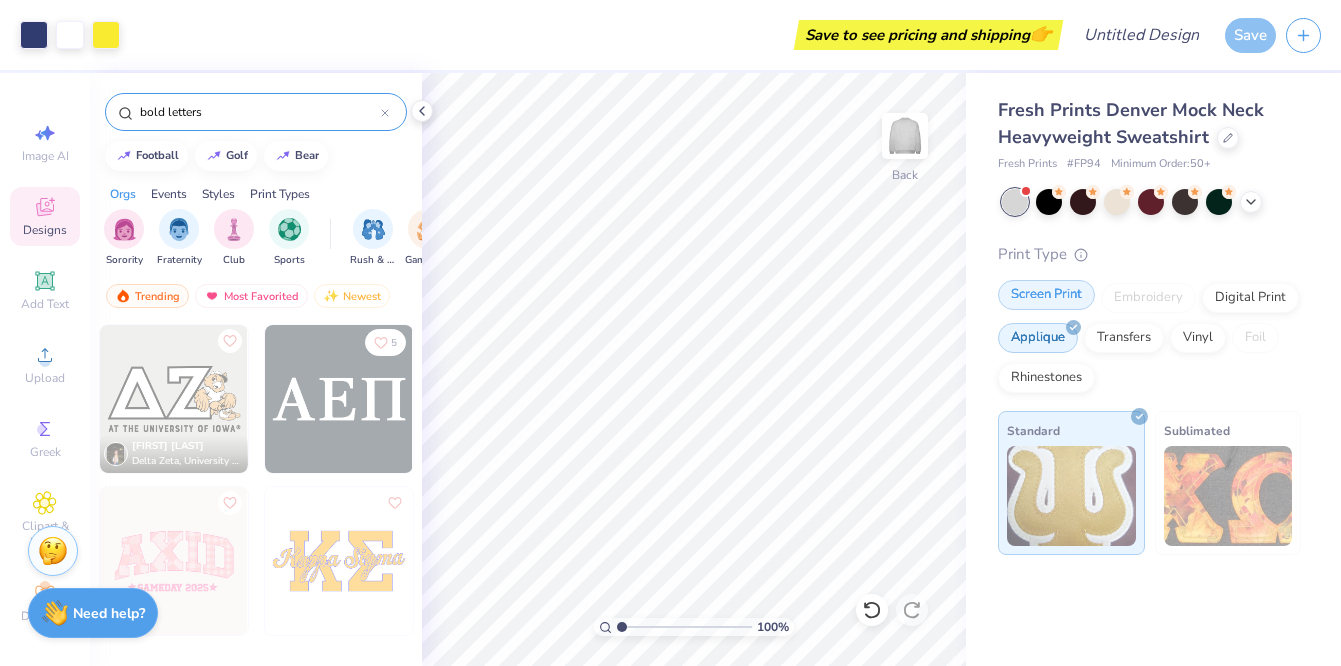 click on "Screen Print" at bounding box center (1046, 295) 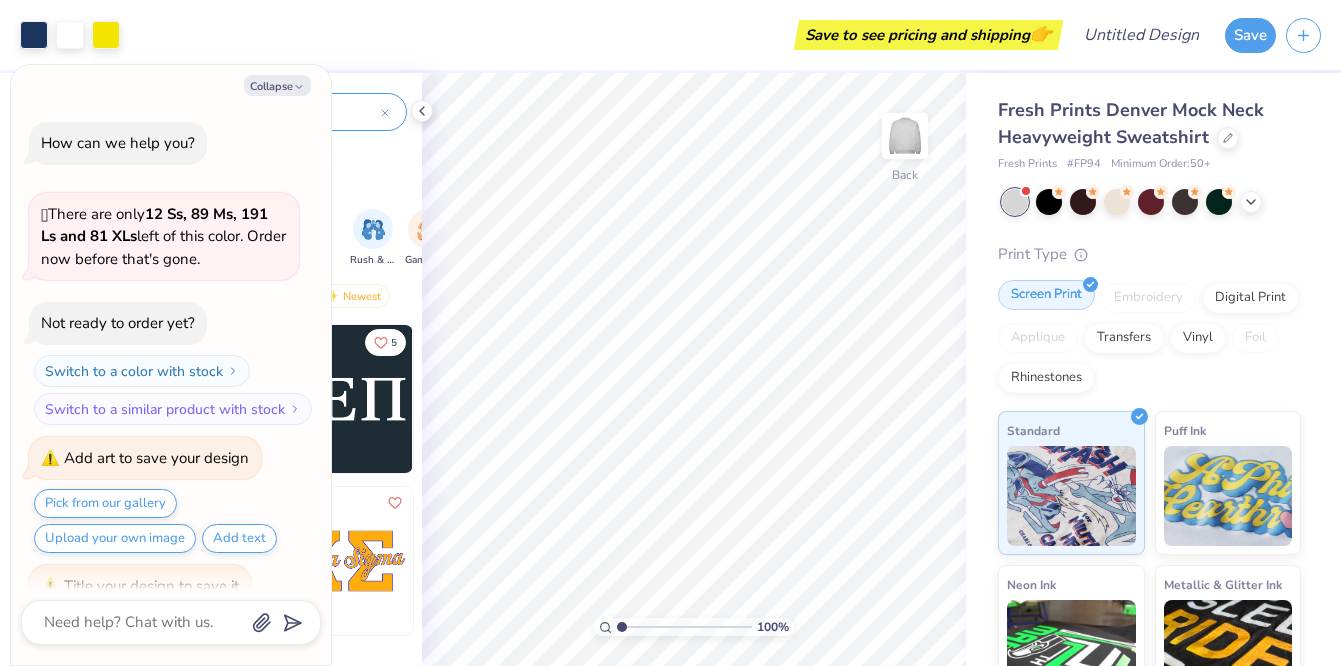 scroll, scrollTop: 277, scrollLeft: 0, axis: vertical 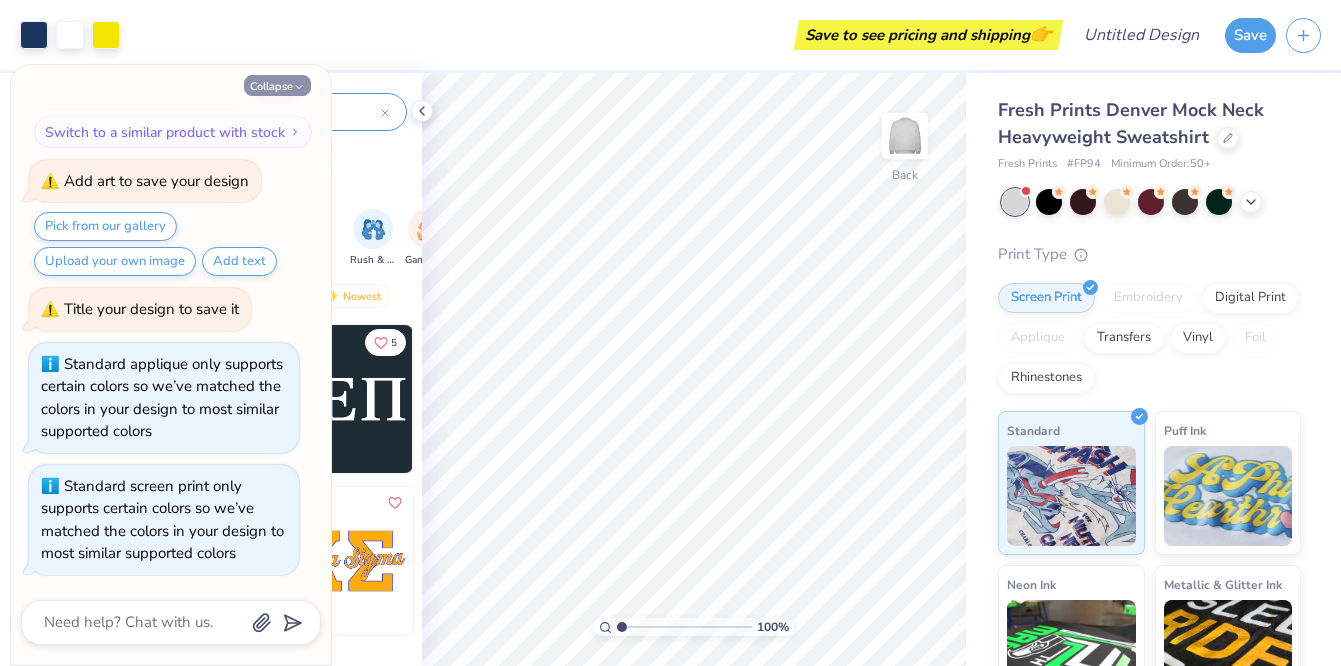 click 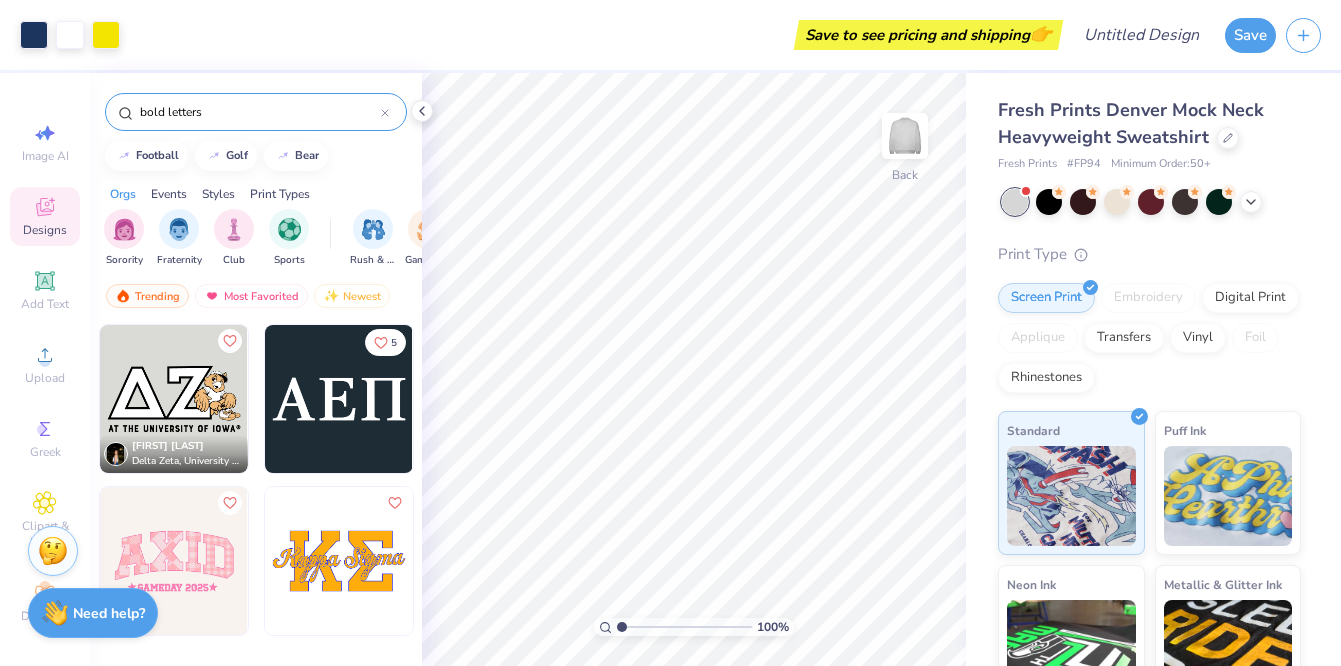 drag, startPoint x: 206, startPoint y: 114, endPoint x: 140, endPoint y: 114, distance: 66 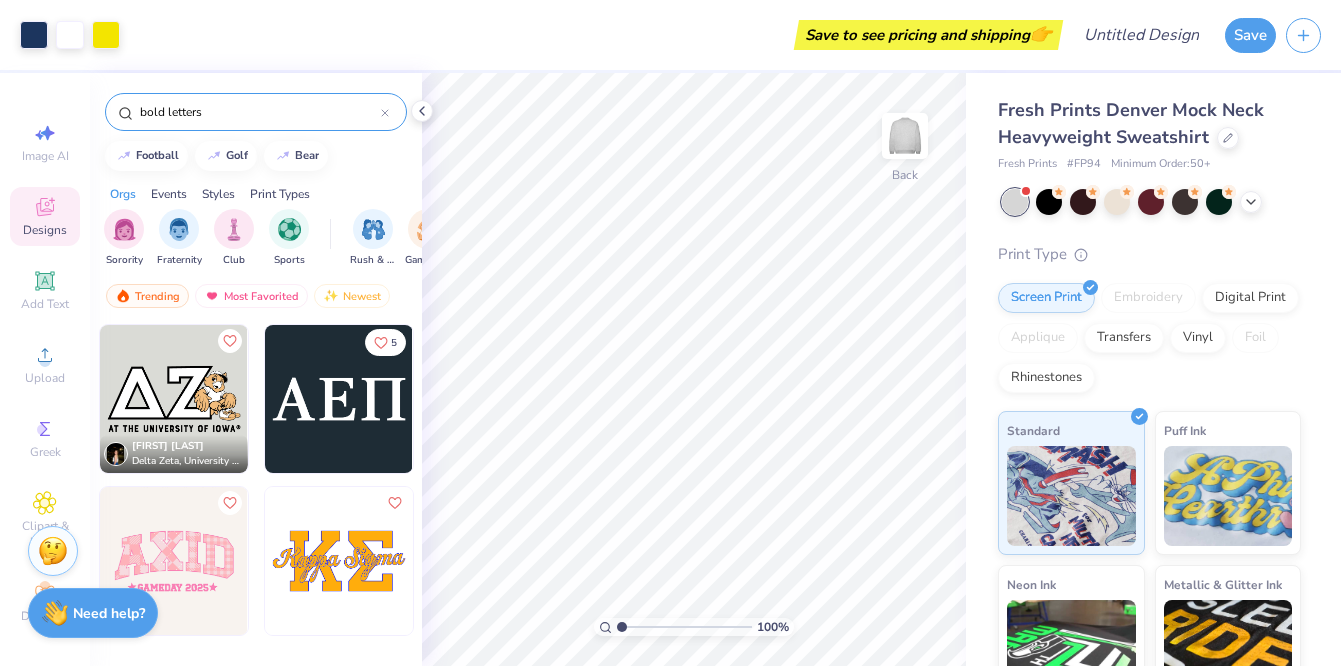 click on "bold letters" at bounding box center (259, 112) 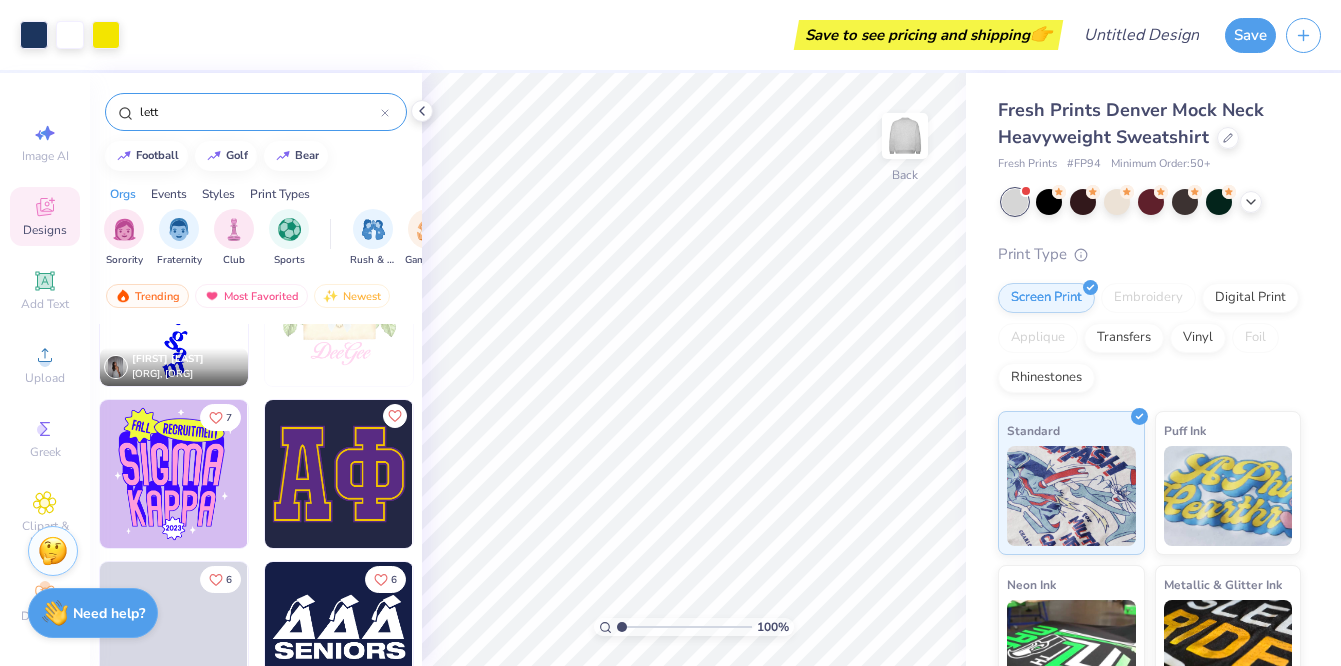scroll, scrollTop: 4788, scrollLeft: 0, axis: vertical 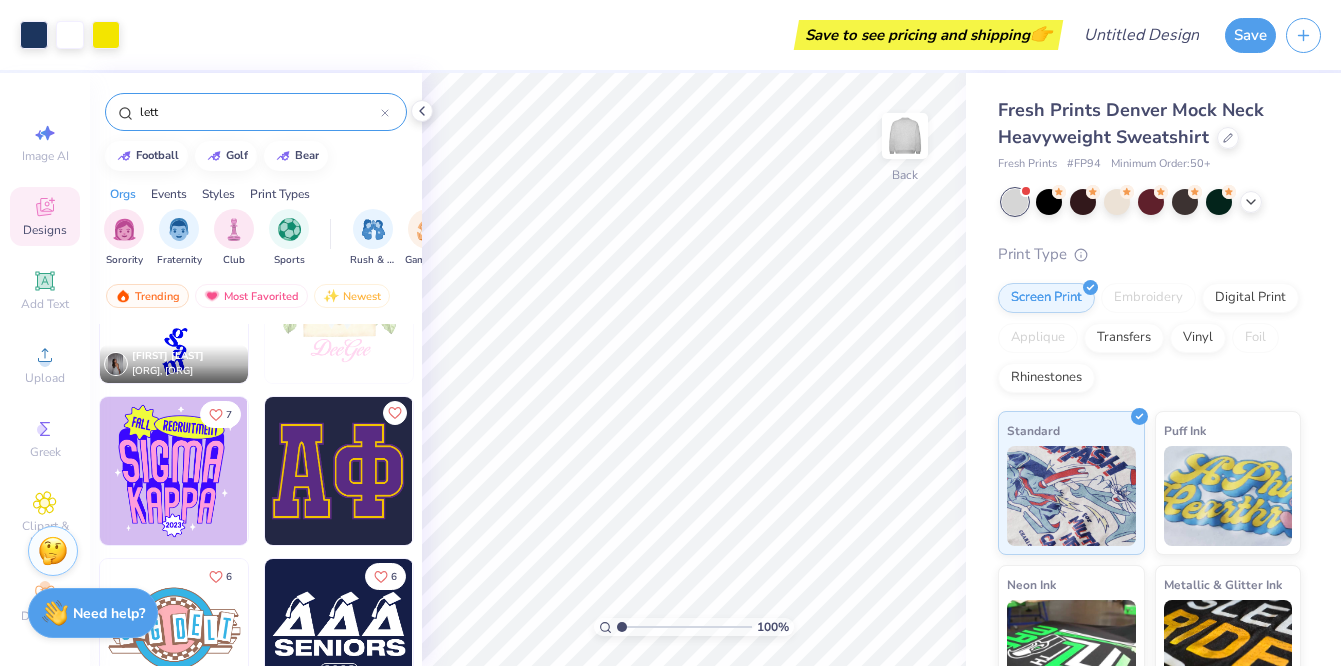 click at bounding box center [190, 471] 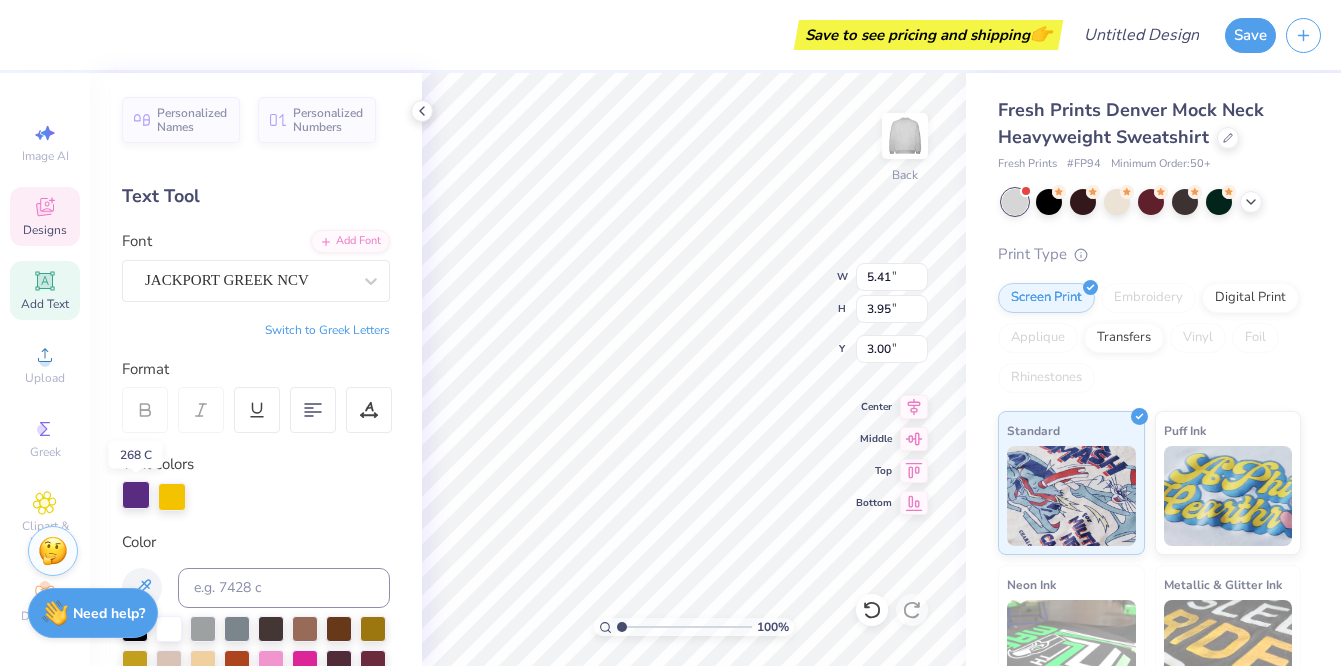 click at bounding box center [136, 495] 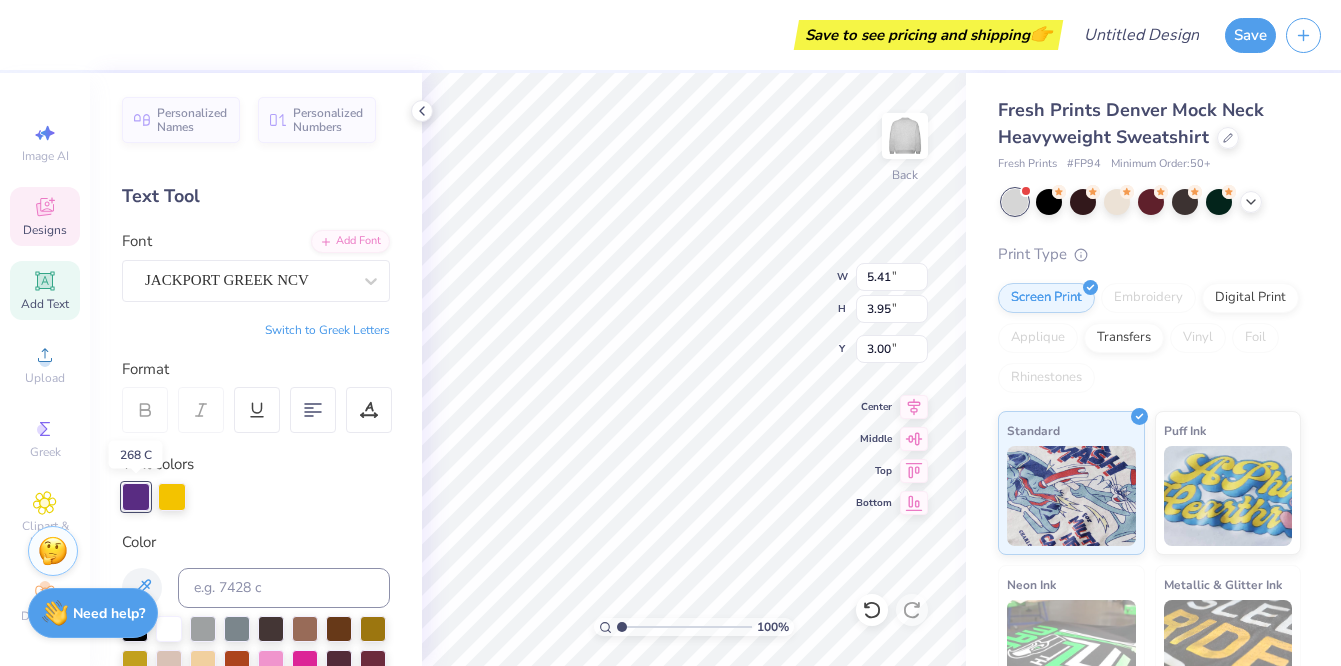 click at bounding box center (136, 497) 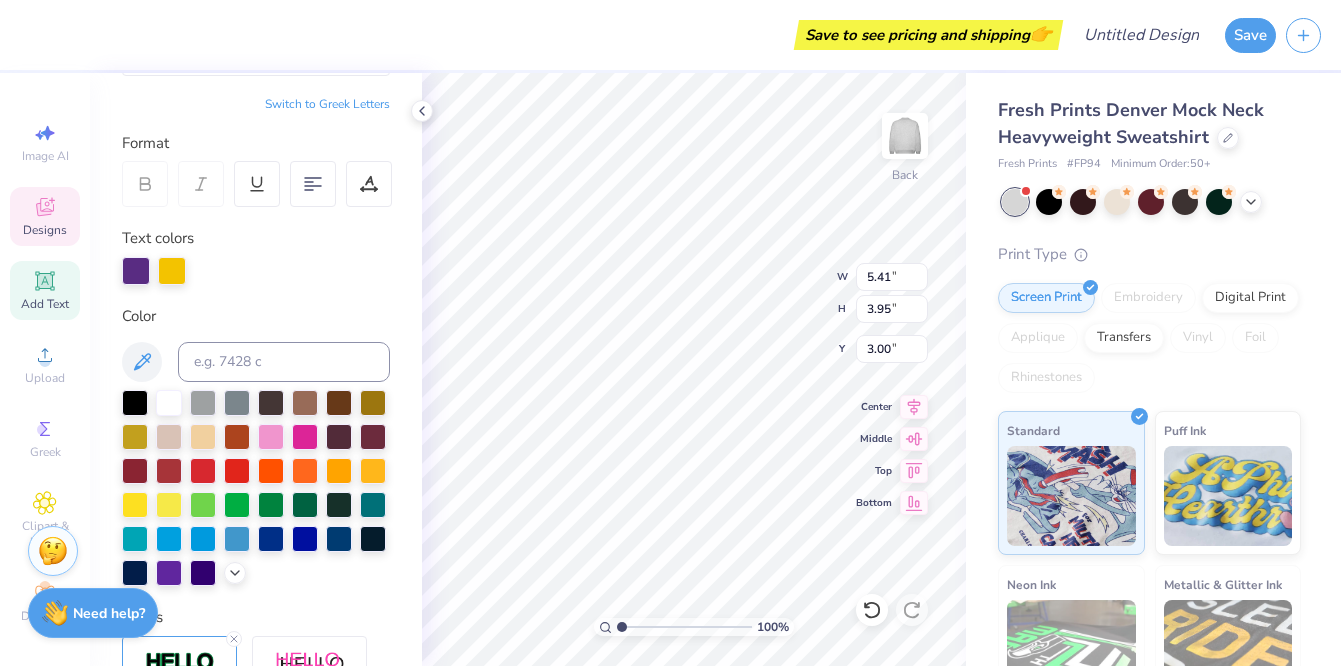 scroll, scrollTop: 249, scrollLeft: 0, axis: vertical 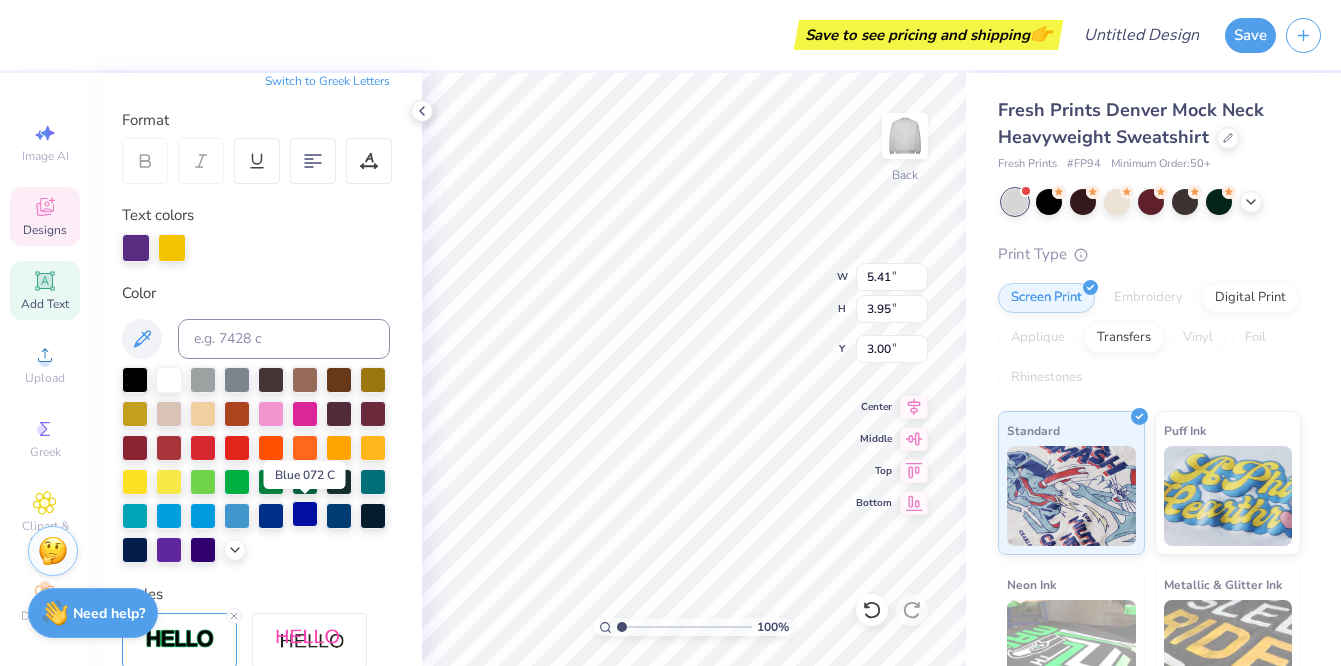 click at bounding box center (305, 514) 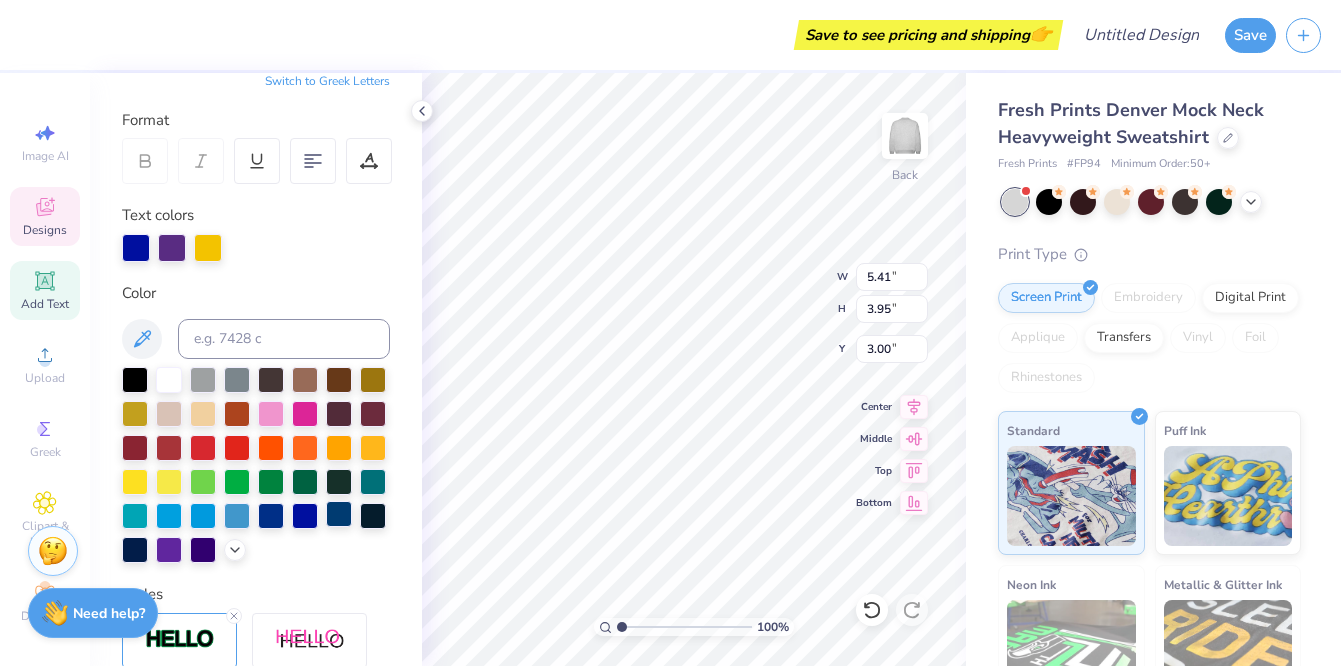 click at bounding box center (339, 514) 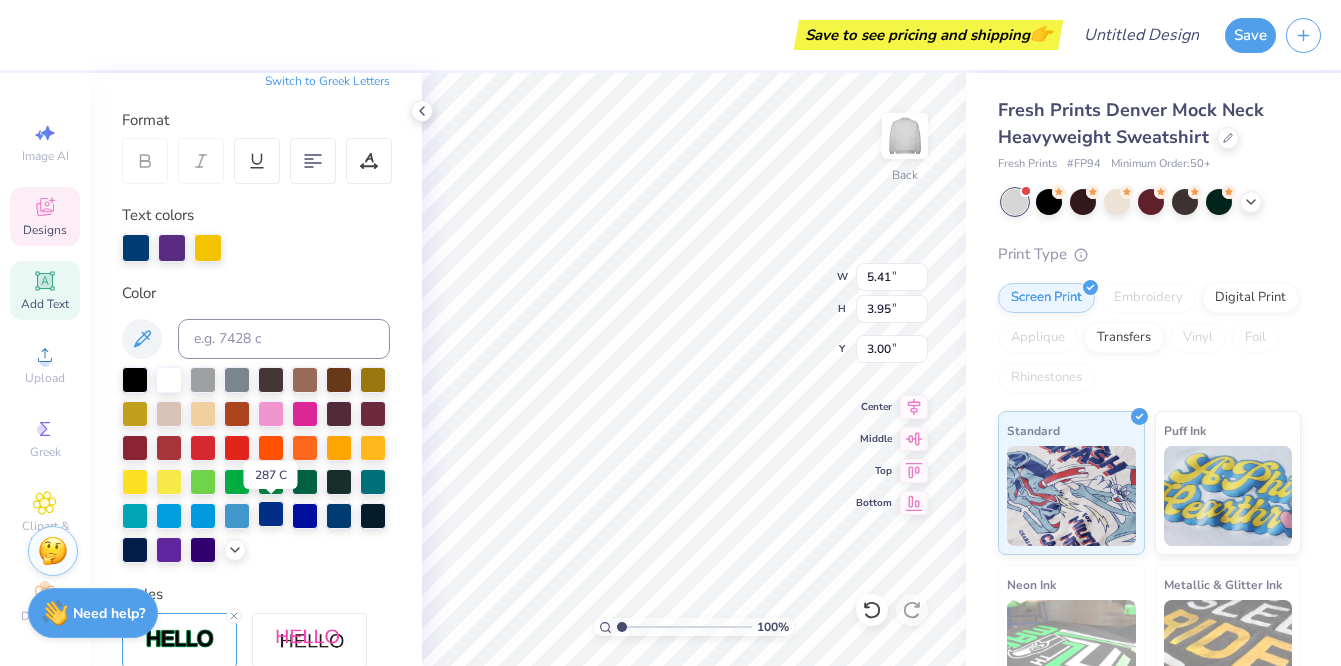click at bounding box center [271, 514] 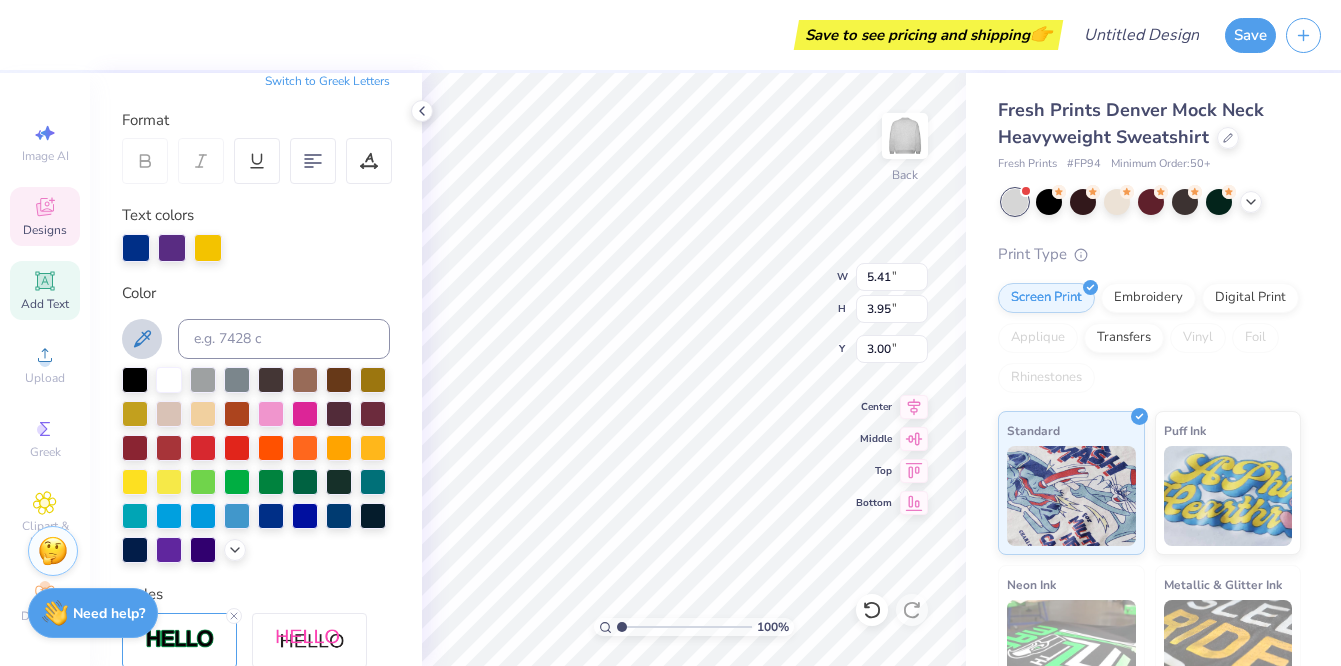 click at bounding box center [142, 339] 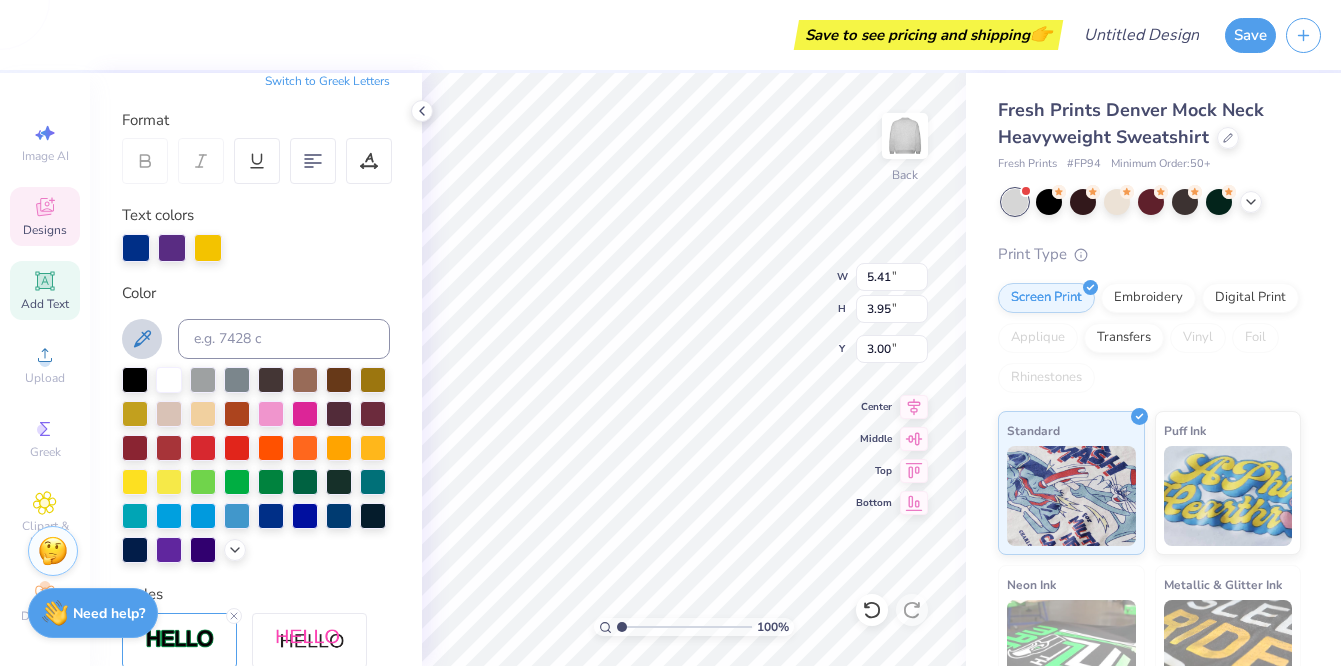 click at bounding box center [142, 339] 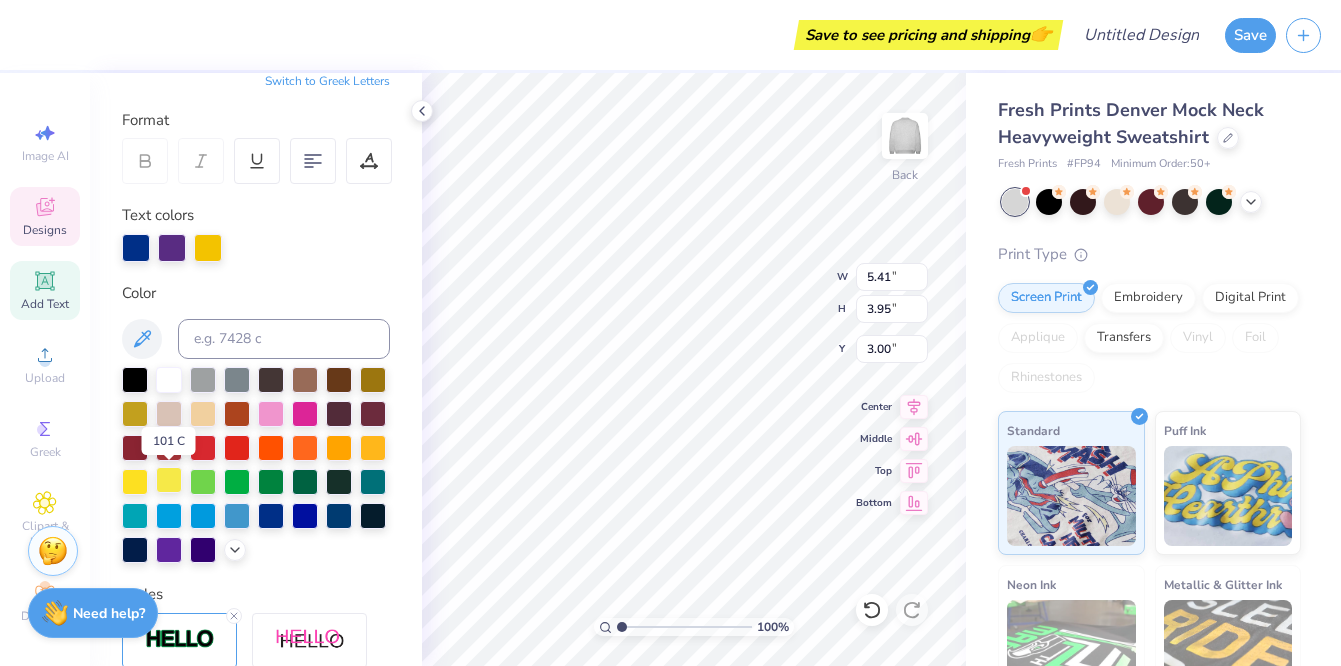 click at bounding box center [169, 480] 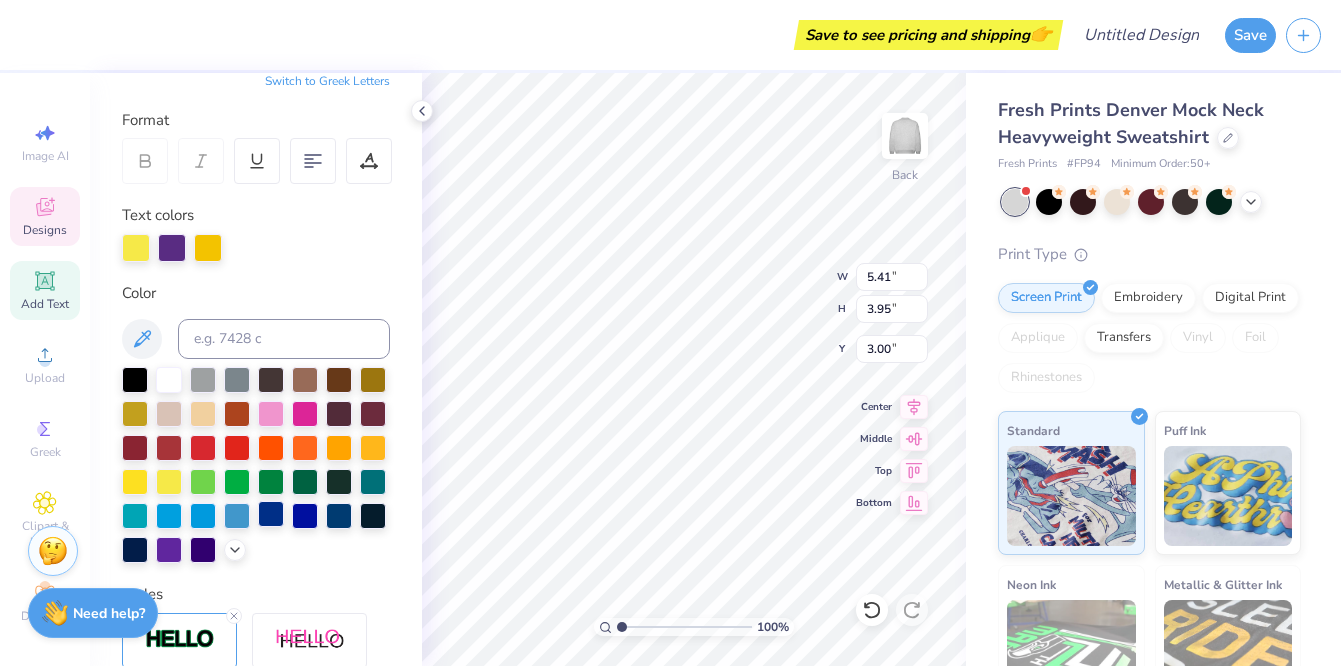 click at bounding box center [271, 514] 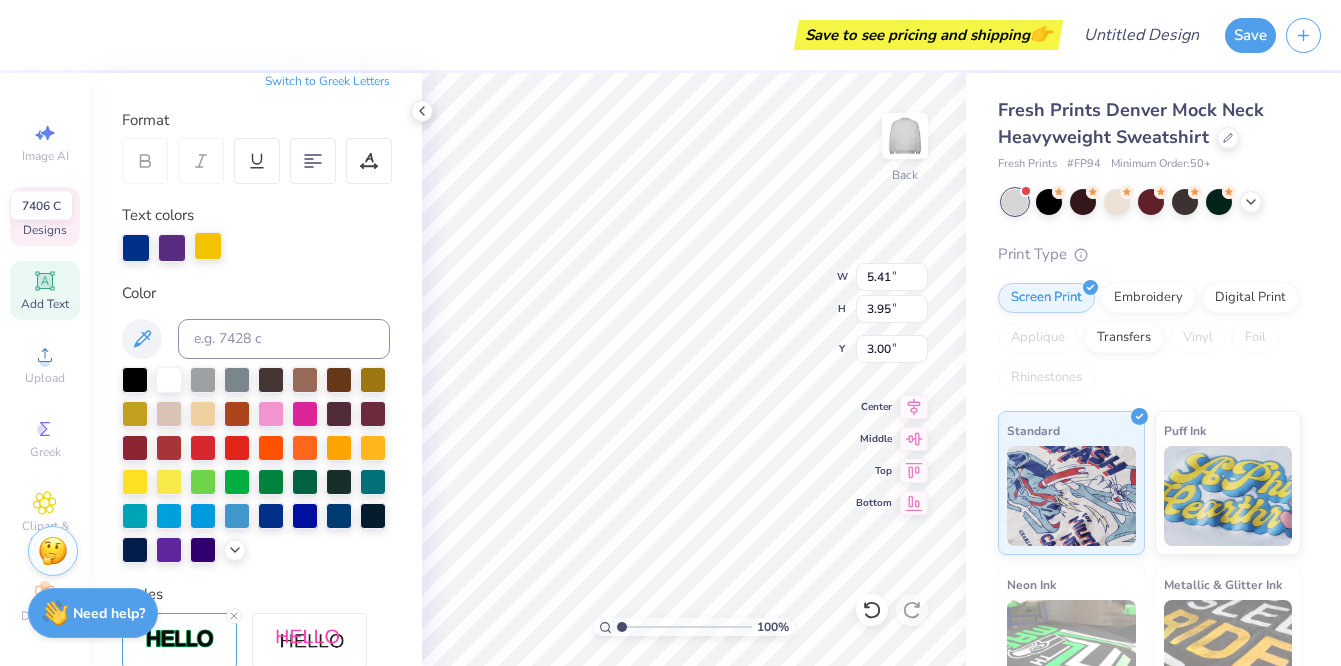 click at bounding box center [208, 246] 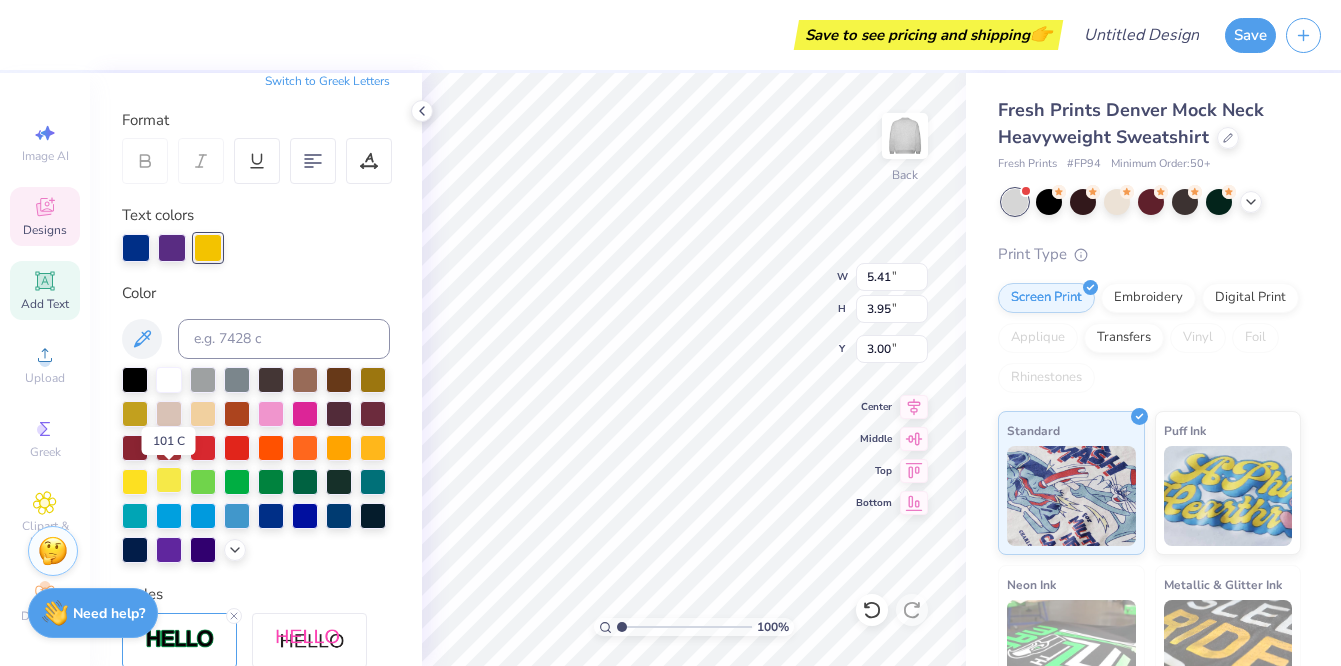 click at bounding box center [169, 480] 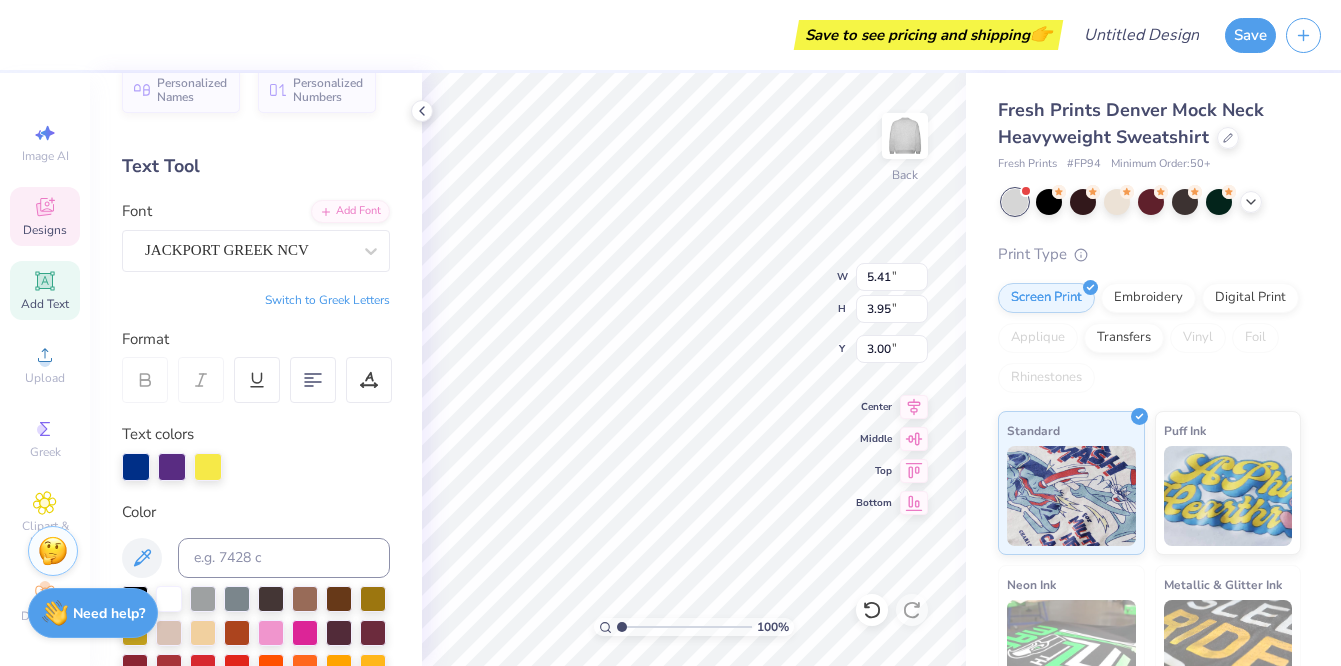 scroll, scrollTop: 0, scrollLeft: 0, axis: both 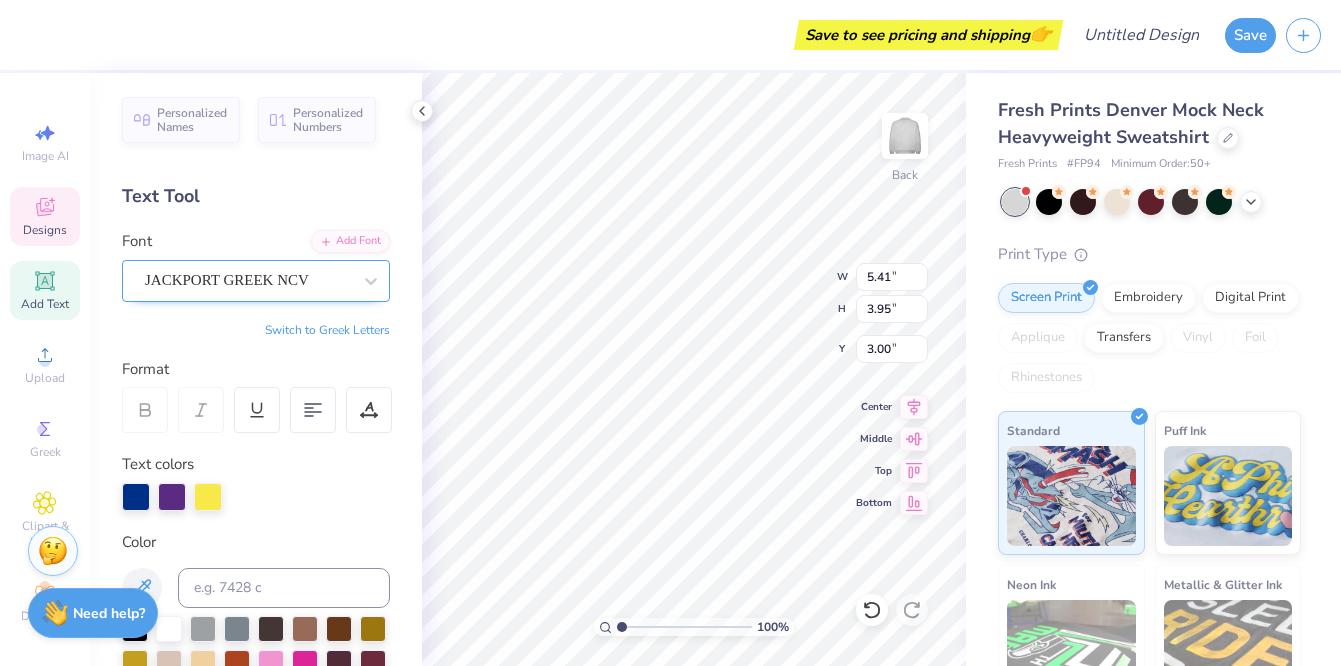 click on "JACKPORT GREEK NCV" at bounding box center (248, 280) 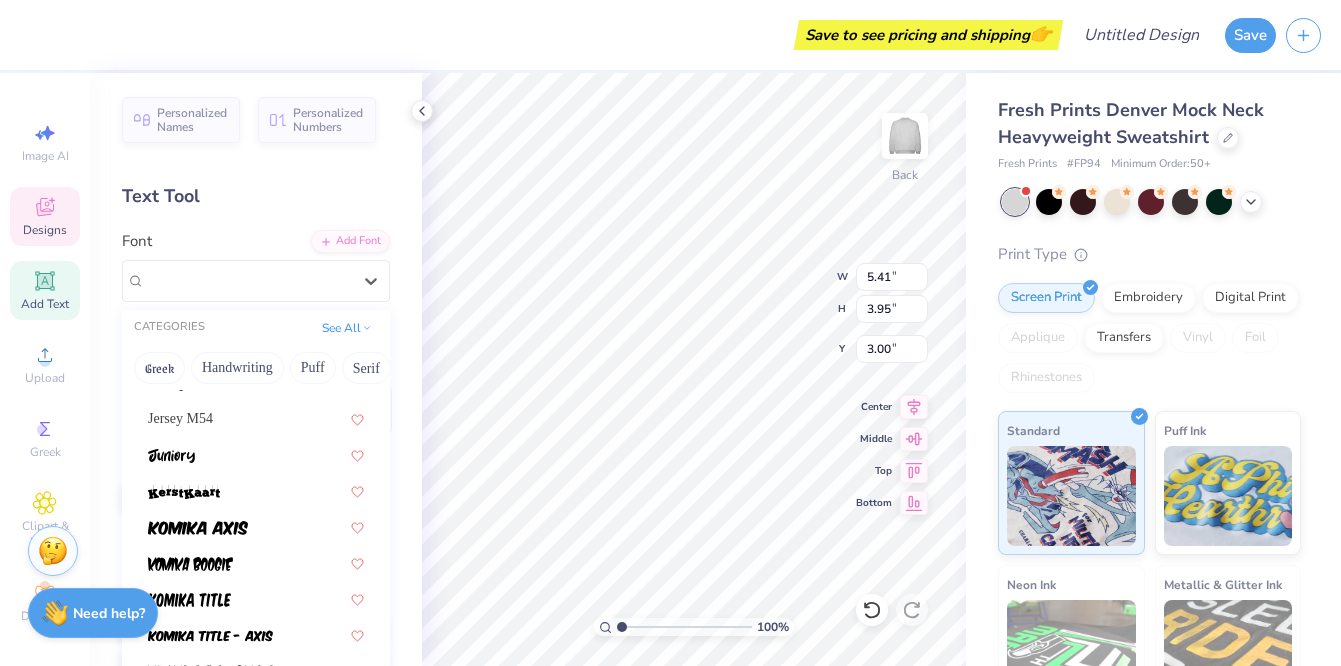 scroll, scrollTop: 2182, scrollLeft: 0, axis: vertical 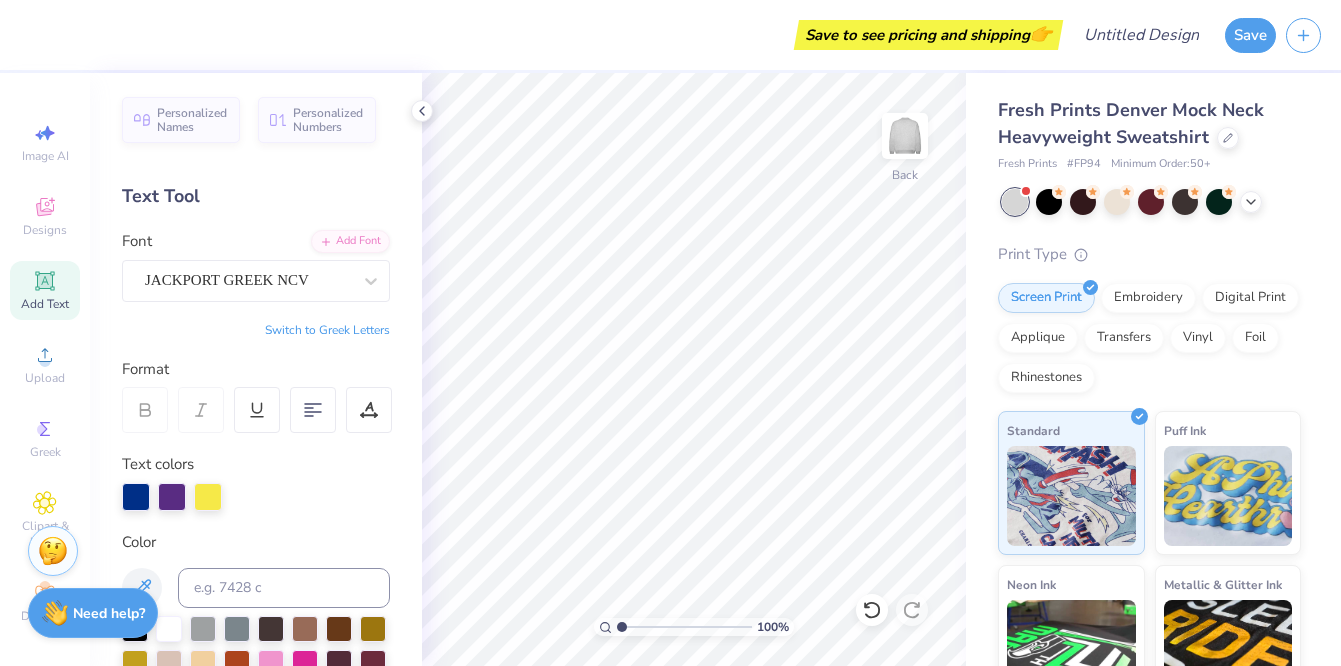 click on "Switch to Greek Letters" at bounding box center [327, 330] 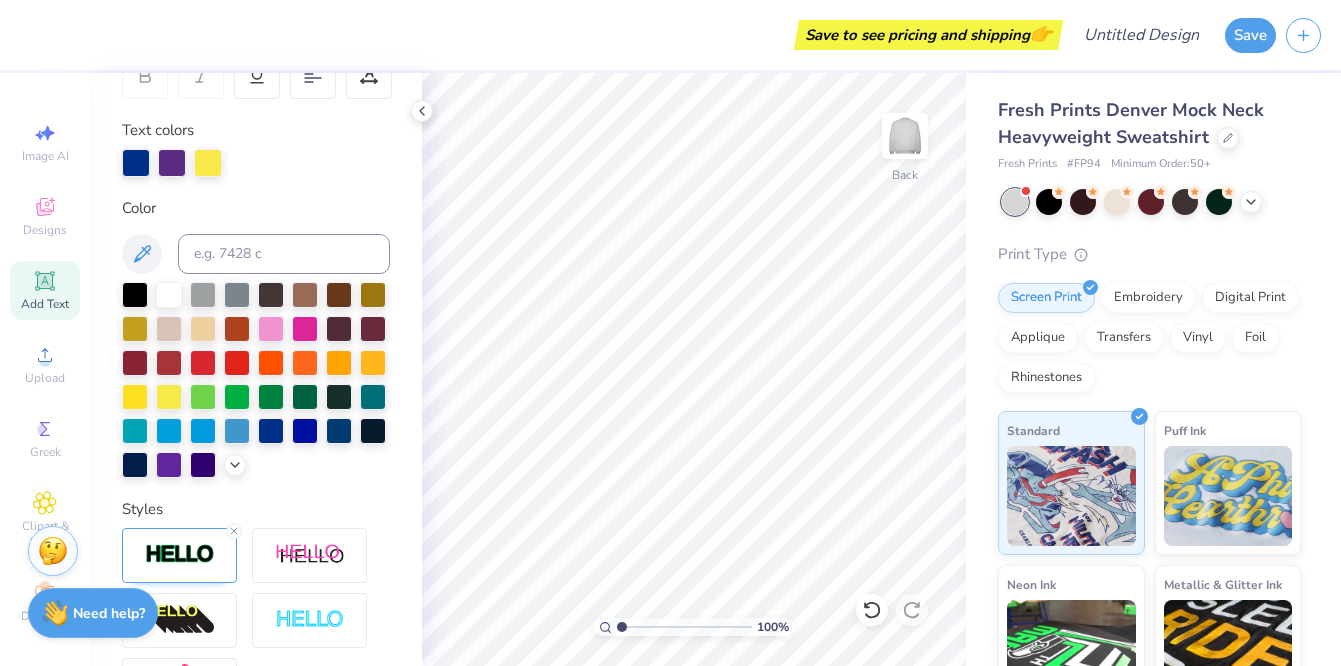 scroll, scrollTop: 106, scrollLeft: 0, axis: vertical 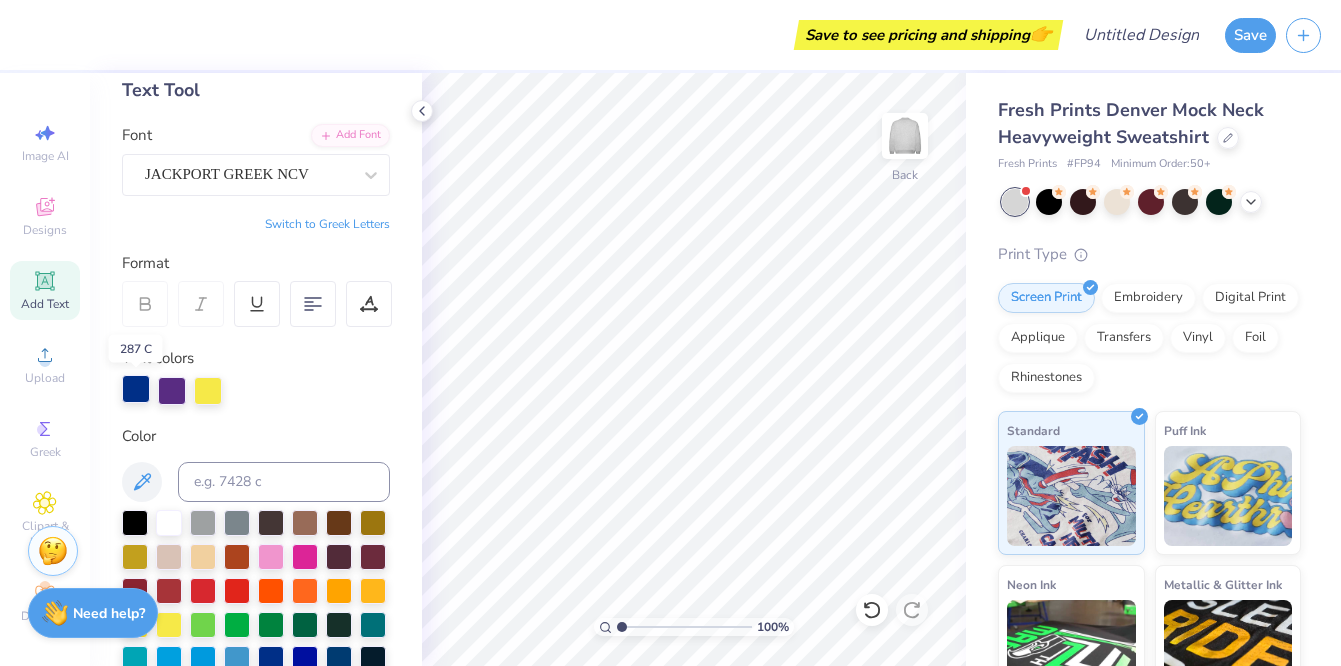 click at bounding box center [136, 389] 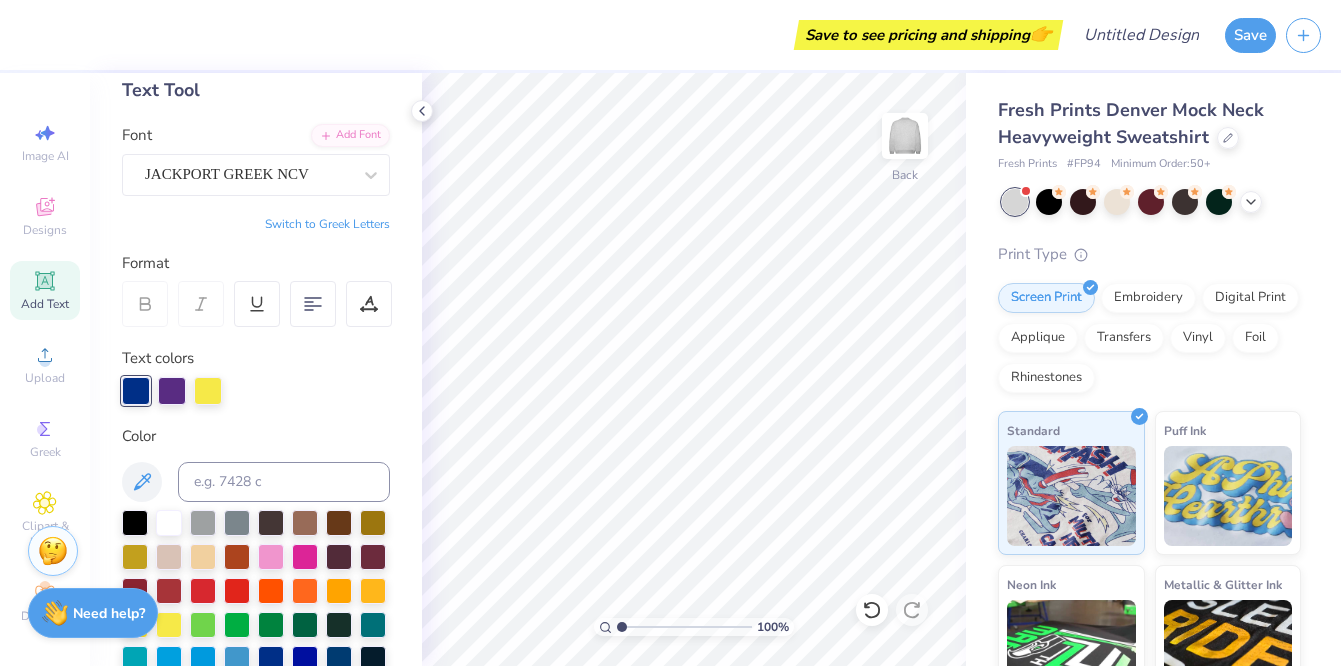 click 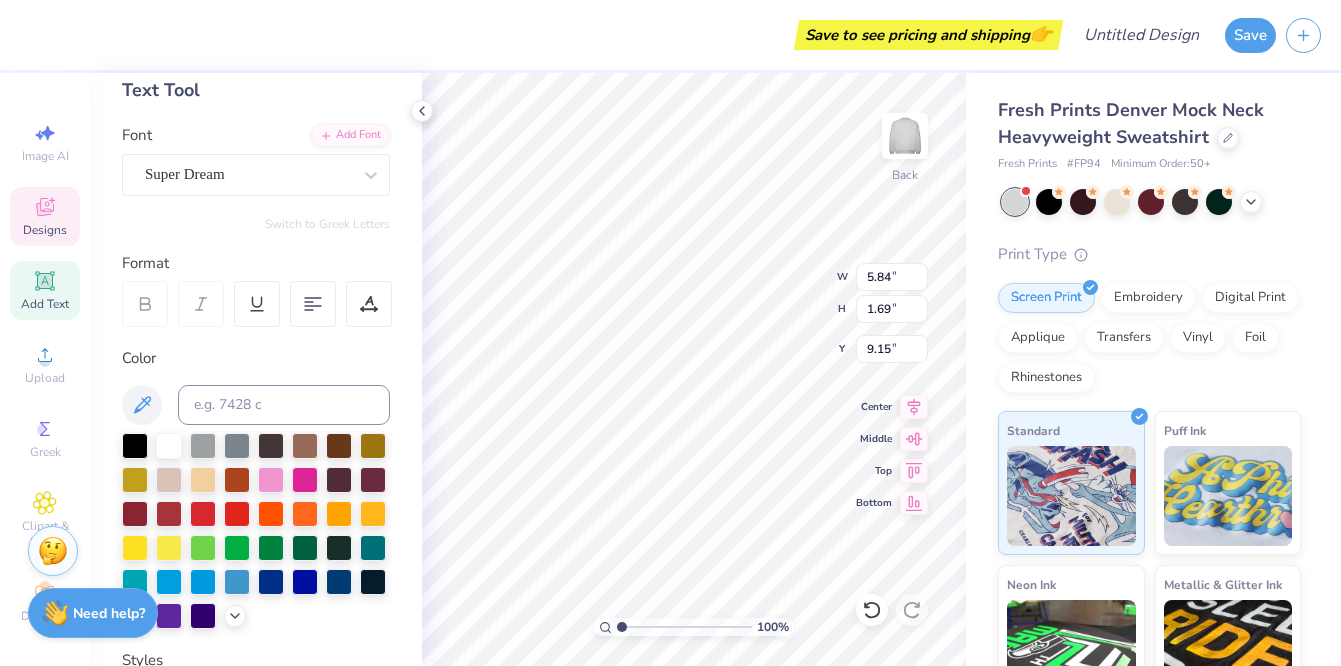 click 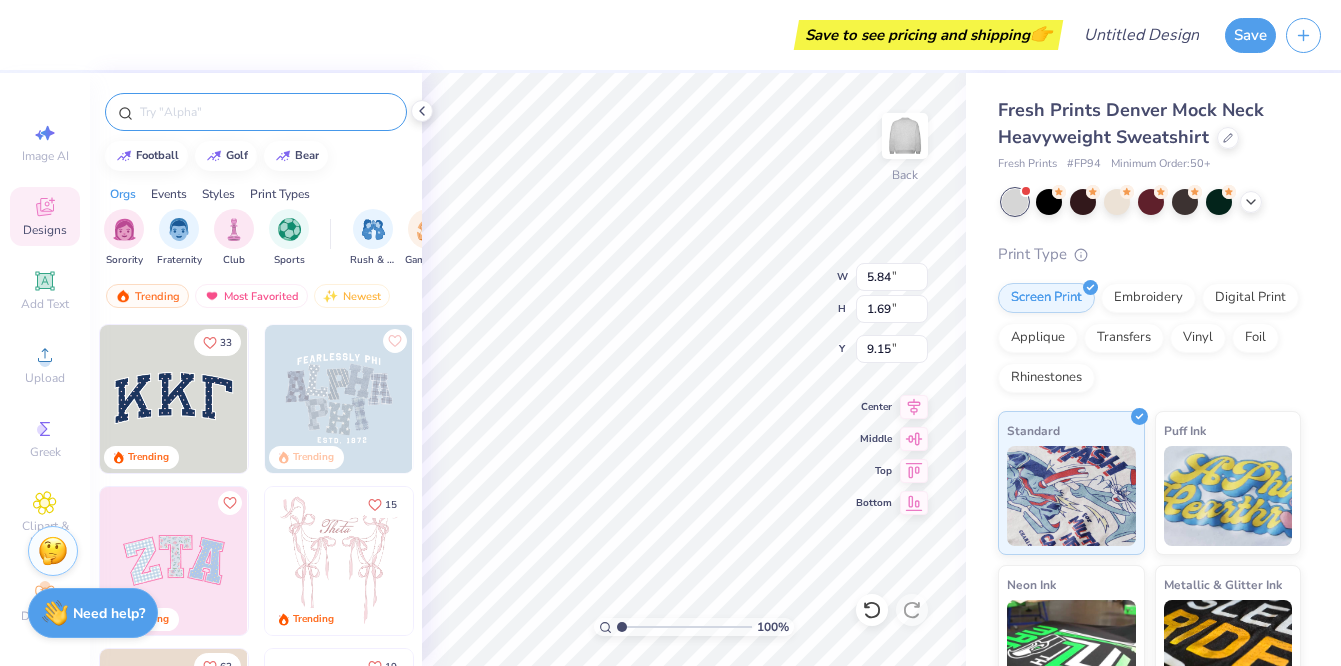 click at bounding box center [266, 112] 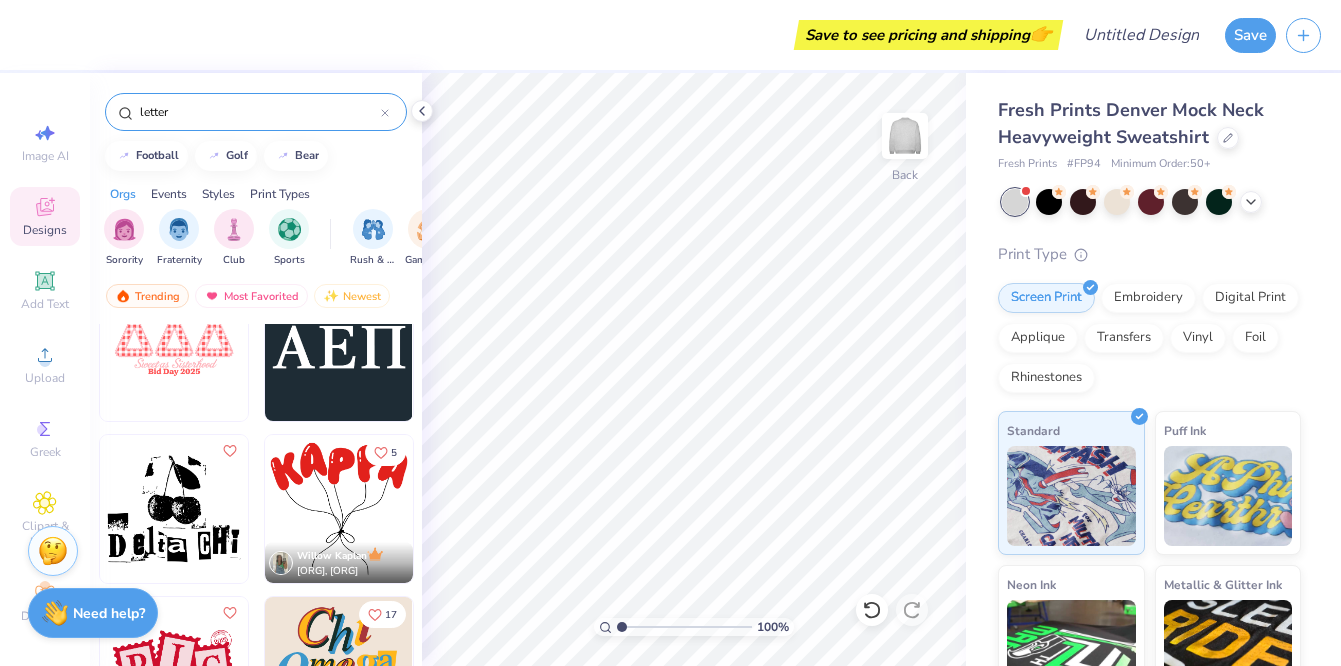 scroll, scrollTop: 229, scrollLeft: 0, axis: vertical 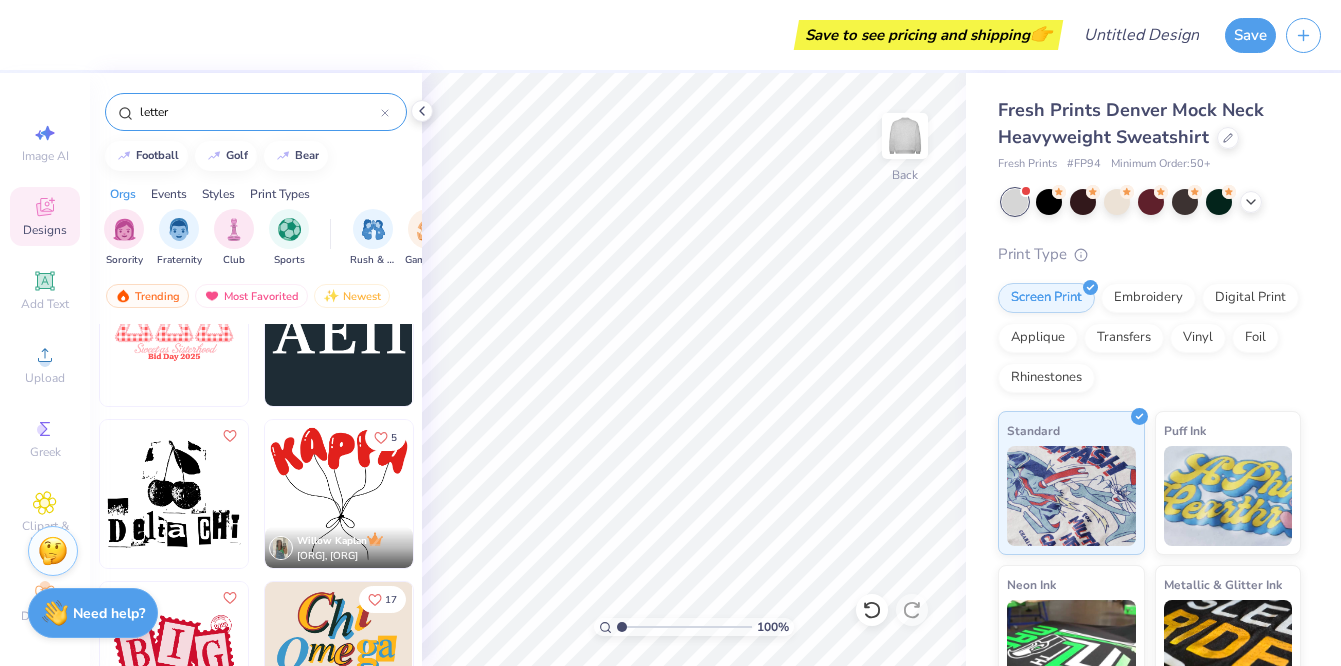 click at bounding box center (339, 332) 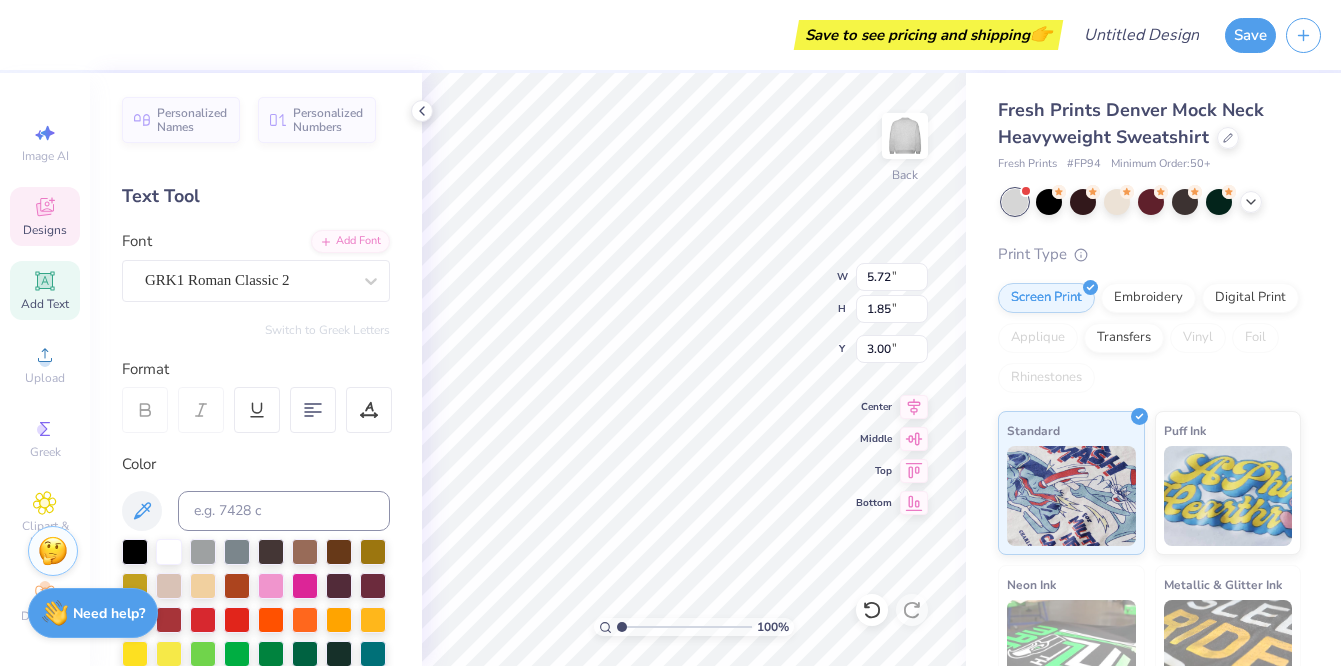 scroll, scrollTop: 0, scrollLeft: 3, axis: horizontal 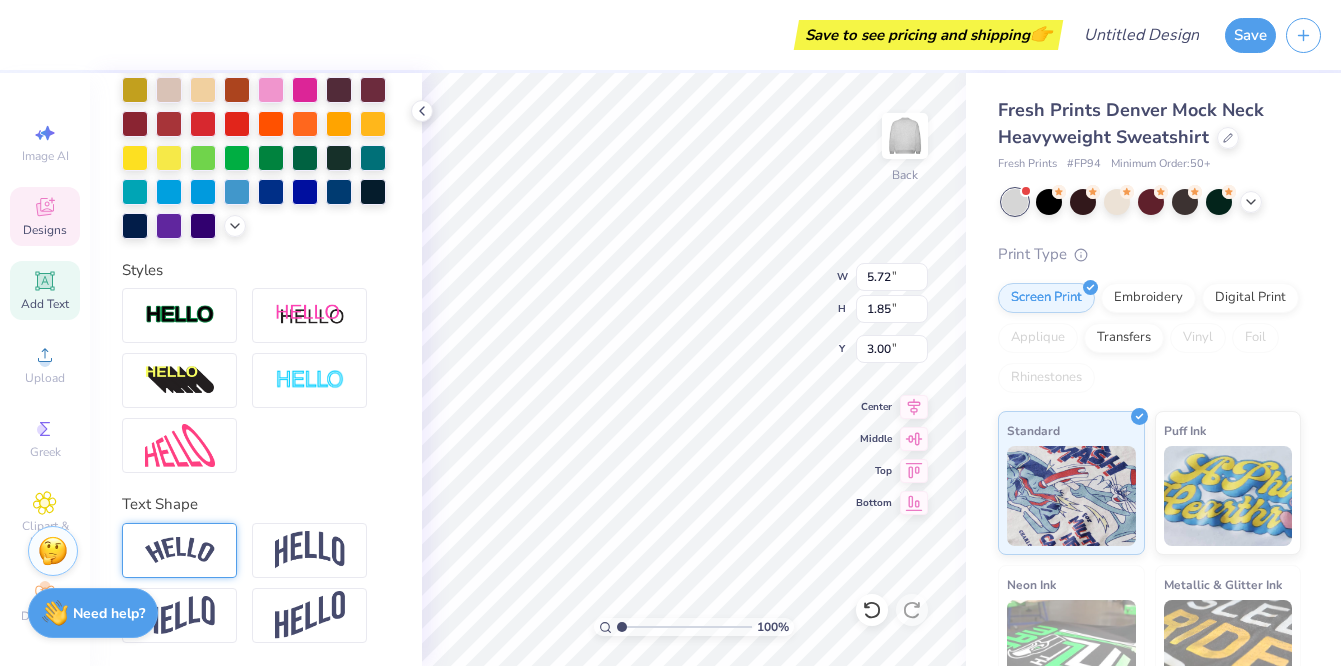 click at bounding box center [180, 550] 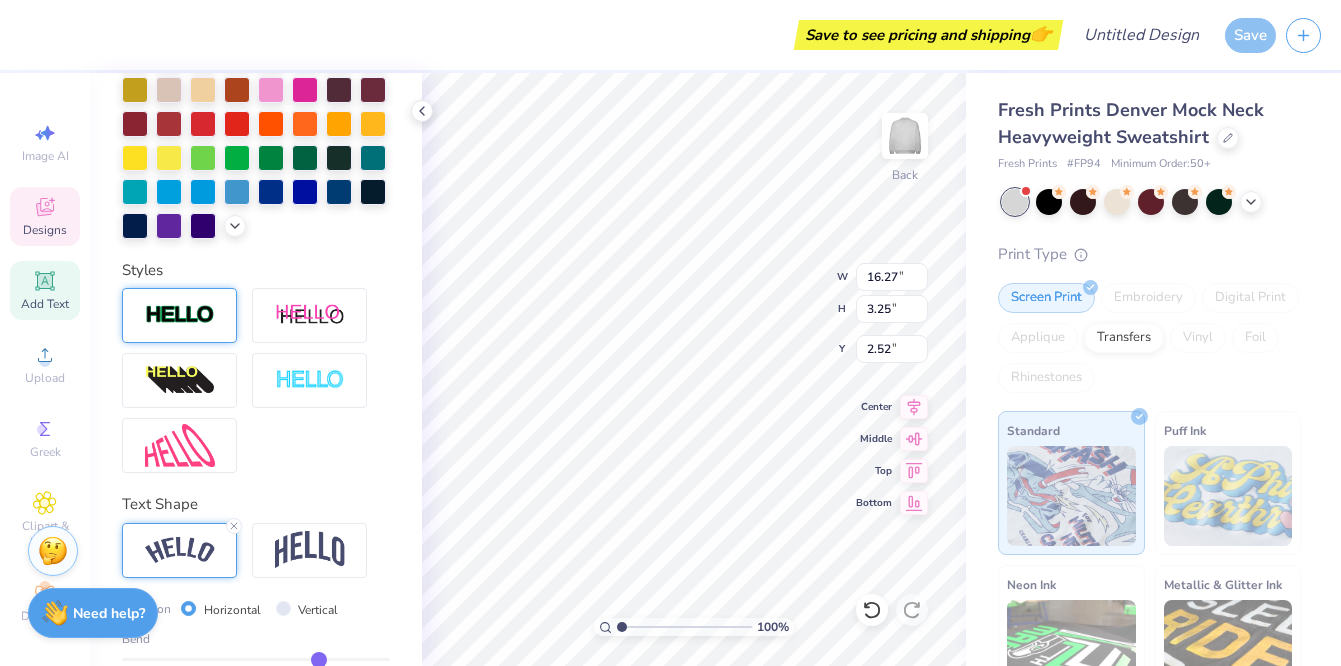 click at bounding box center [180, 315] 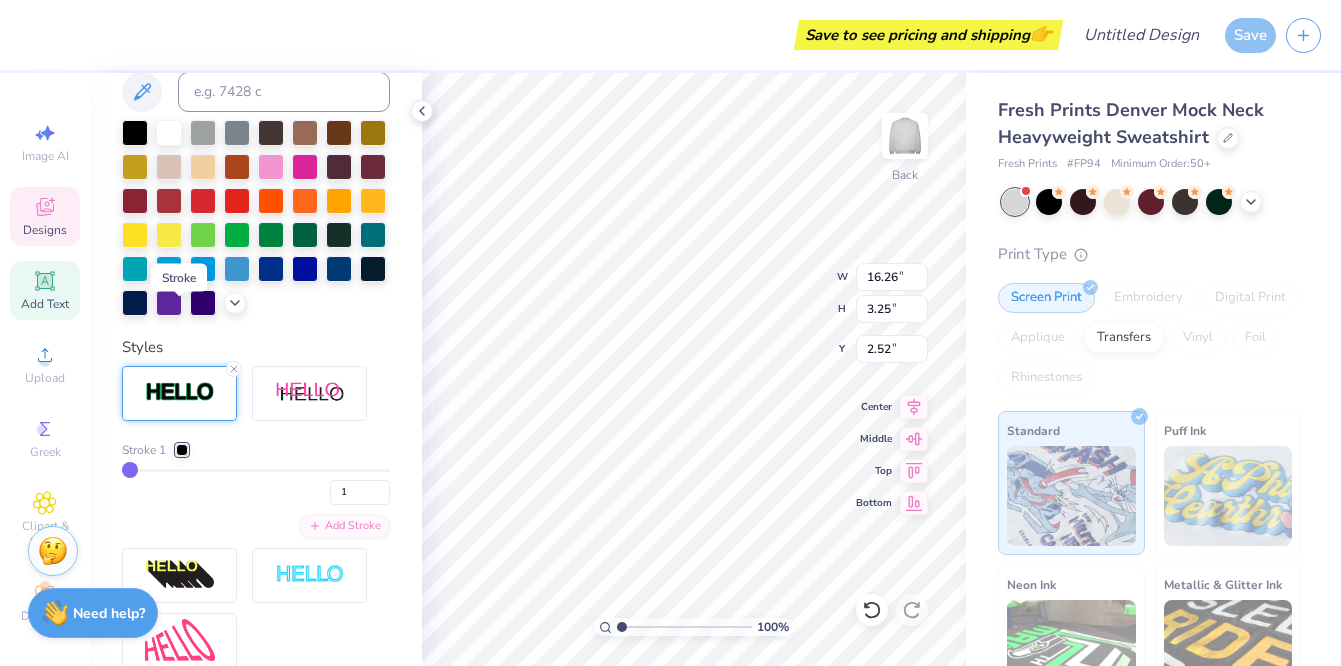 scroll, scrollTop: 574, scrollLeft: 0, axis: vertical 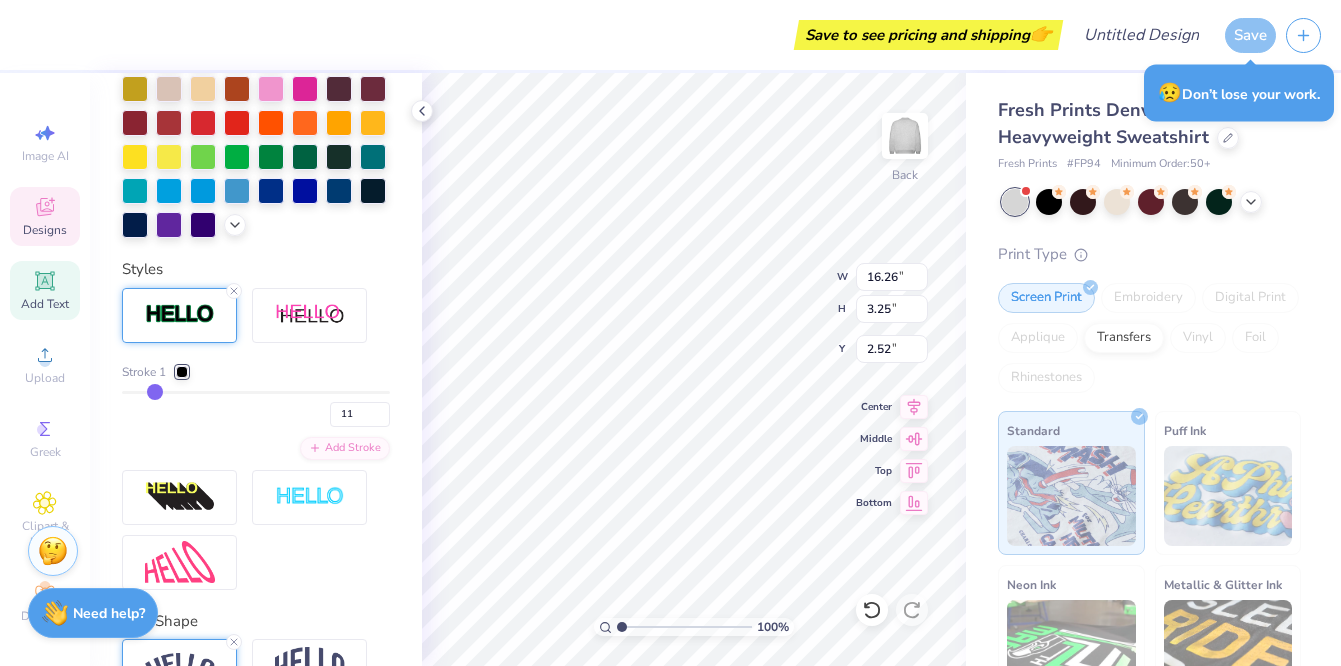 drag, startPoint x: 132, startPoint y: 391, endPoint x: 156, endPoint y: 391, distance: 24 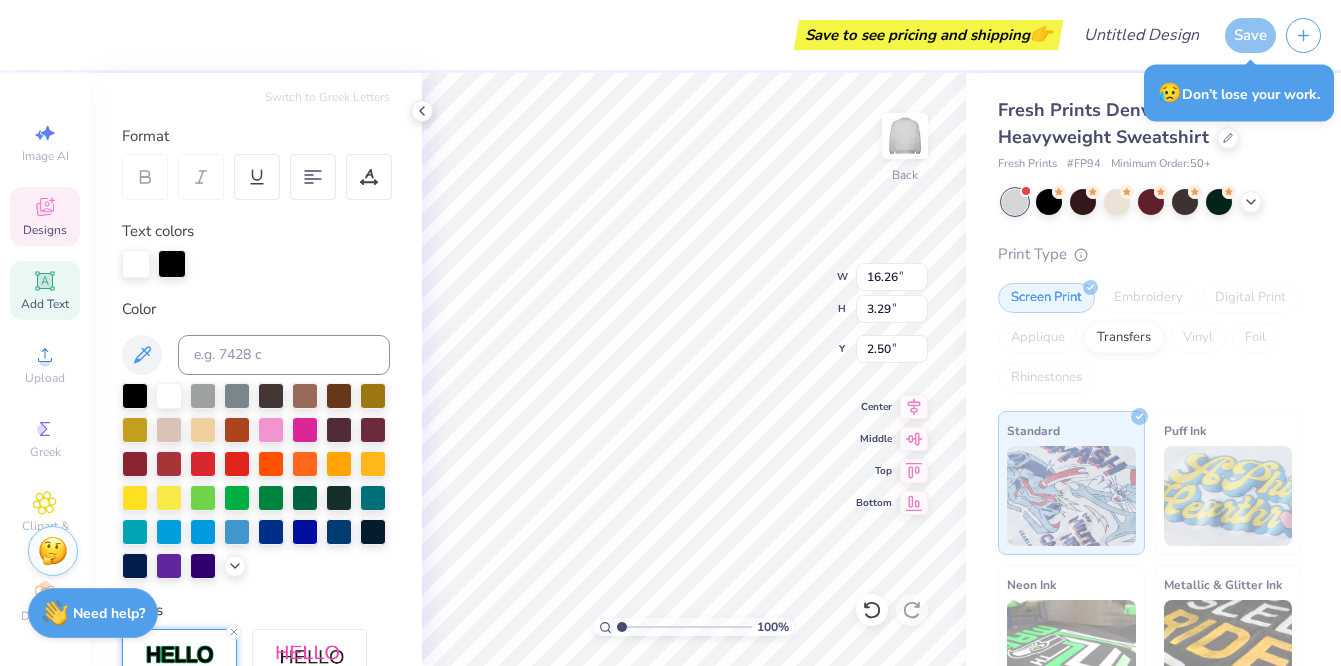 scroll, scrollTop: 0, scrollLeft: 0, axis: both 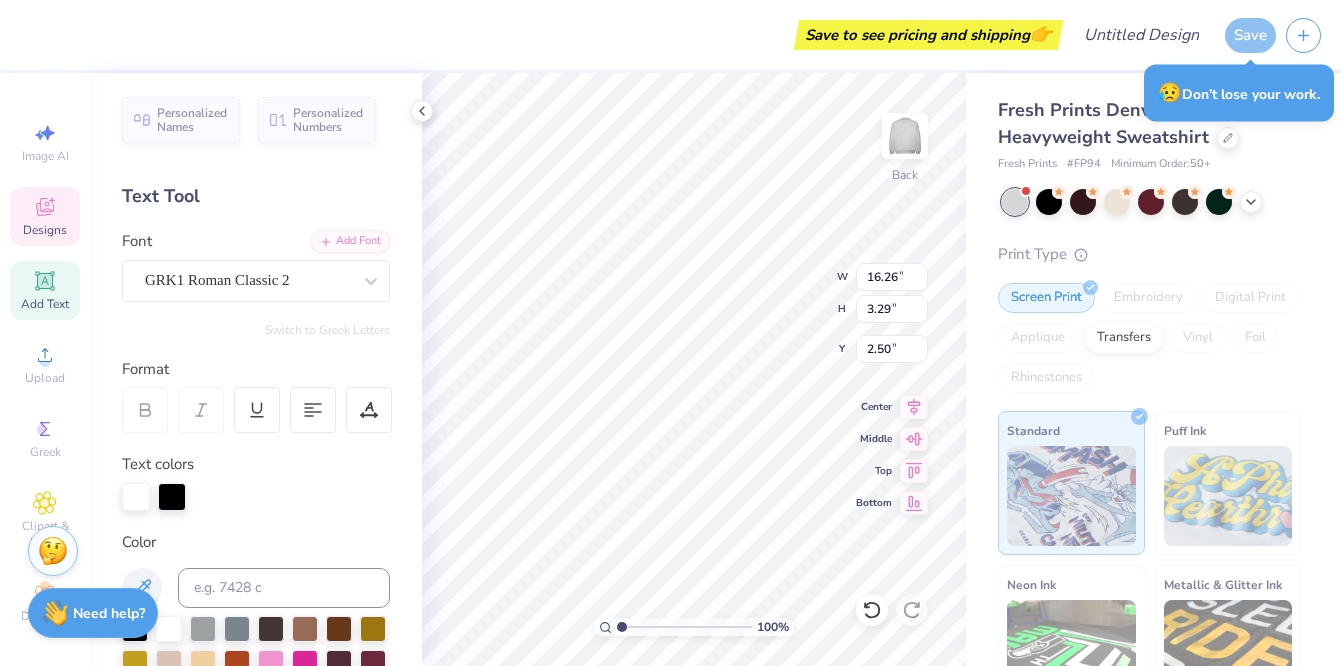 click on "Designs" at bounding box center [45, 216] 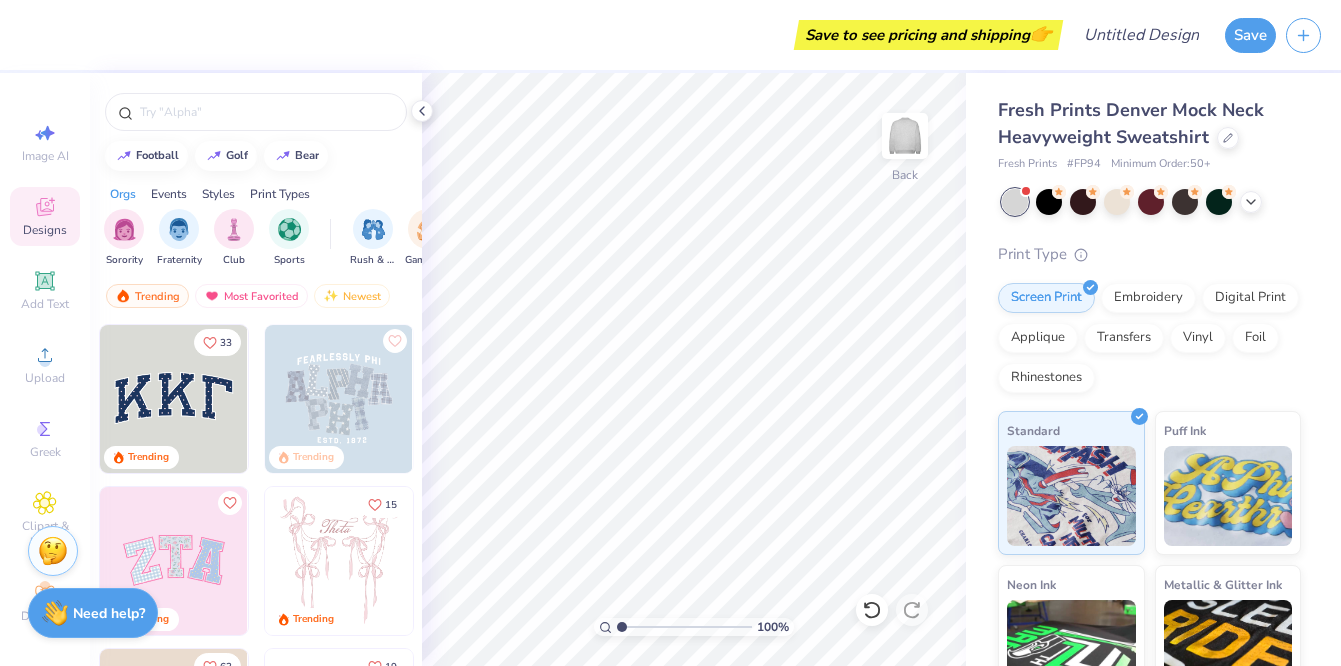 click at bounding box center (174, 399) 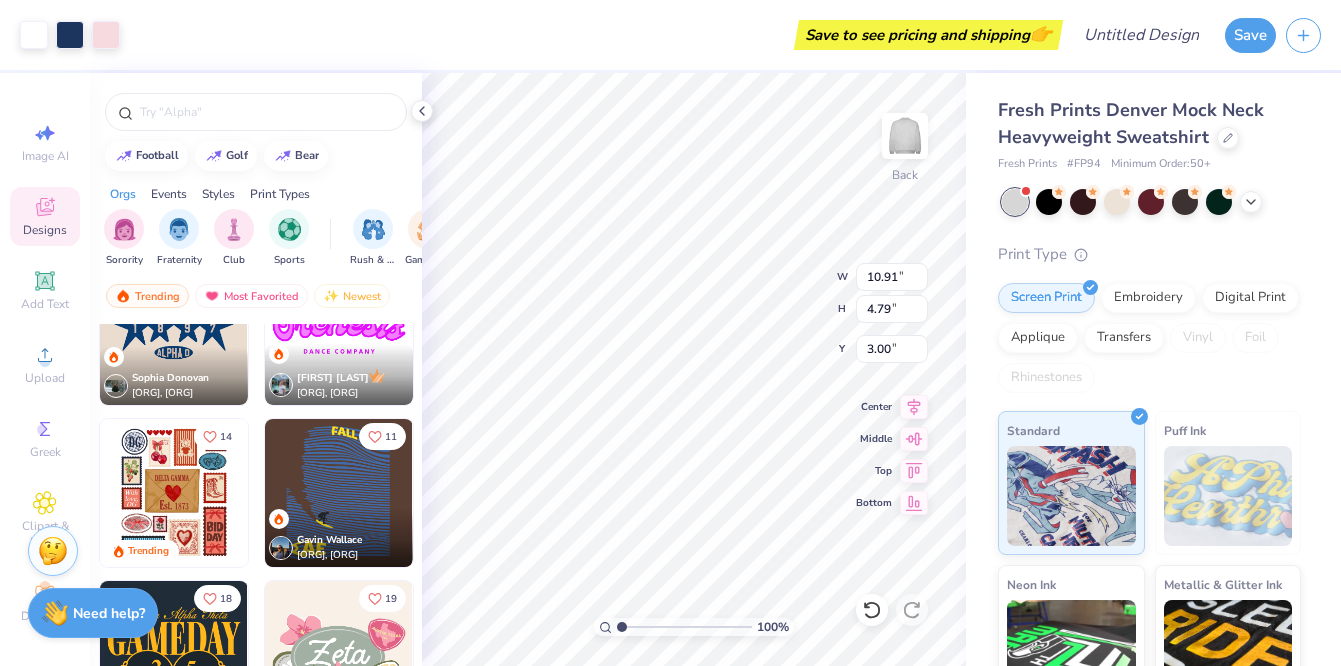 scroll, scrollTop: 387, scrollLeft: 0, axis: vertical 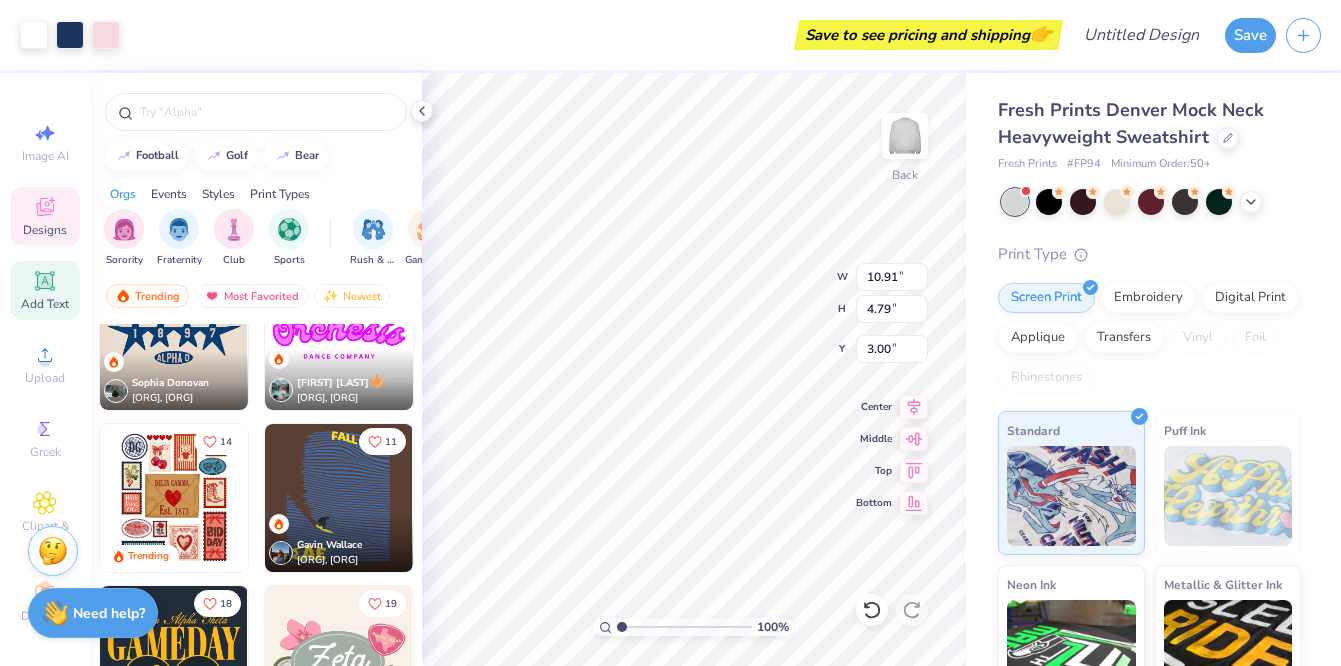 click 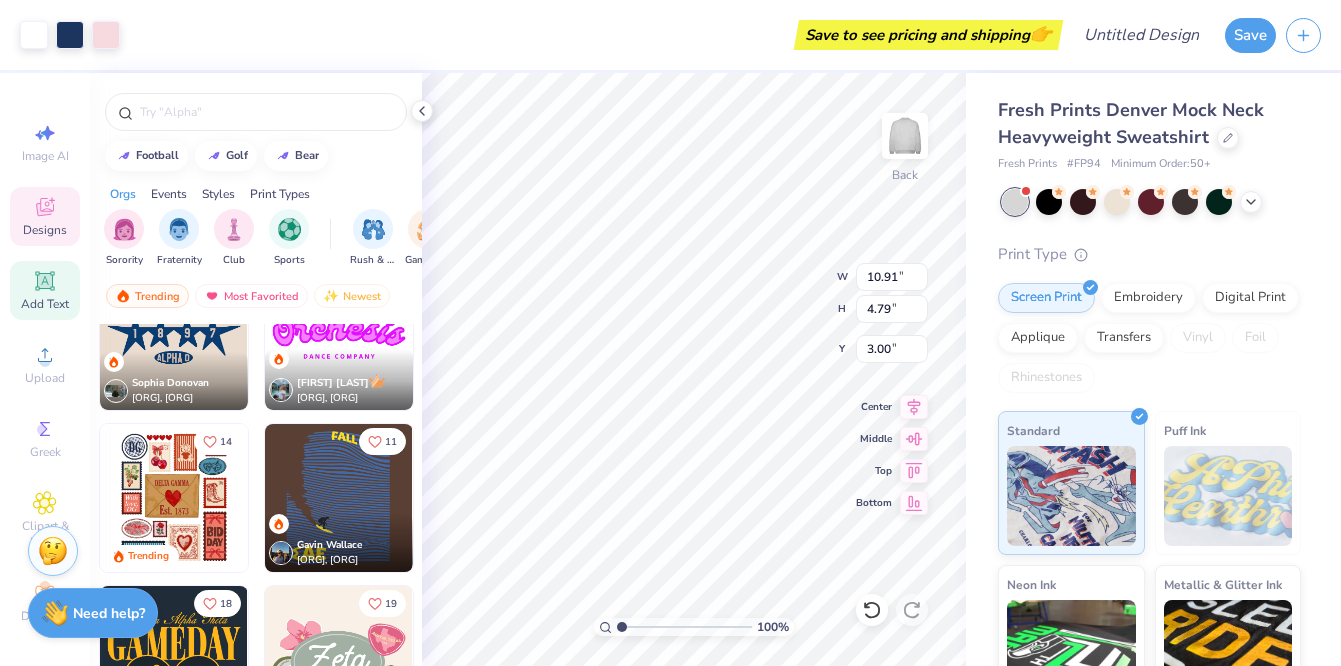 click 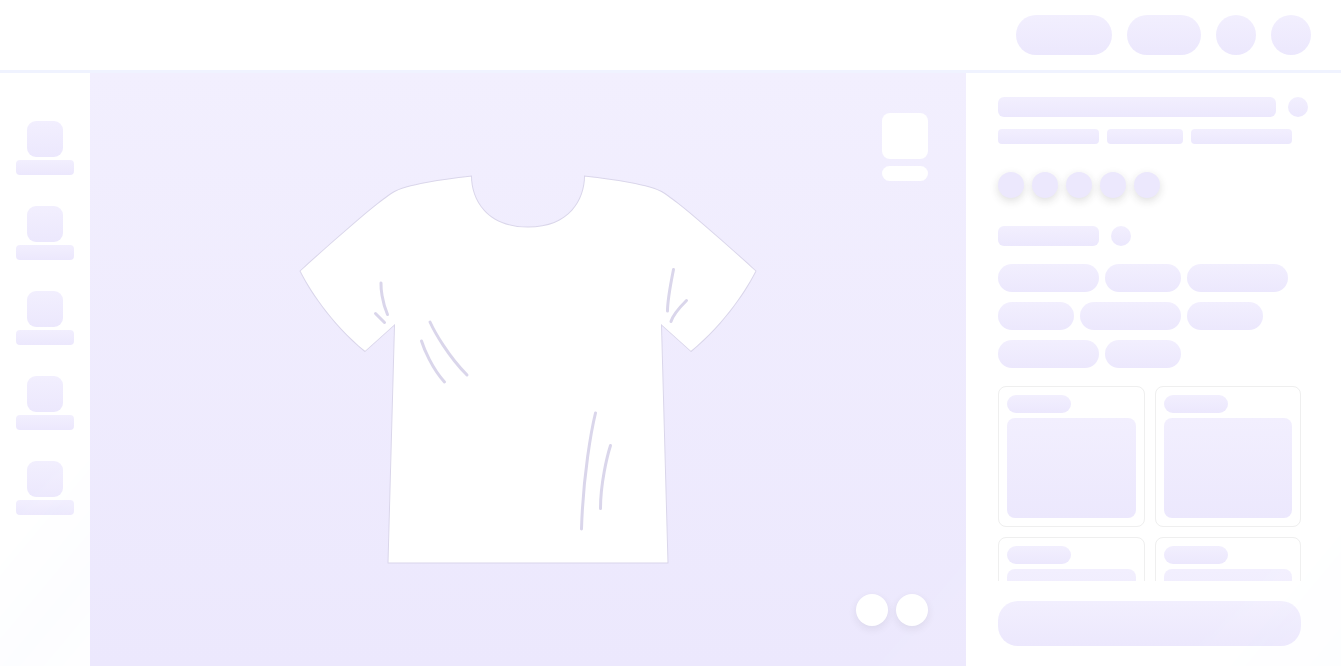 scroll, scrollTop: 0, scrollLeft: 0, axis: both 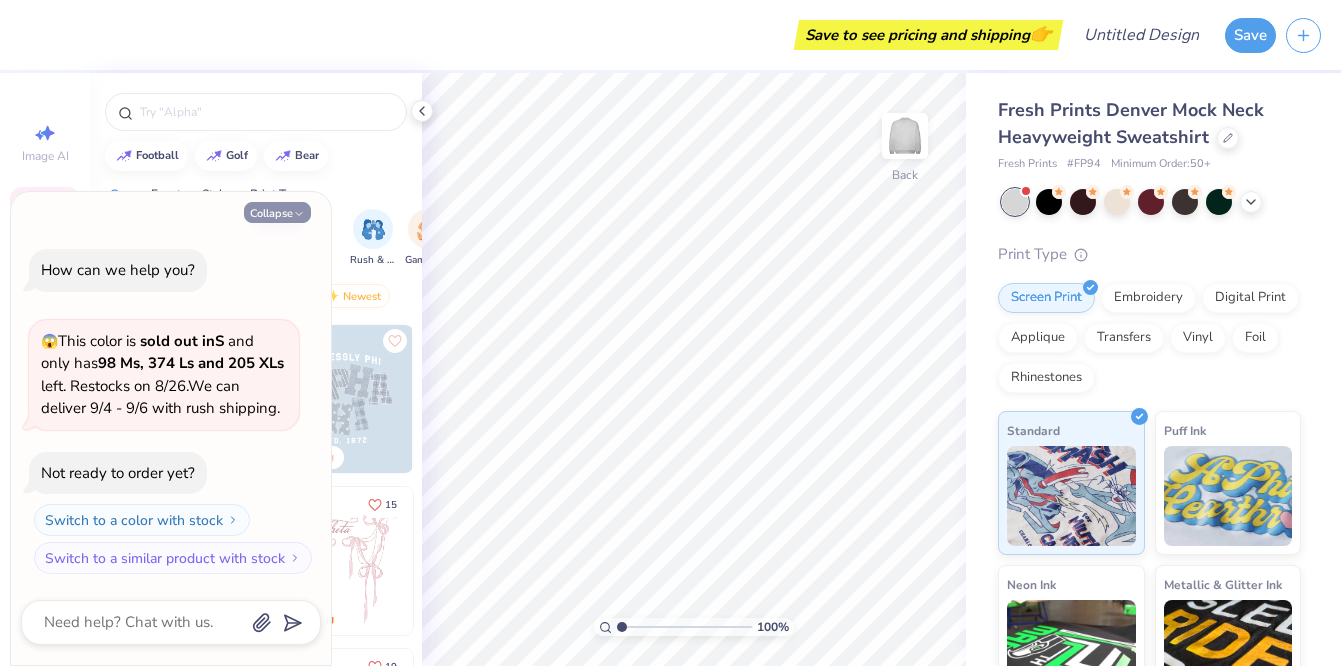 click on "Collapse" at bounding box center (277, 212) 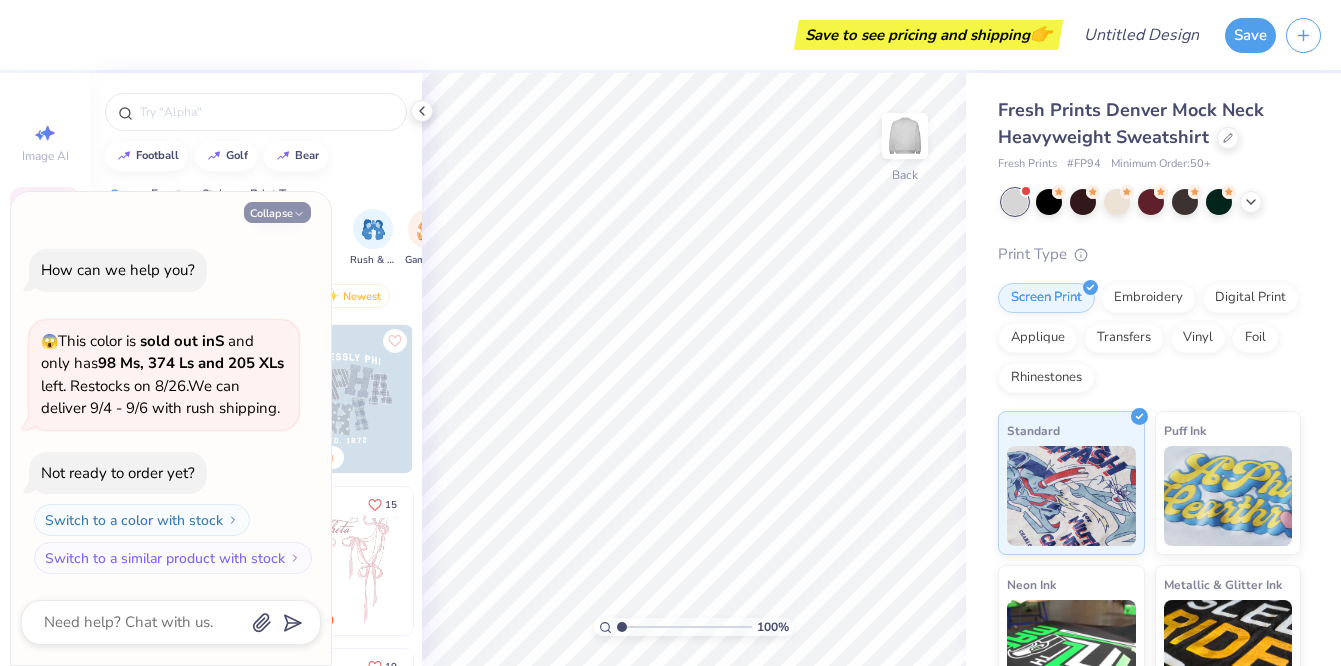 type on "x" 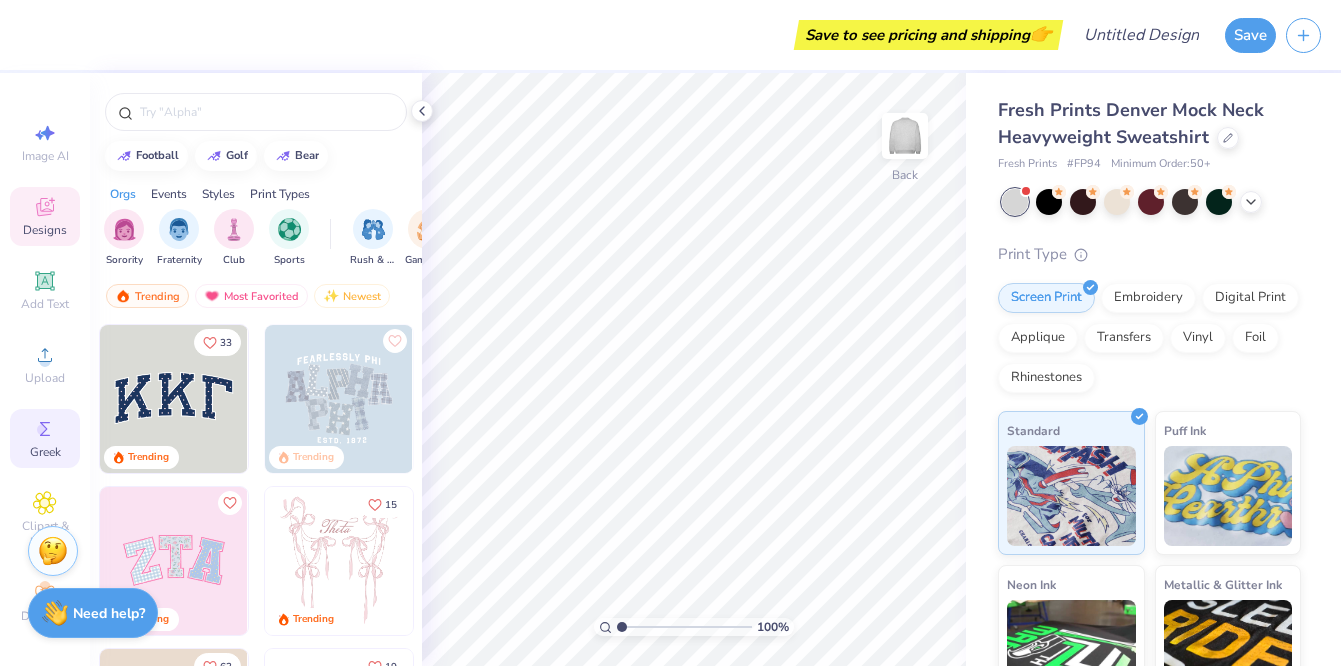 scroll, scrollTop: 6, scrollLeft: 0, axis: vertical 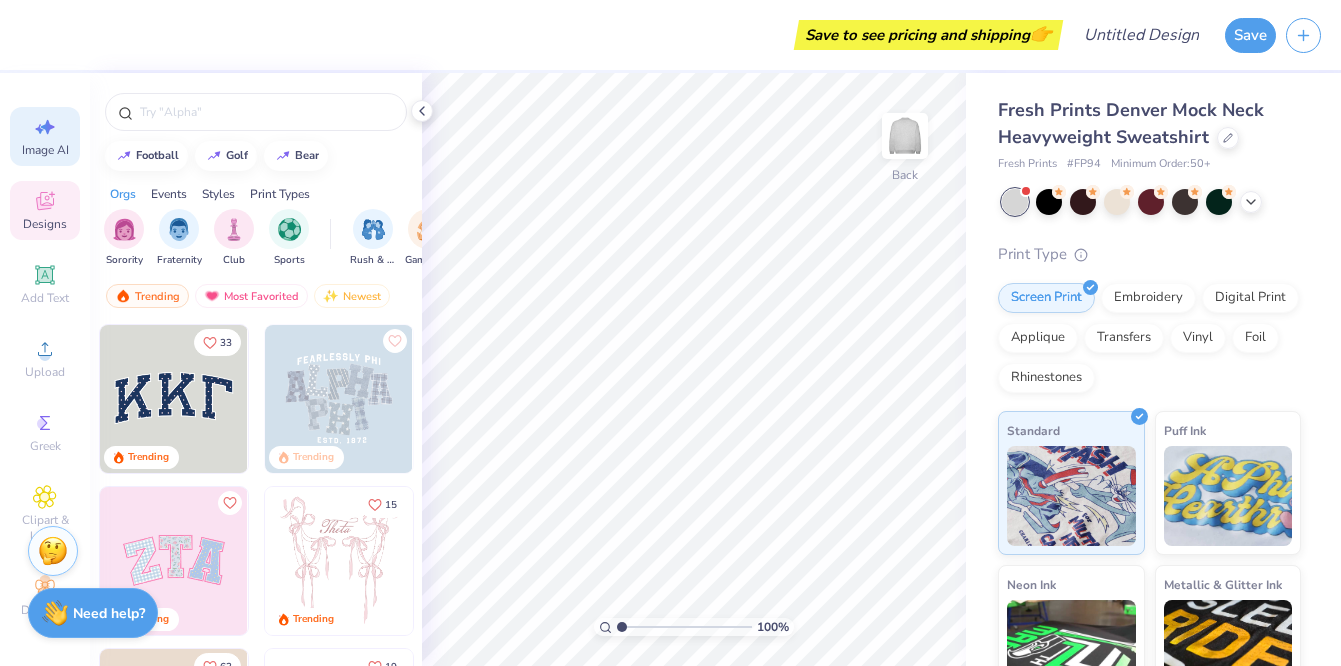 click 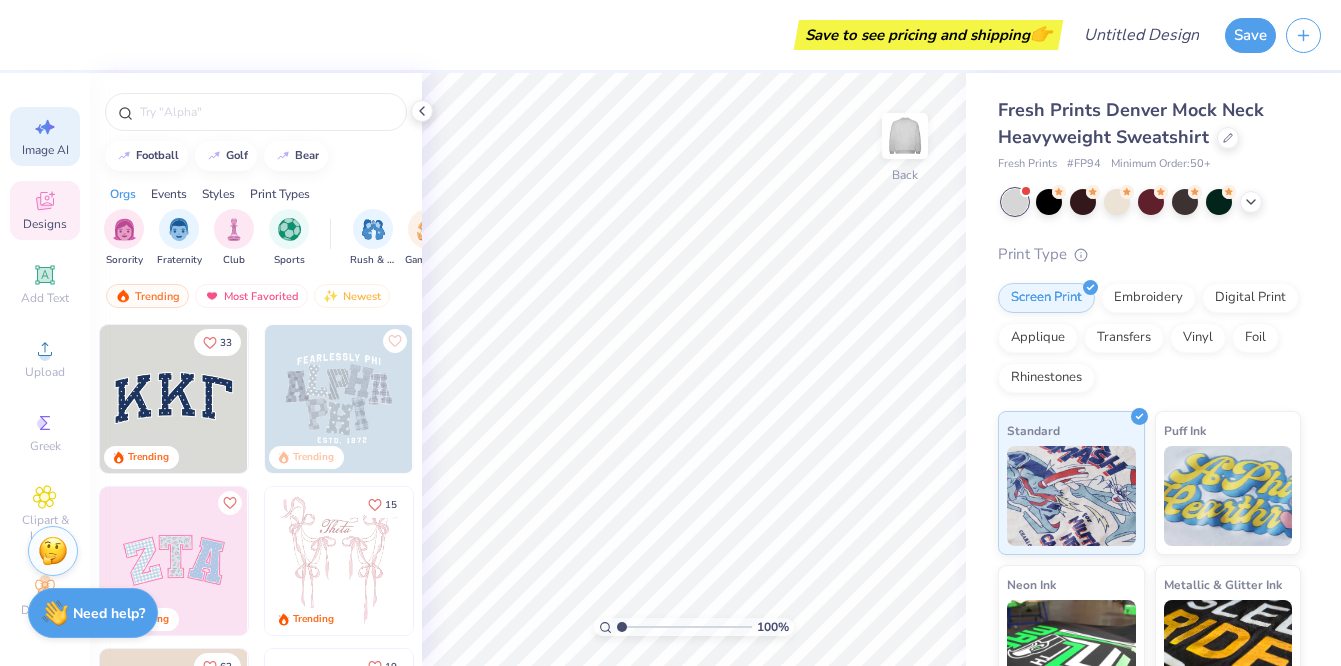 select on "4" 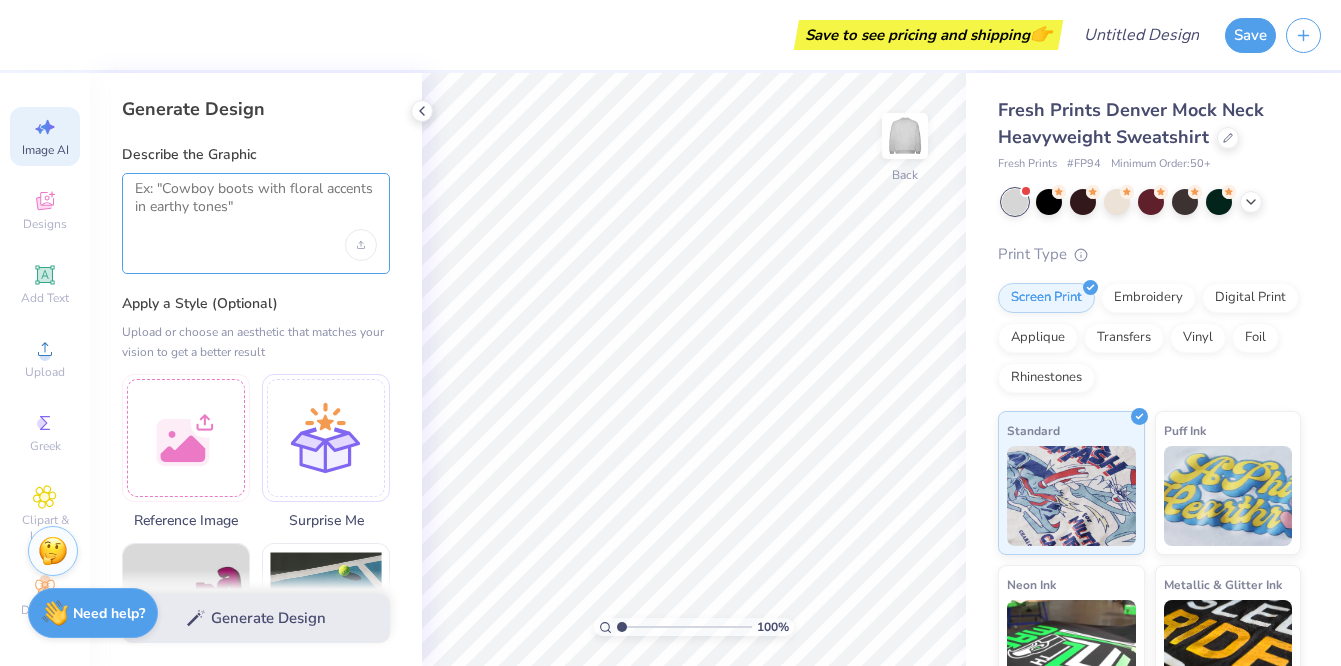 click at bounding box center [256, 205] 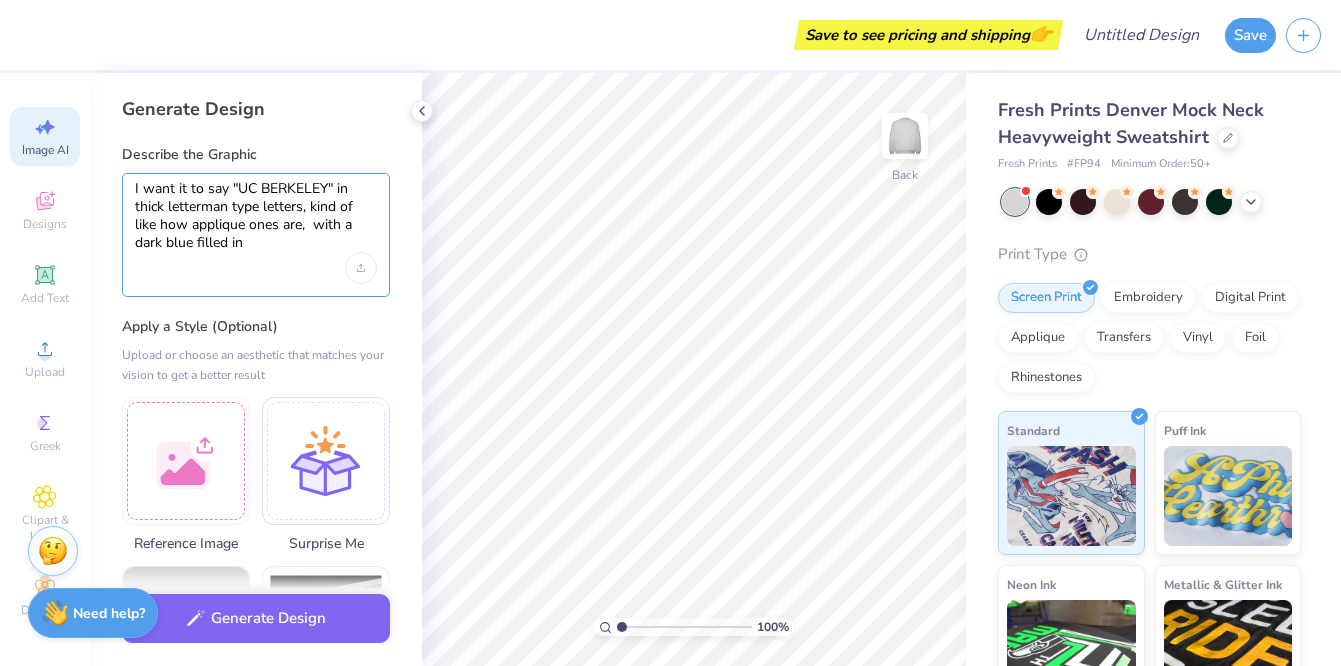 click on "I want it to say "UC BERKELEY" in thick letterman type letters, kind of like how applique ones are,  with a dark blue filled in" at bounding box center (256, 216) 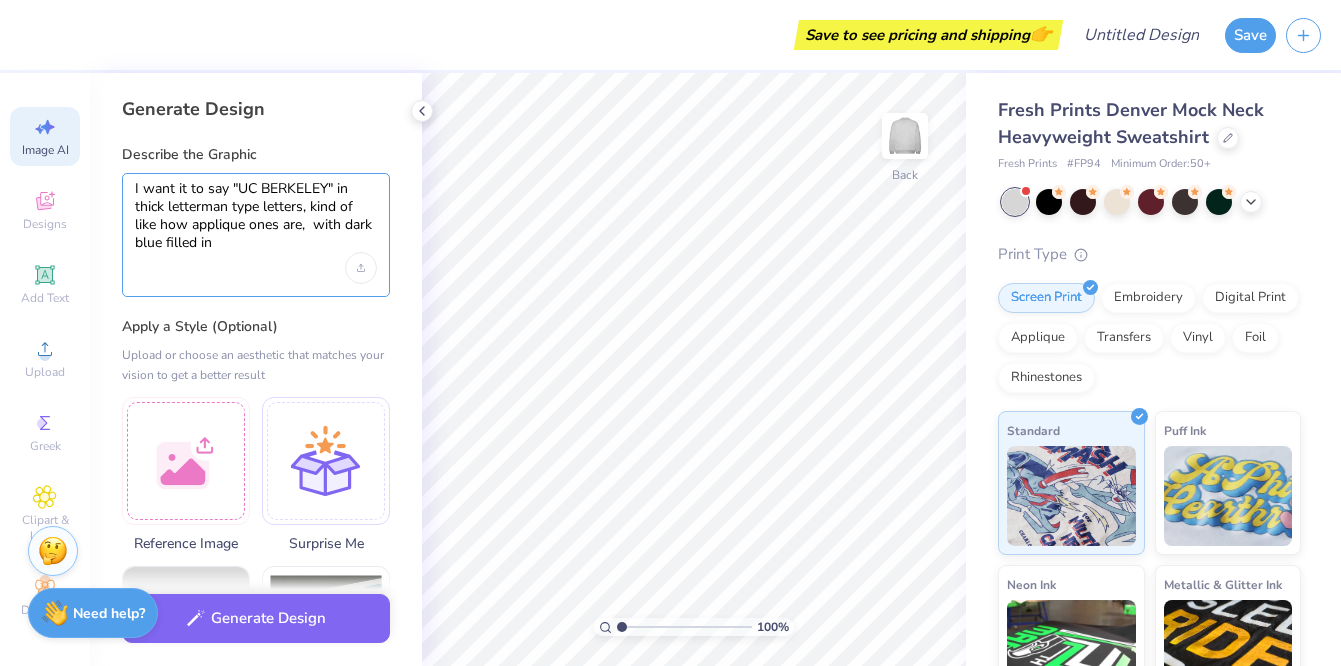 click on "I want it to say "UC BERKELEY" in thick letterman type letters, kind of like how applique ones are,  with dark blue filled in" at bounding box center (256, 216) 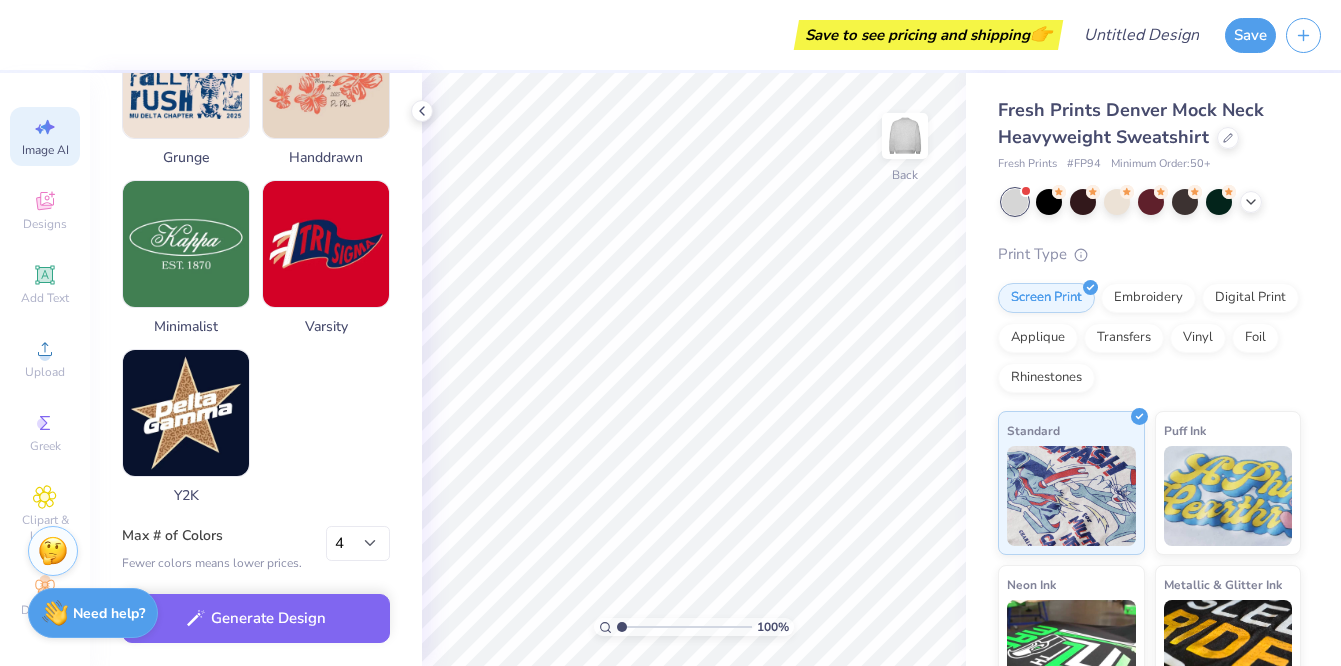 scroll, scrollTop: 1102, scrollLeft: 0, axis: vertical 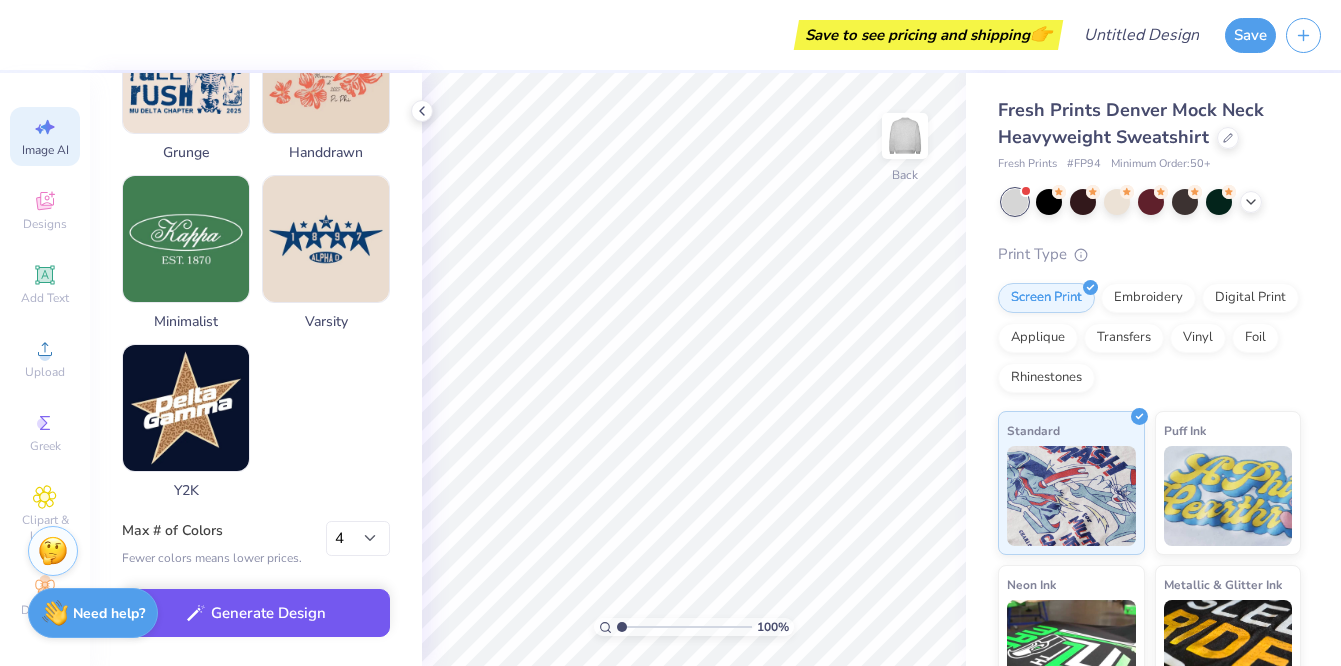 type on "I want it to say "UC BERKELEY" in thick letterman type letters, kind of like how applique ones are,  with dark blue filled in letters, and a white and yellow boarder" 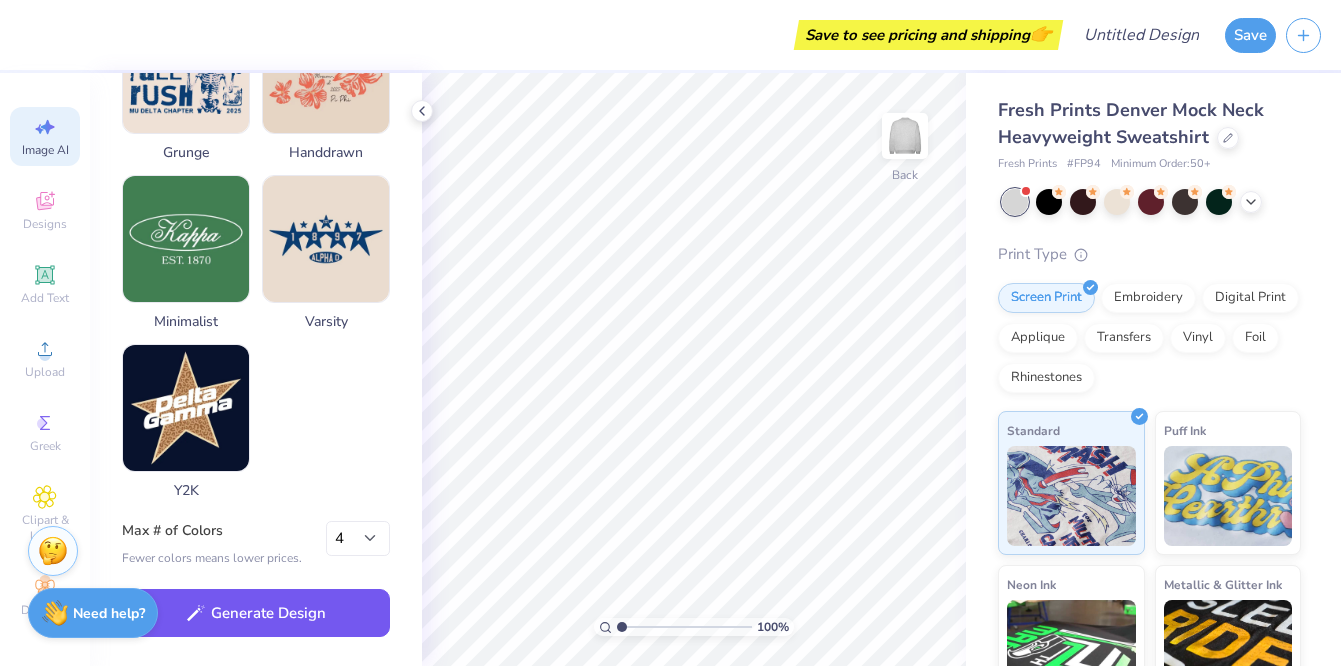 click on "Generate Design" at bounding box center (256, 613) 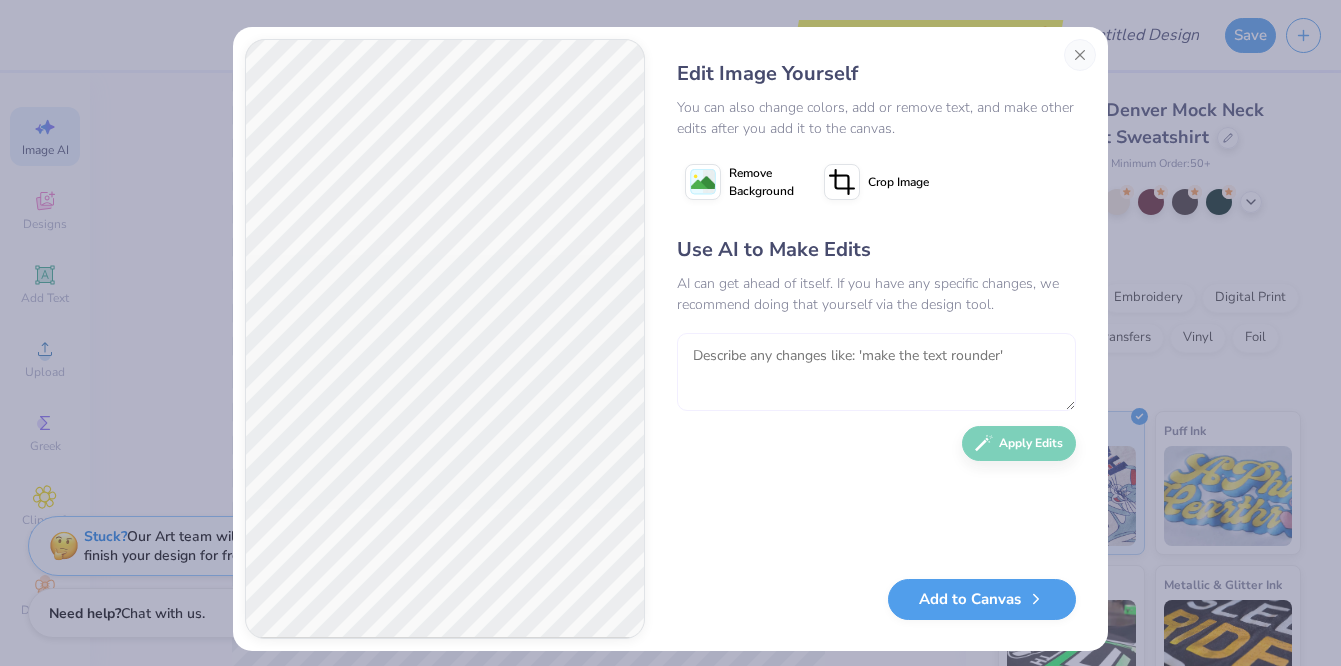 click at bounding box center [876, 372] 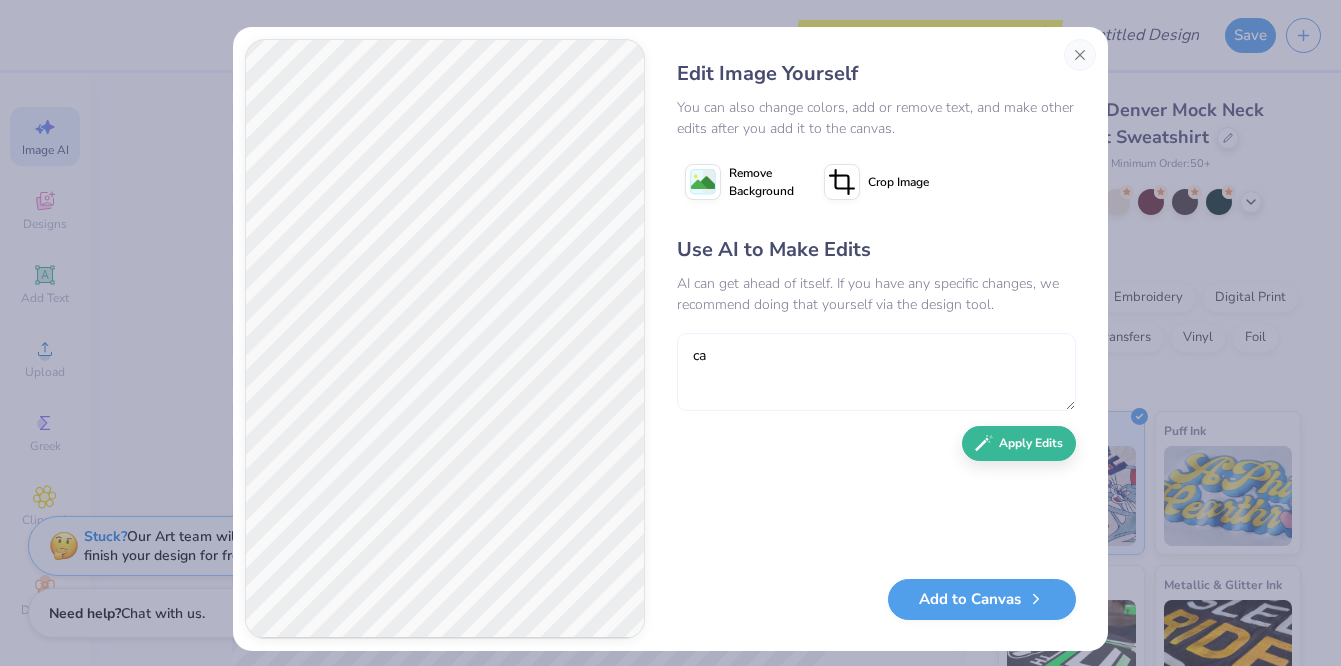 type on "c" 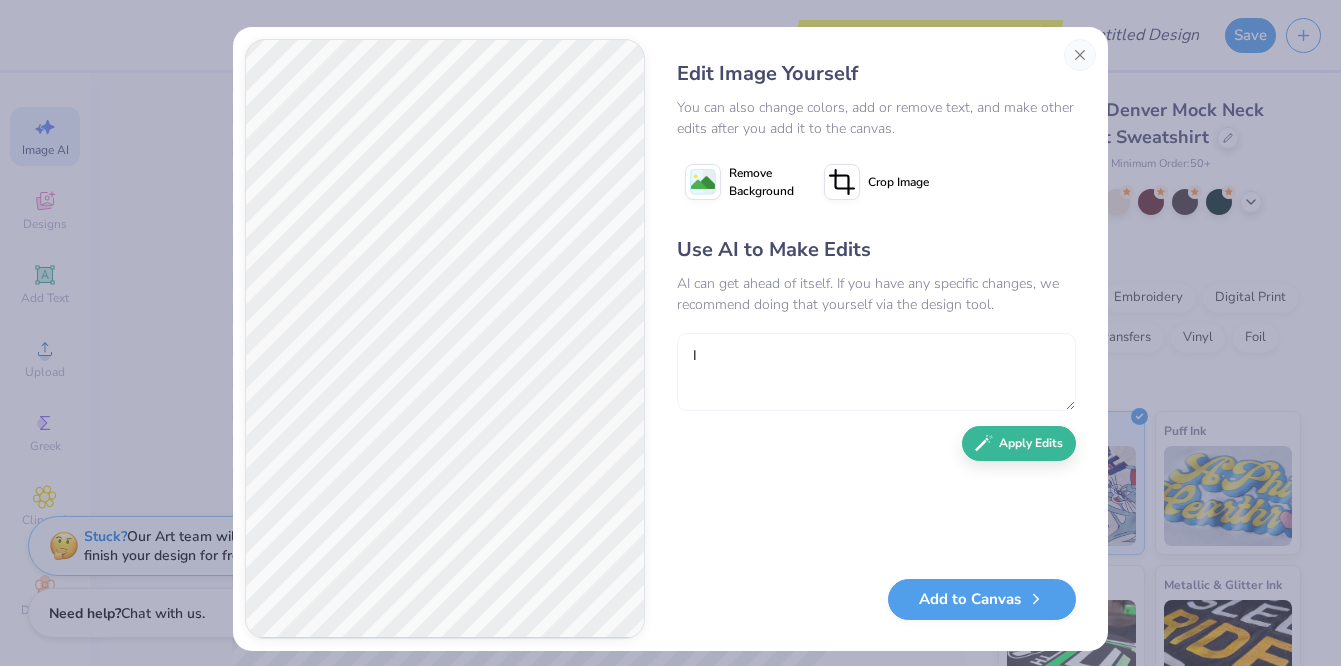 type on "I" 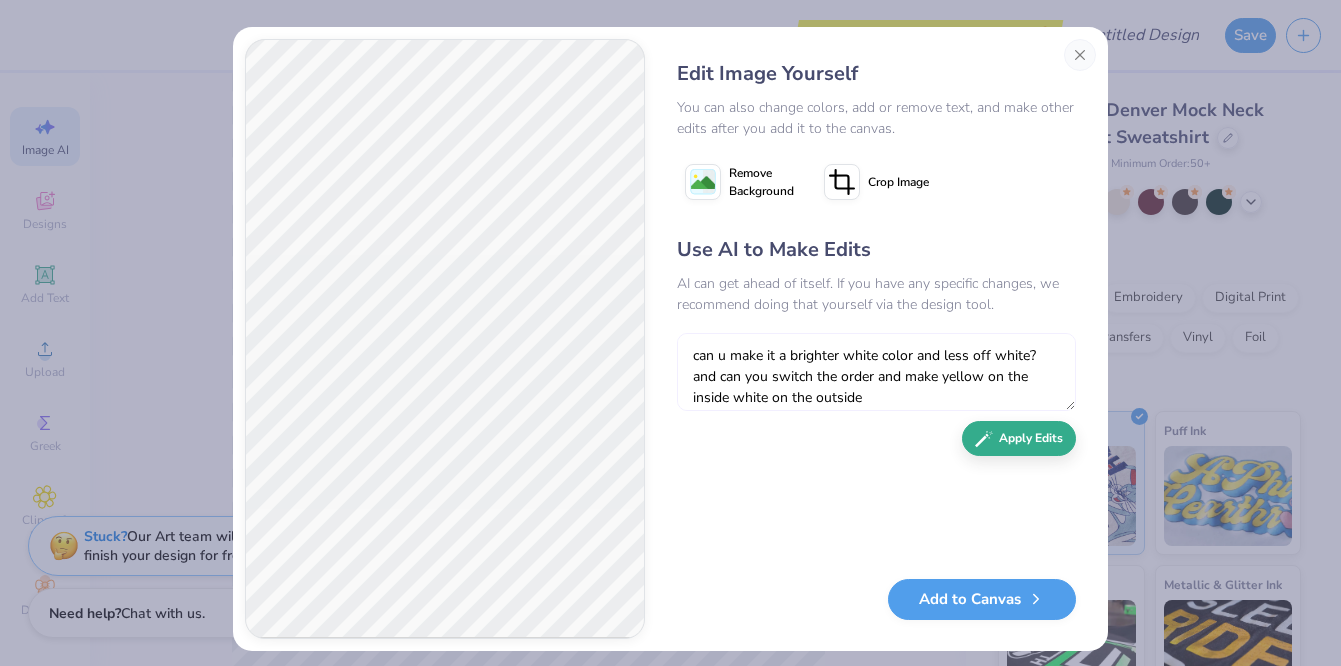type on "can u make it a brighter white color and less off white? and can you switch the order and make yellow on the inside white on the outside" 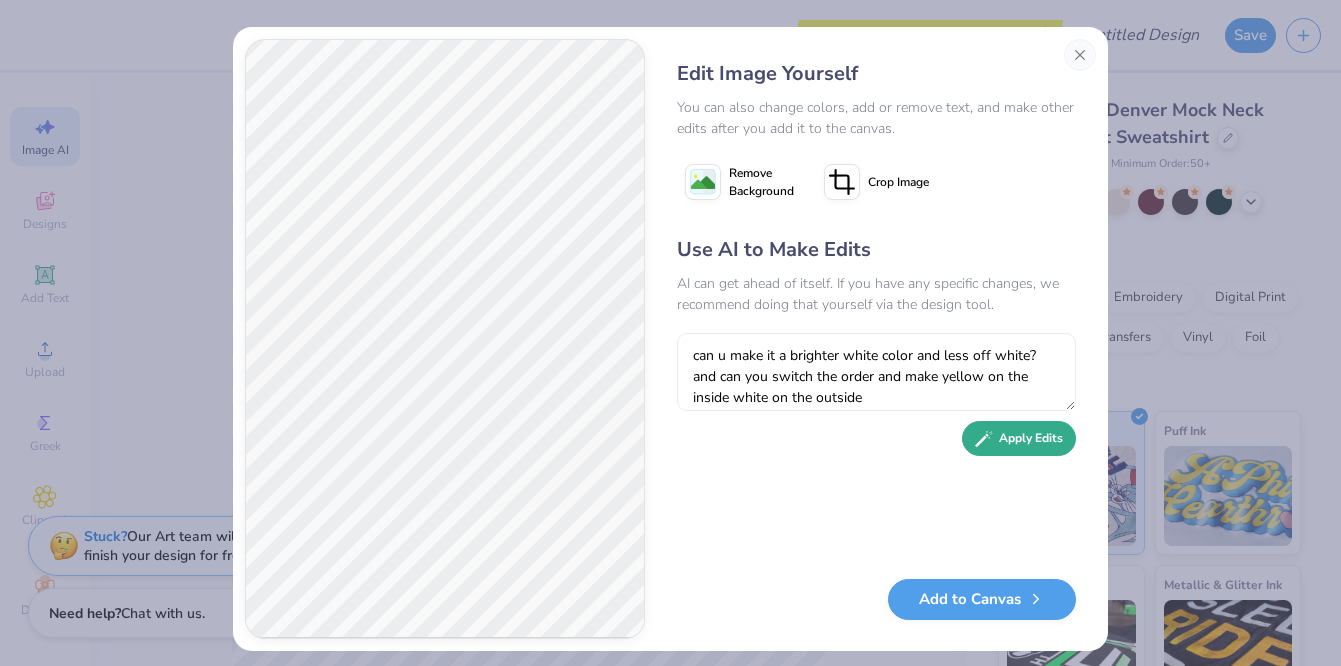 click 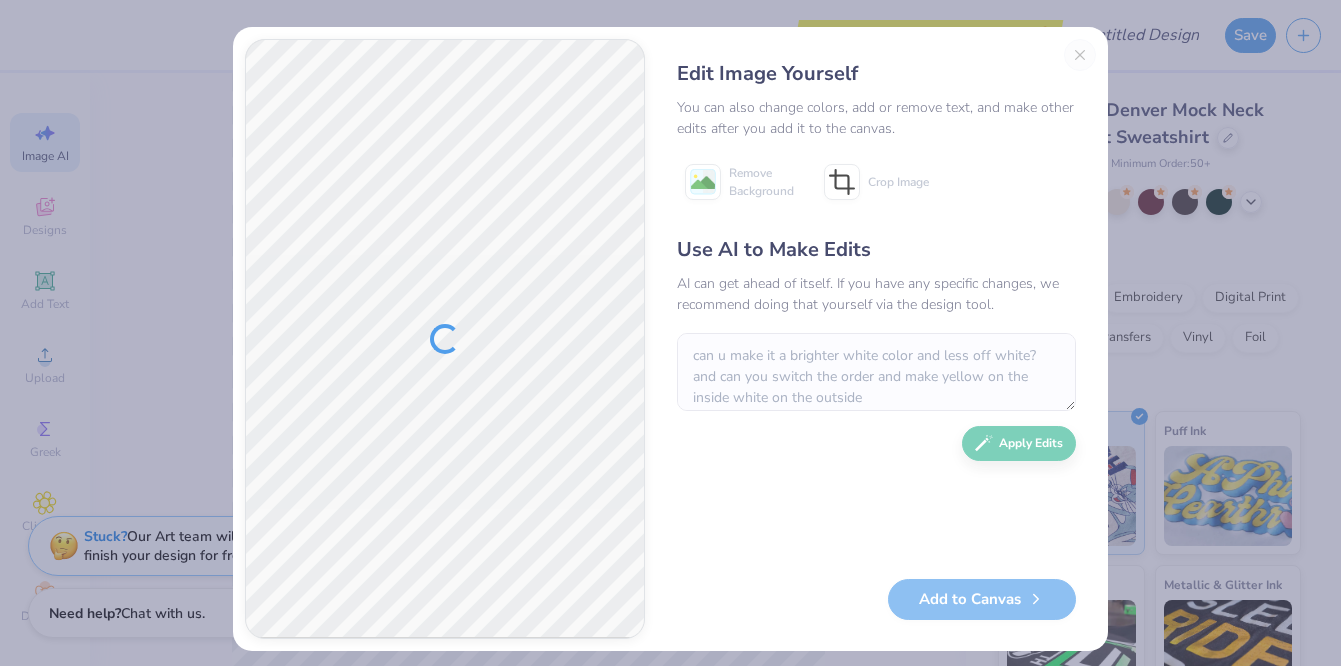 scroll, scrollTop: 0, scrollLeft: 0, axis: both 